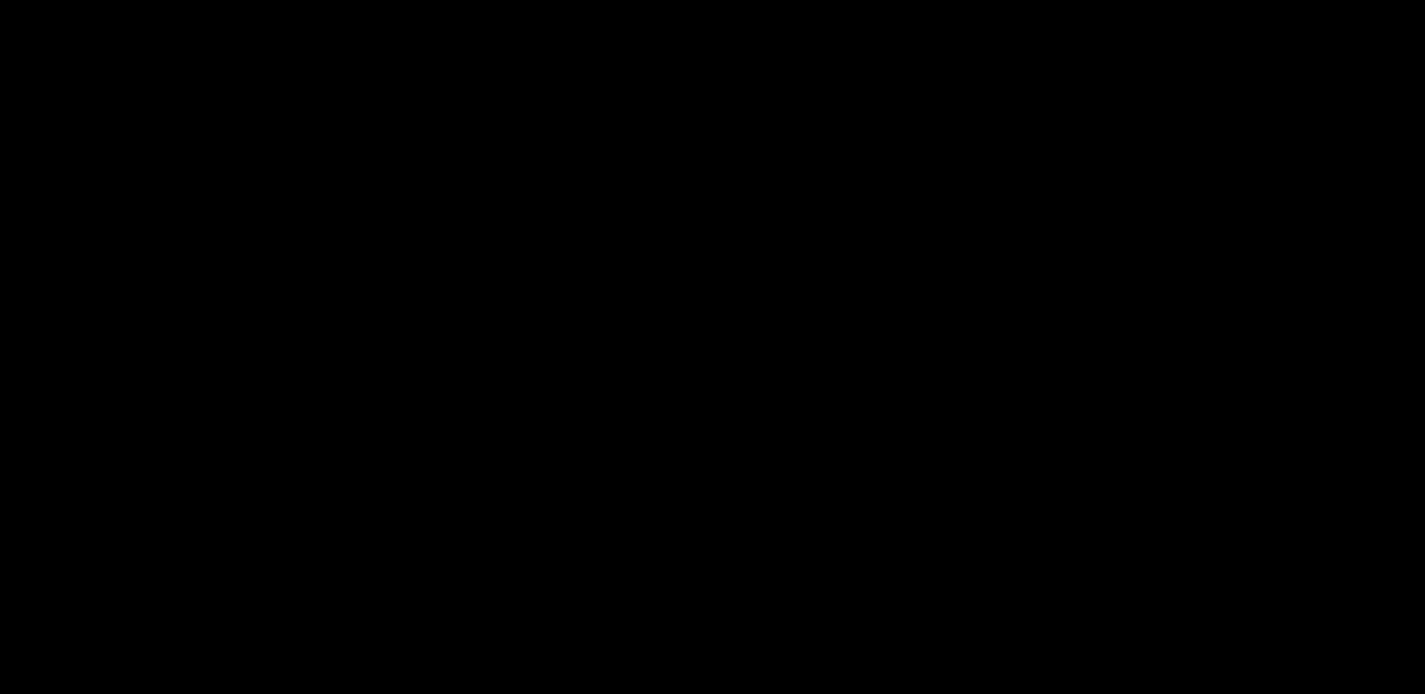 scroll, scrollTop: 0, scrollLeft: 0, axis: both 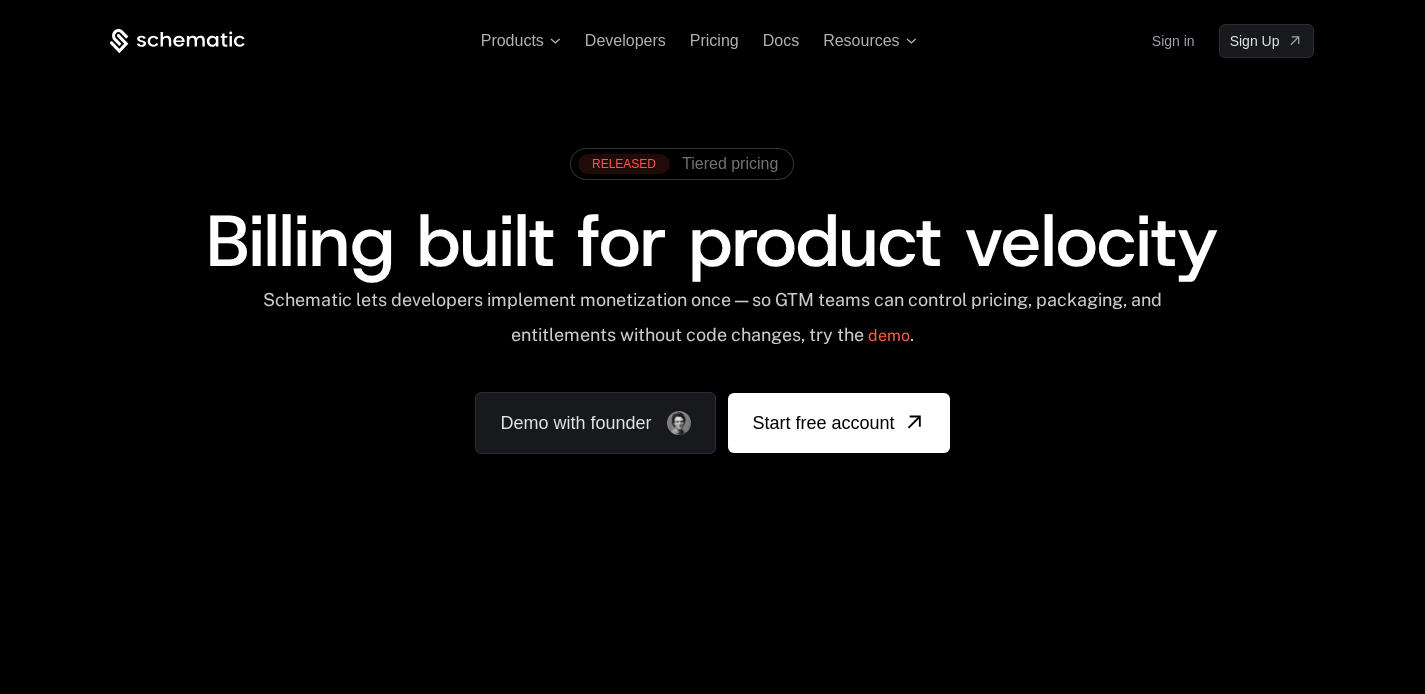 click on "Sign in" at bounding box center [1173, 41] 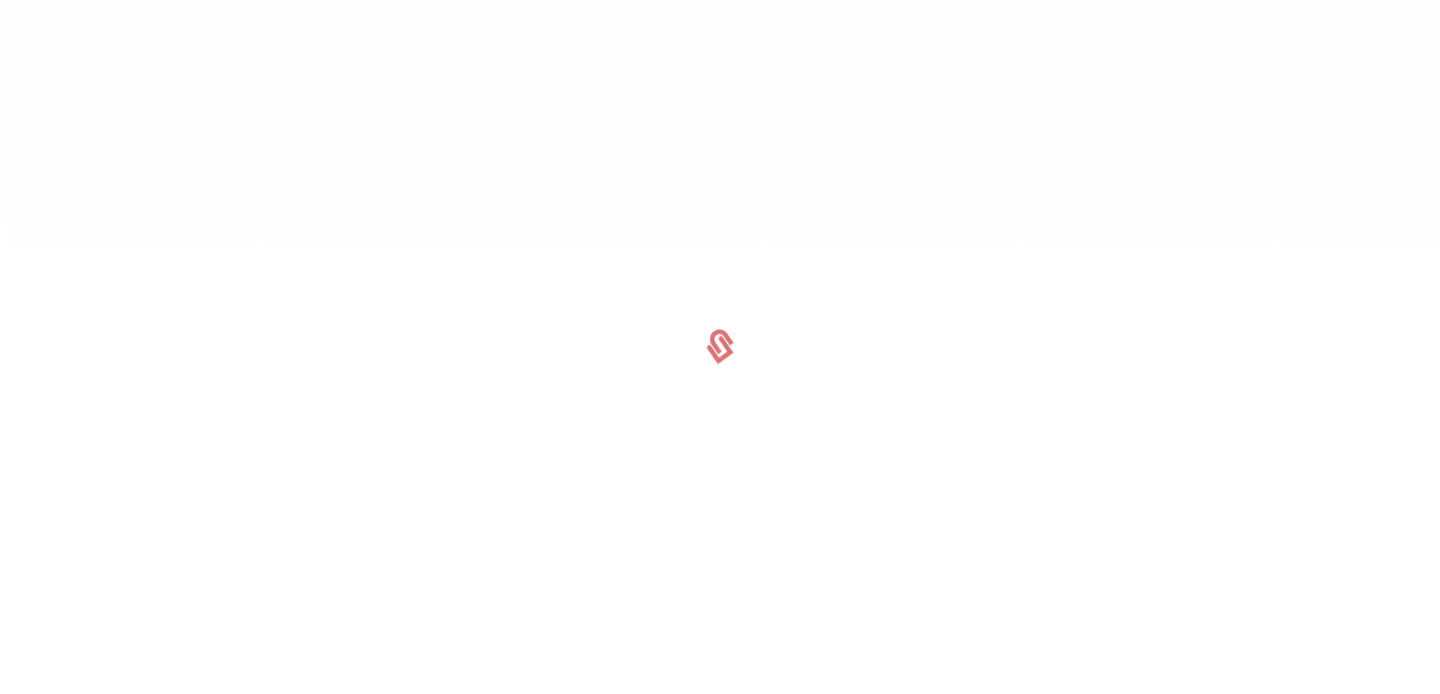 scroll, scrollTop: 0, scrollLeft: 0, axis: both 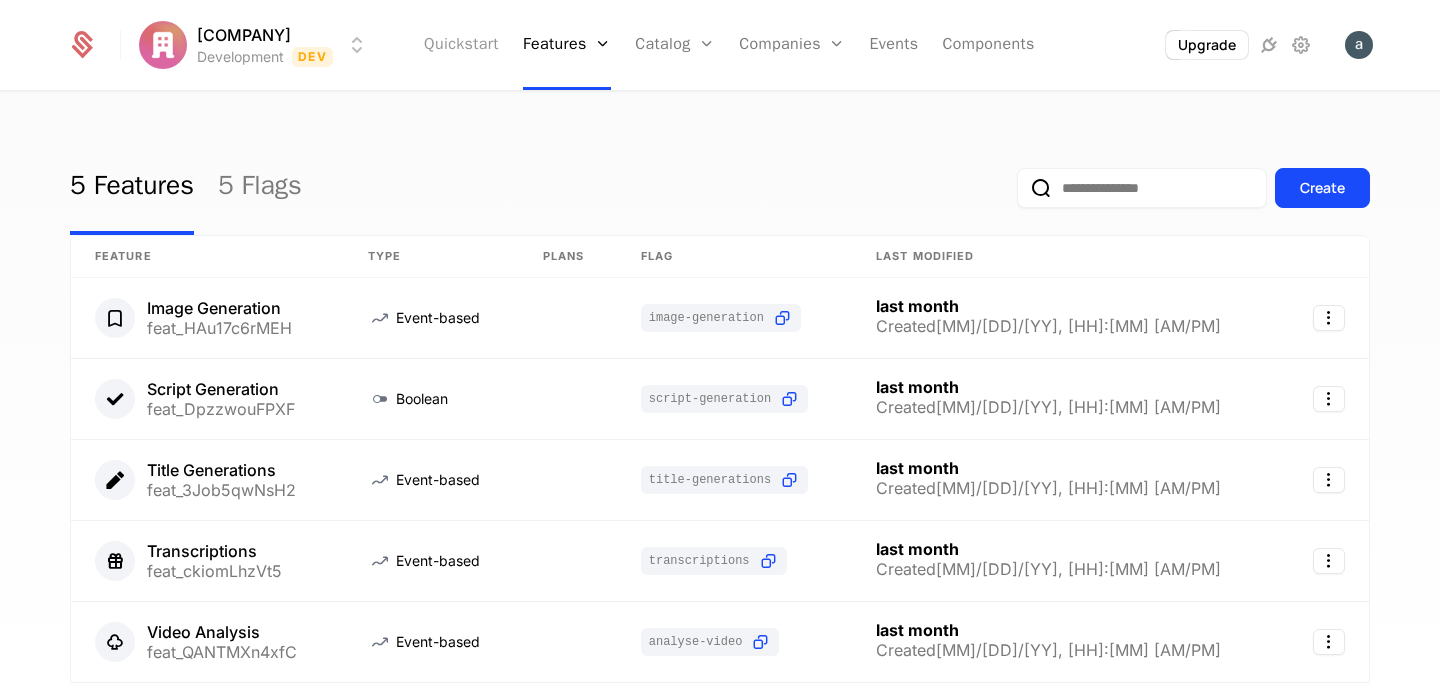 click on "Quickstart" at bounding box center [461, 45] 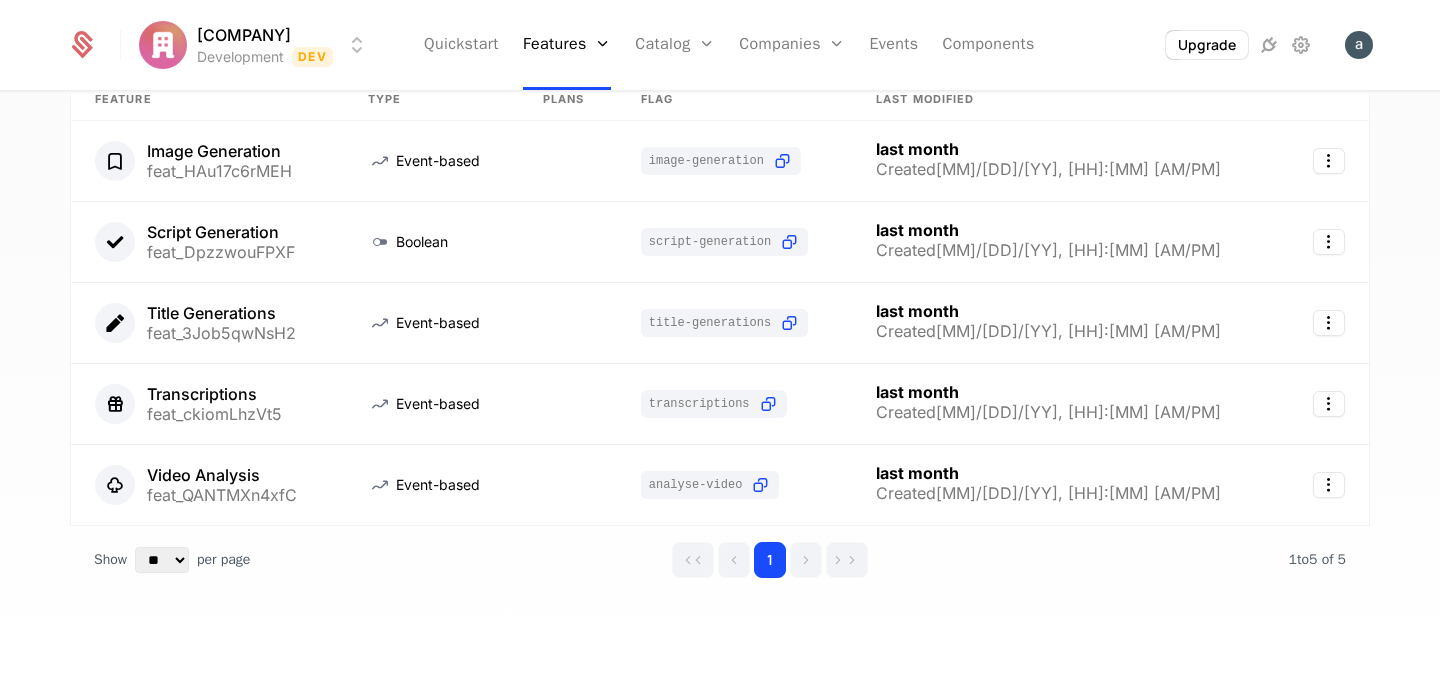 scroll, scrollTop: 0, scrollLeft: 0, axis: both 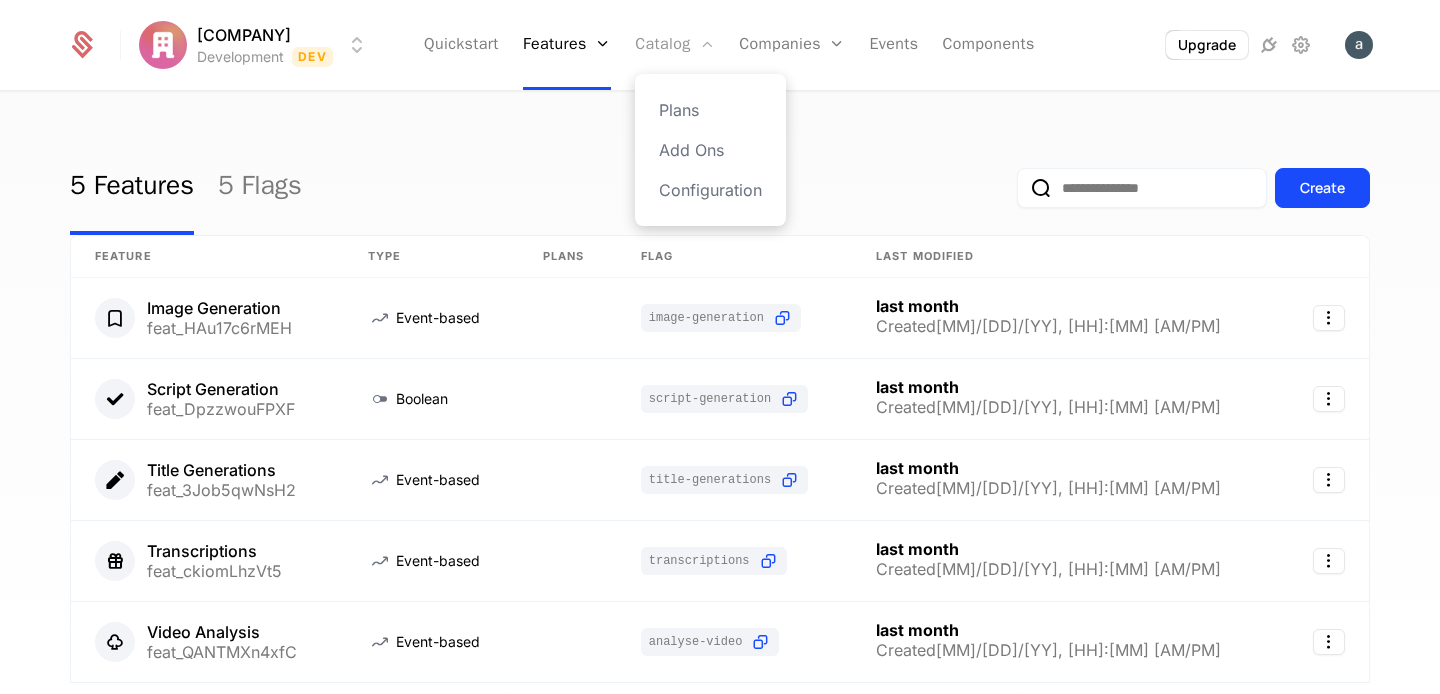 click on "Catalog" at bounding box center [675, 45] 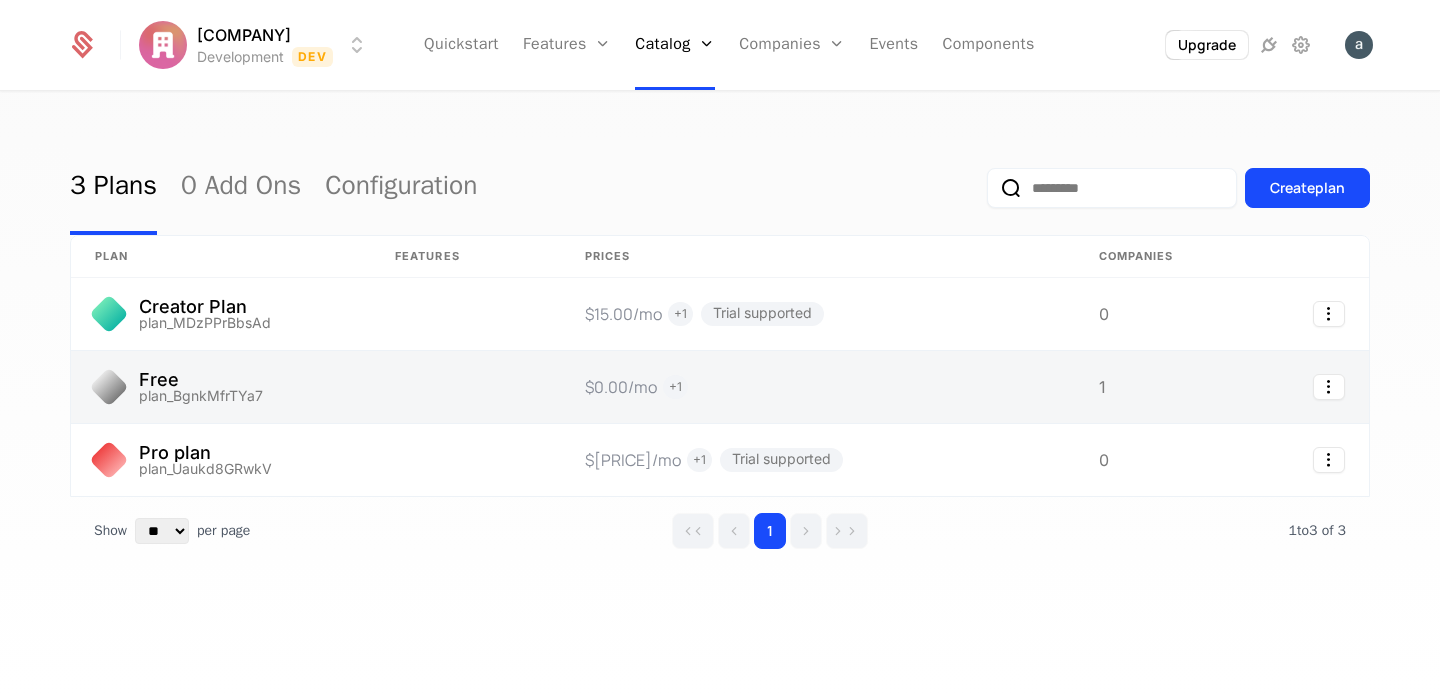 click at bounding box center (466, 387) 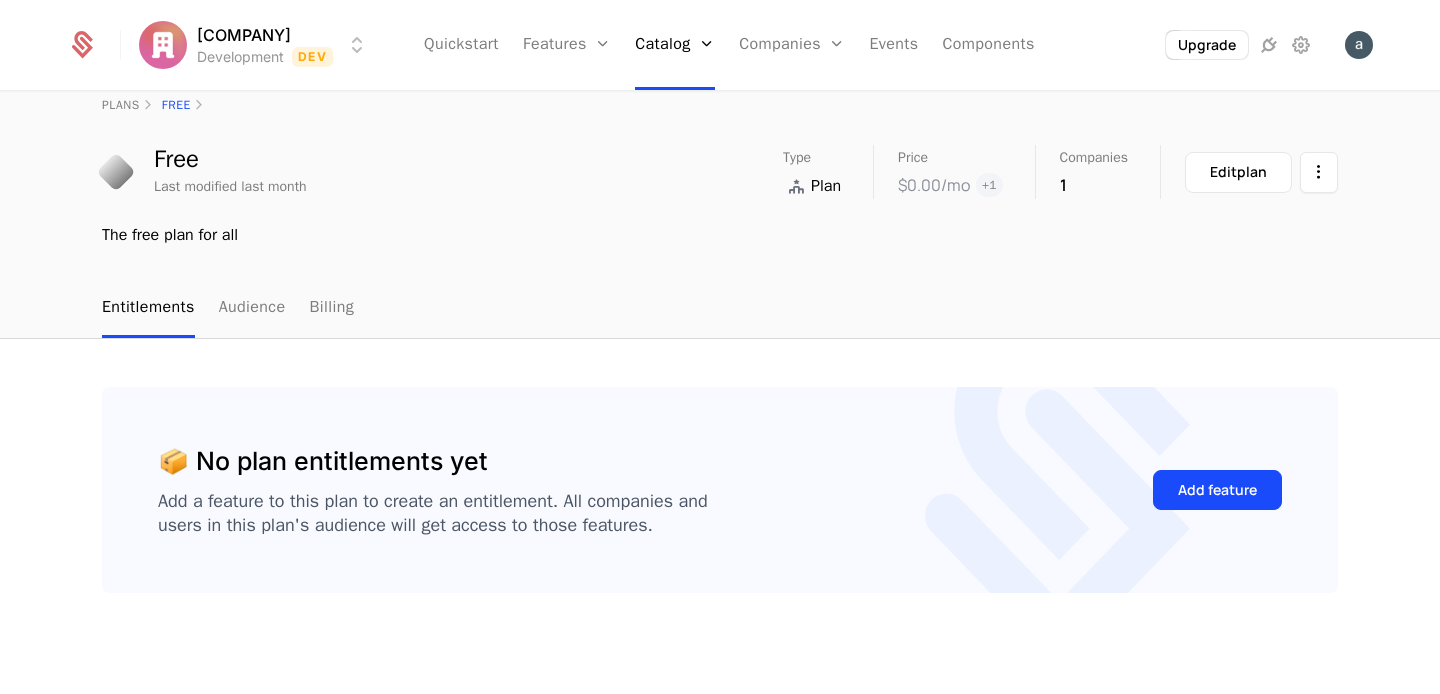 scroll, scrollTop: 38, scrollLeft: 0, axis: vertical 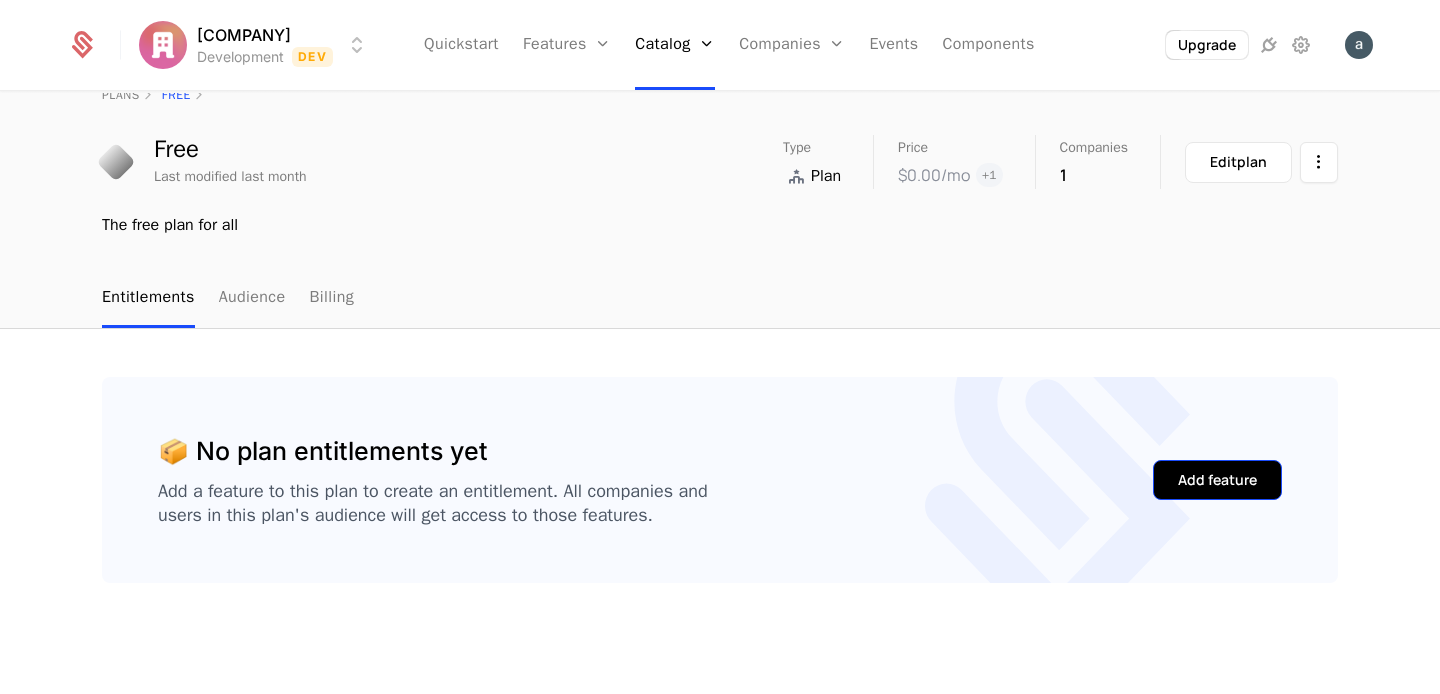 click on "Add feature" at bounding box center [1217, 480] 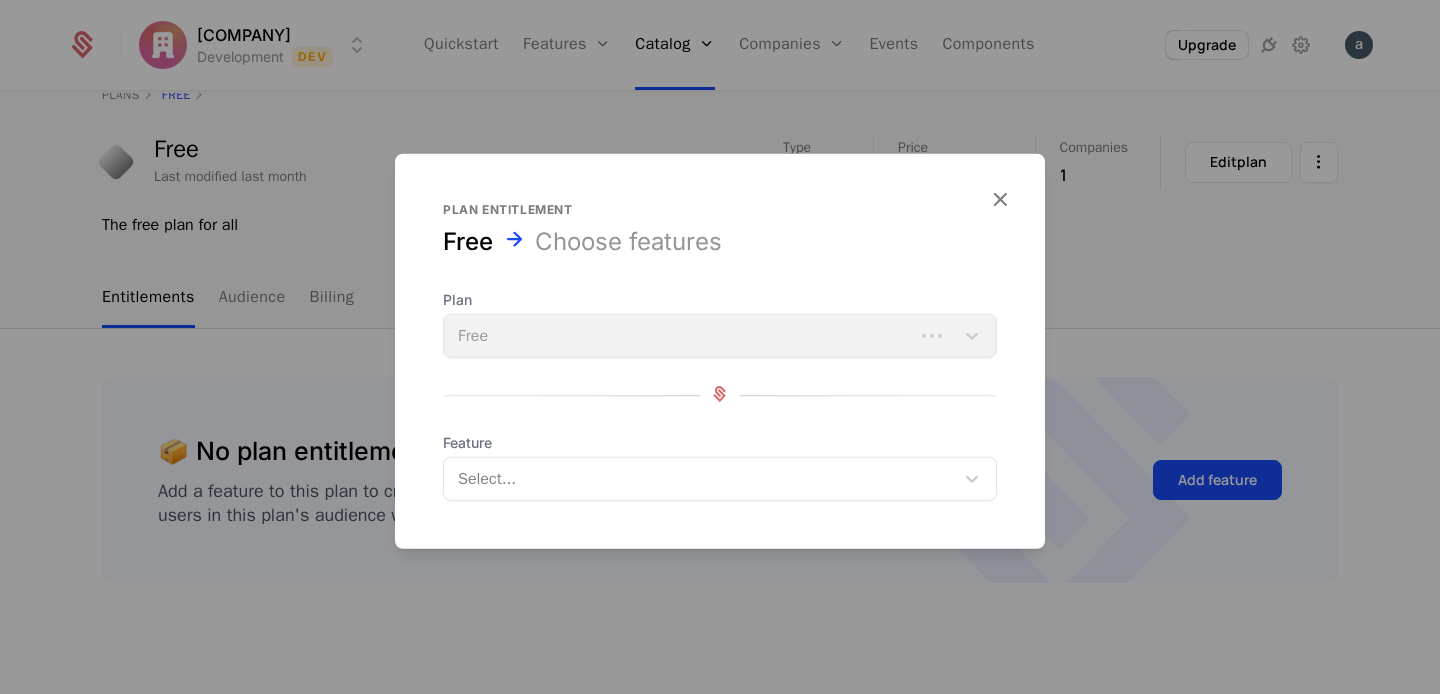 click on "Plan Free" at bounding box center (720, 324) 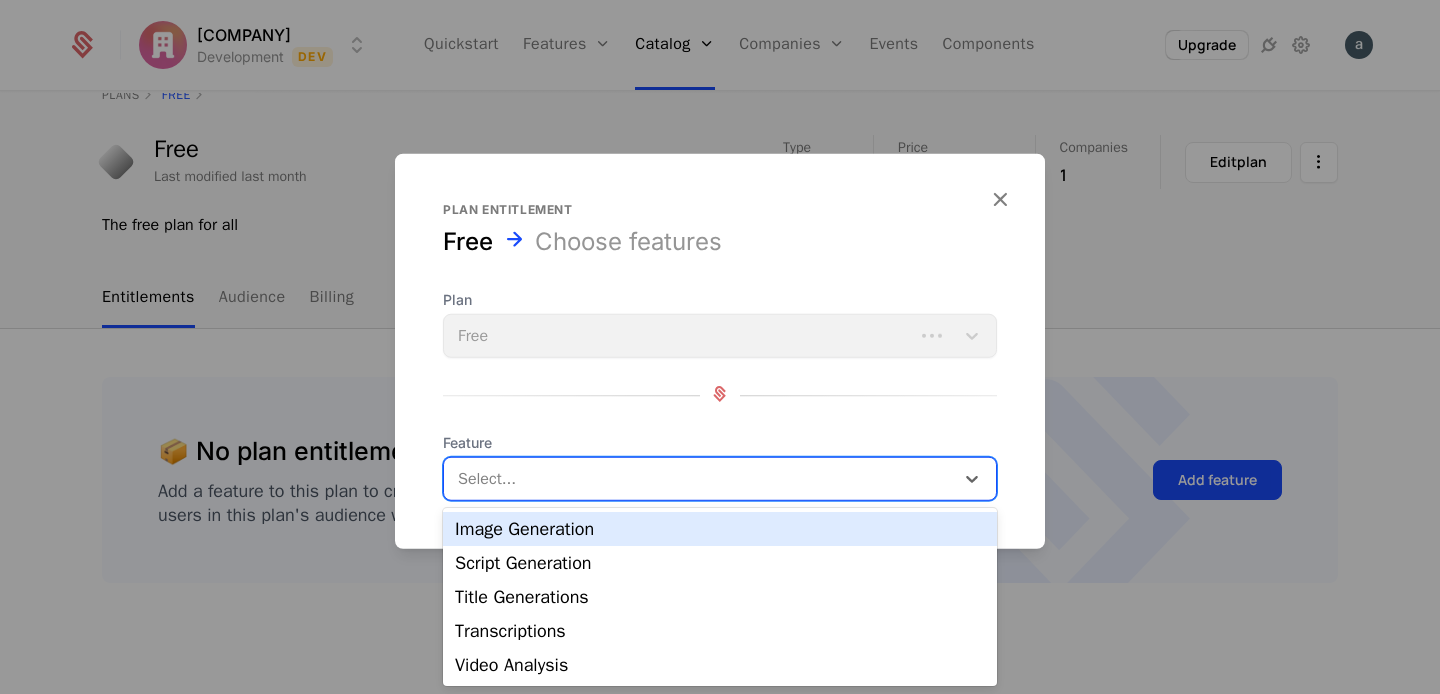 click at bounding box center [701, 479] 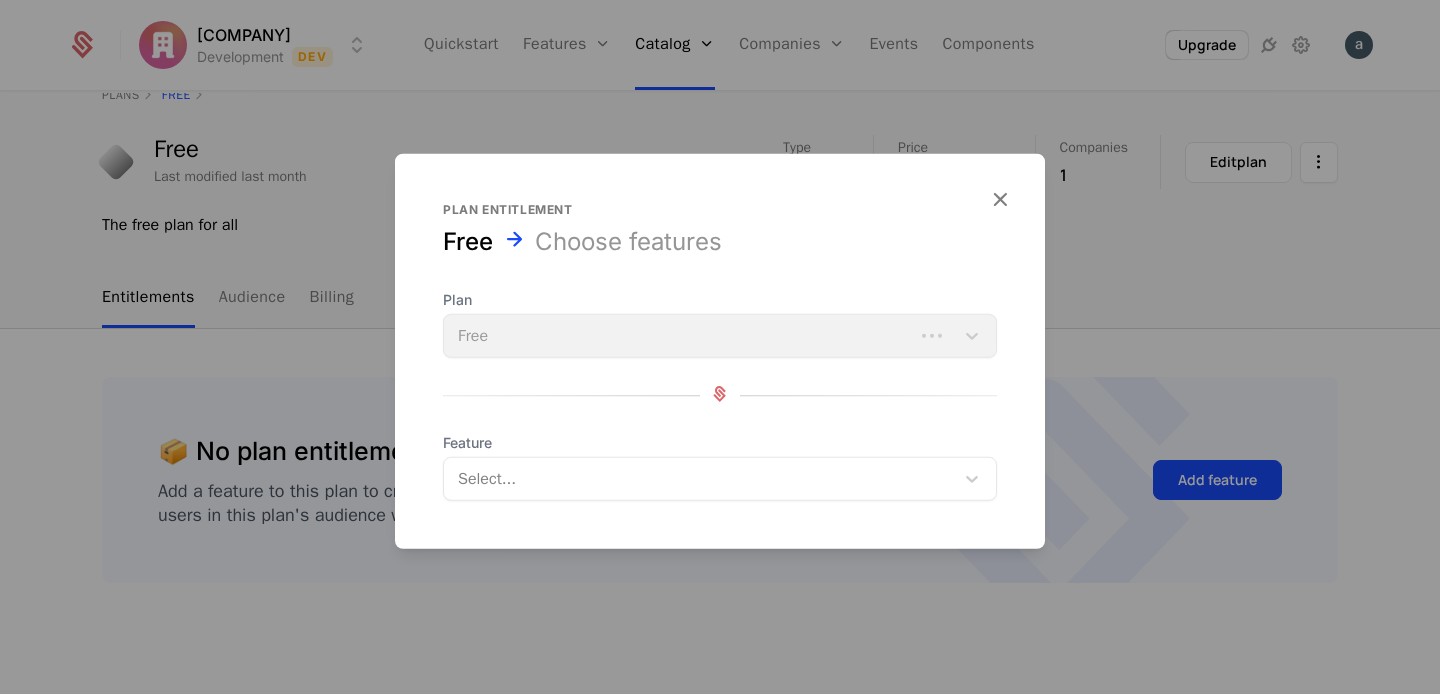 click at bounding box center (720, 347) 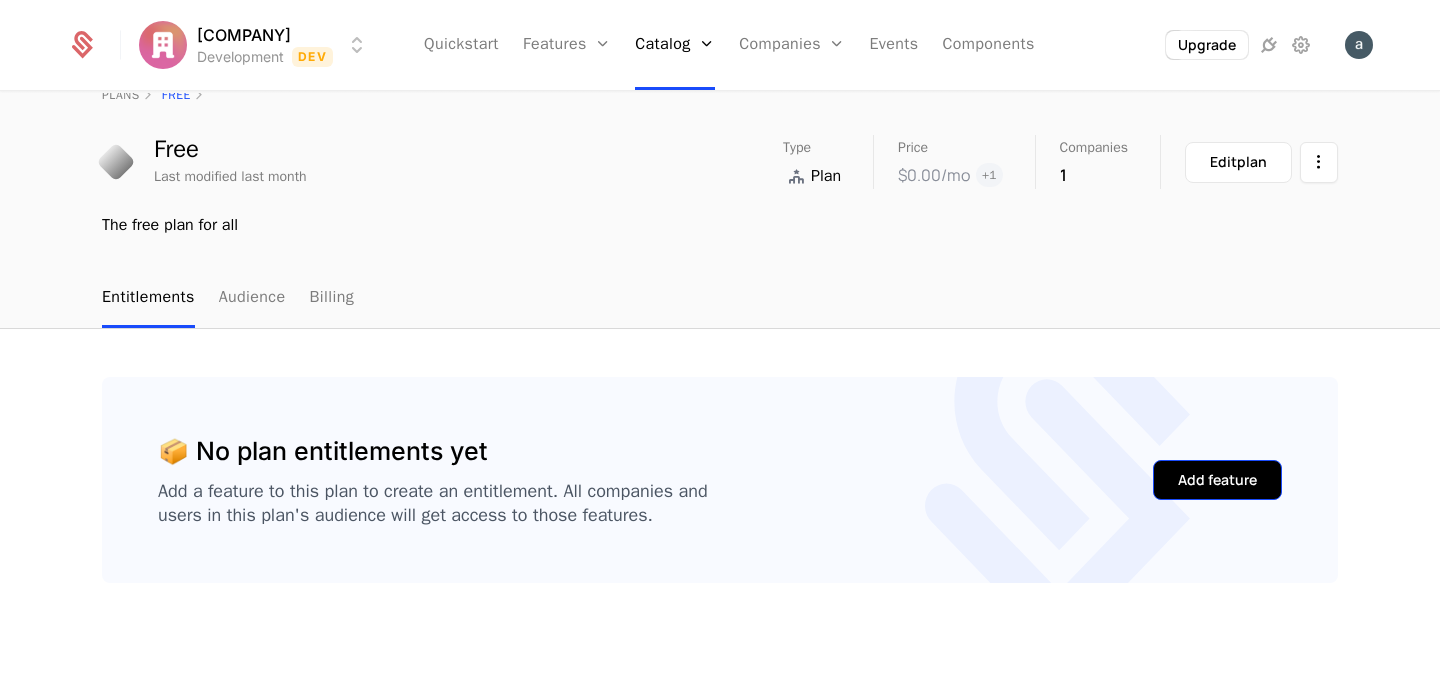 click on "Add feature" at bounding box center [1217, 480] 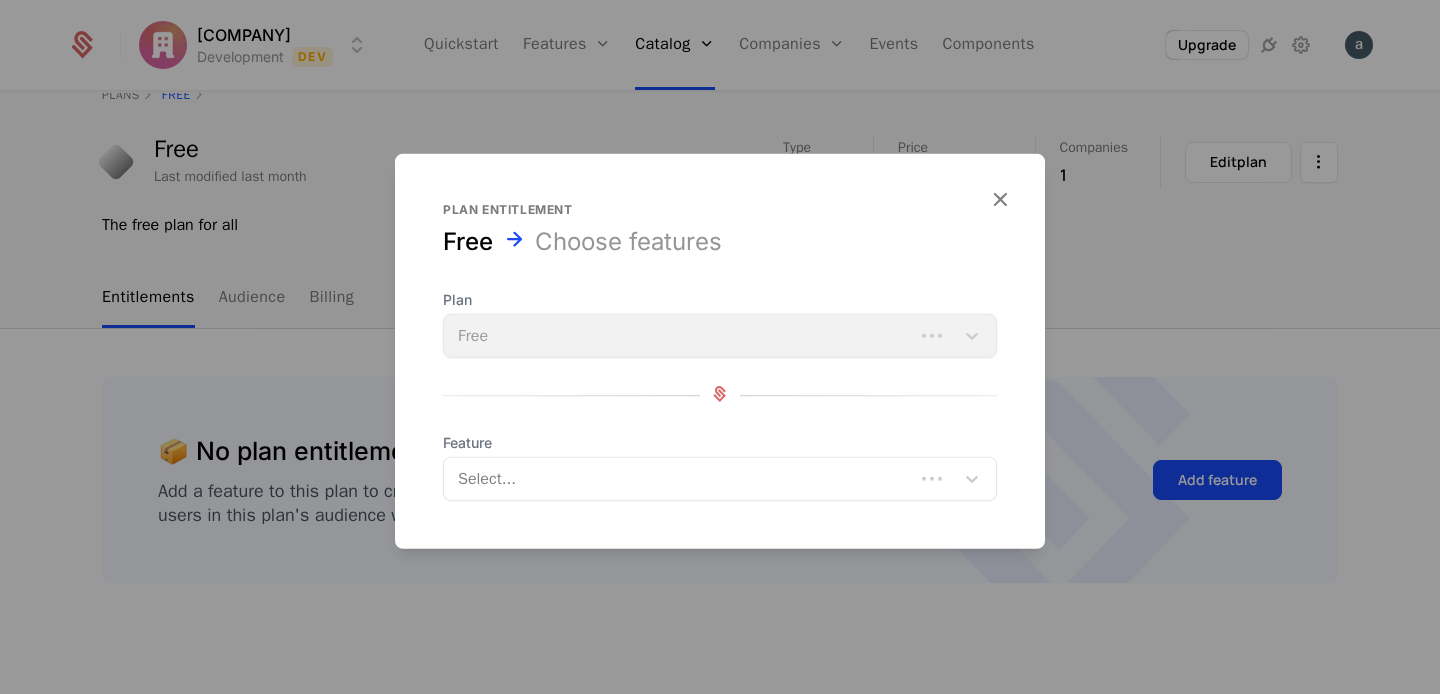 click at bounding box center (681, 479) 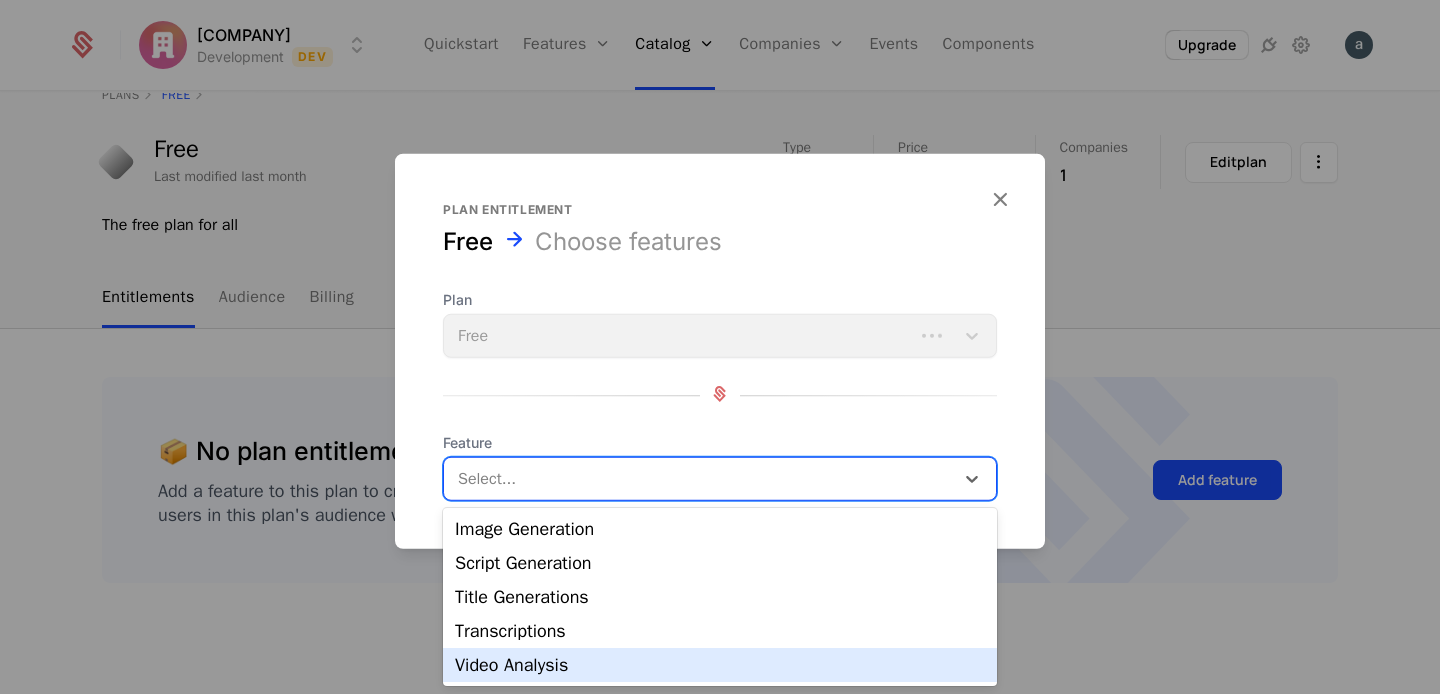 click on "Video Analysis" at bounding box center (720, 665) 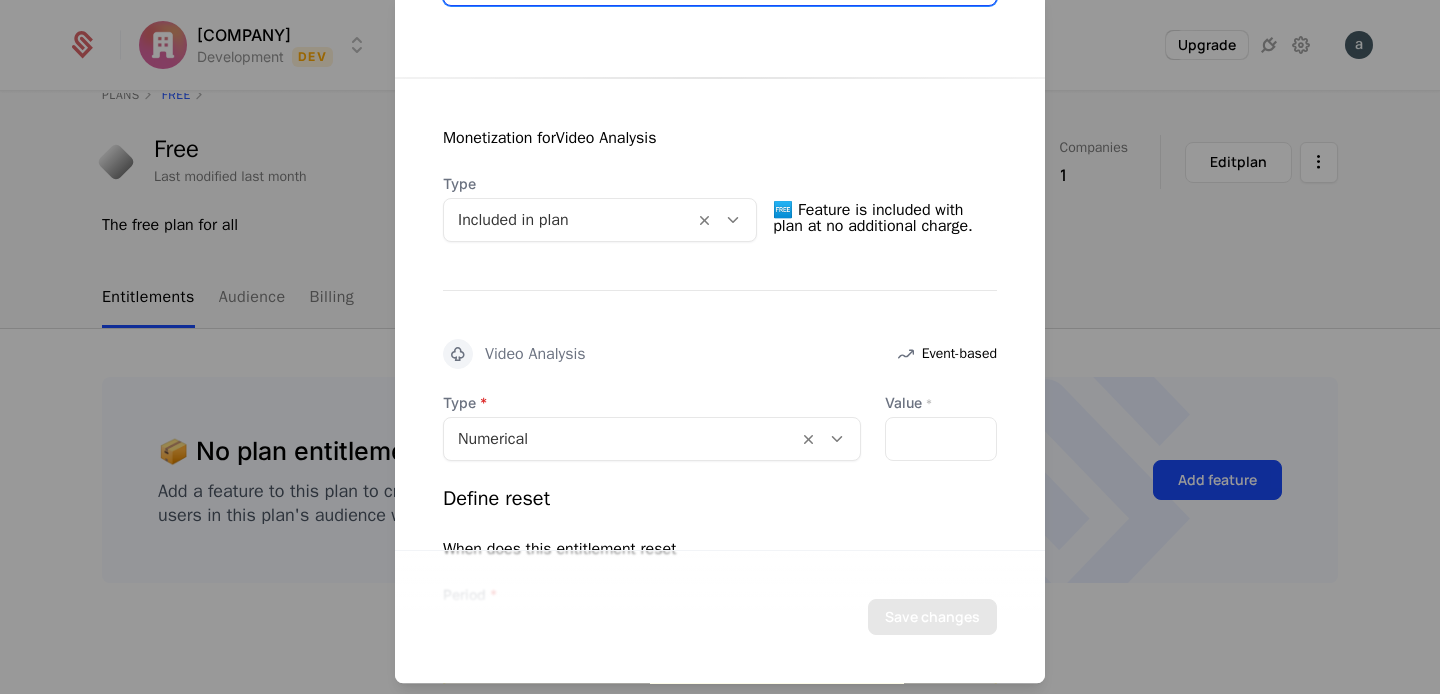 scroll, scrollTop: 333, scrollLeft: 0, axis: vertical 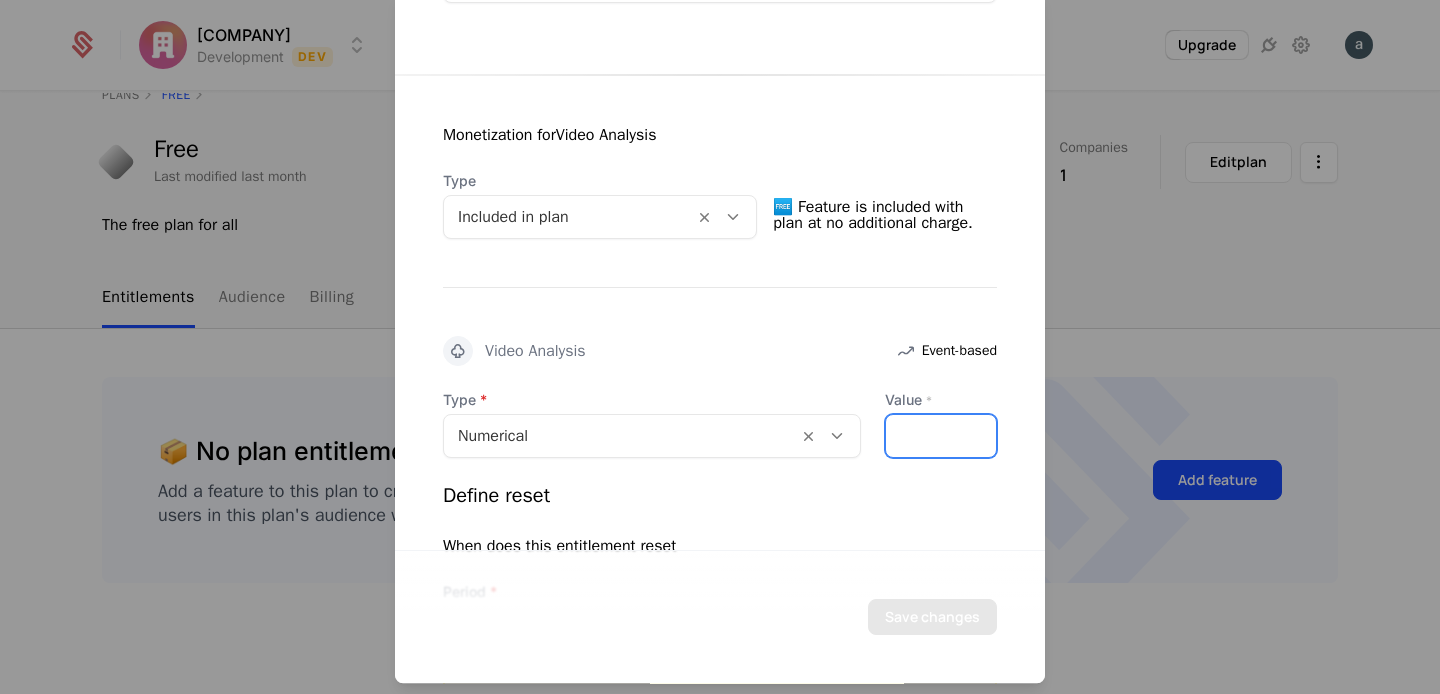 drag, startPoint x: 906, startPoint y: 436, endPoint x: 803, endPoint y: 433, distance: 103.04368 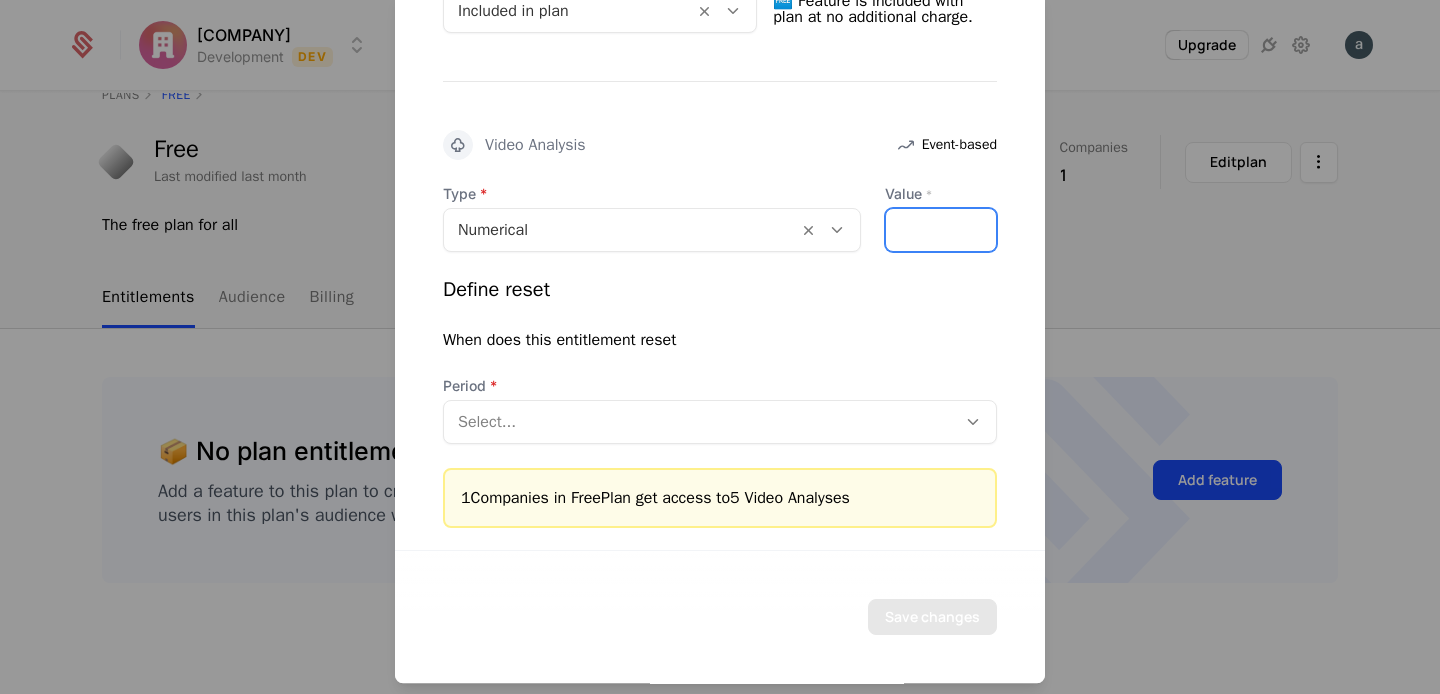 scroll, scrollTop: 540, scrollLeft: 0, axis: vertical 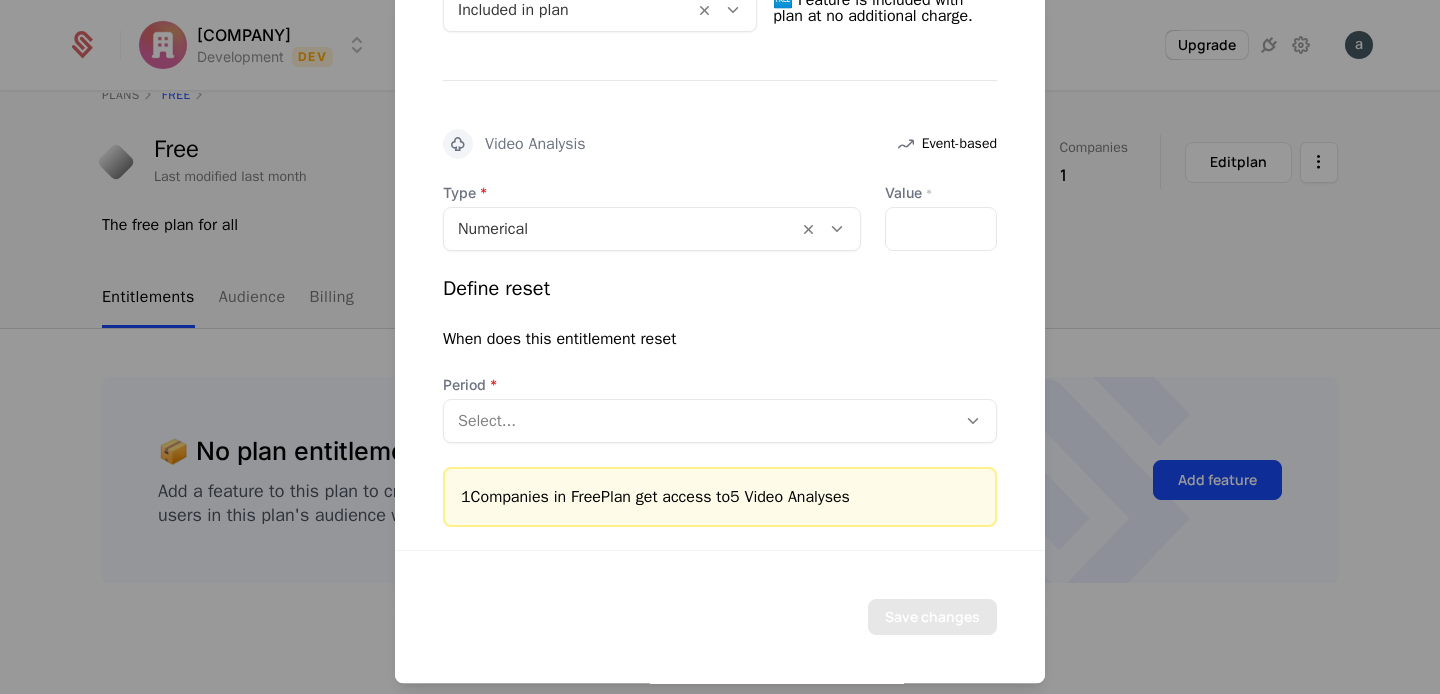 click at bounding box center [700, 421] 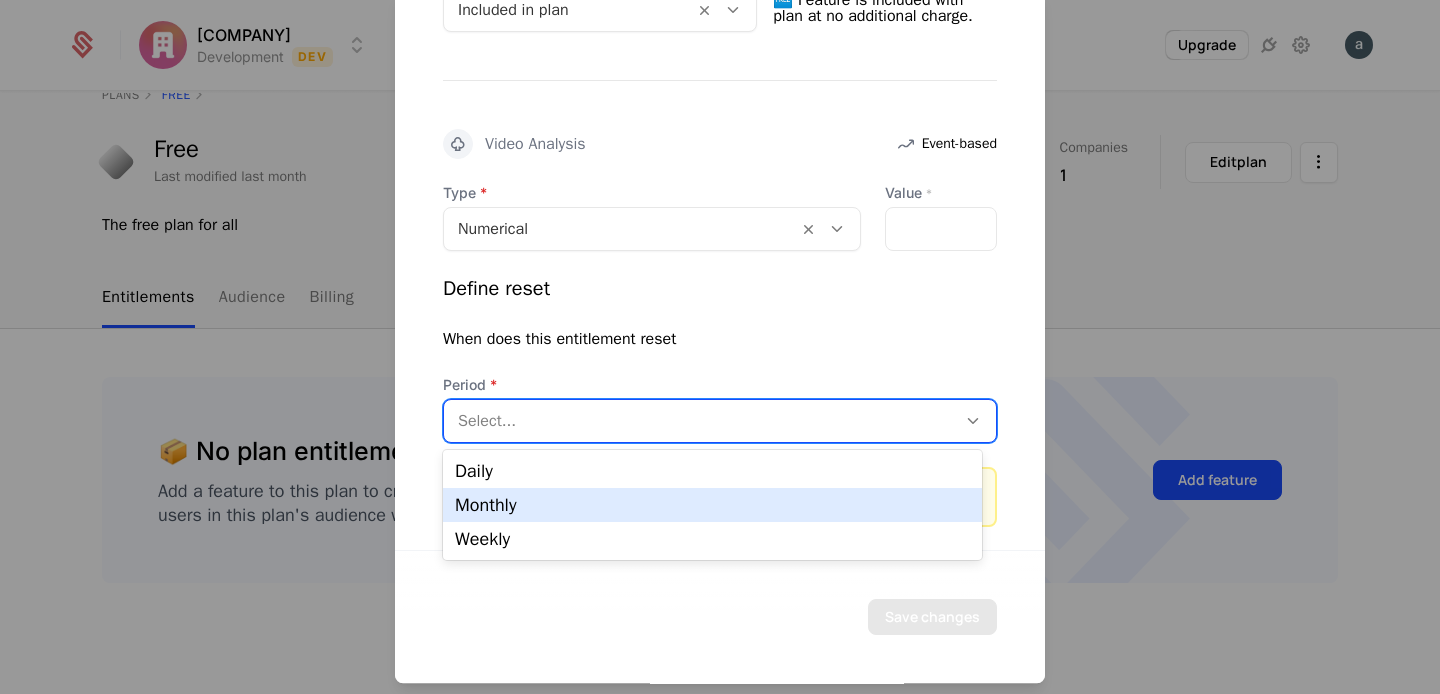 click on "Monthly" at bounding box center (712, 505) 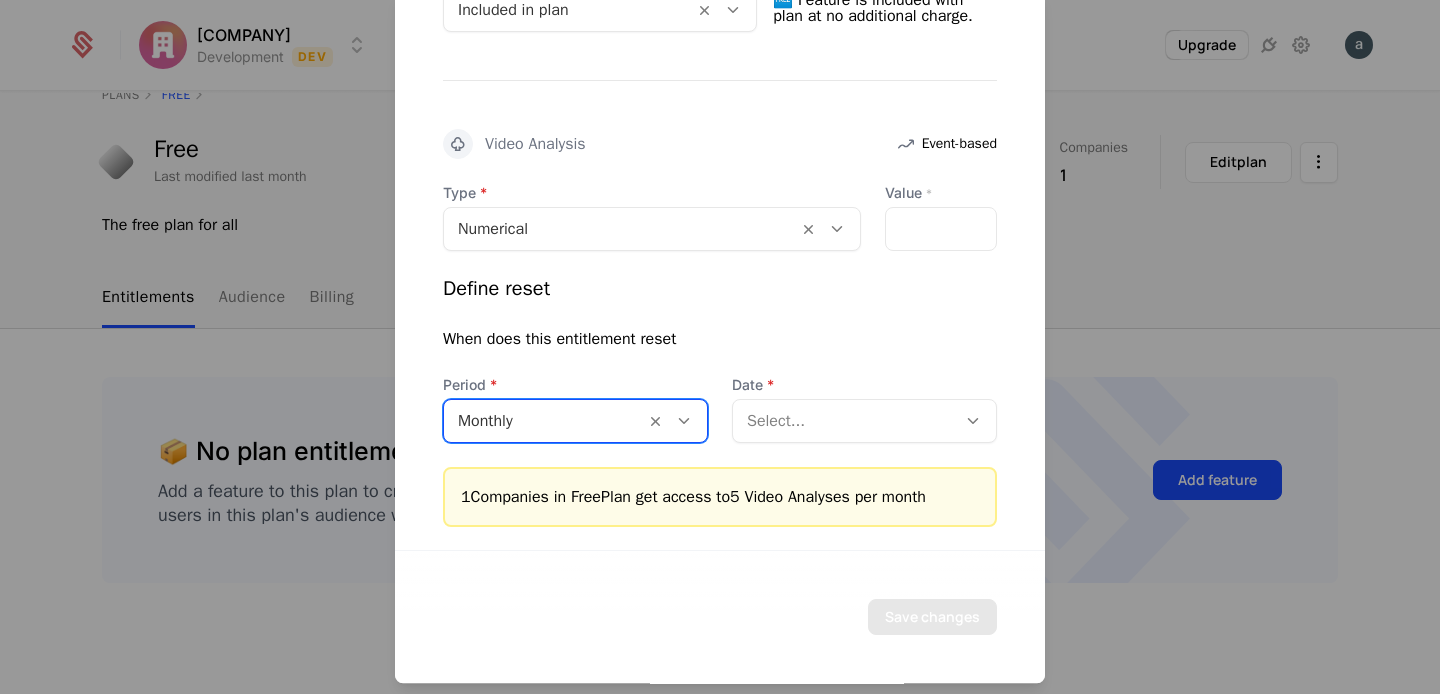click at bounding box center [844, 421] 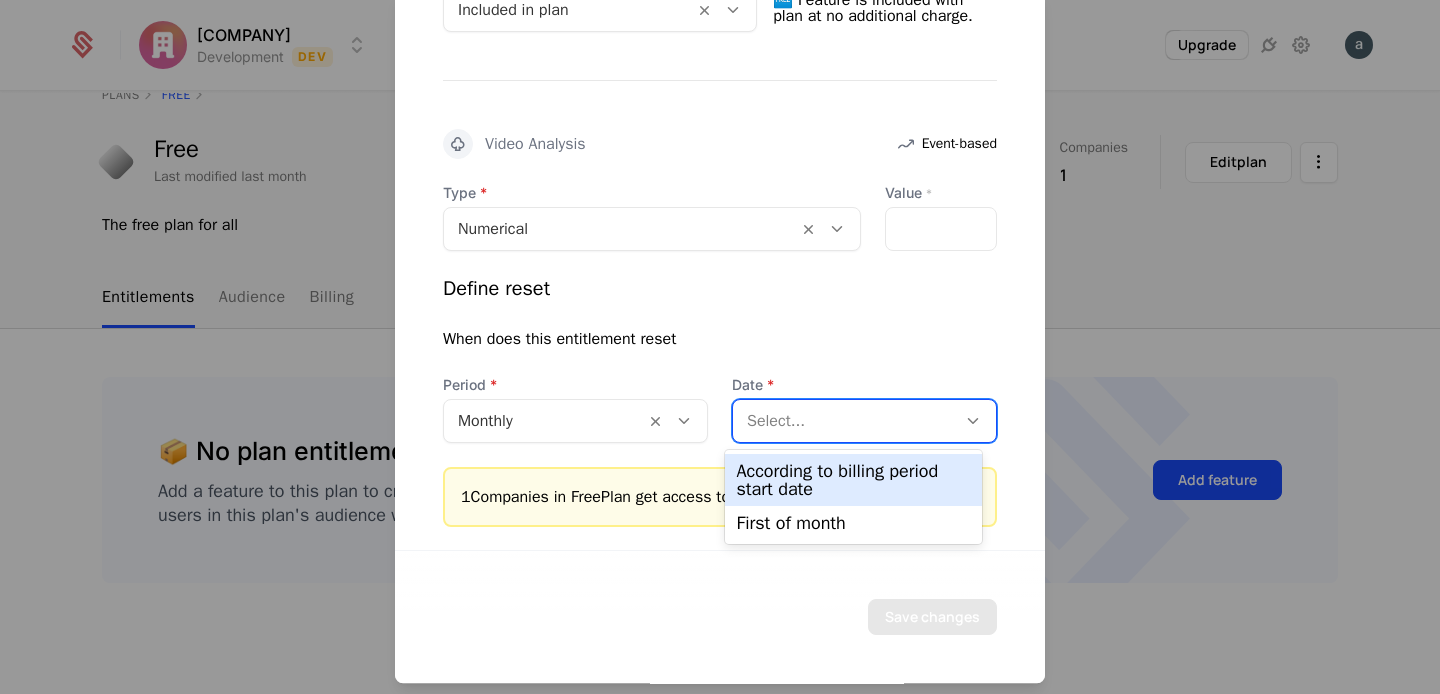 click on "According to billing period start date" at bounding box center (854, 480) 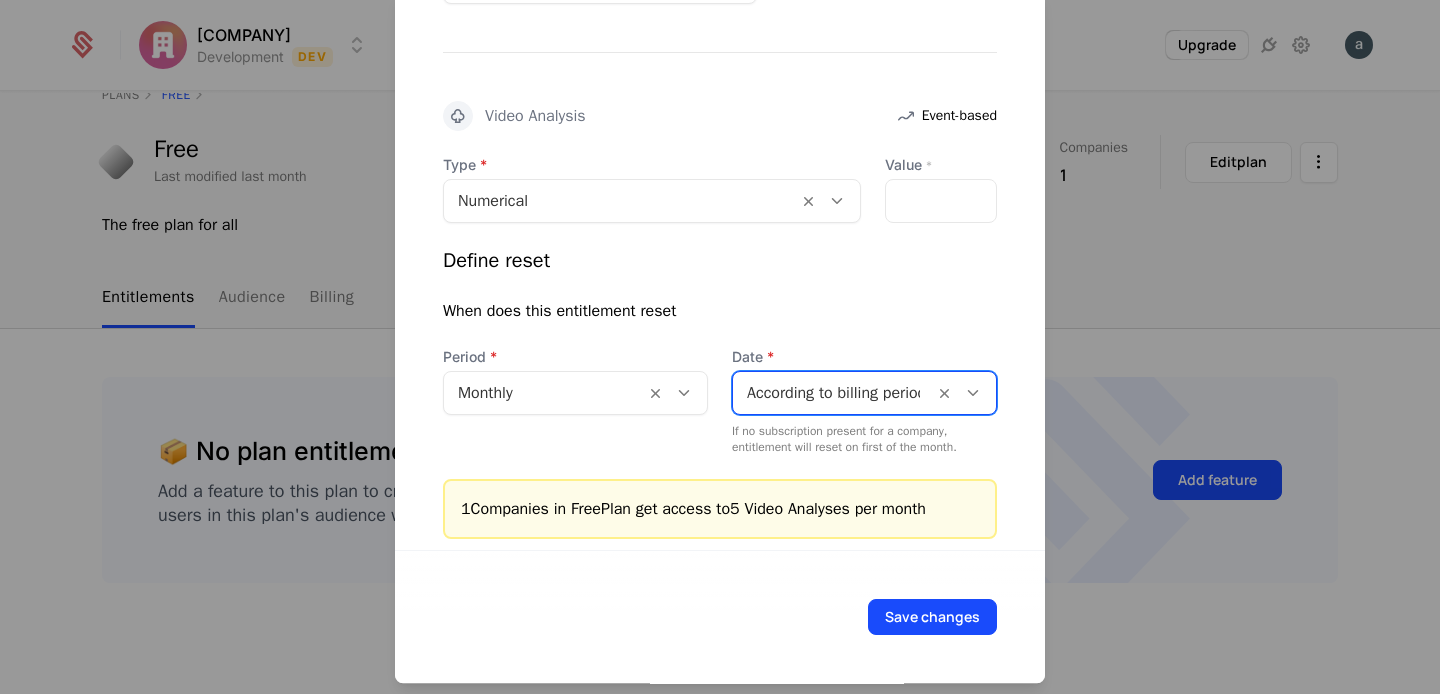 scroll, scrollTop: 580, scrollLeft: 0, axis: vertical 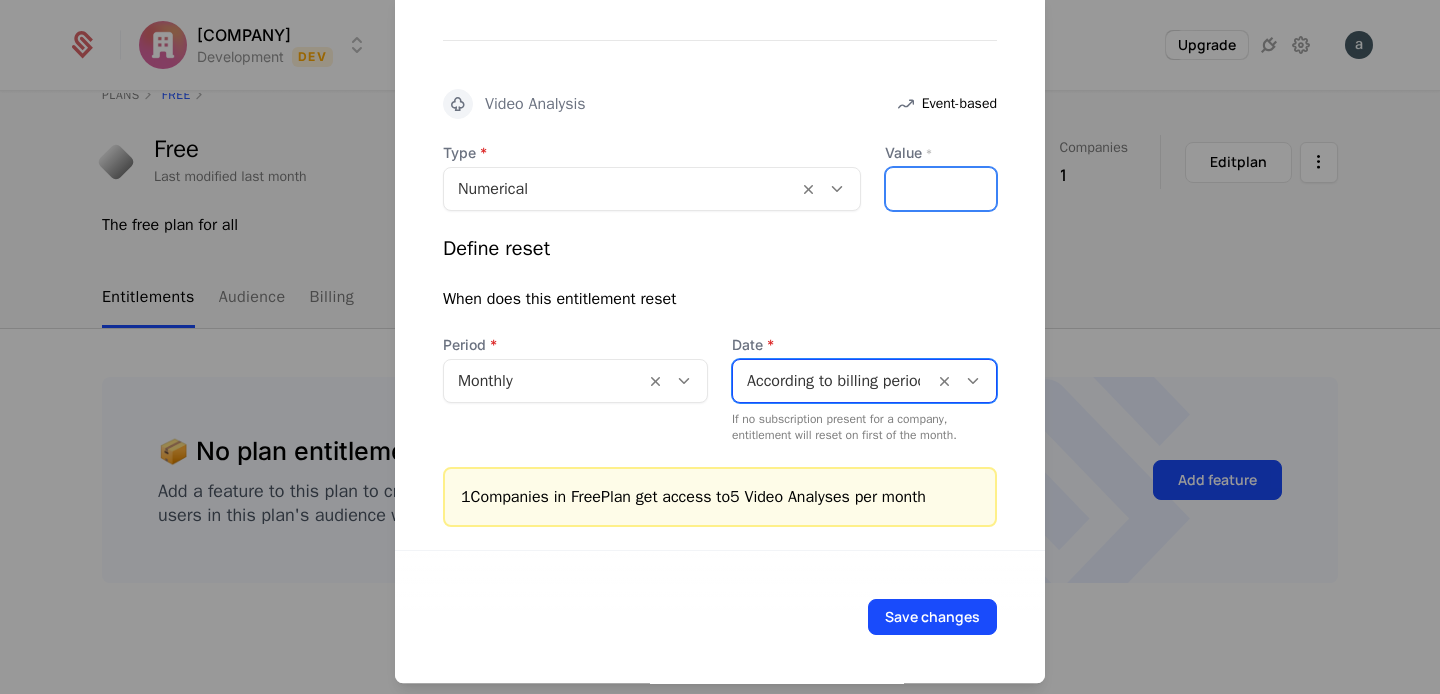 drag, startPoint x: 873, startPoint y: 180, endPoint x: 846, endPoint y: 172, distance: 28.160255 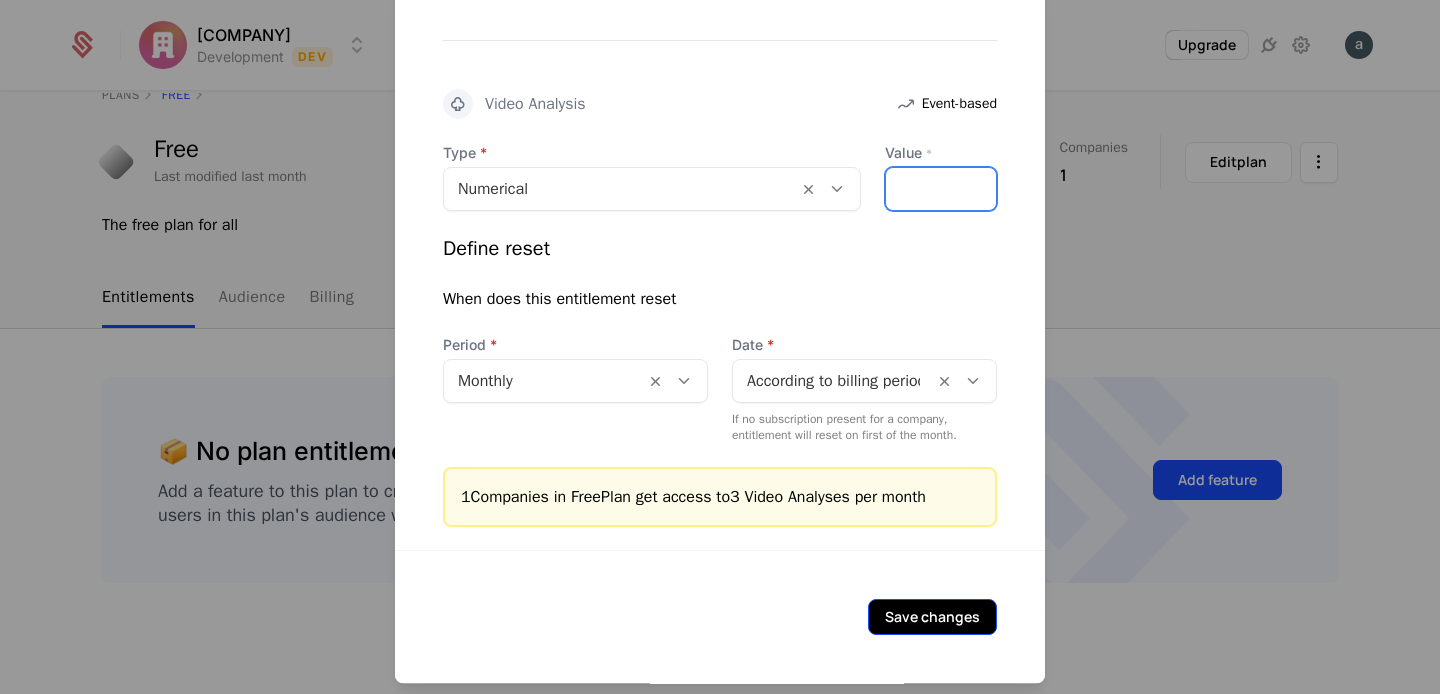 type on "*" 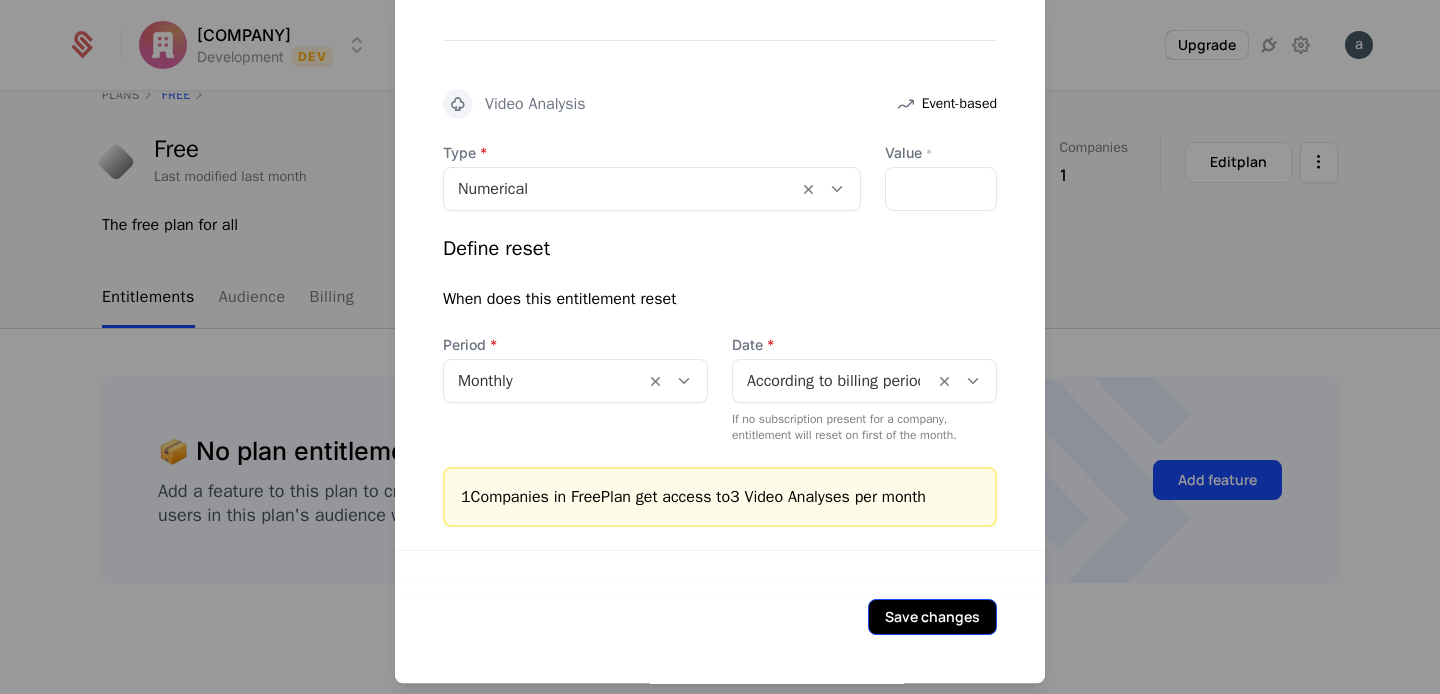 click on "Save changes" at bounding box center [932, 617] 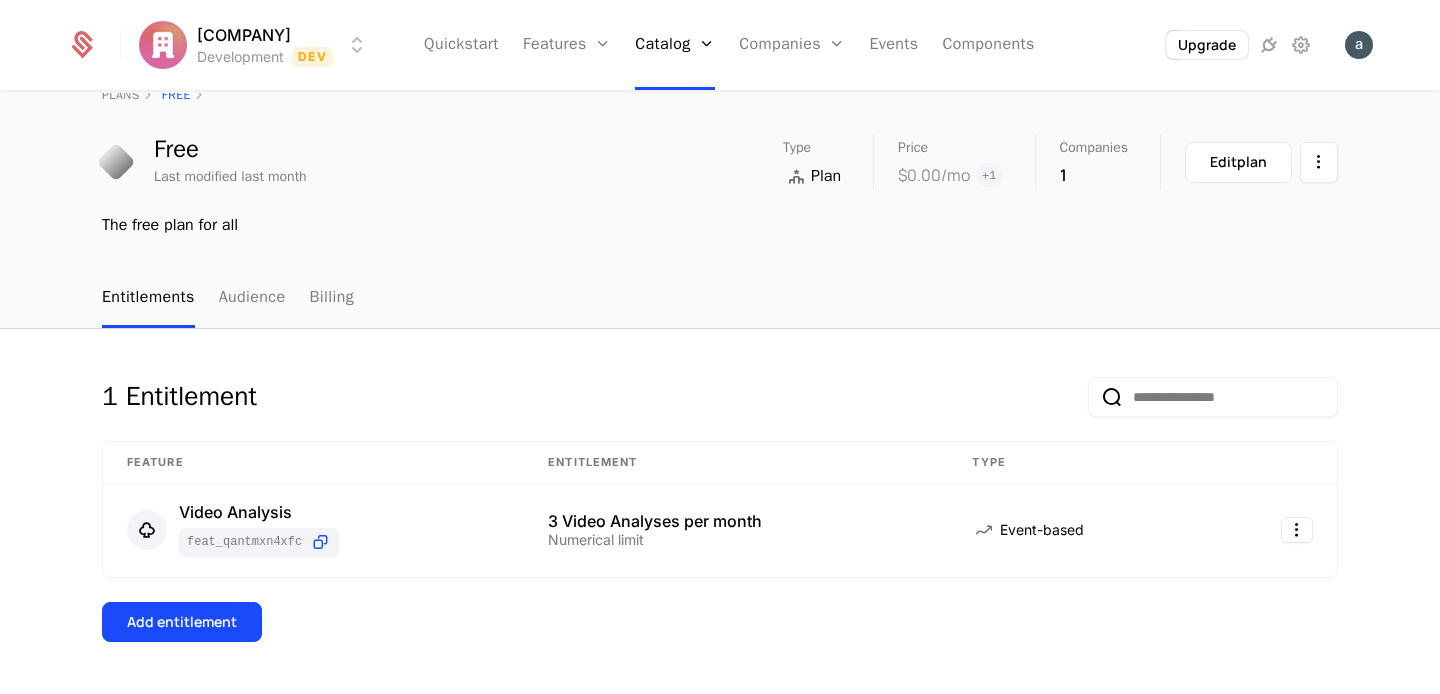 scroll, scrollTop: 64, scrollLeft: 0, axis: vertical 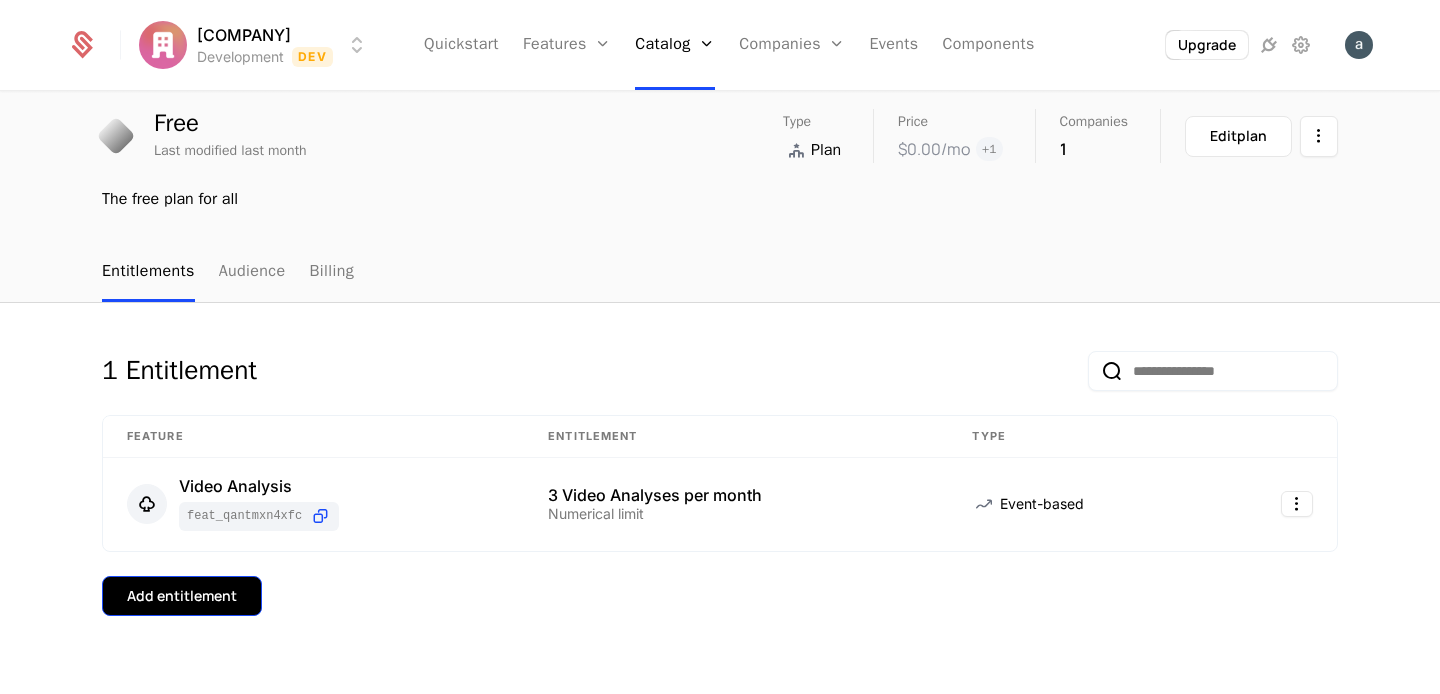 click on "Add entitlement" at bounding box center (182, 596) 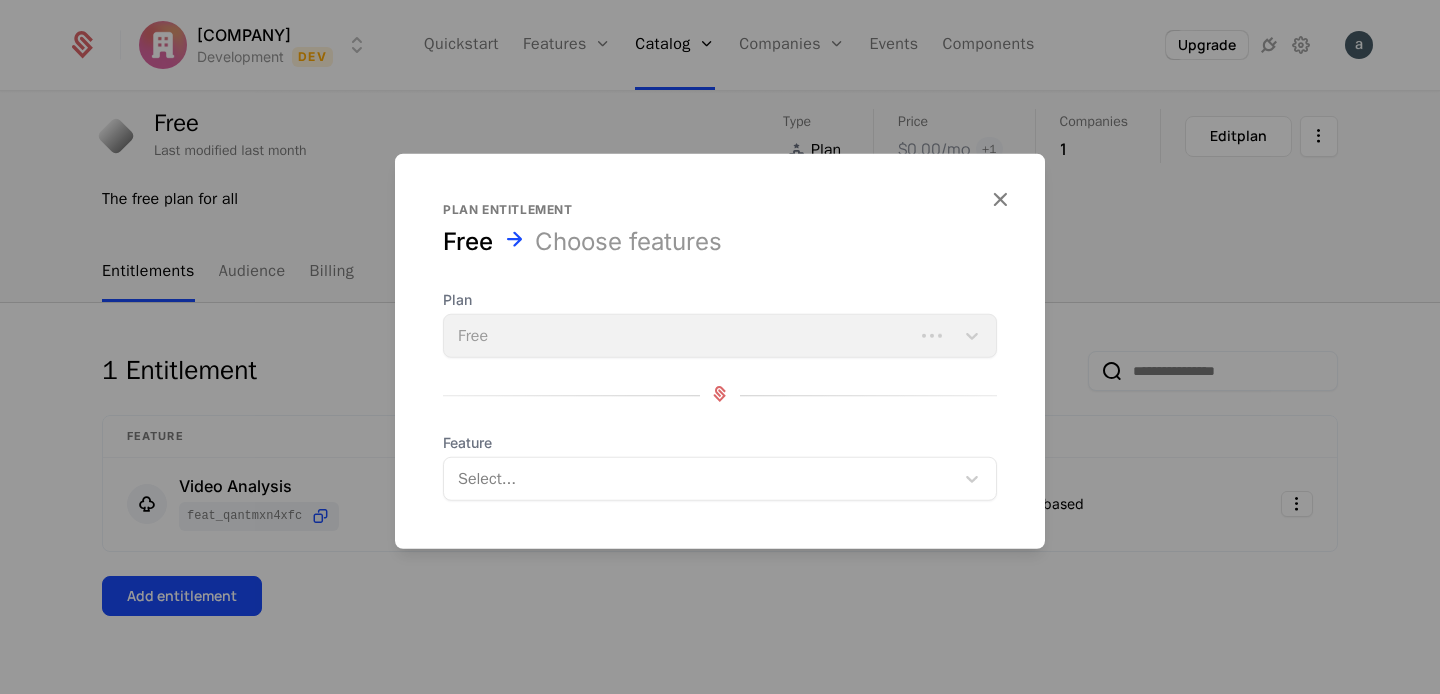 click on "Plan Free" at bounding box center [720, 324] 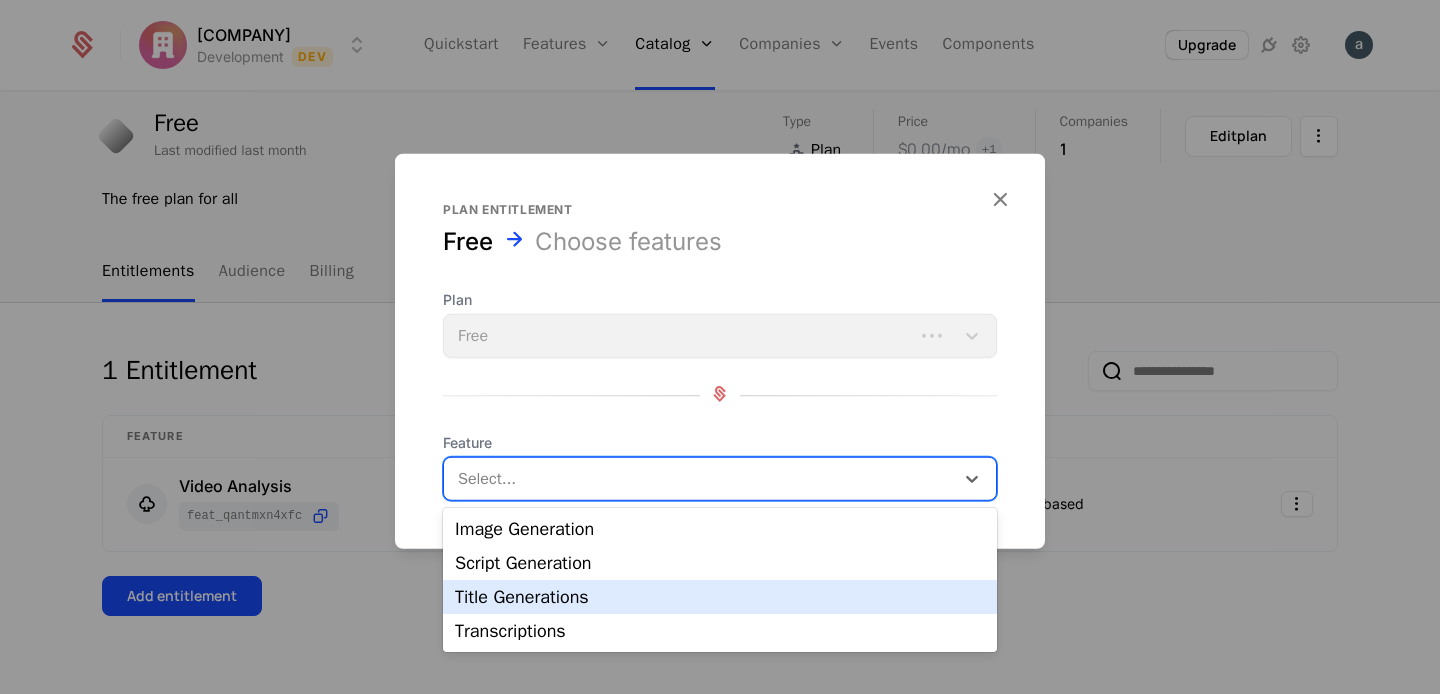 click at bounding box center (720, 347) 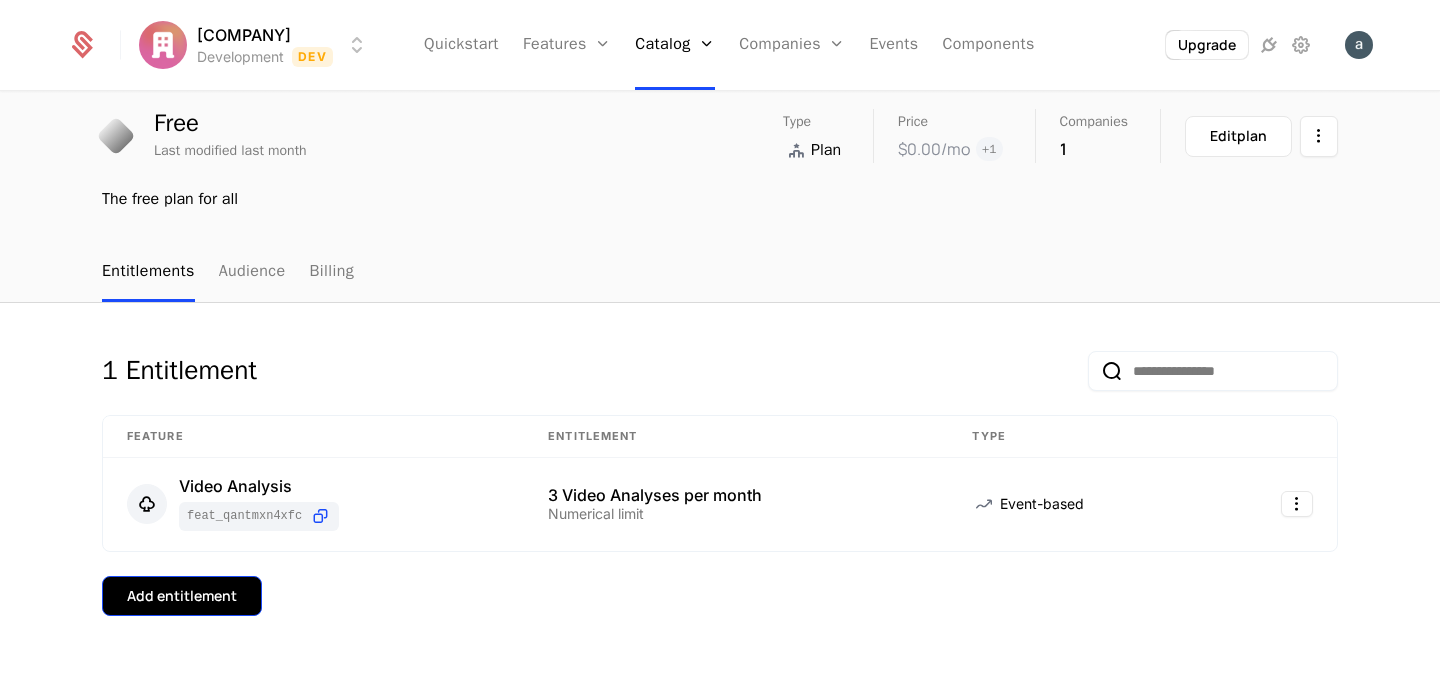 click on "Add entitlement" at bounding box center (182, 596) 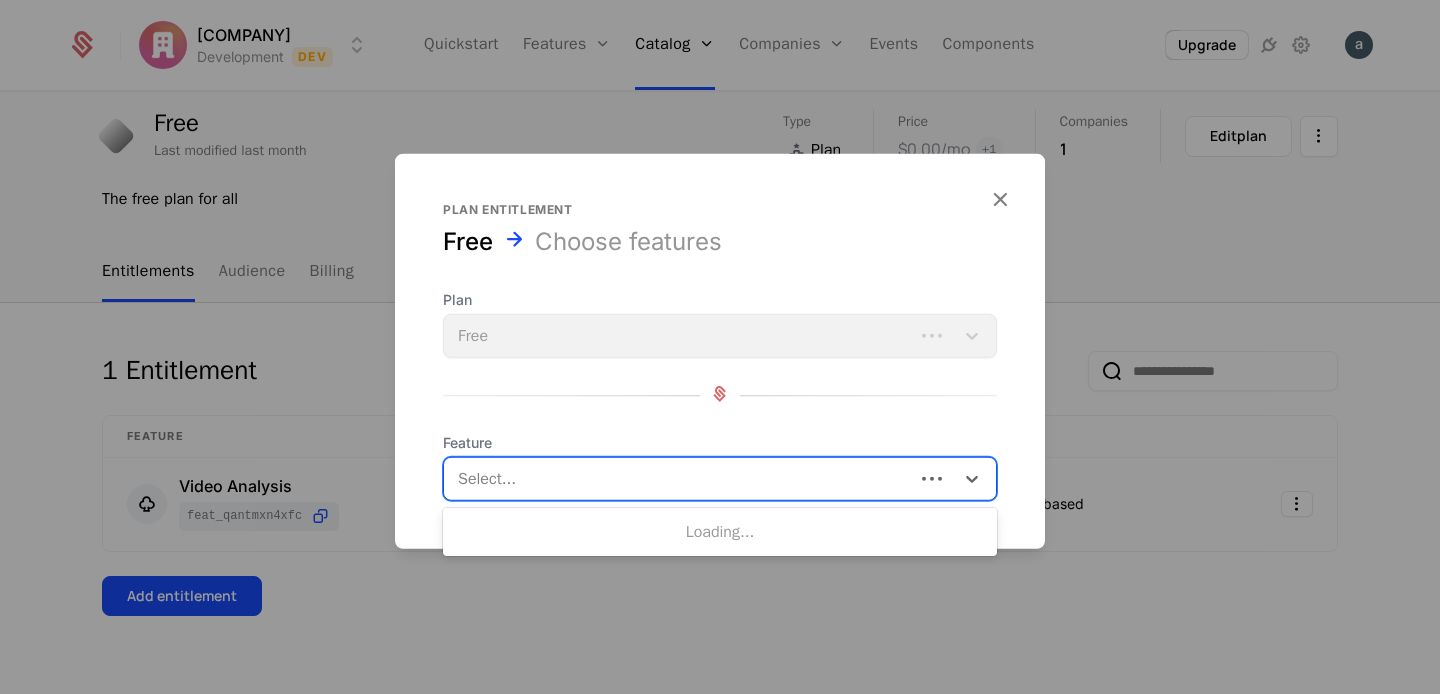 click at bounding box center [681, 479] 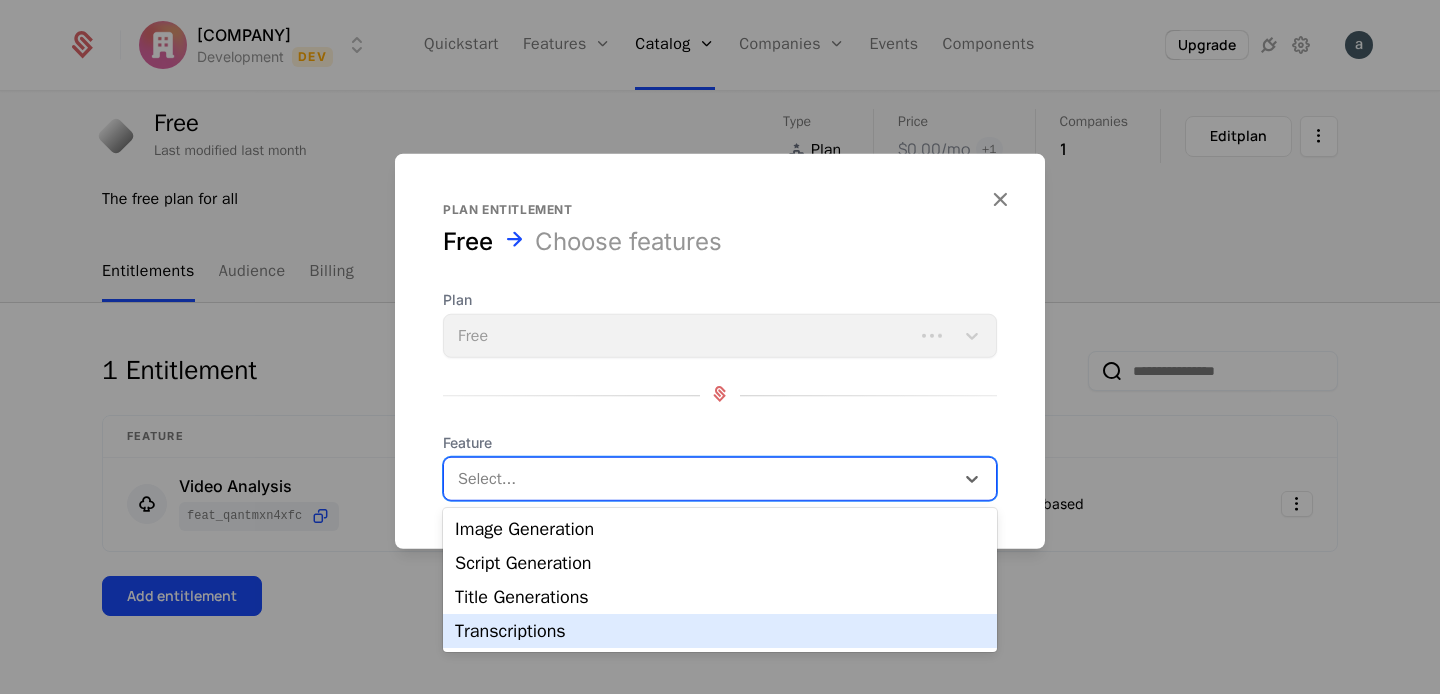 click on "Transcriptions" at bounding box center (720, 631) 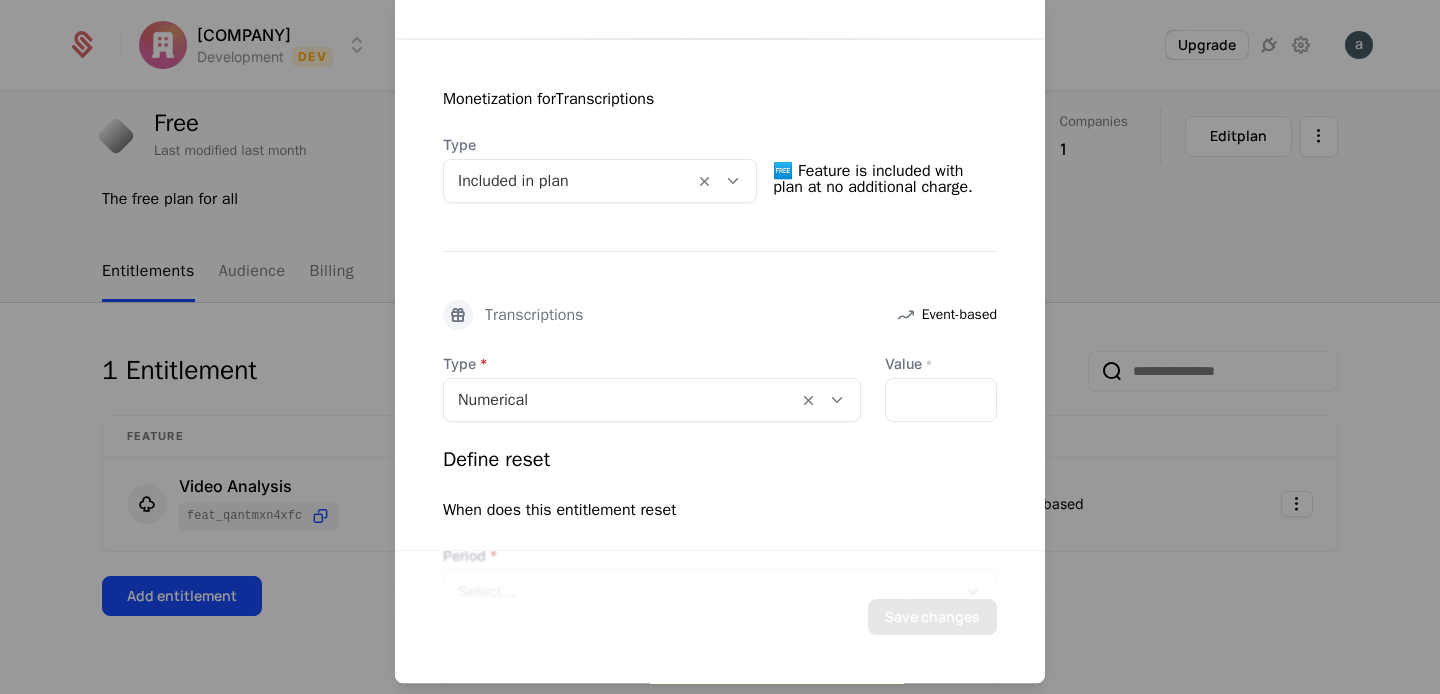 scroll, scrollTop: 379, scrollLeft: 0, axis: vertical 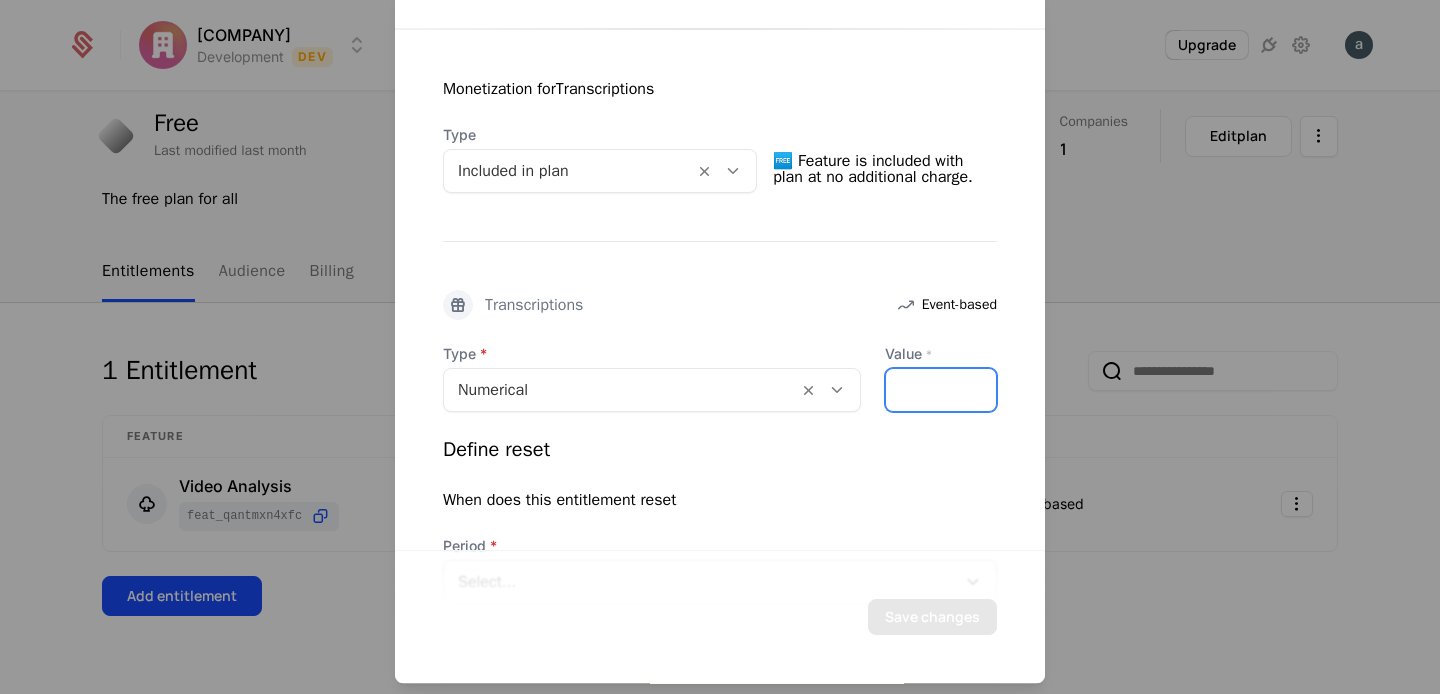 drag, startPoint x: 944, startPoint y: 388, endPoint x: 846, endPoint y: 384, distance: 98.0816 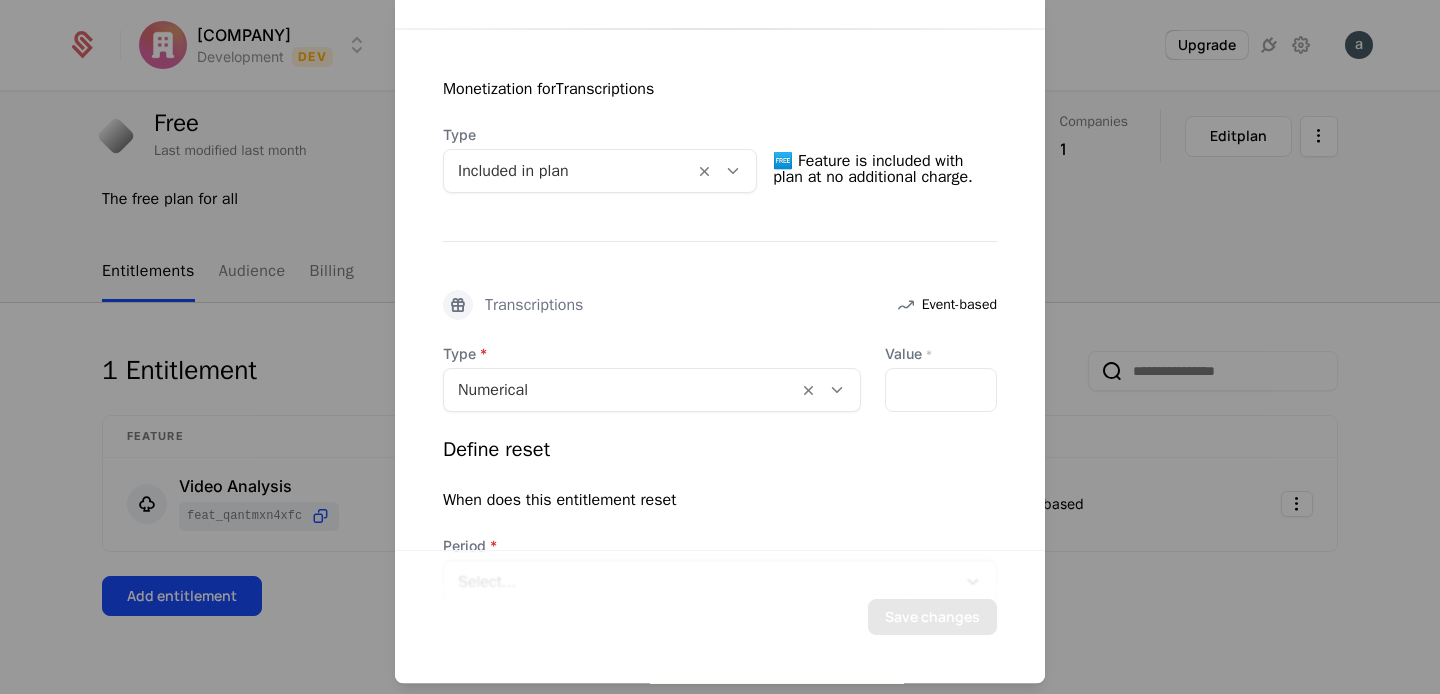 click on "Define reset" at bounding box center [720, 450] 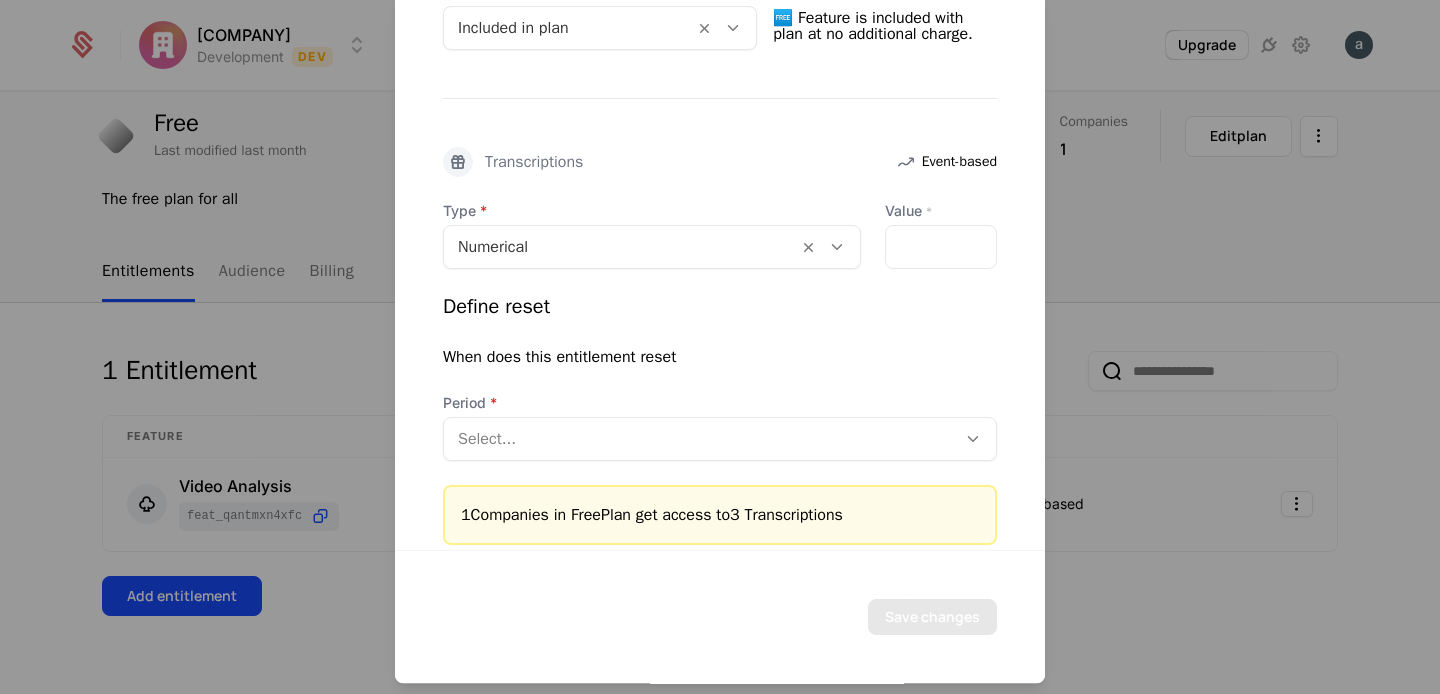 scroll, scrollTop: 540, scrollLeft: 0, axis: vertical 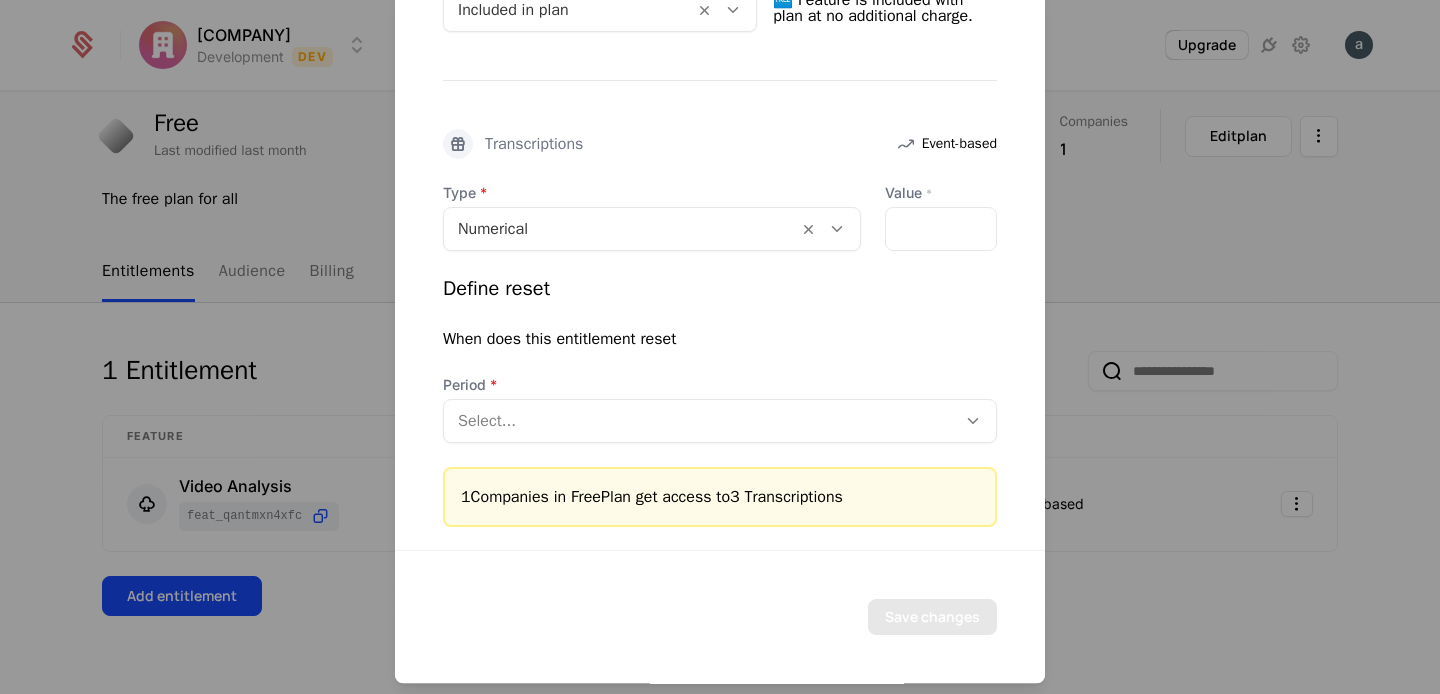 click at bounding box center (700, 421) 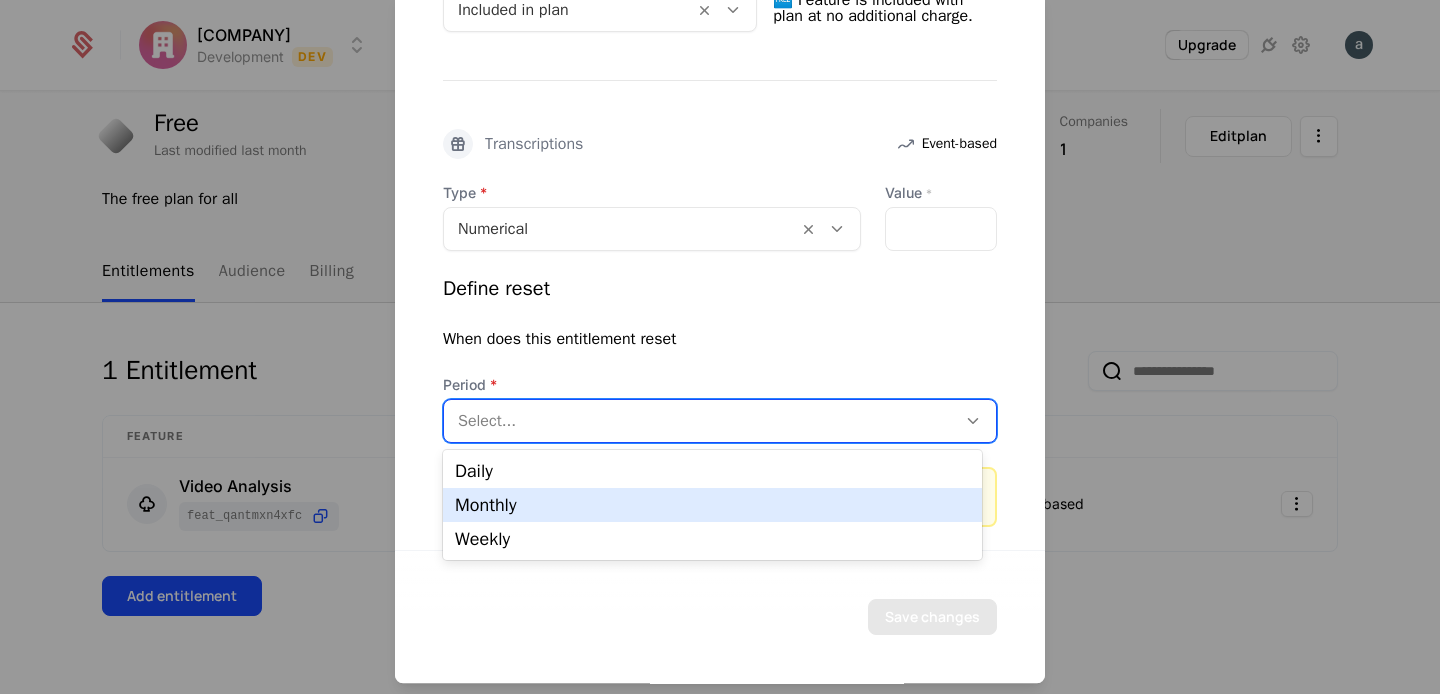 click on "Monthly" at bounding box center (712, 505) 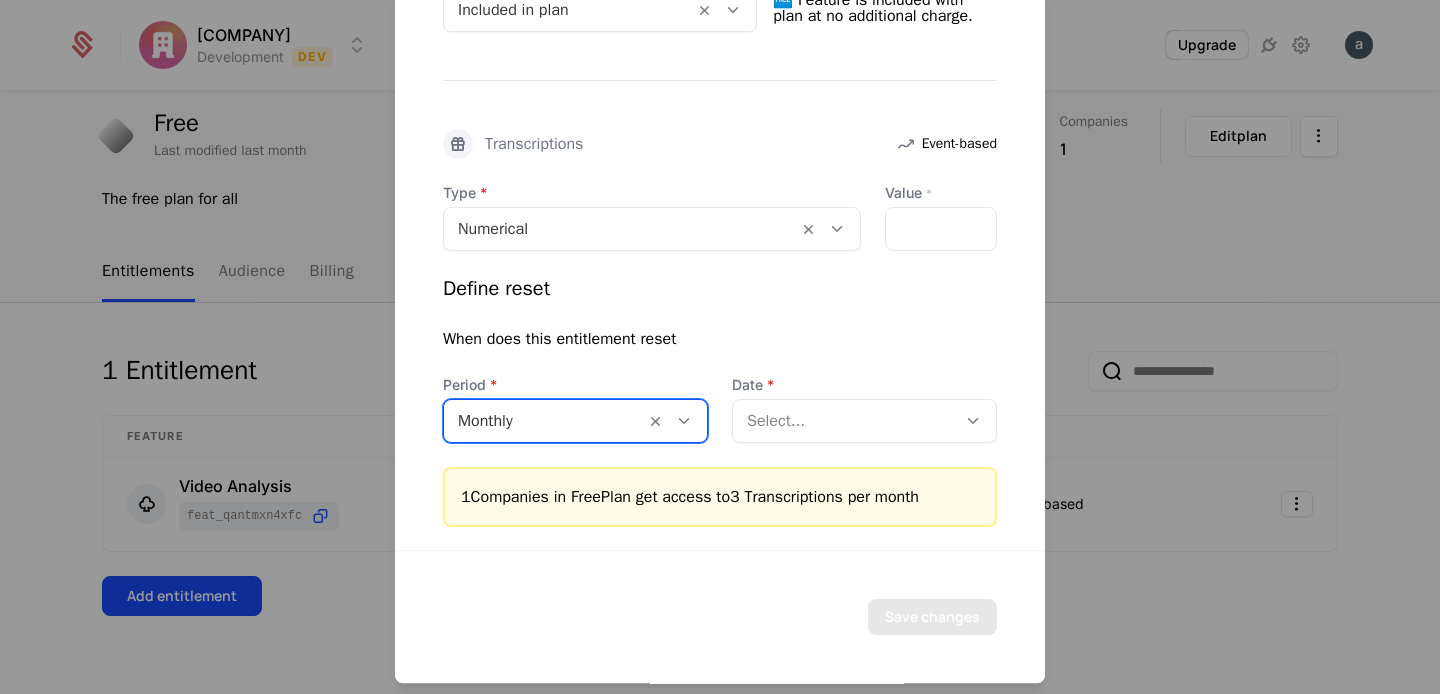 click at bounding box center (844, 421) 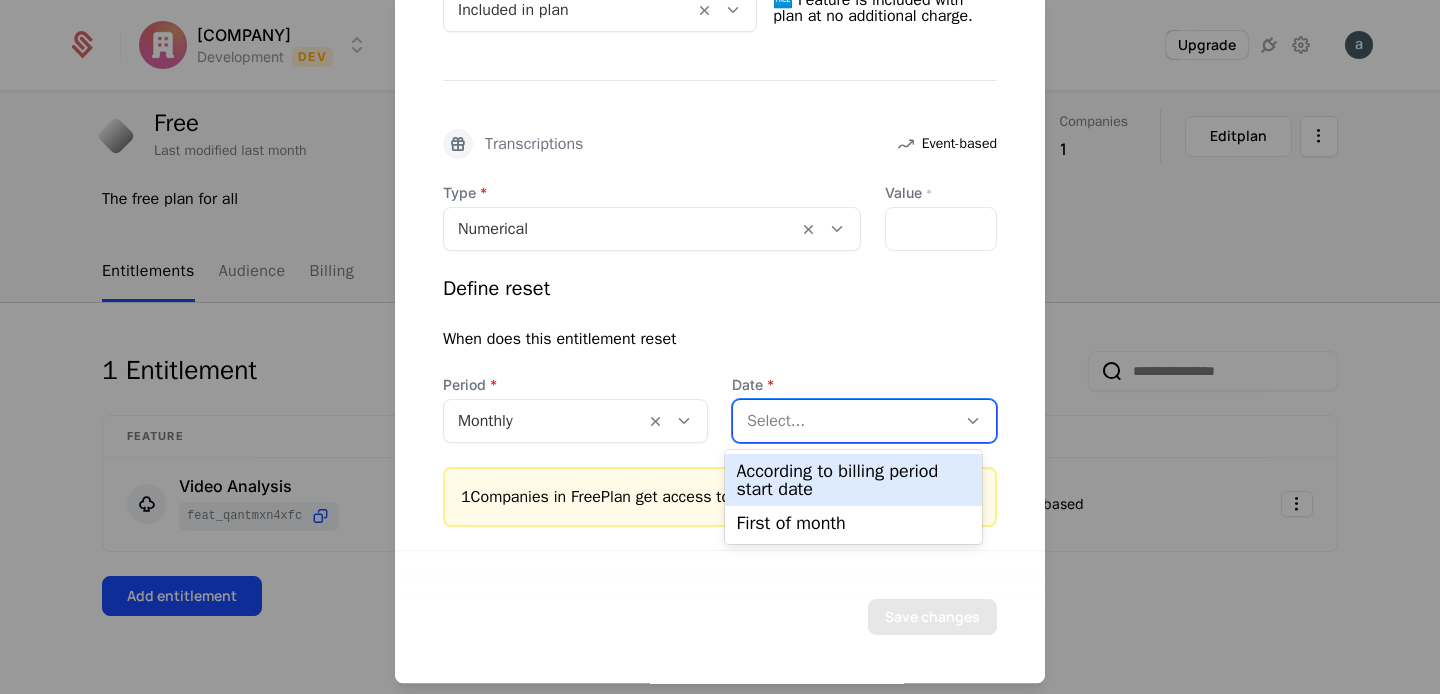 click on "According to billing period start date" at bounding box center (854, 480) 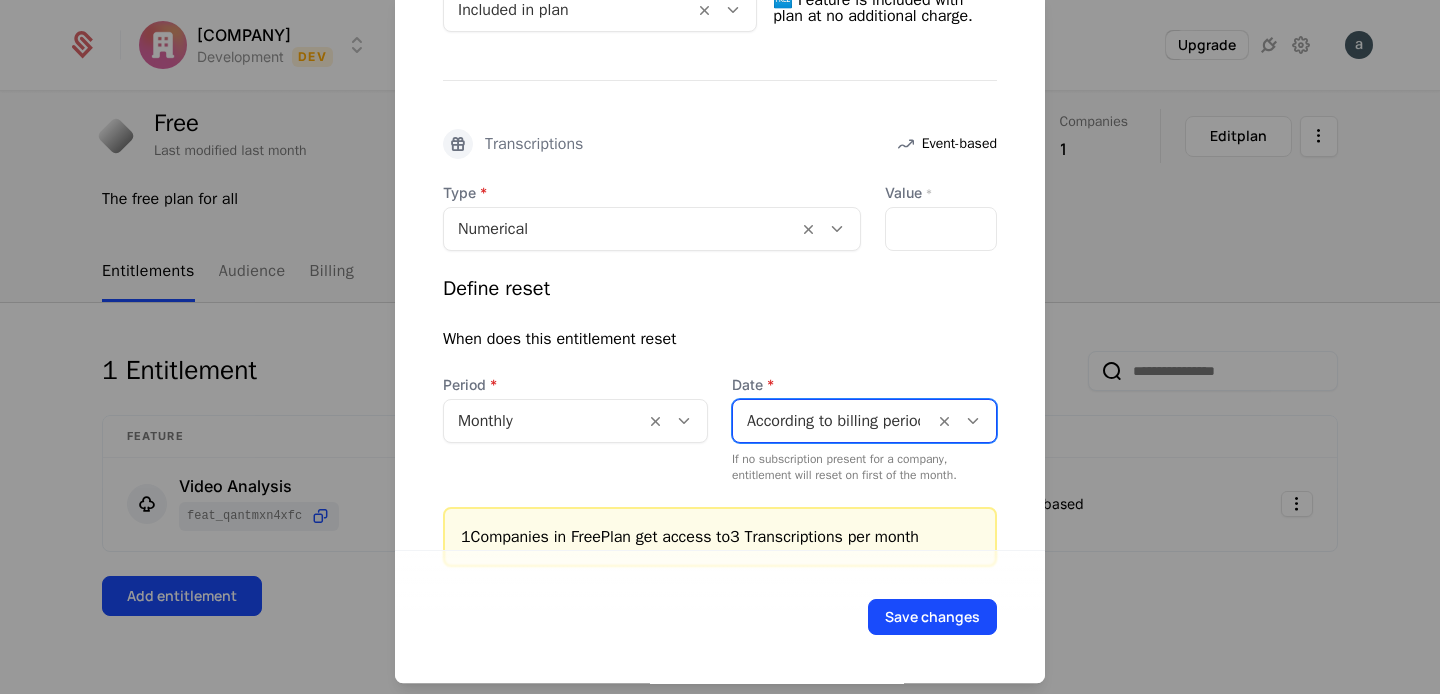 scroll, scrollTop: 580, scrollLeft: 0, axis: vertical 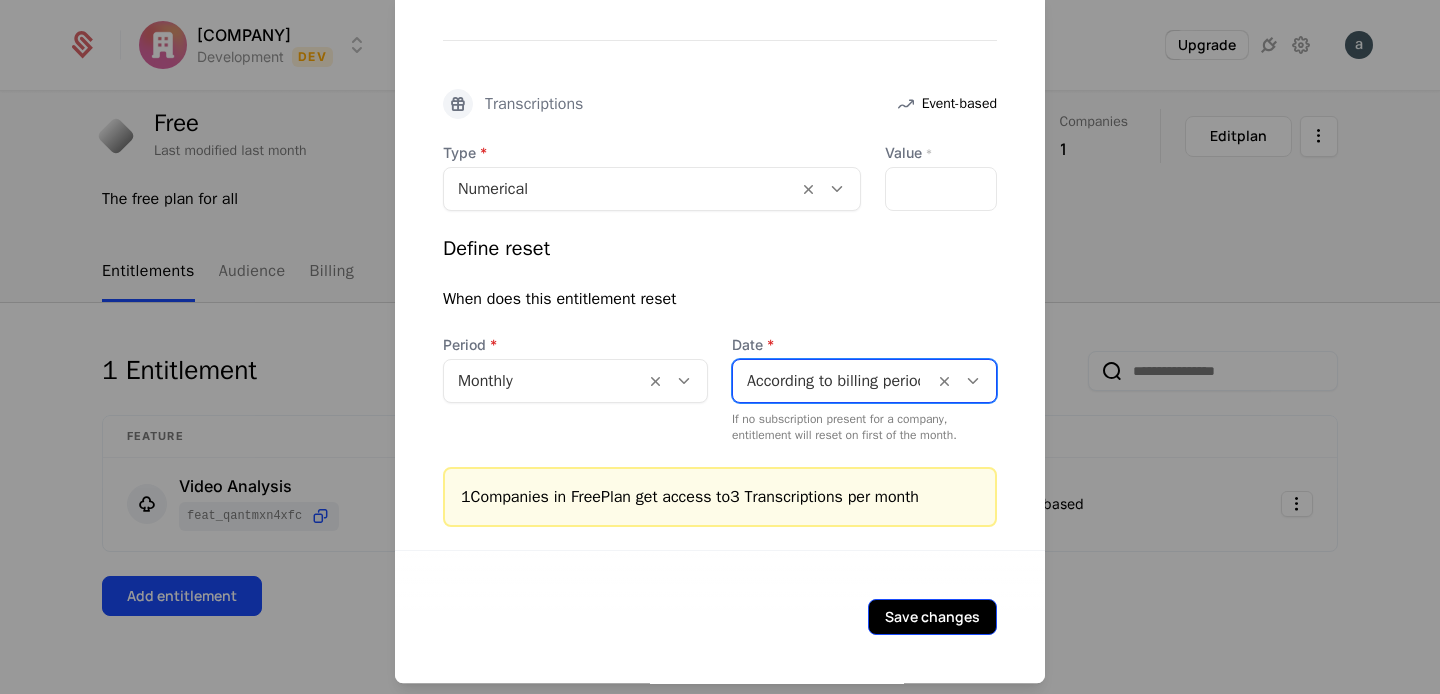 click on "Save changes" at bounding box center (932, 617) 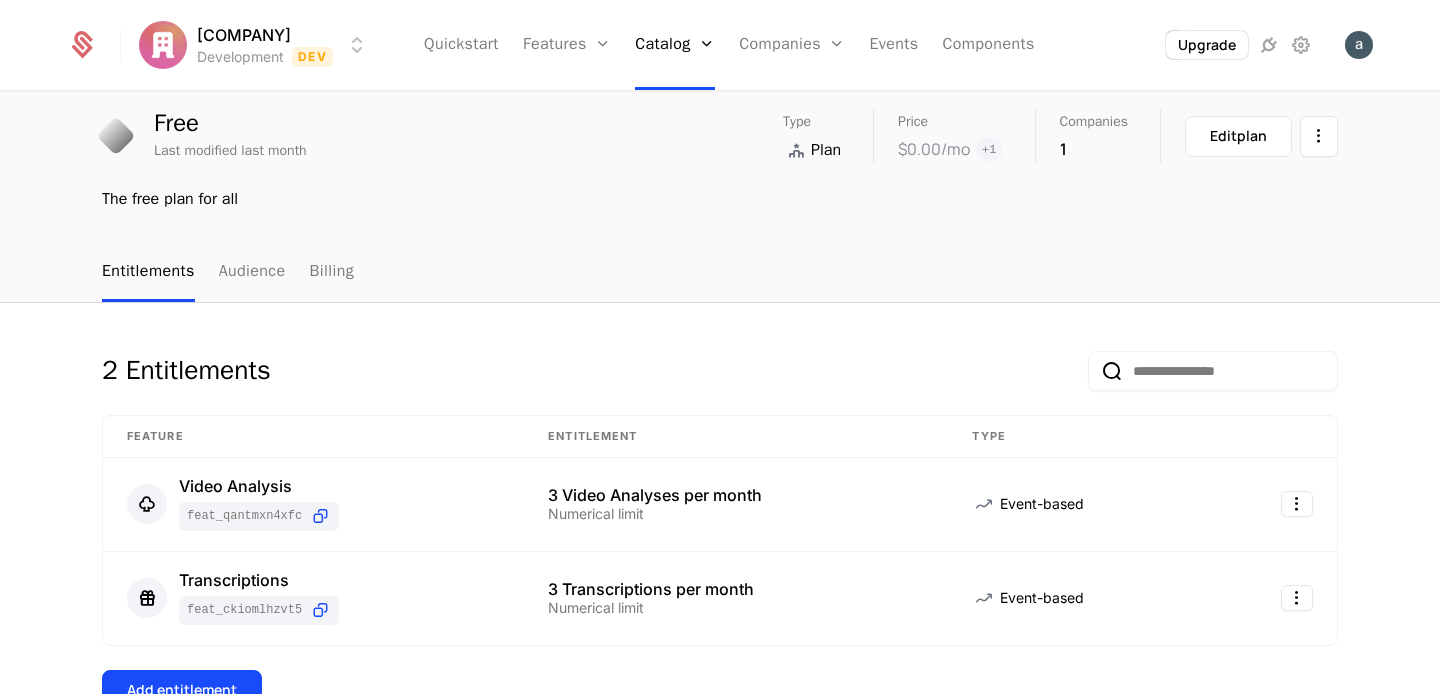 scroll, scrollTop: 102, scrollLeft: 0, axis: vertical 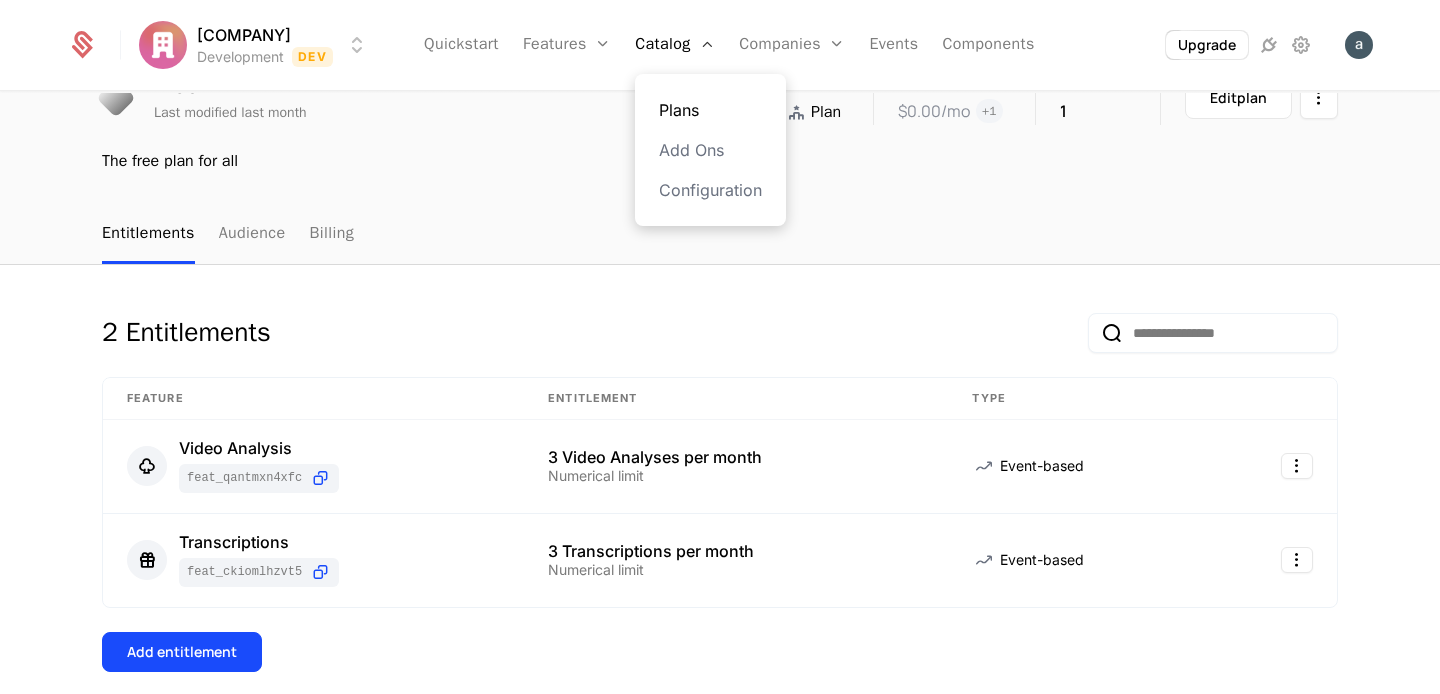 click on "Plans" at bounding box center [710, 110] 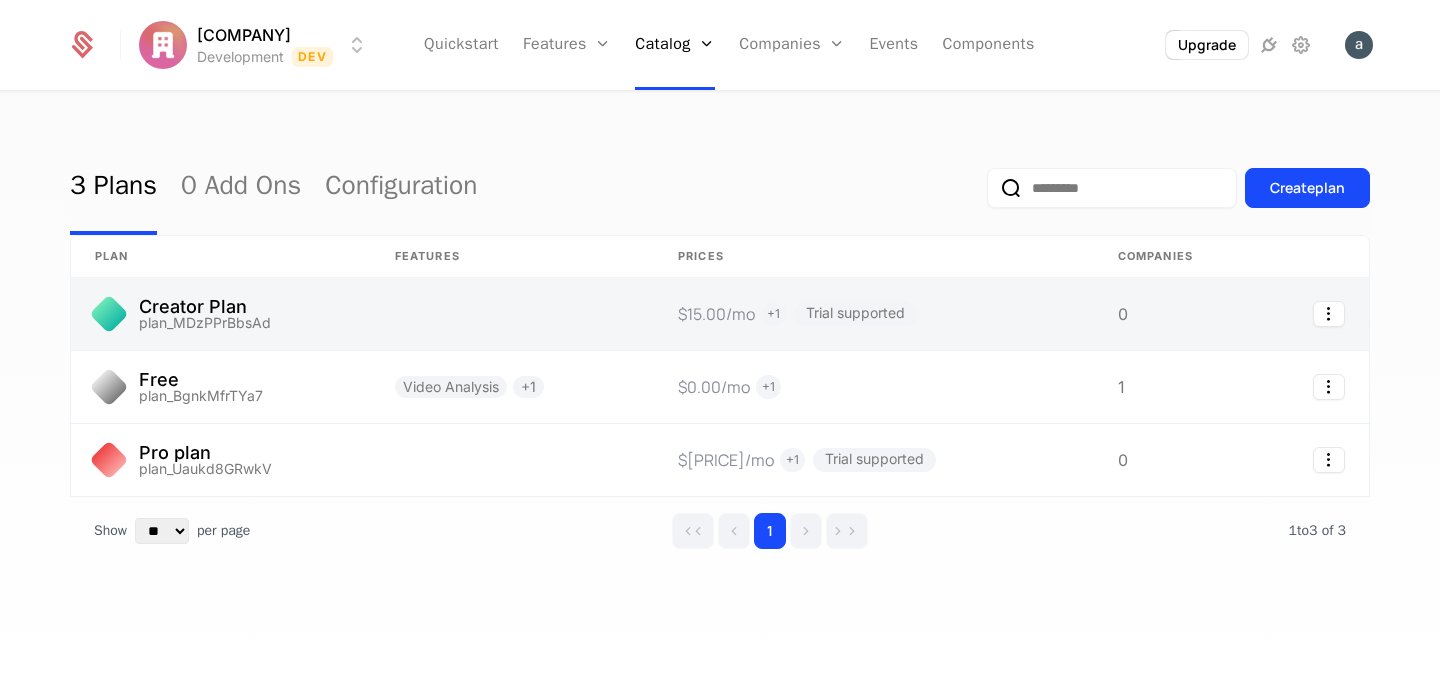 click at bounding box center (221, 314) 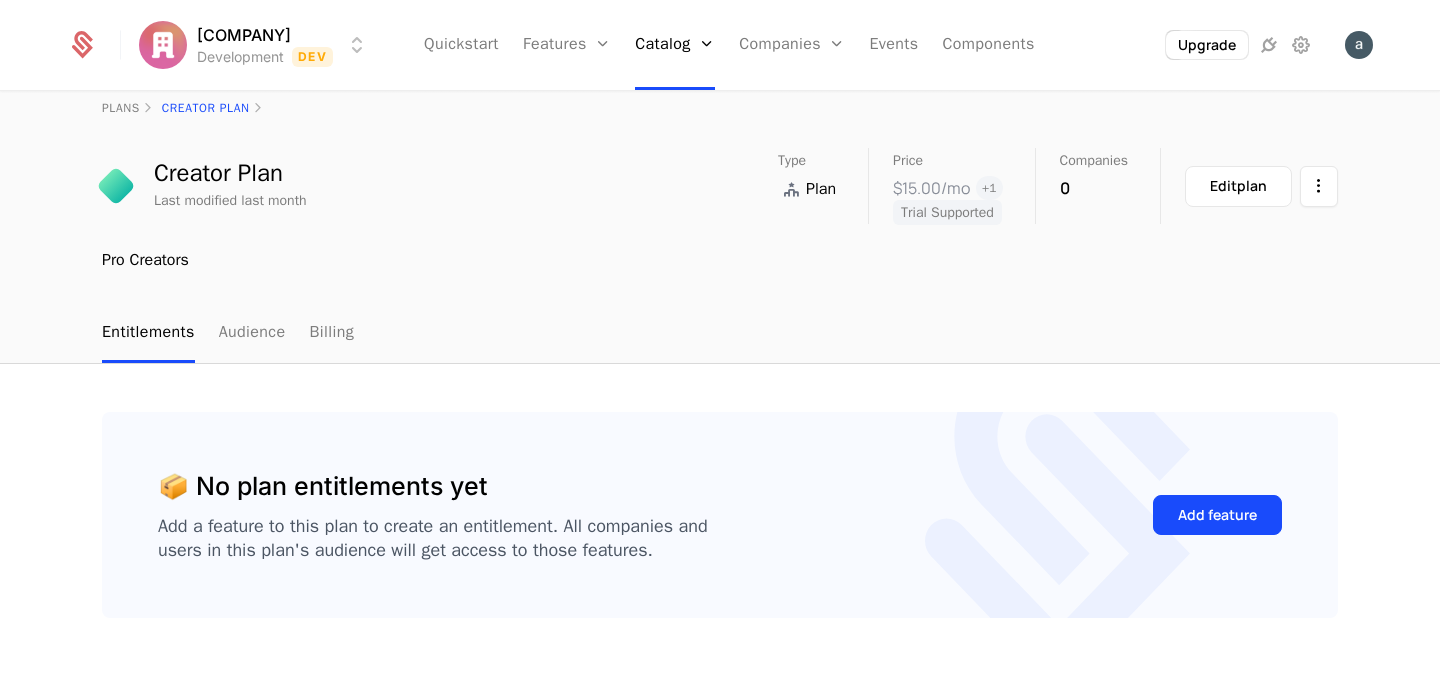 scroll, scrollTop: 60, scrollLeft: 0, axis: vertical 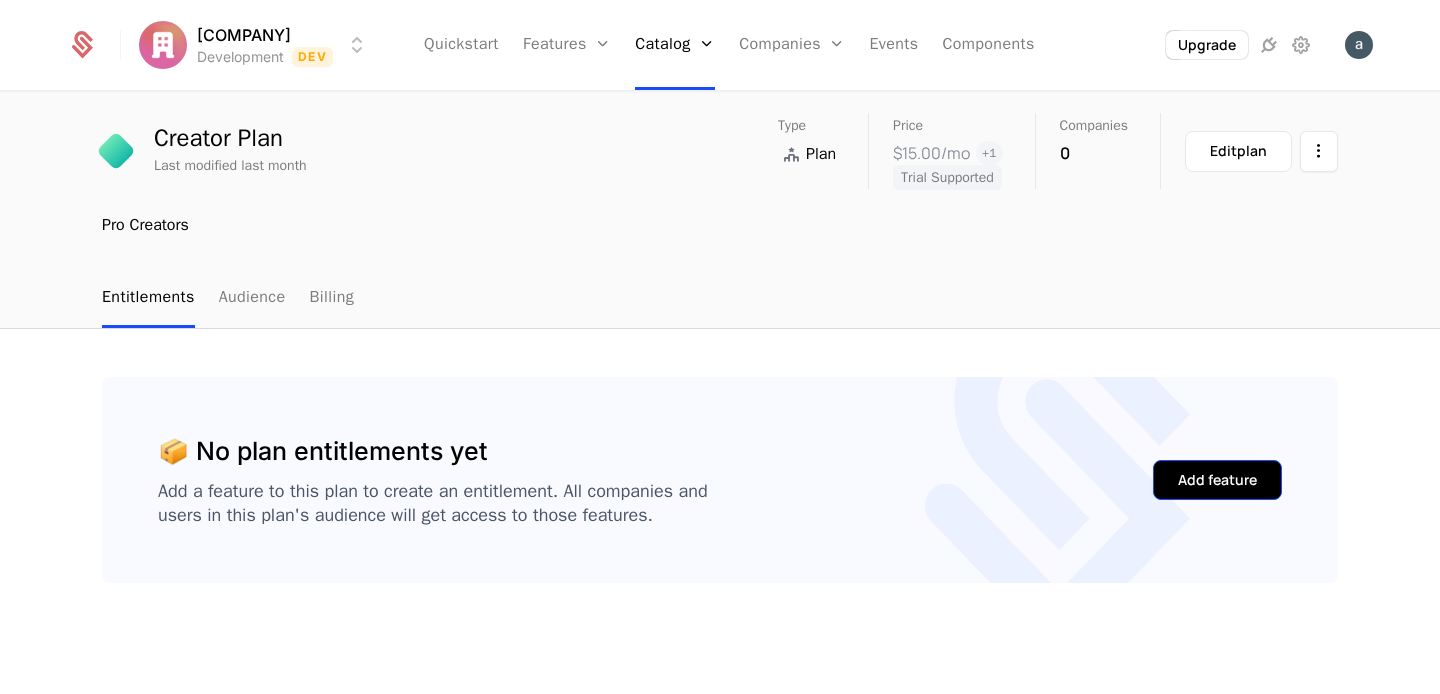 click on "Add feature" at bounding box center [1217, 480] 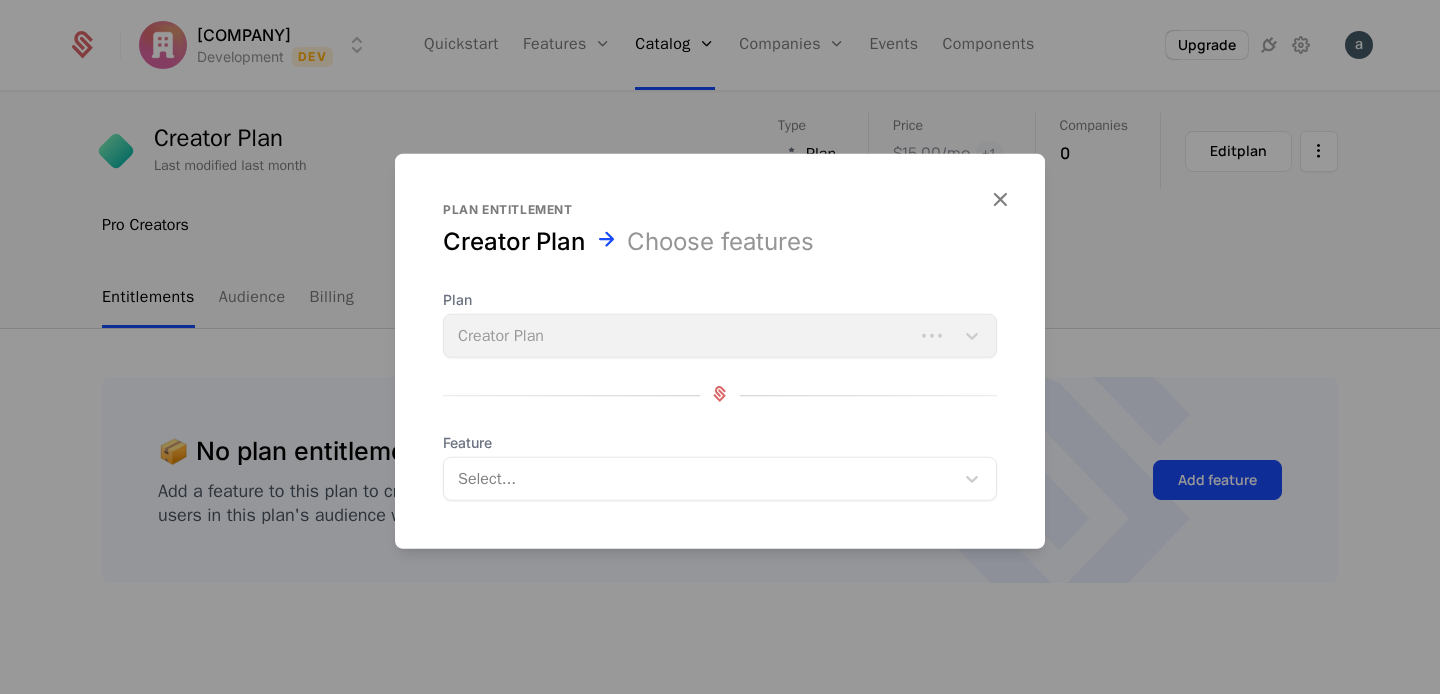 click at bounding box center [701, 479] 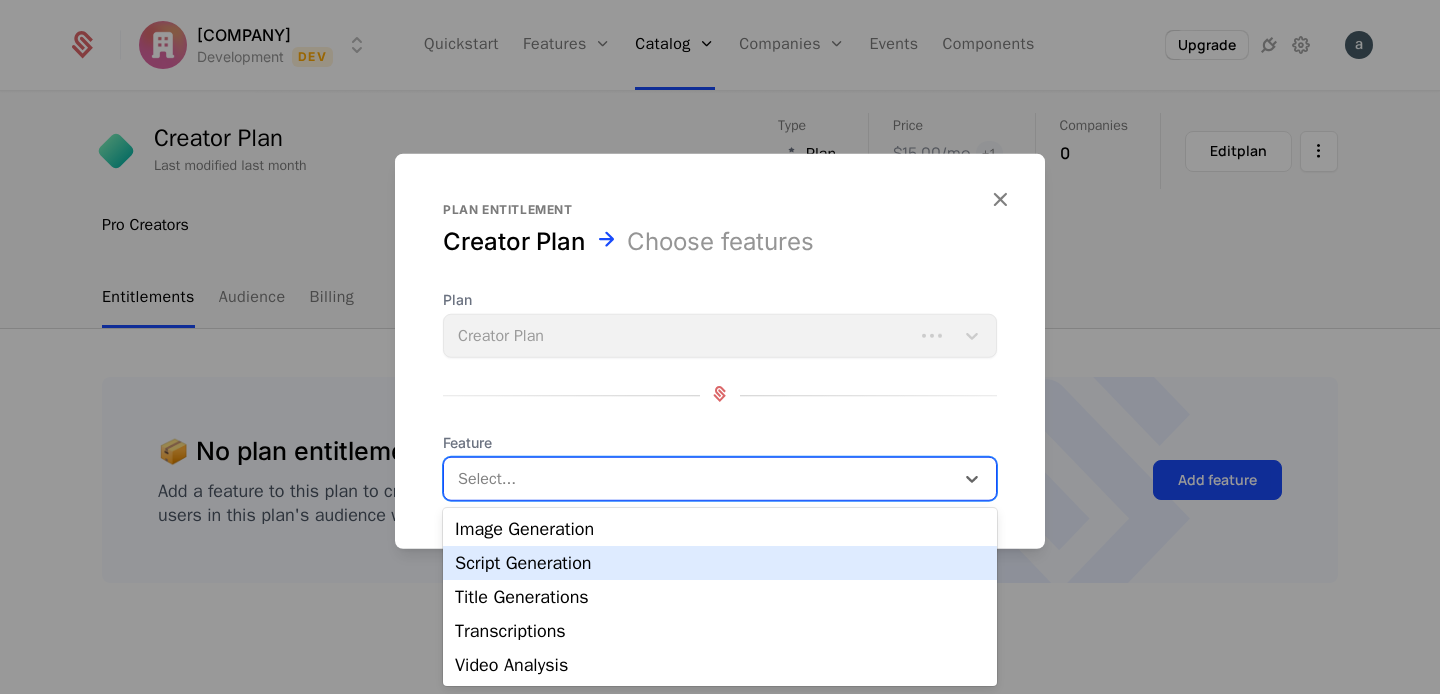 click on "Script Generation" at bounding box center (720, 563) 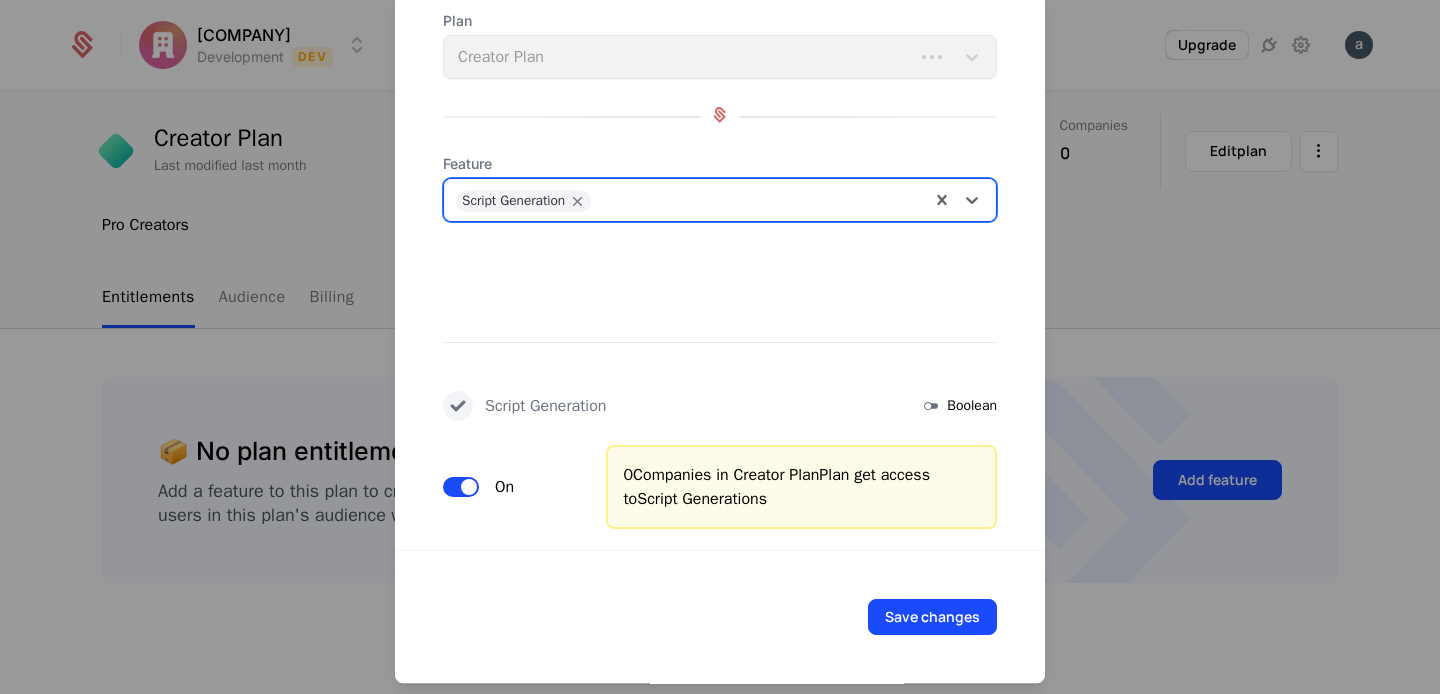 scroll, scrollTop: 116, scrollLeft: 0, axis: vertical 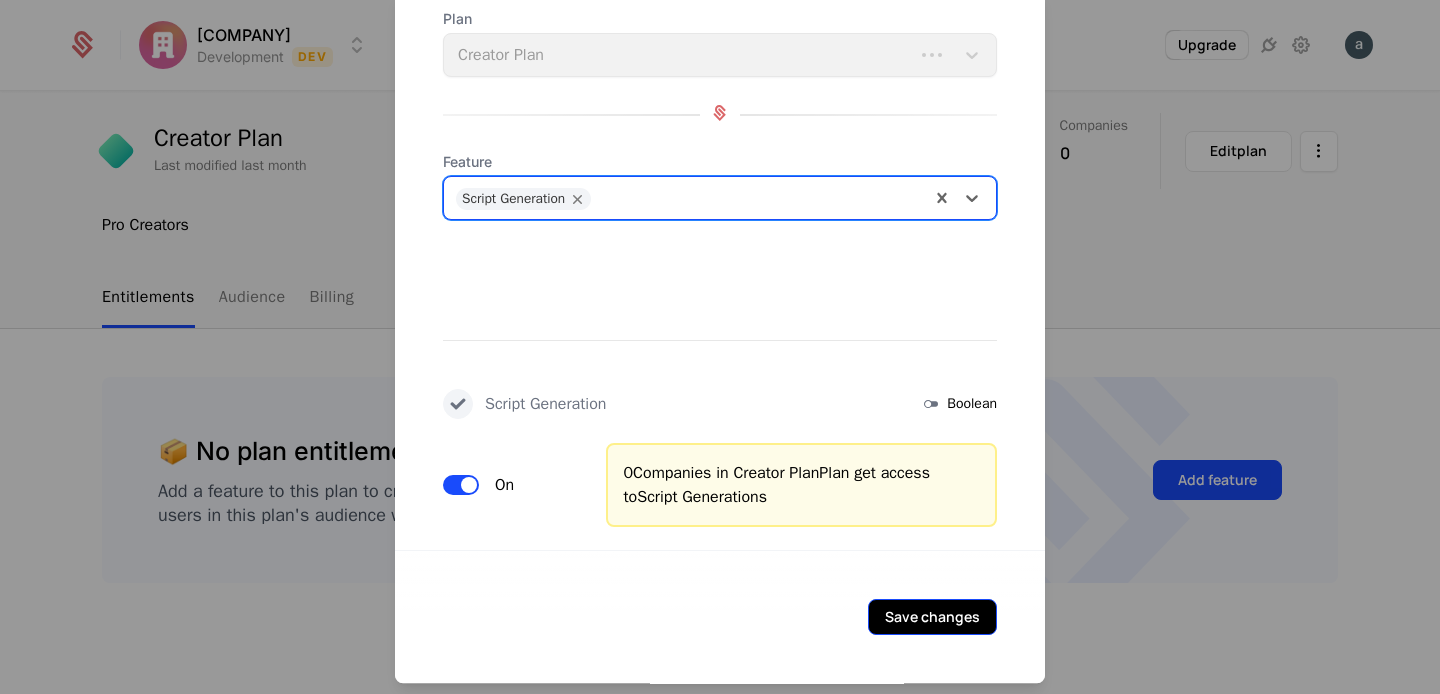 click on "Save changes" at bounding box center [932, 617] 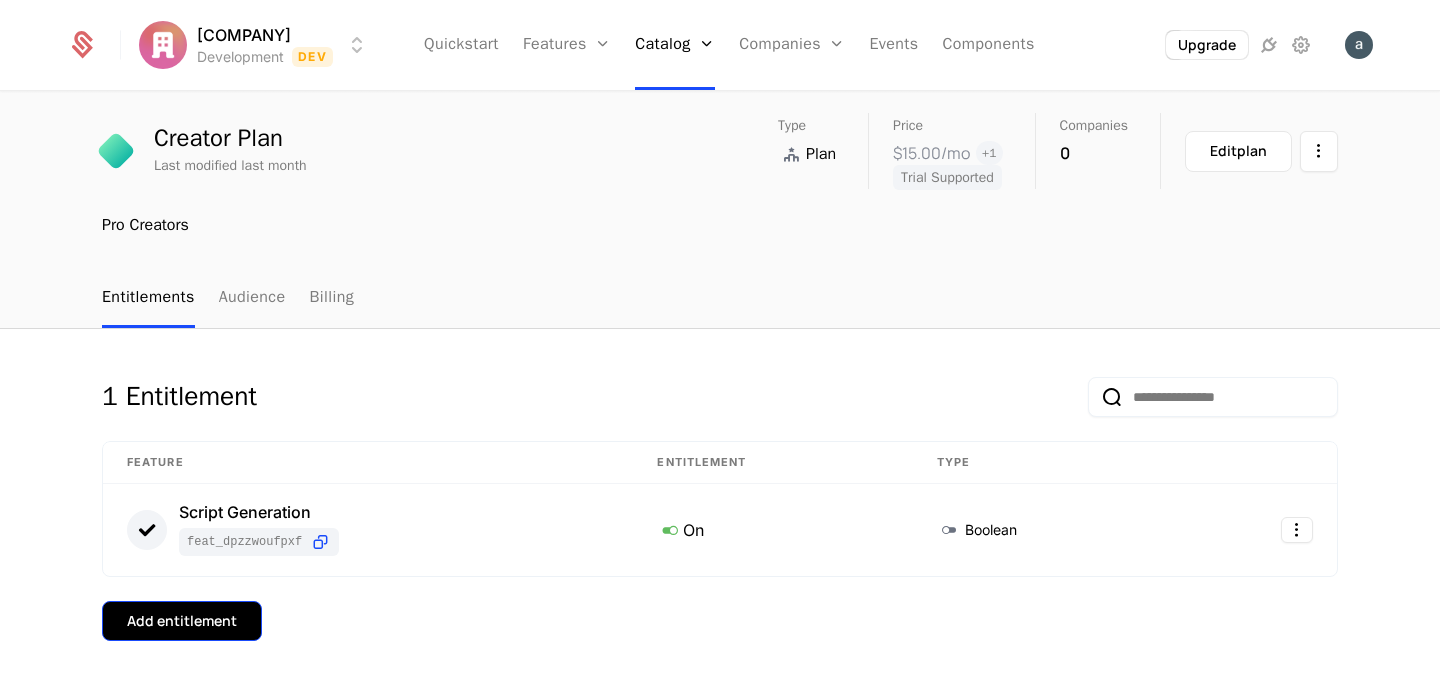 click on "Add entitlement" at bounding box center [182, 621] 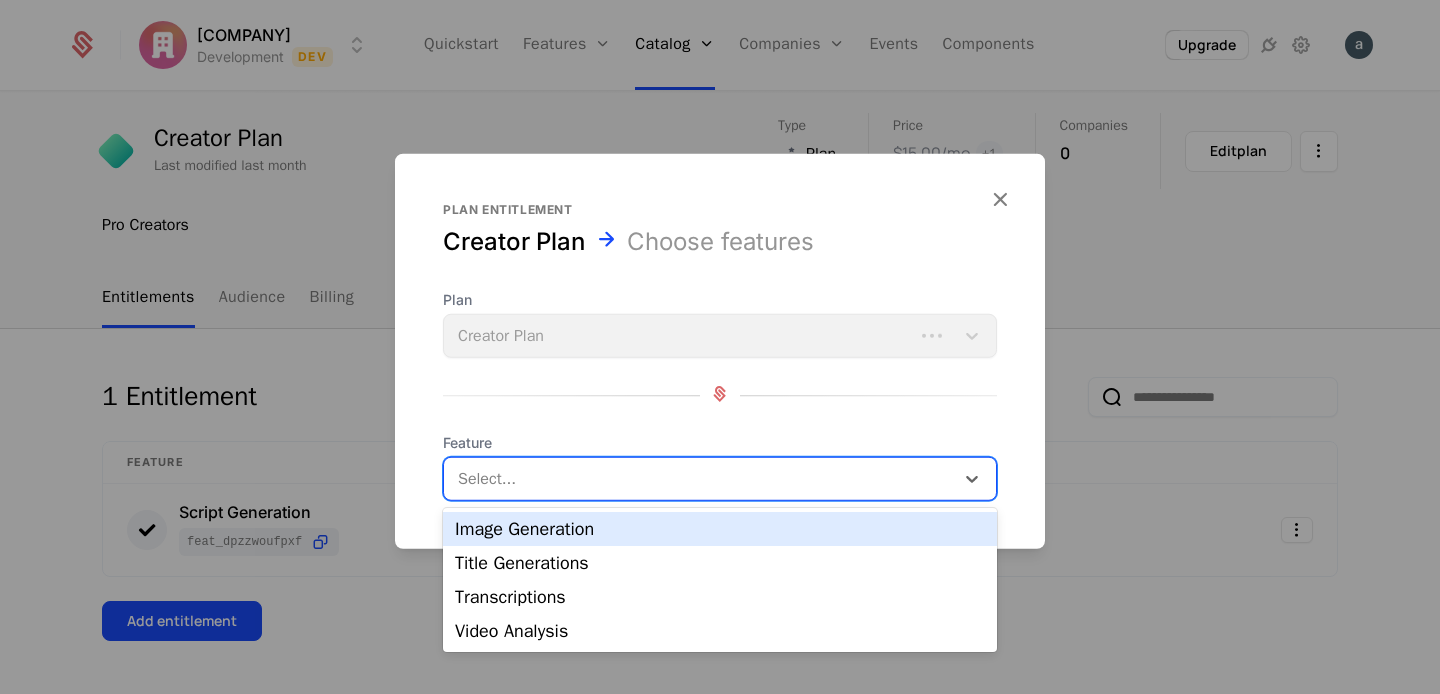 click at bounding box center [701, 479] 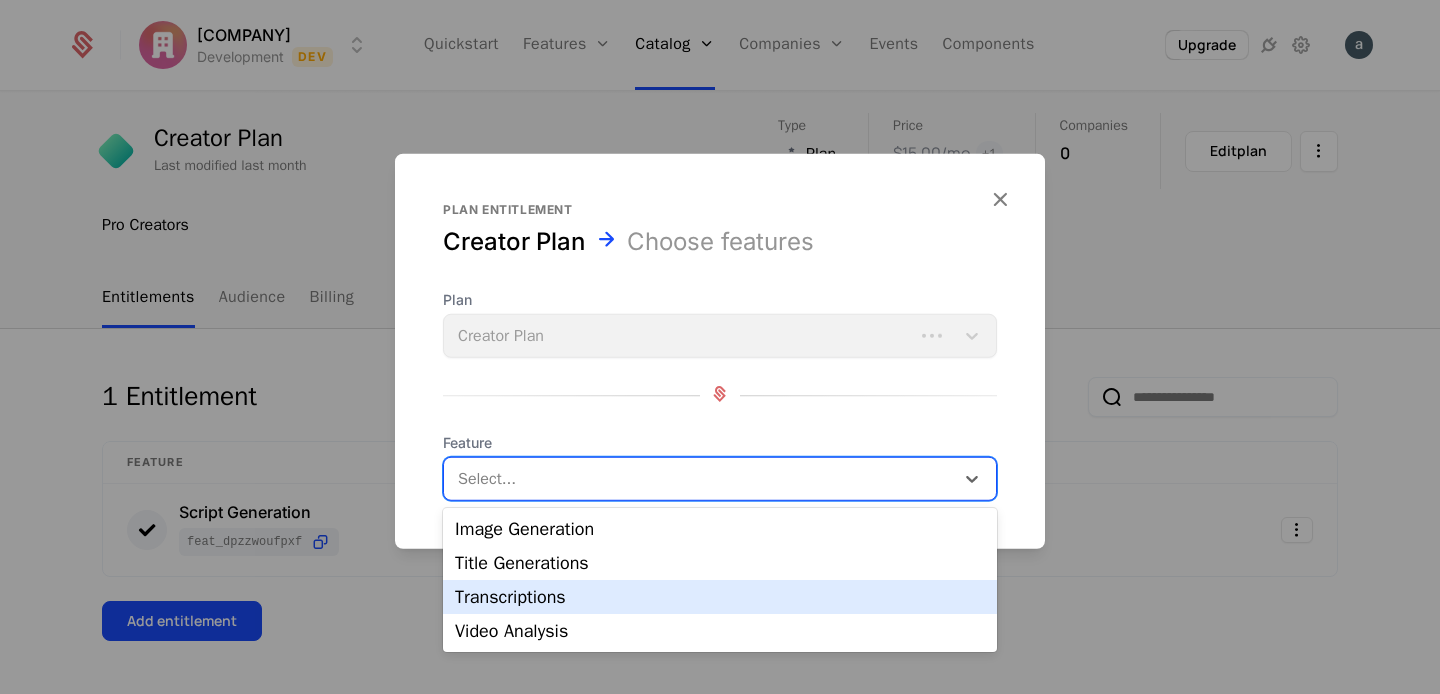 click at bounding box center [720, 347] 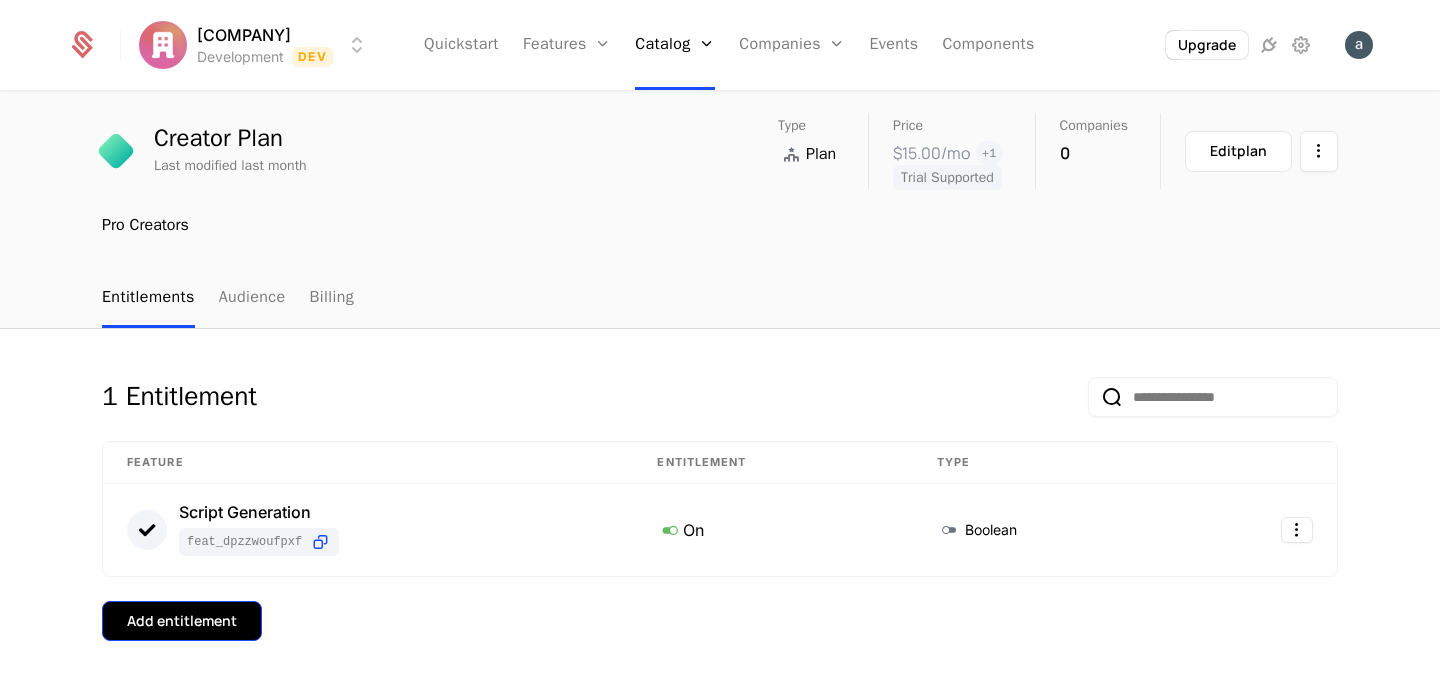 click on "Add entitlement" at bounding box center [182, 621] 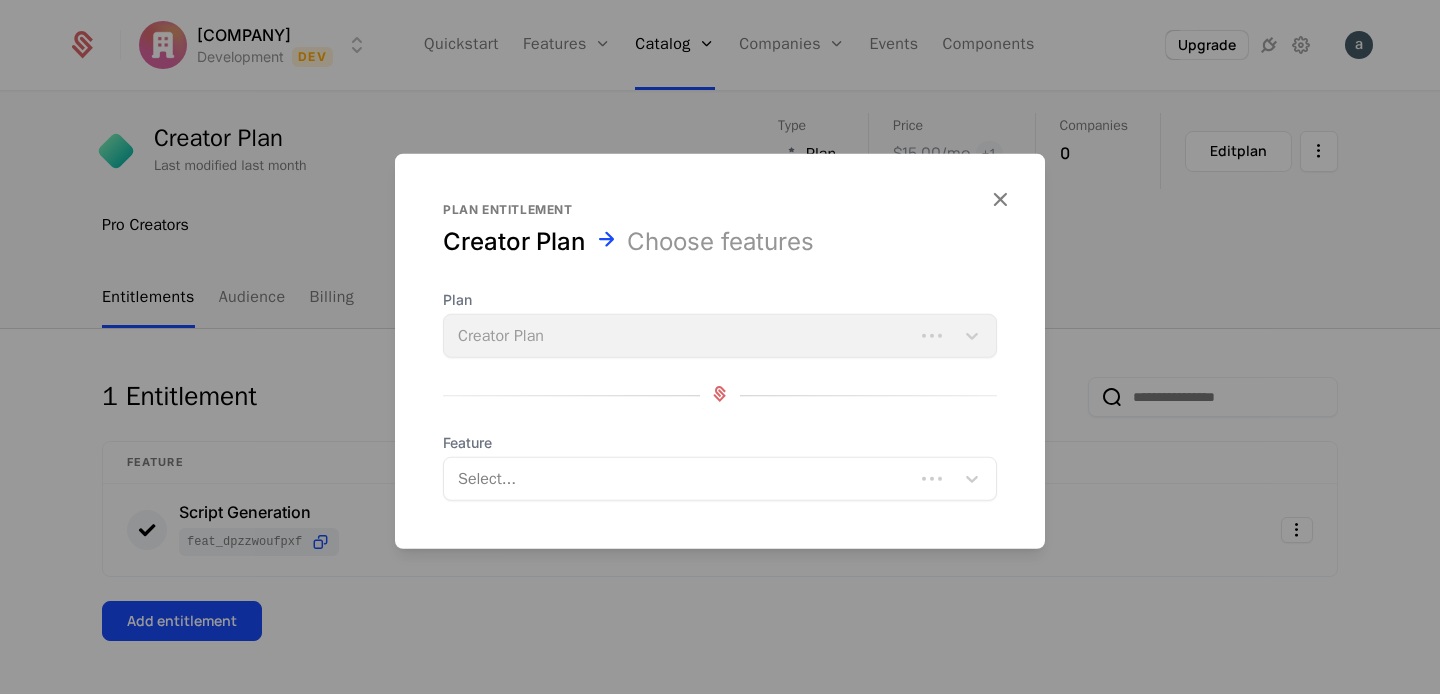 click at bounding box center (681, 479) 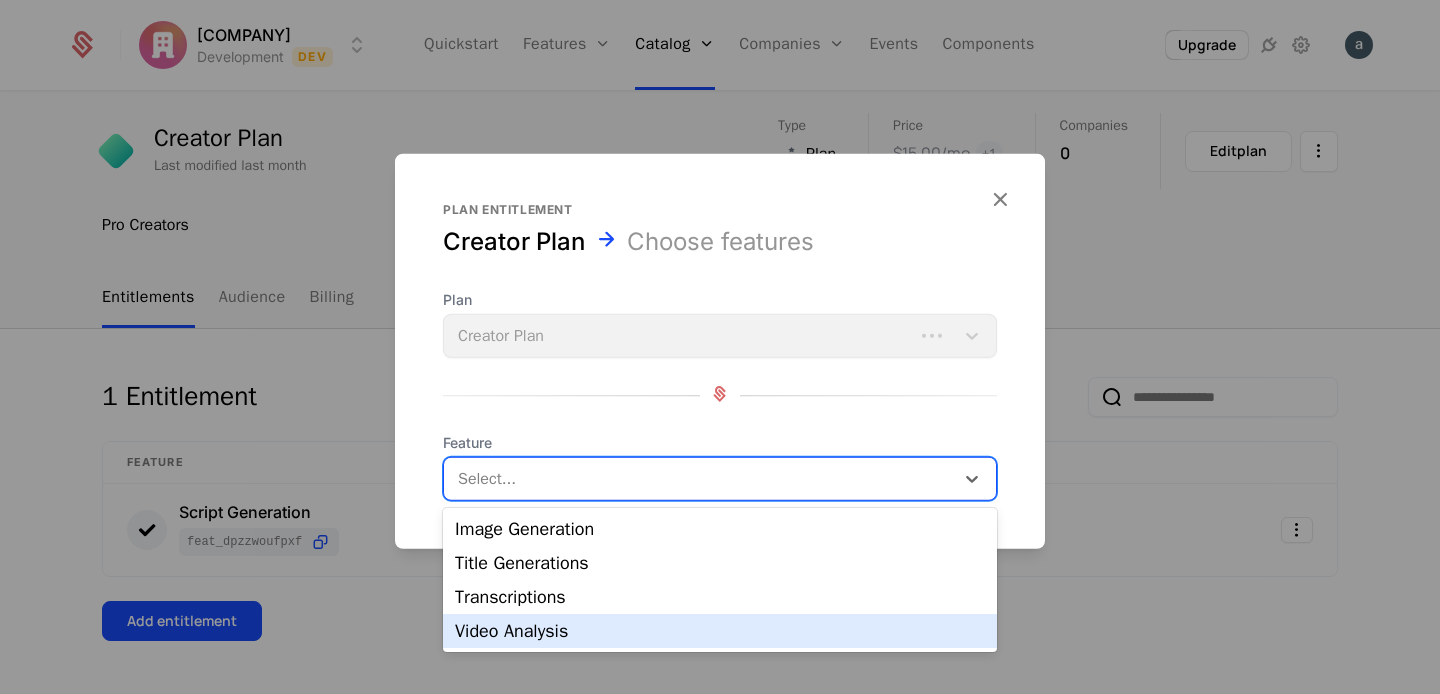 click on "Video Analysis" at bounding box center [720, 631] 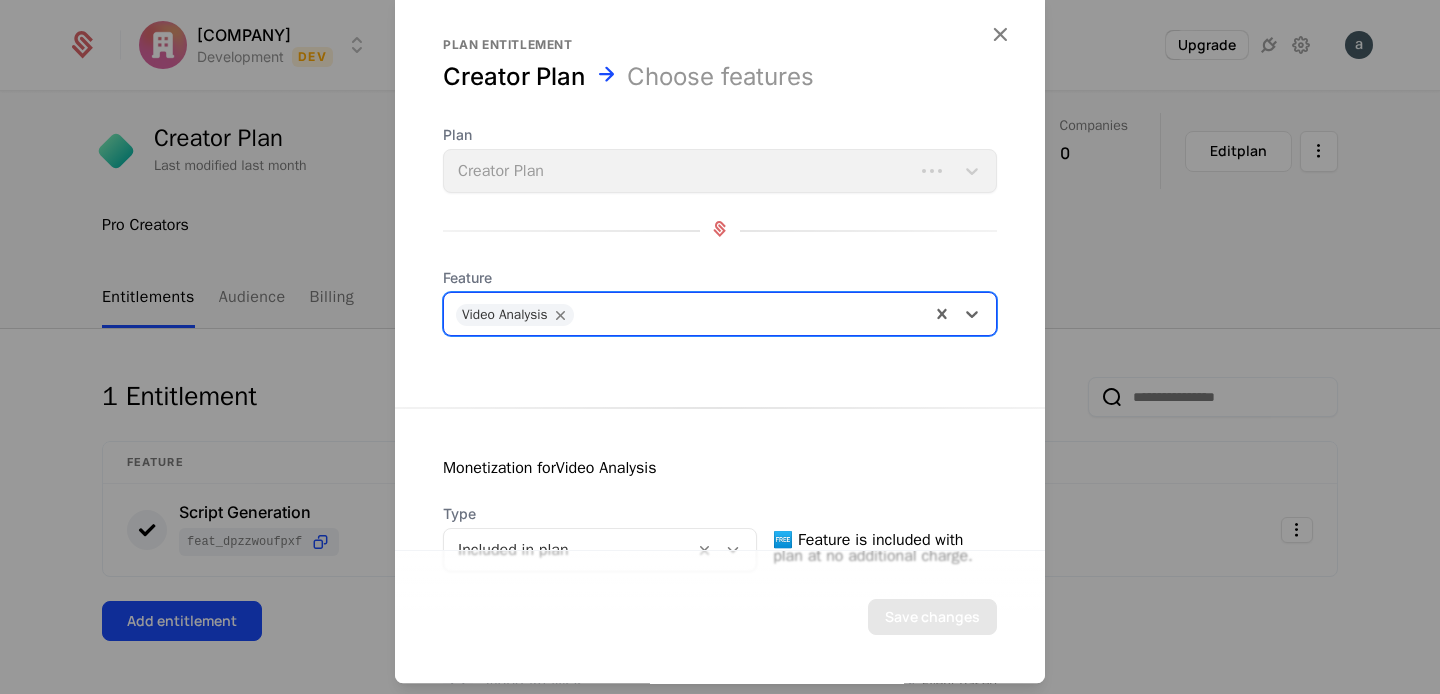 scroll, scrollTop: 376, scrollLeft: 0, axis: vertical 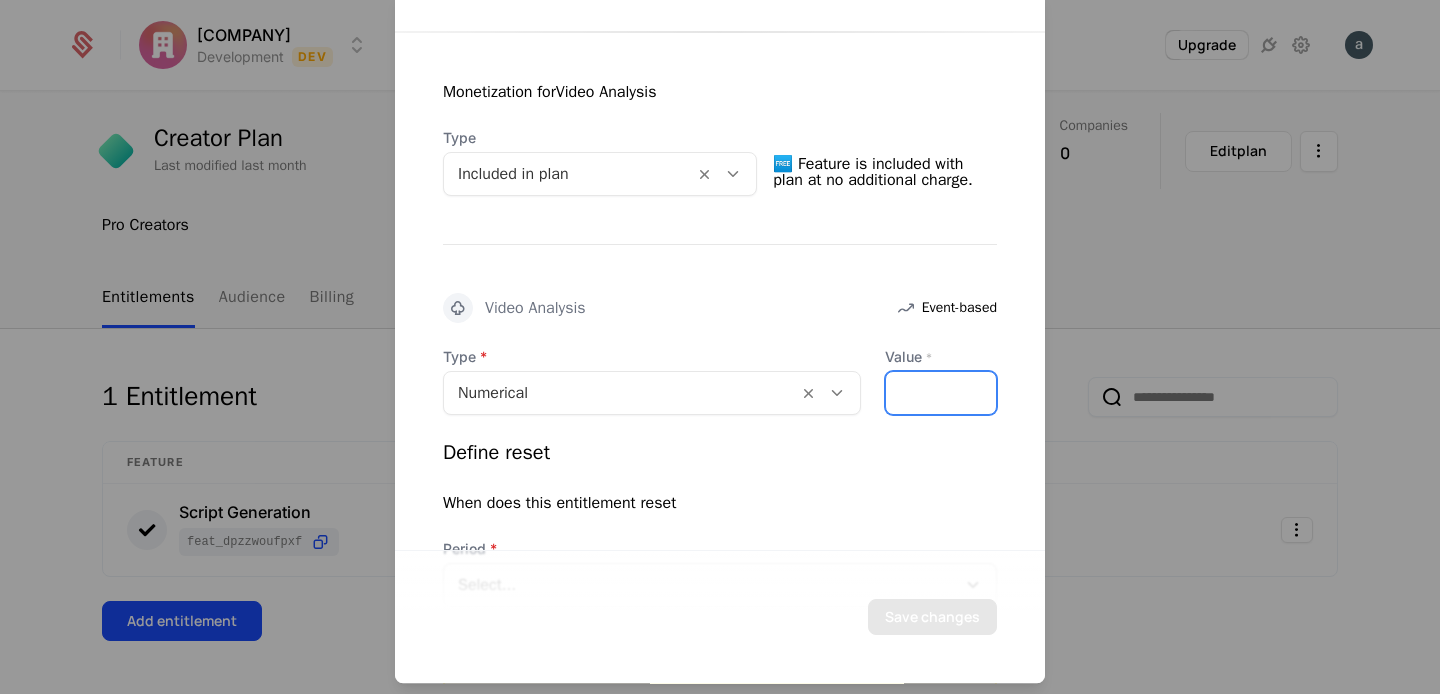 drag, startPoint x: 929, startPoint y: 390, endPoint x: 811, endPoint y: 378, distance: 118.6086 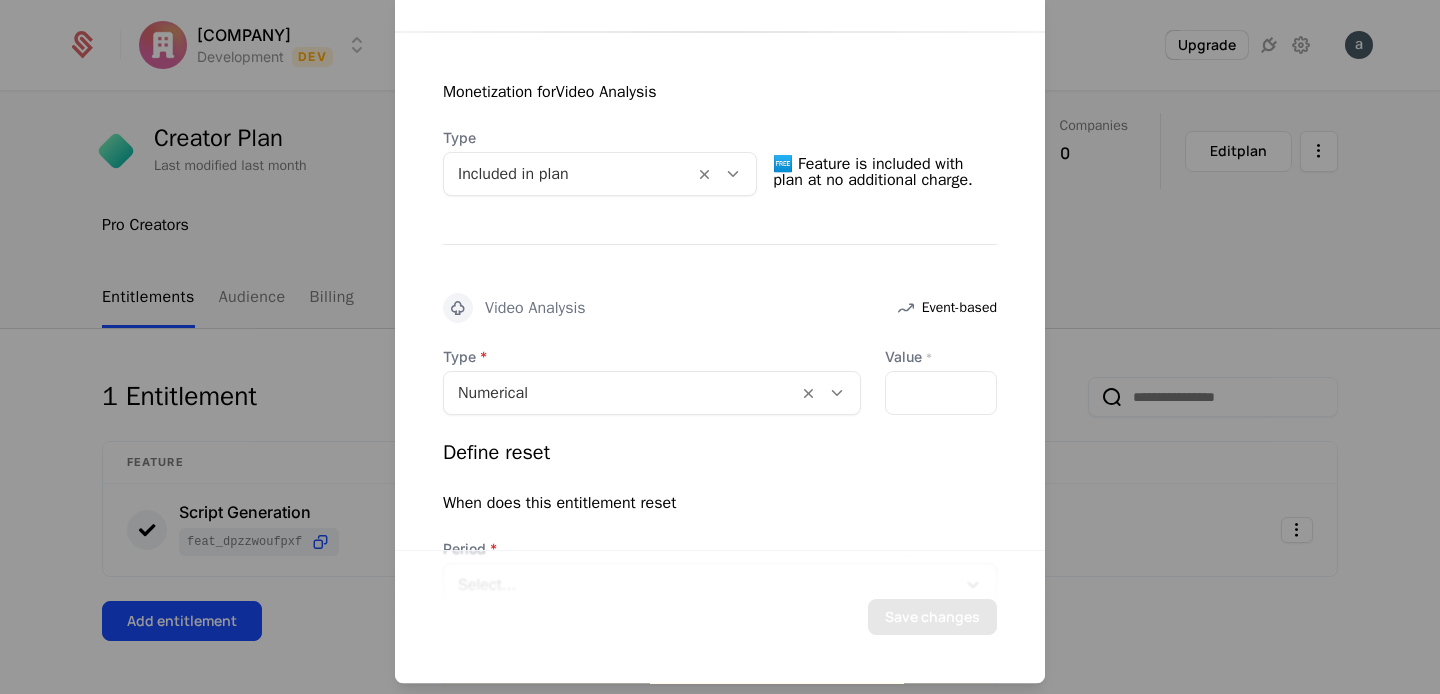 drag, startPoint x: 824, startPoint y: 483, endPoint x: 825, endPoint y: 437, distance: 46.010868 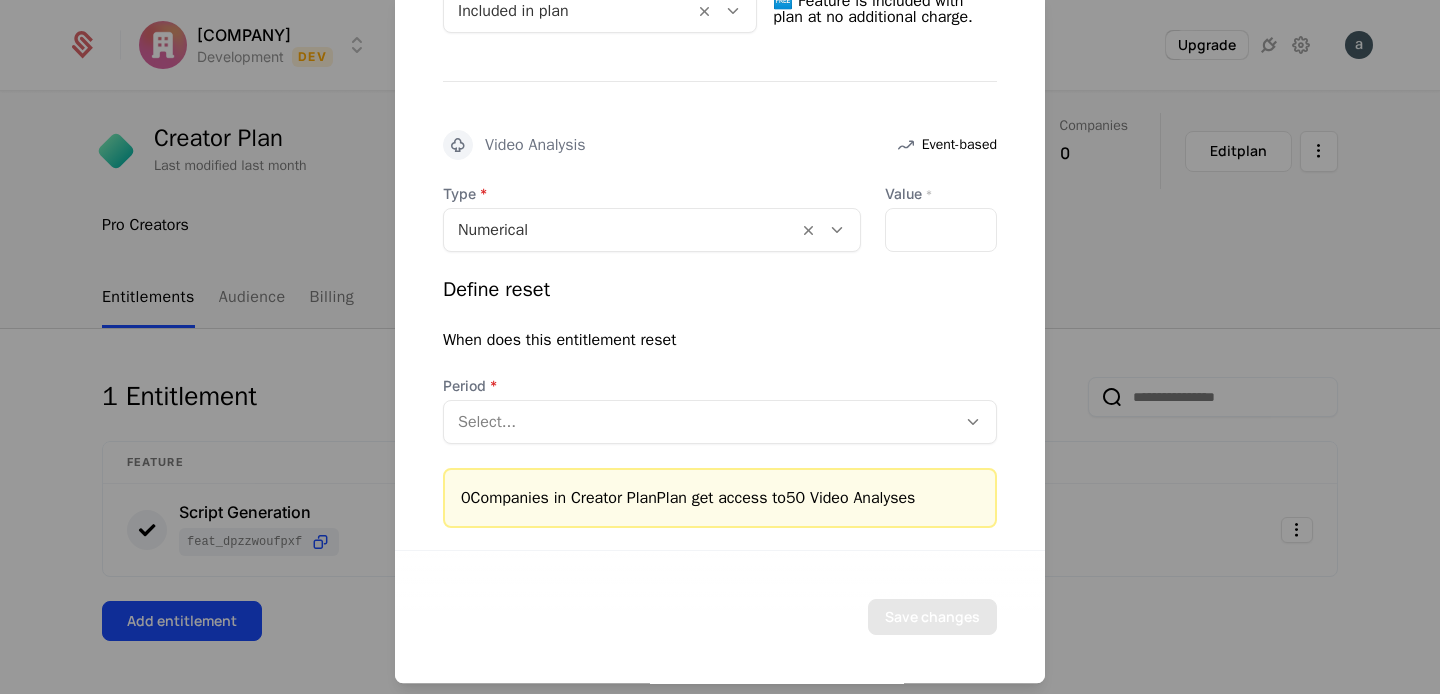 scroll, scrollTop: 540, scrollLeft: 0, axis: vertical 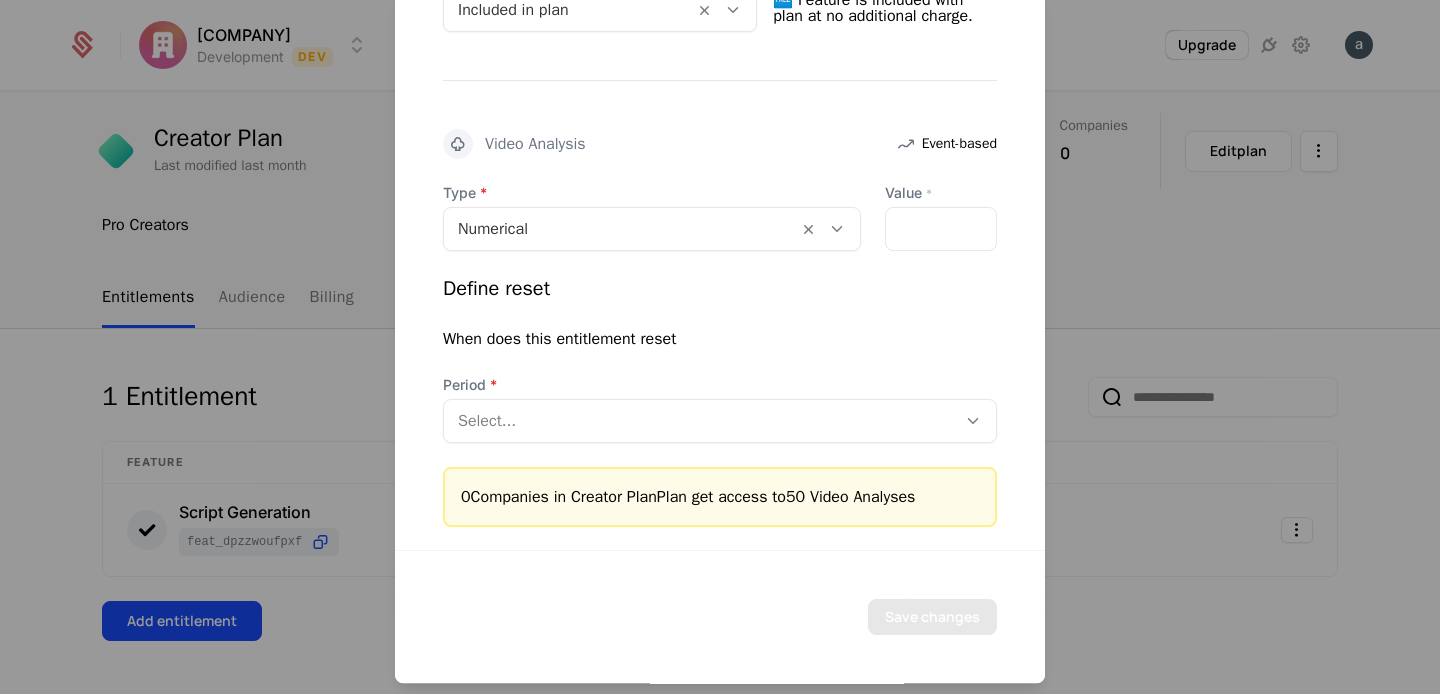 click at bounding box center (700, 421) 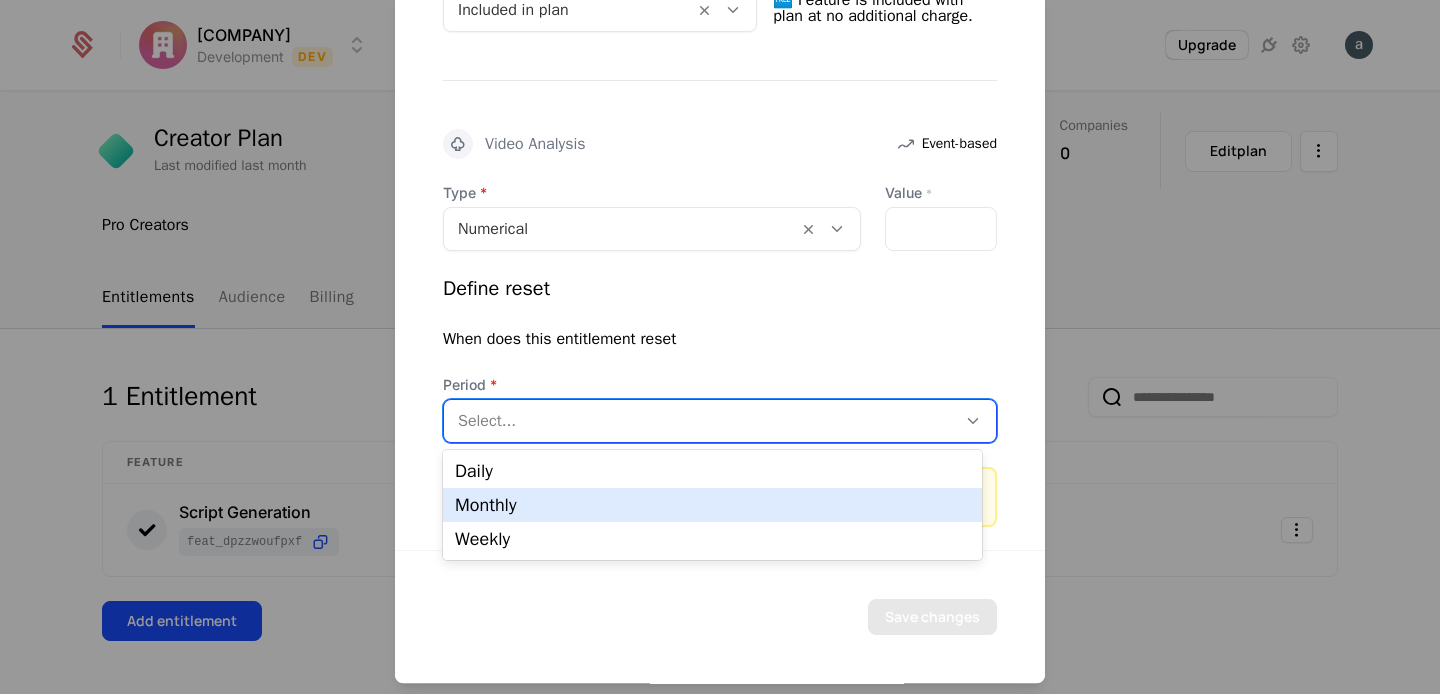 click on "Monthly" at bounding box center [712, 505] 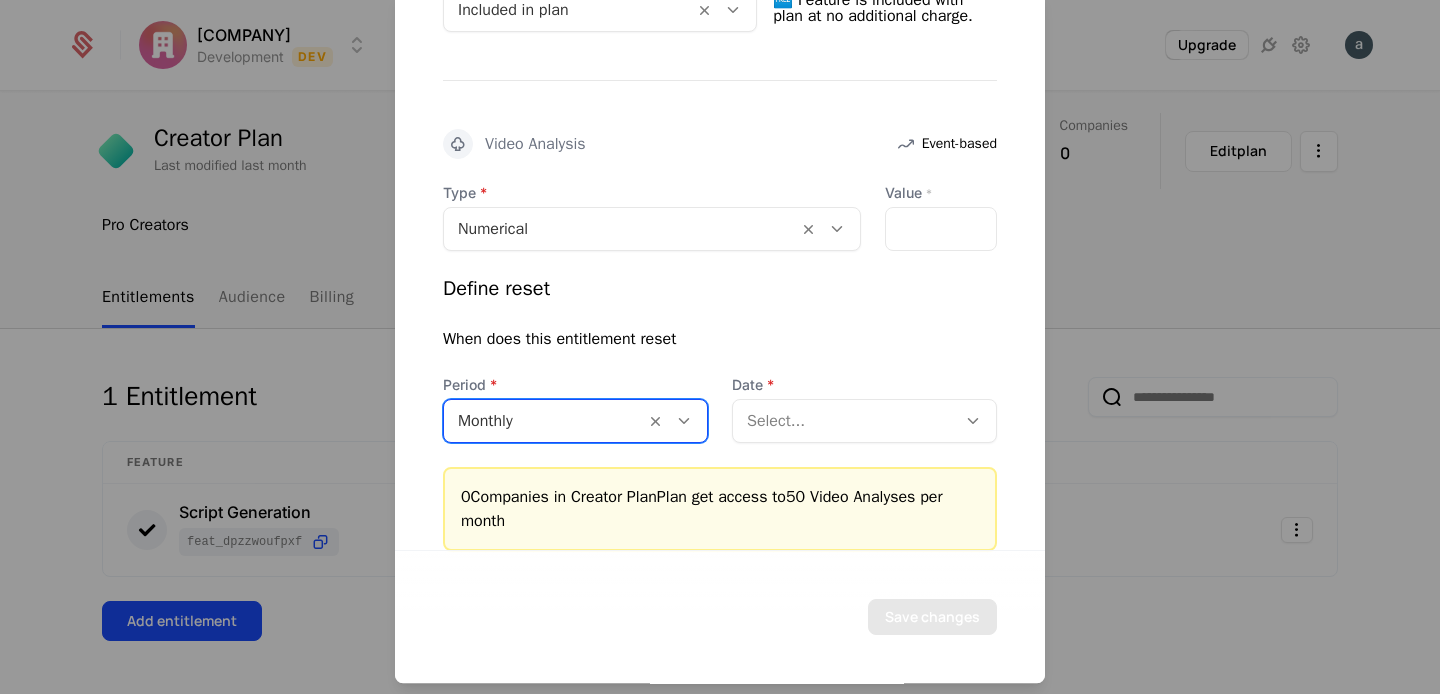 click at bounding box center [844, 421] 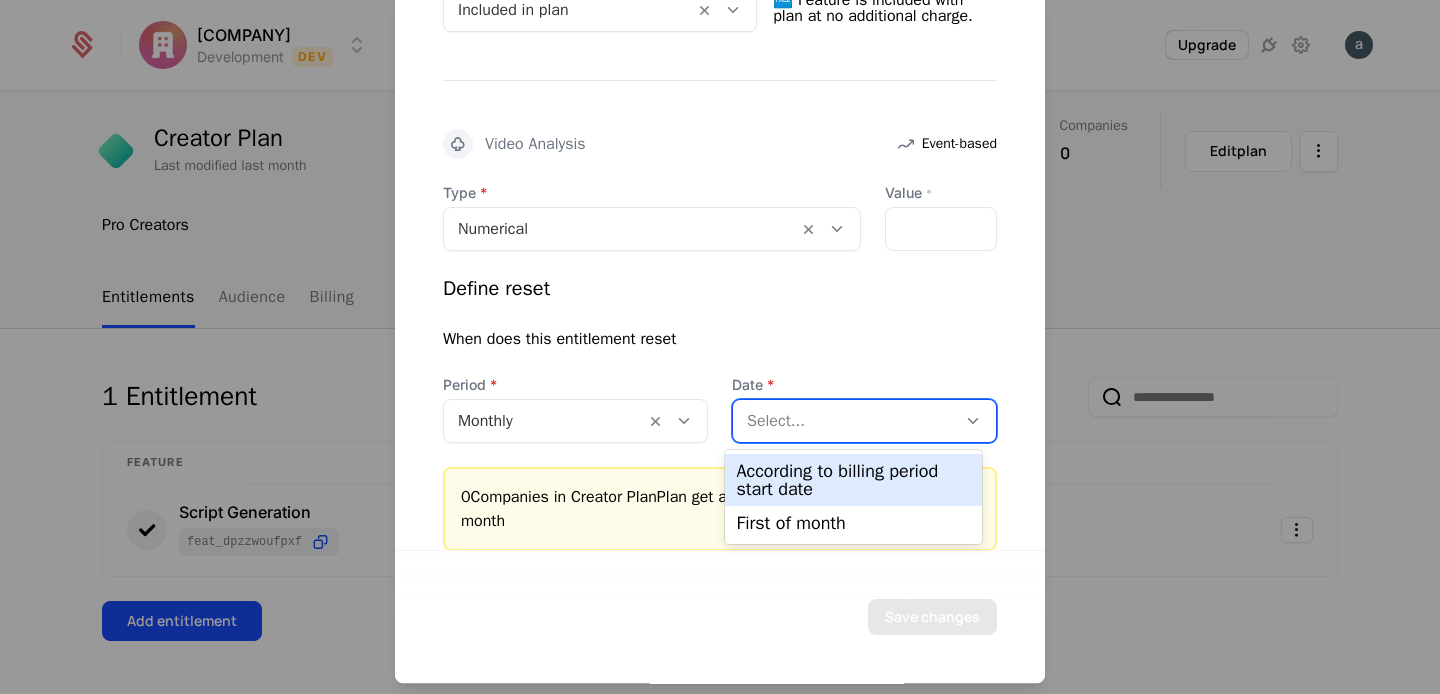 click on "According to billing period start date" at bounding box center [854, 480] 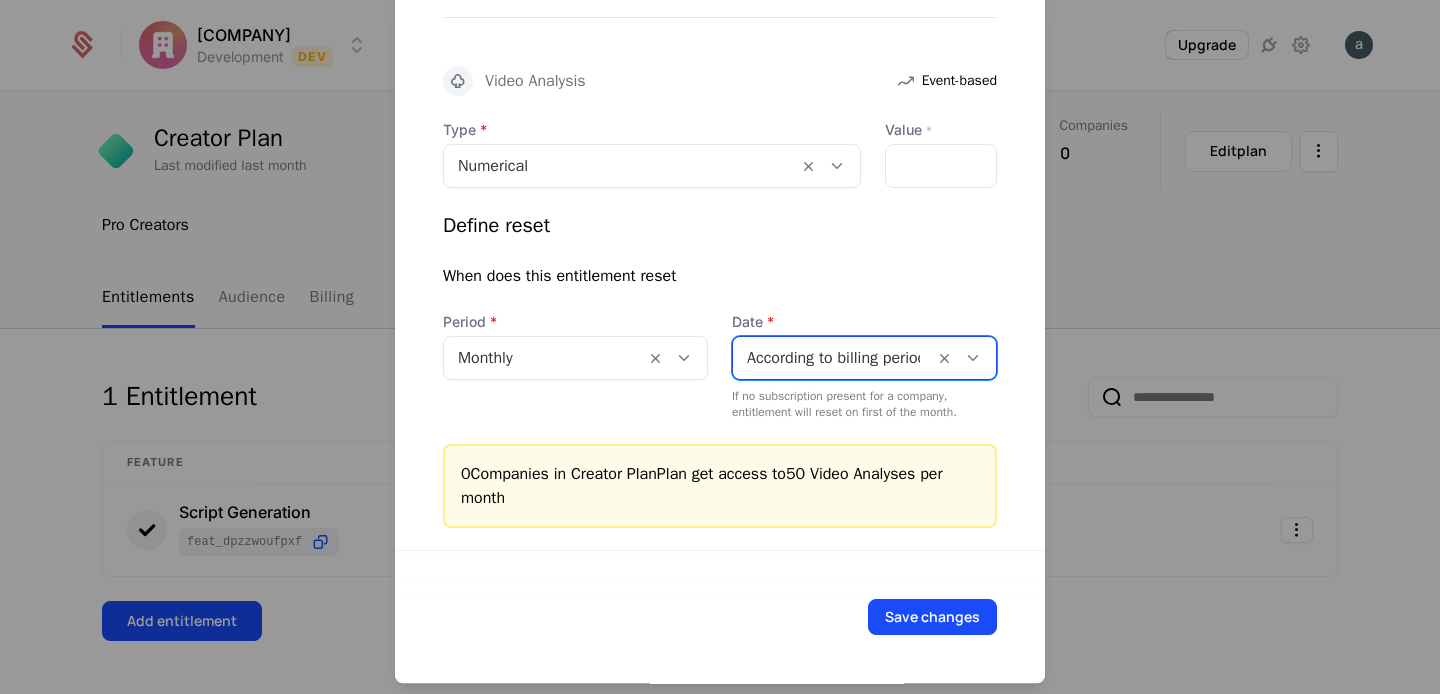 scroll, scrollTop: 604, scrollLeft: 0, axis: vertical 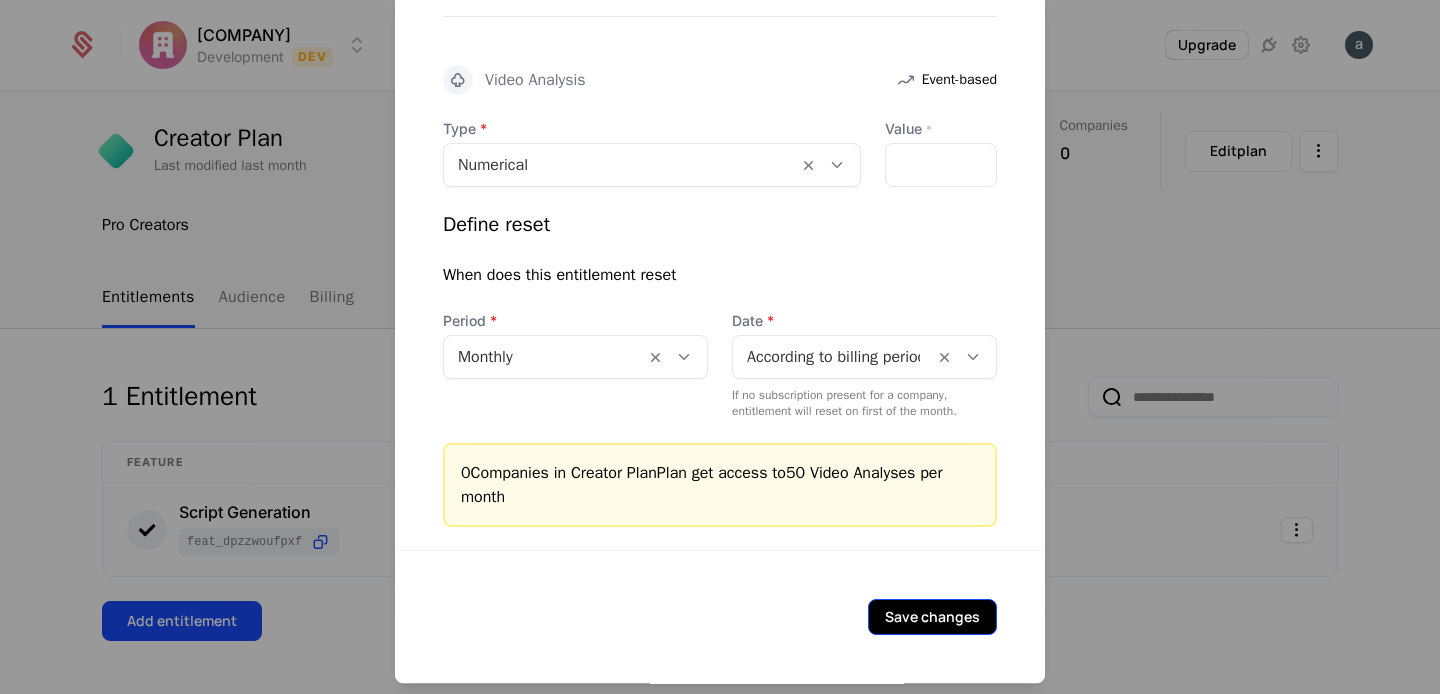 click on "Save changes" at bounding box center [932, 617] 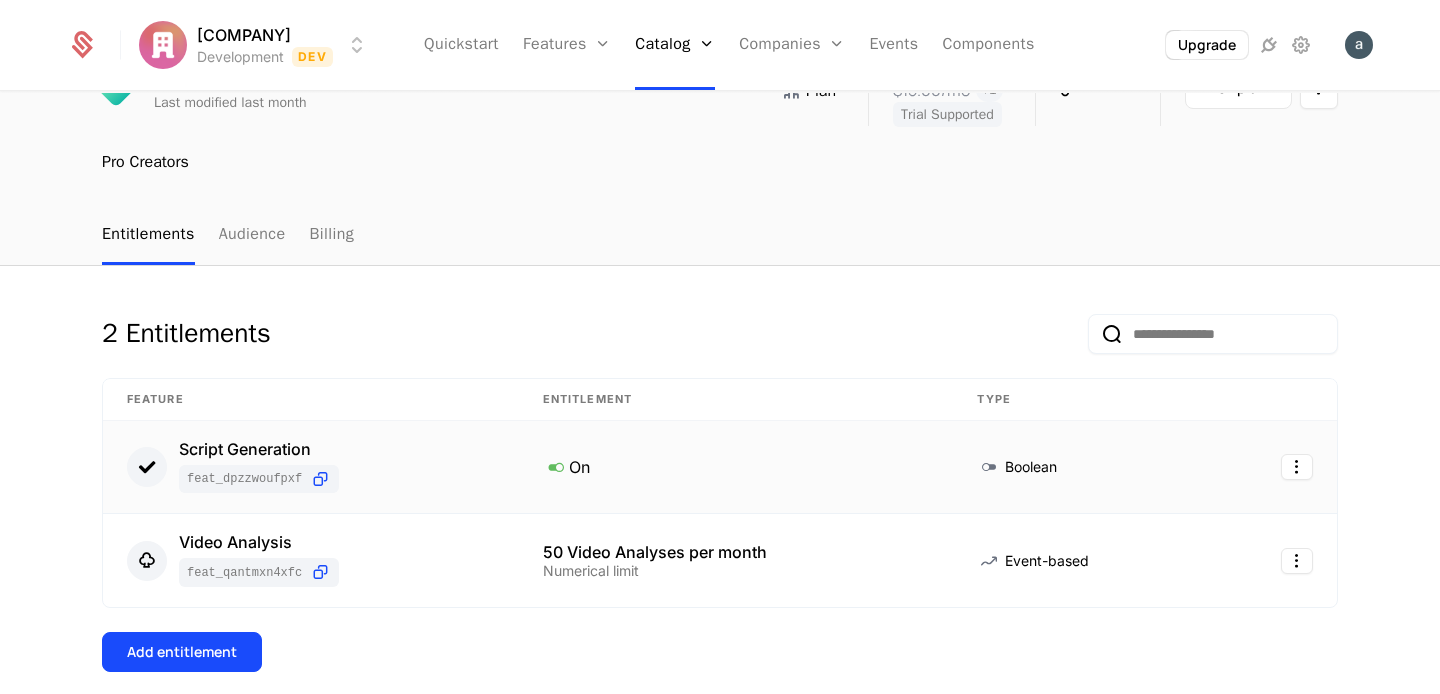 scroll, scrollTop: 212, scrollLeft: 0, axis: vertical 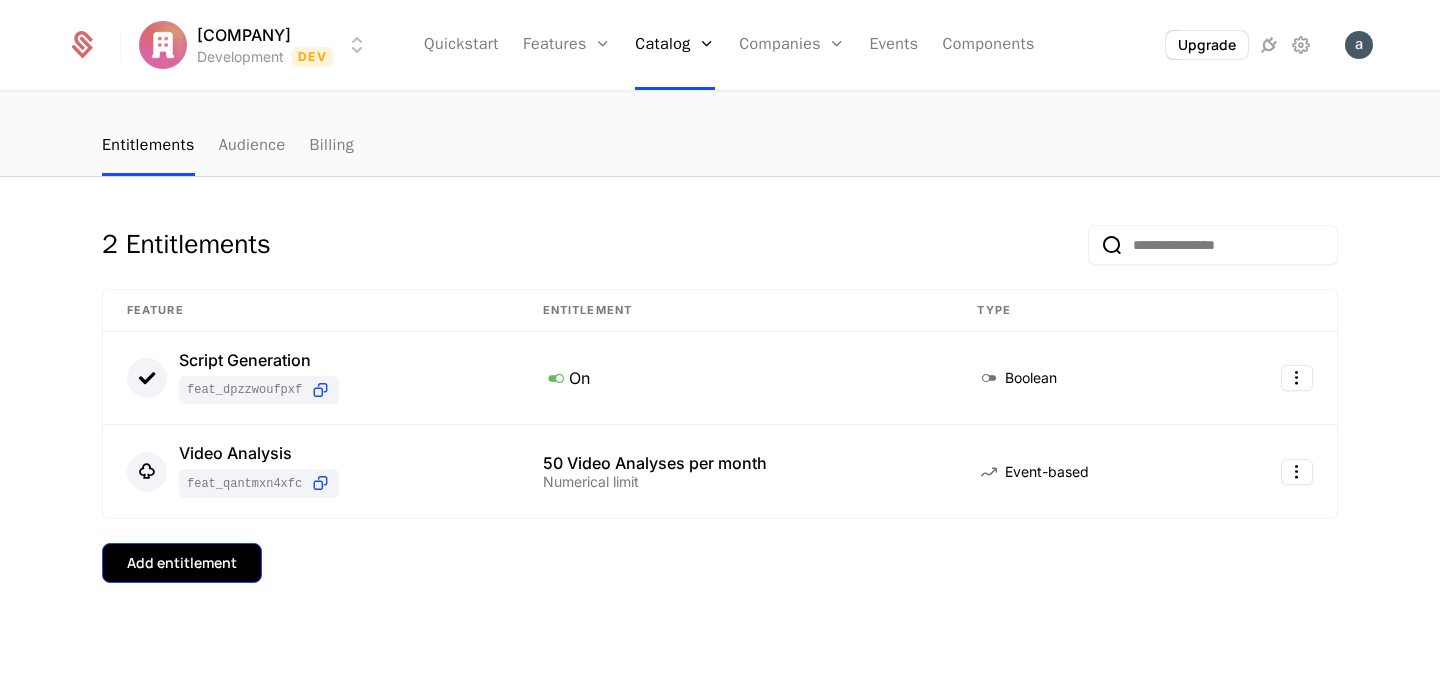 click on "Add entitlement" at bounding box center (182, 563) 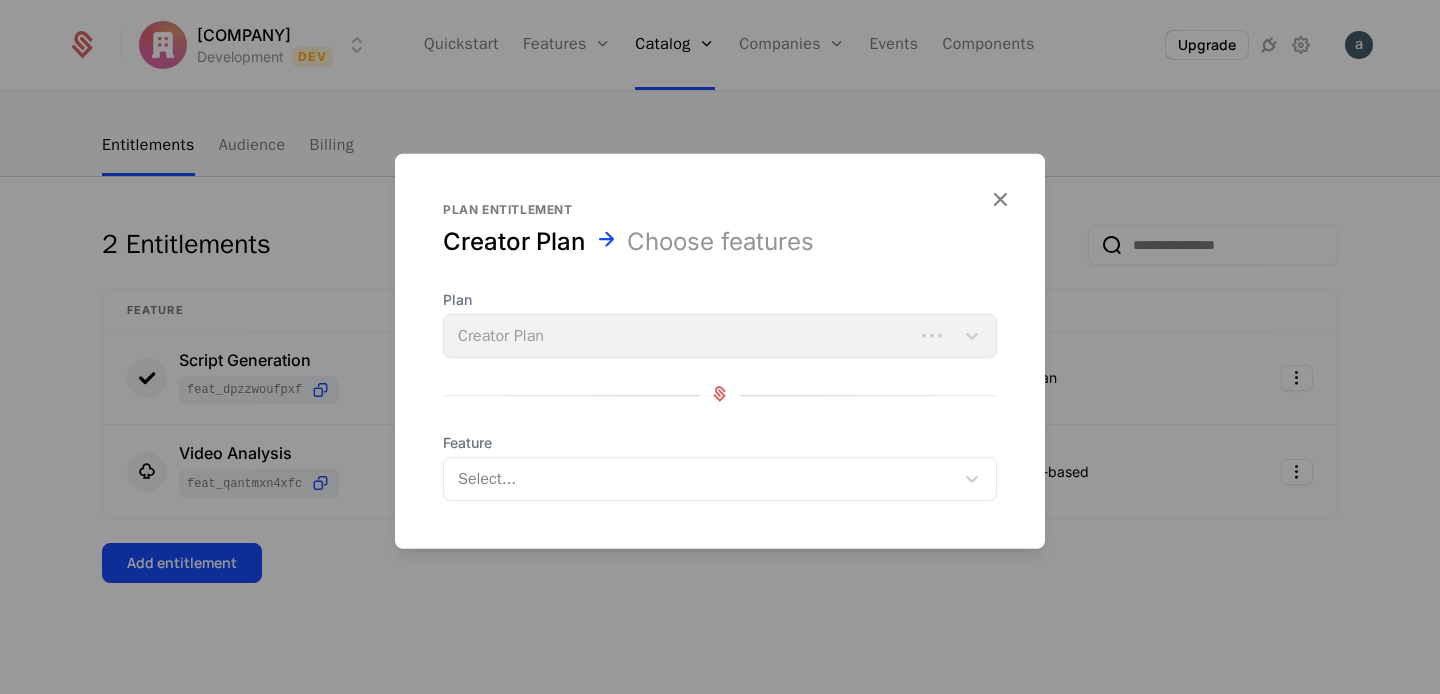 click at bounding box center [701, 479] 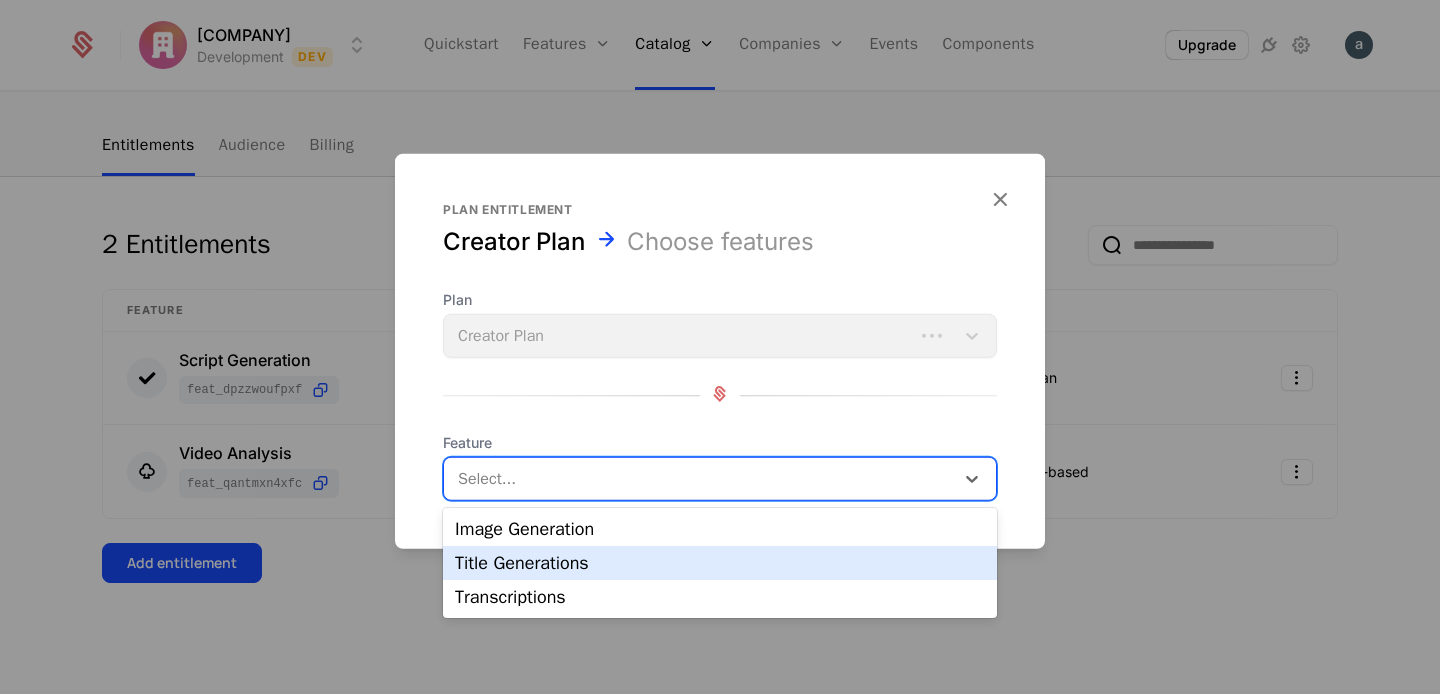 click on "Title Generations" at bounding box center (720, 563) 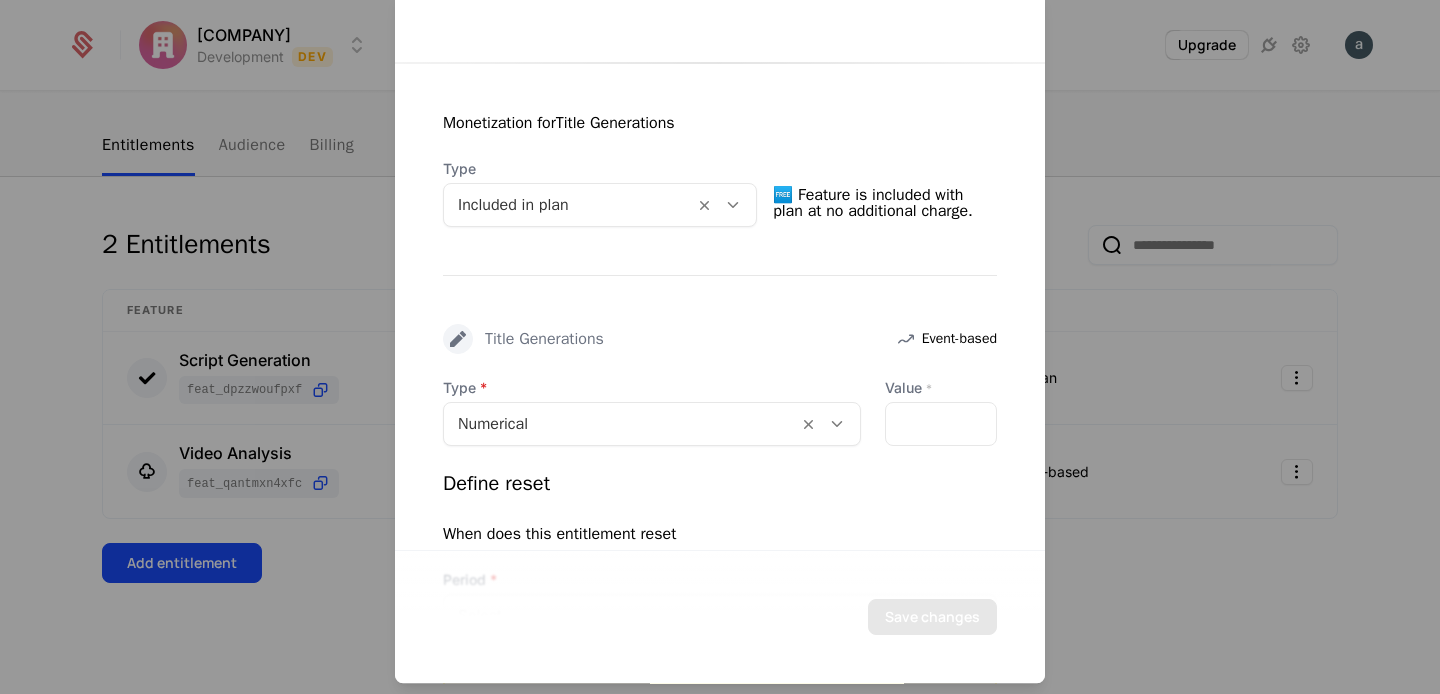 scroll, scrollTop: 347, scrollLeft: 0, axis: vertical 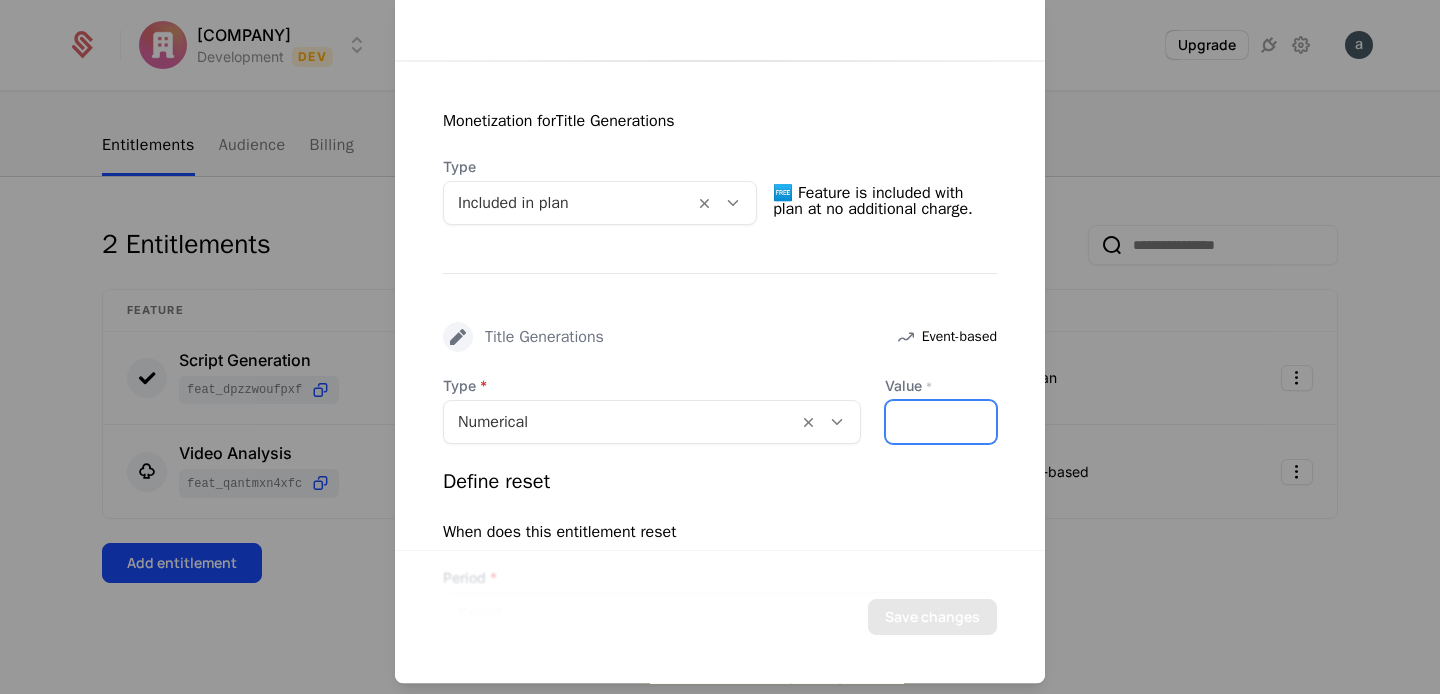 drag, startPoint x: 903, startPoint y: 430, endPoint x: 815, endPoint y: 421, distance: 88.45903 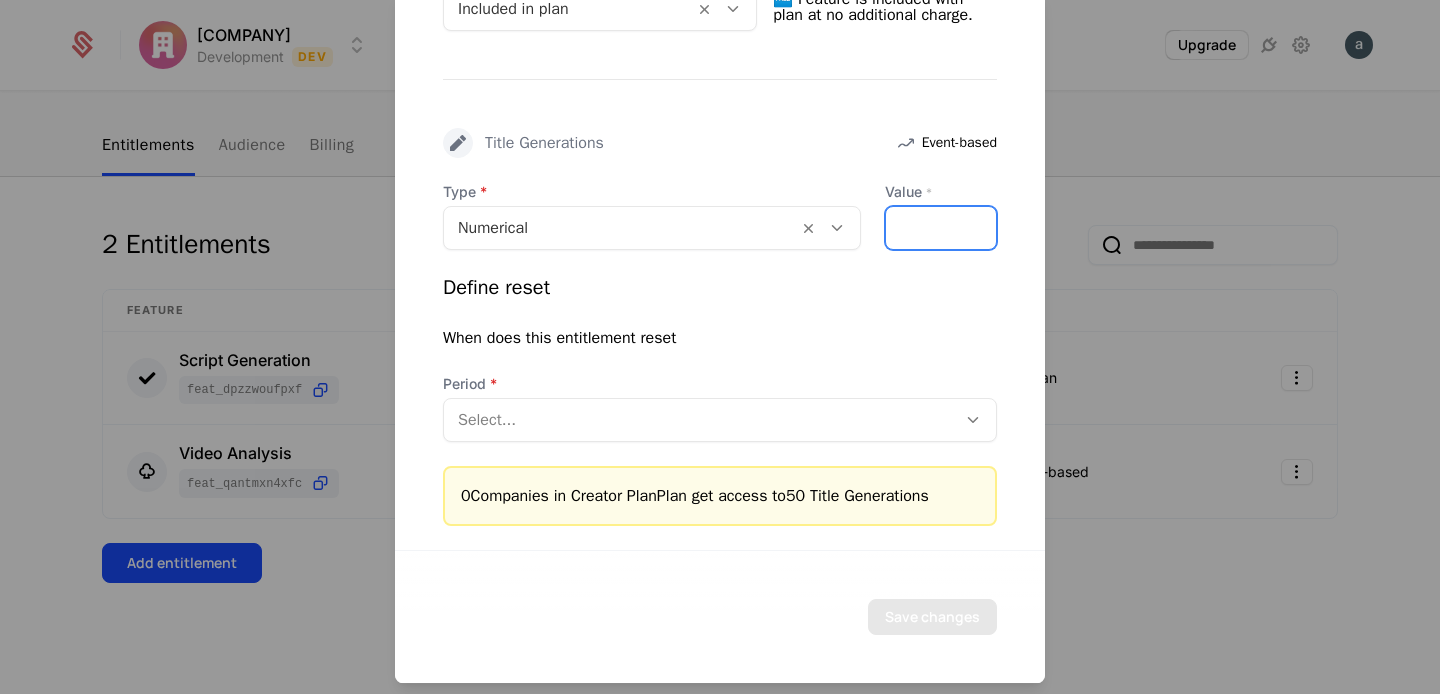 scroll, scrollTop: 564, scrollLeft: 0, axis: vertical 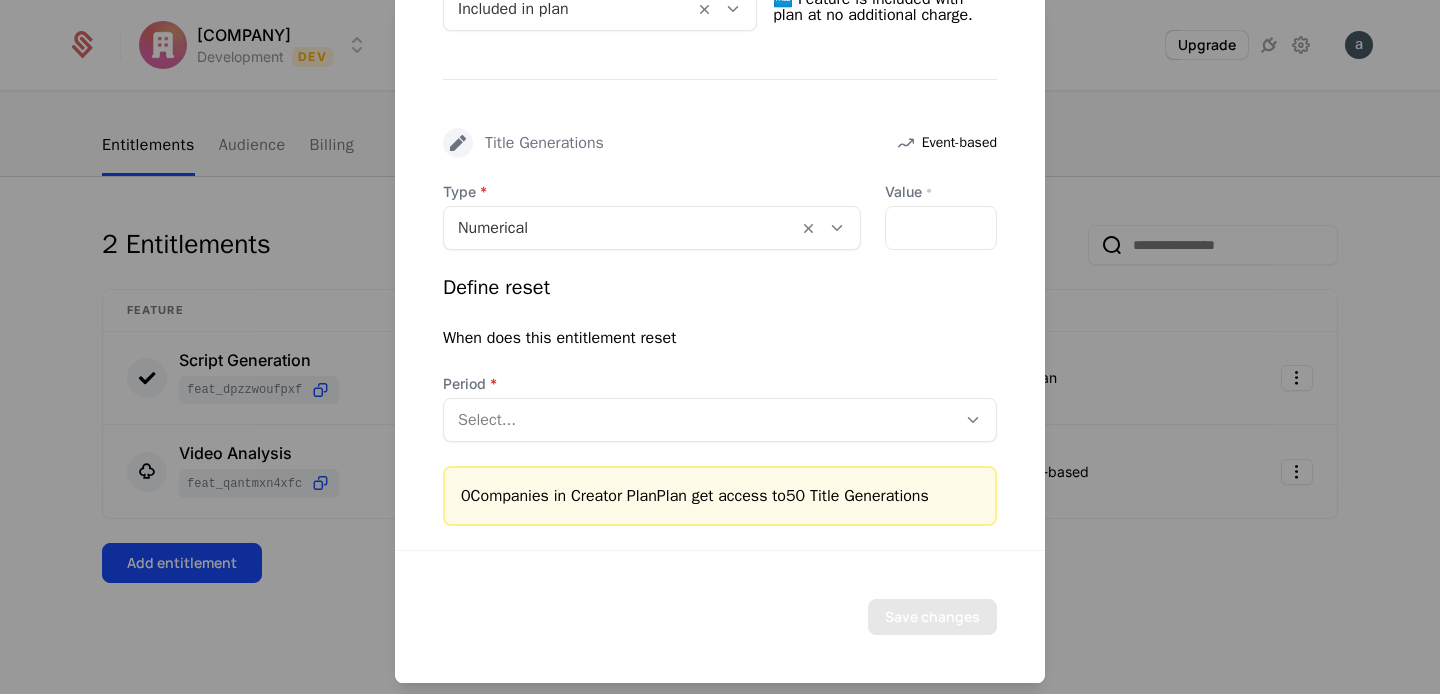 click at bounding box center (700, 420) 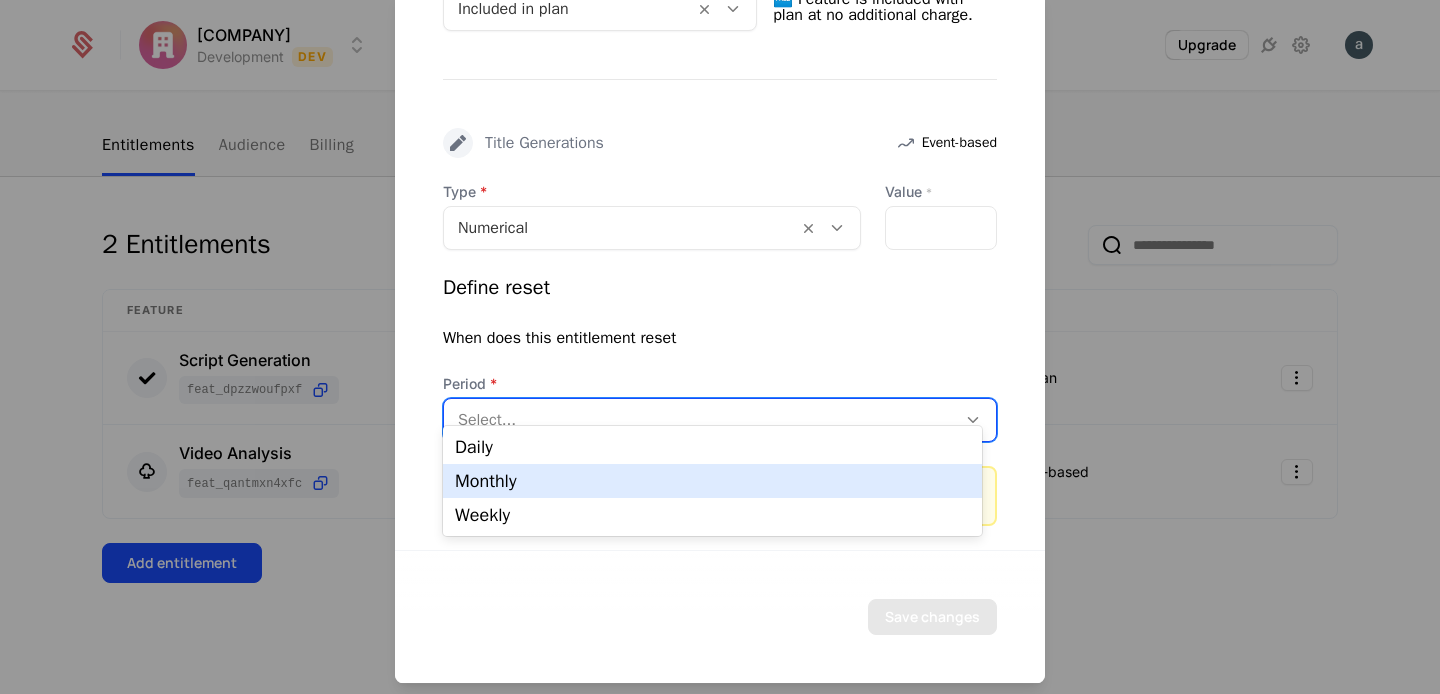 click on "Monthly" at bounding box center (712, 481) 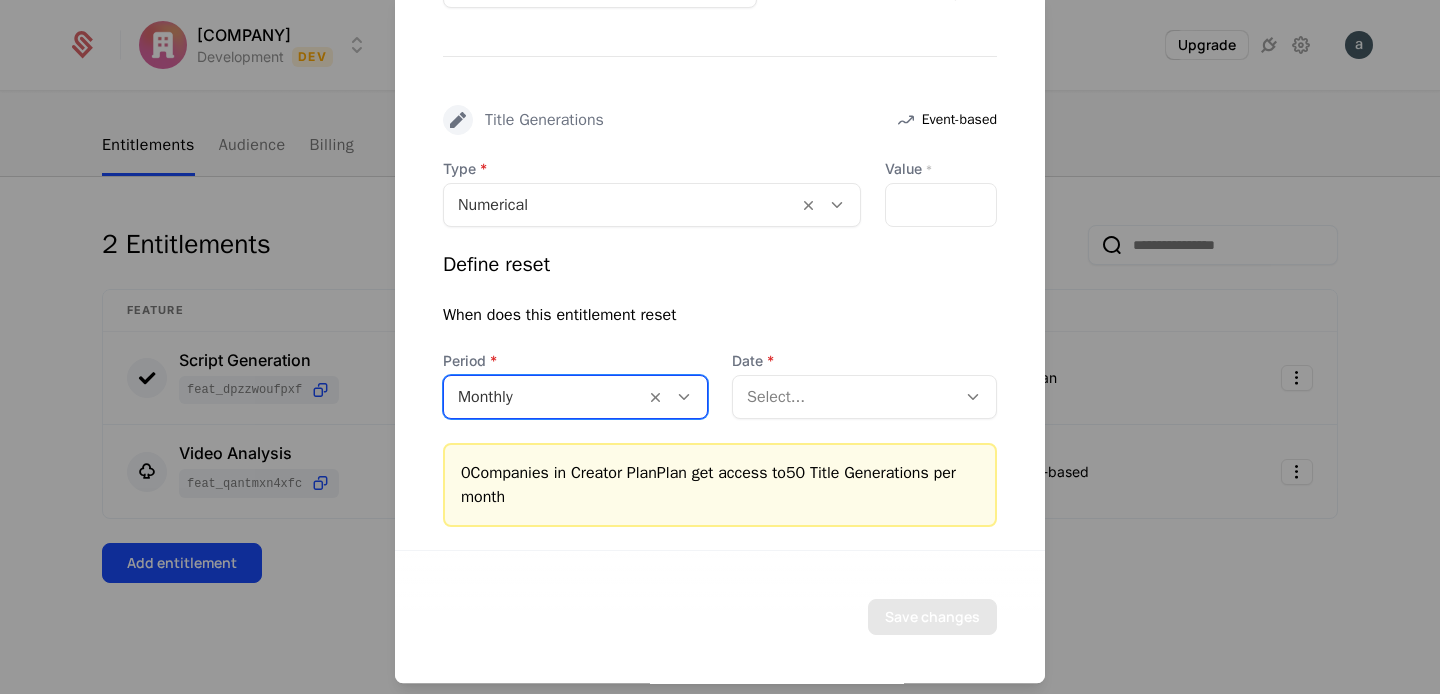 click at bounding box center (844, 397) 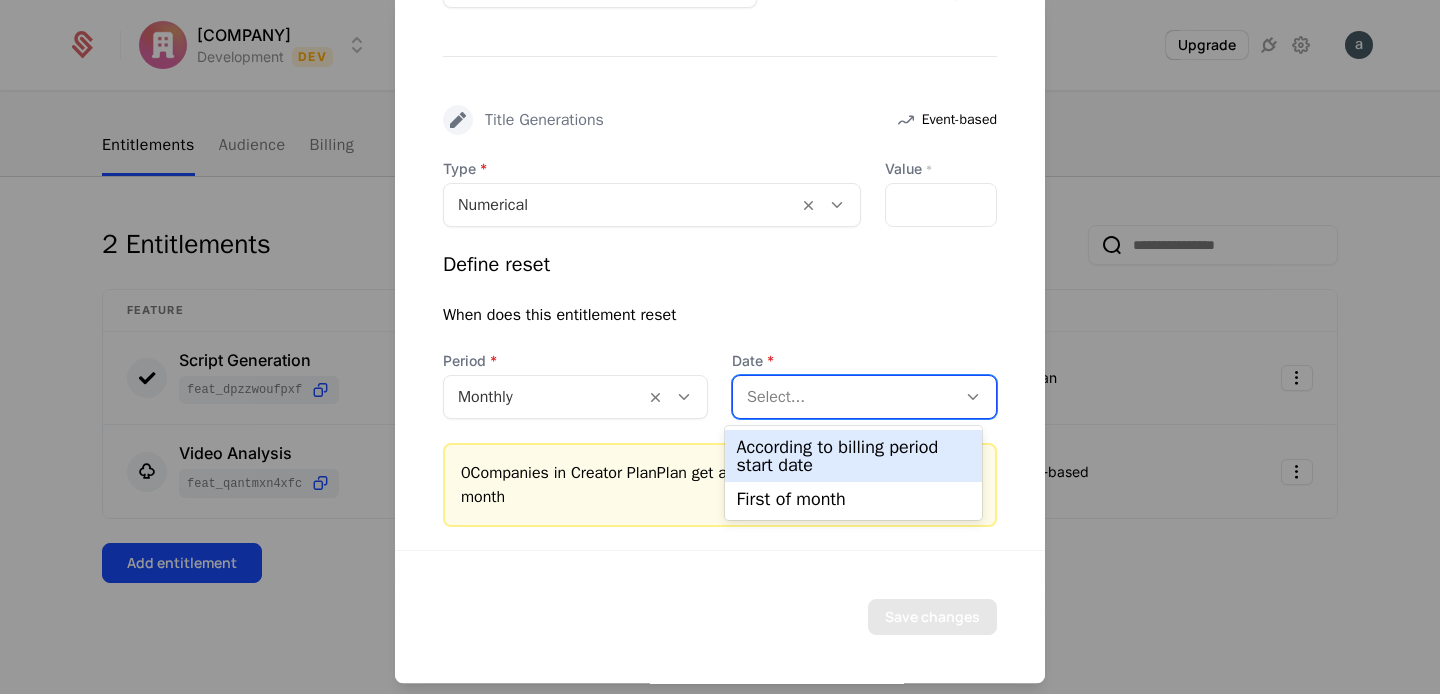 click on "According to billing period start date" at bounding box center (854, 456) 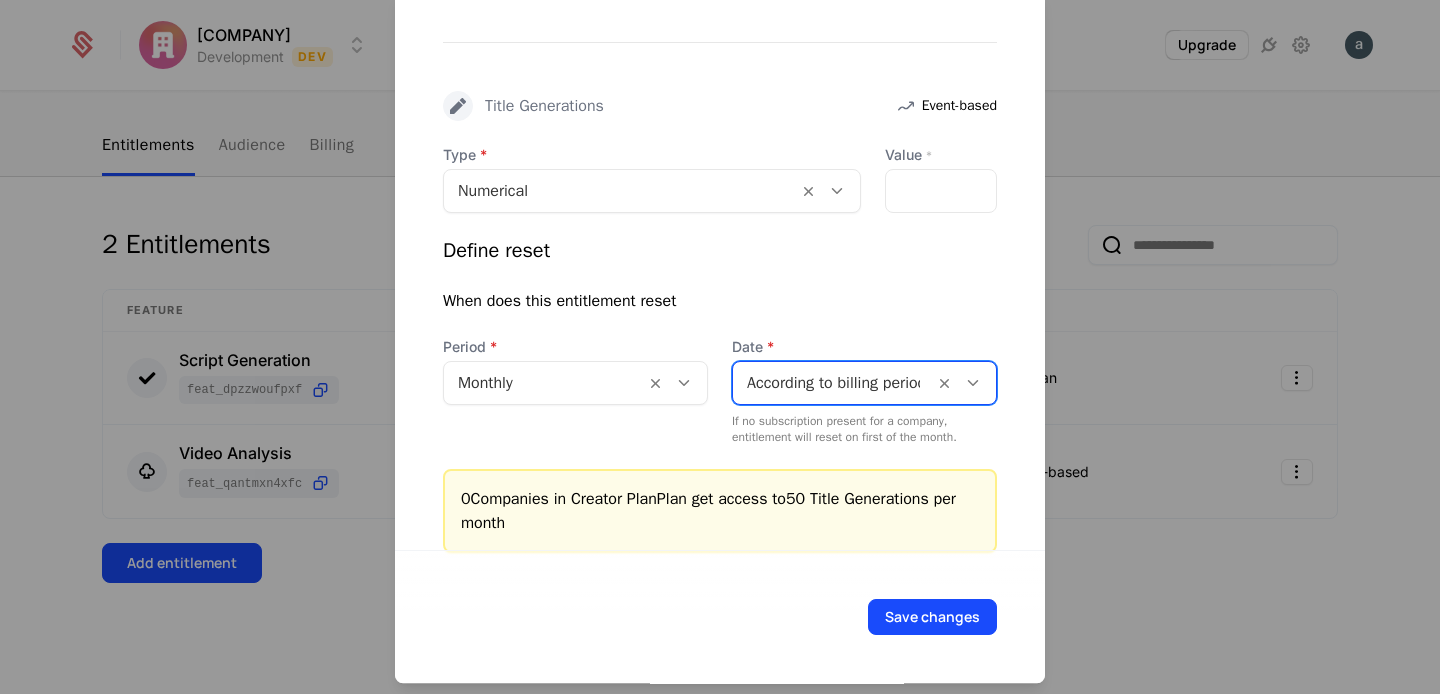scroll, scrollTop: 604, scrollLeft: 0, axis: vertical 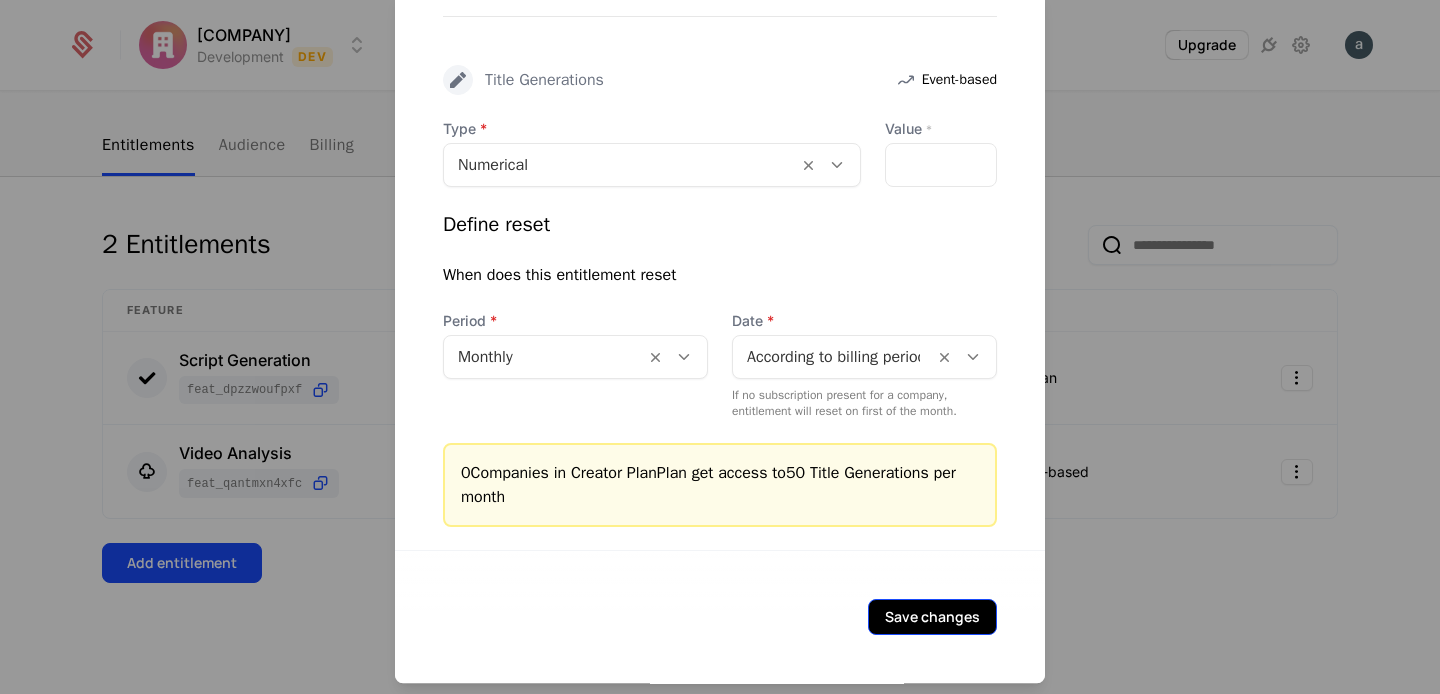 click on "Save changes" at bounding box center (932, 617) 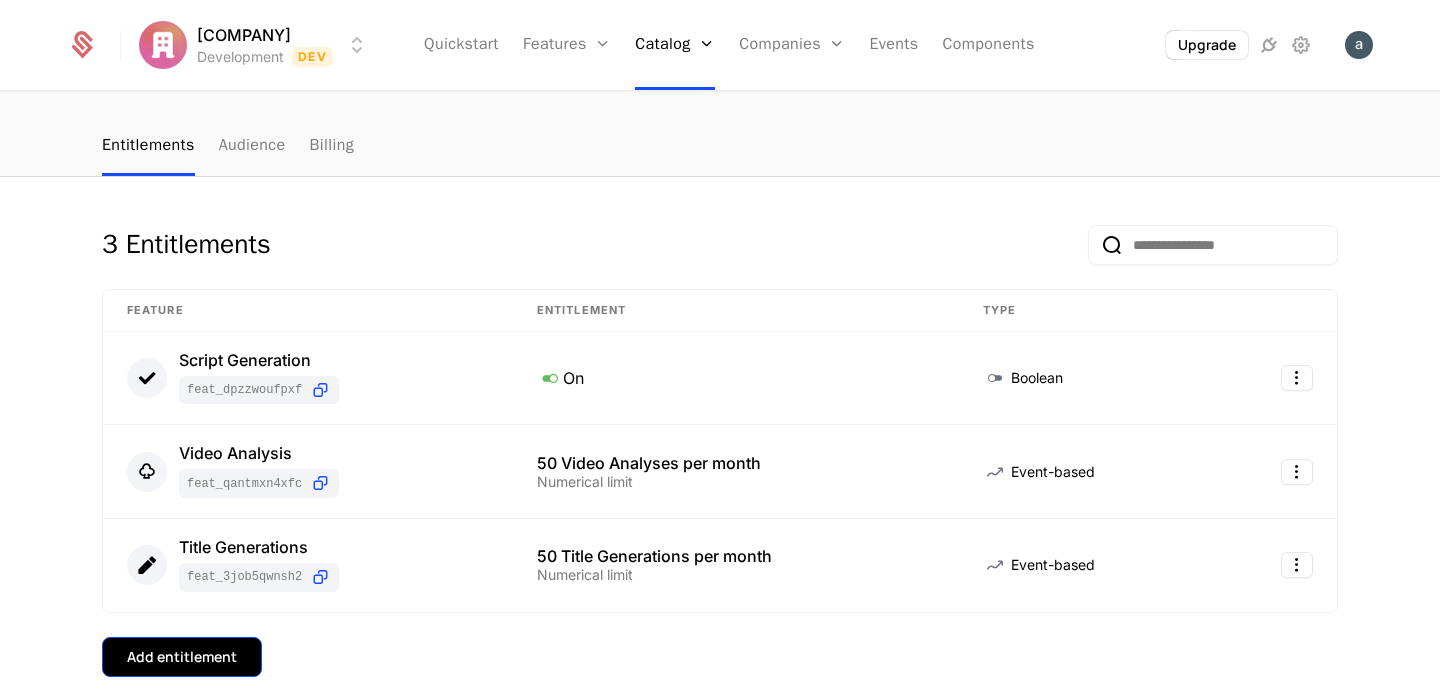 click on "Add entitlement" at bounding box center (182, 657) 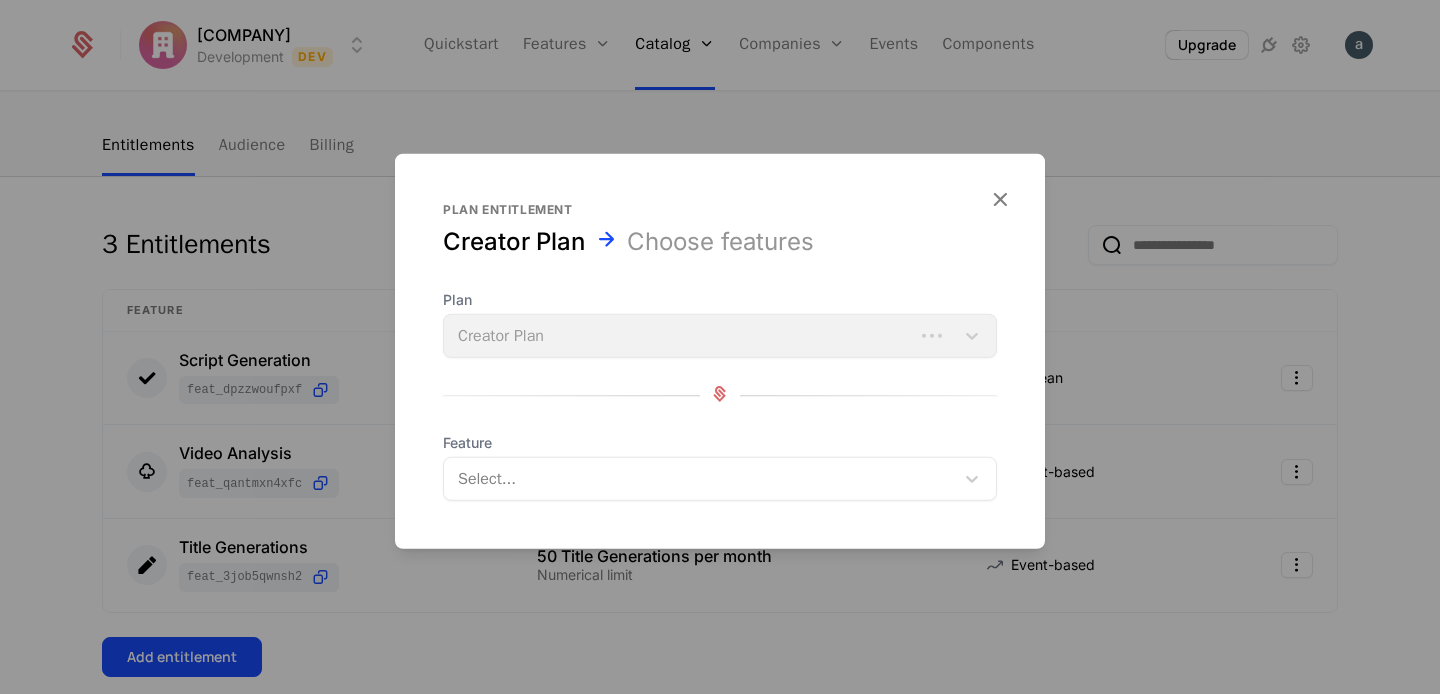 click at bounding box center (701, 479) 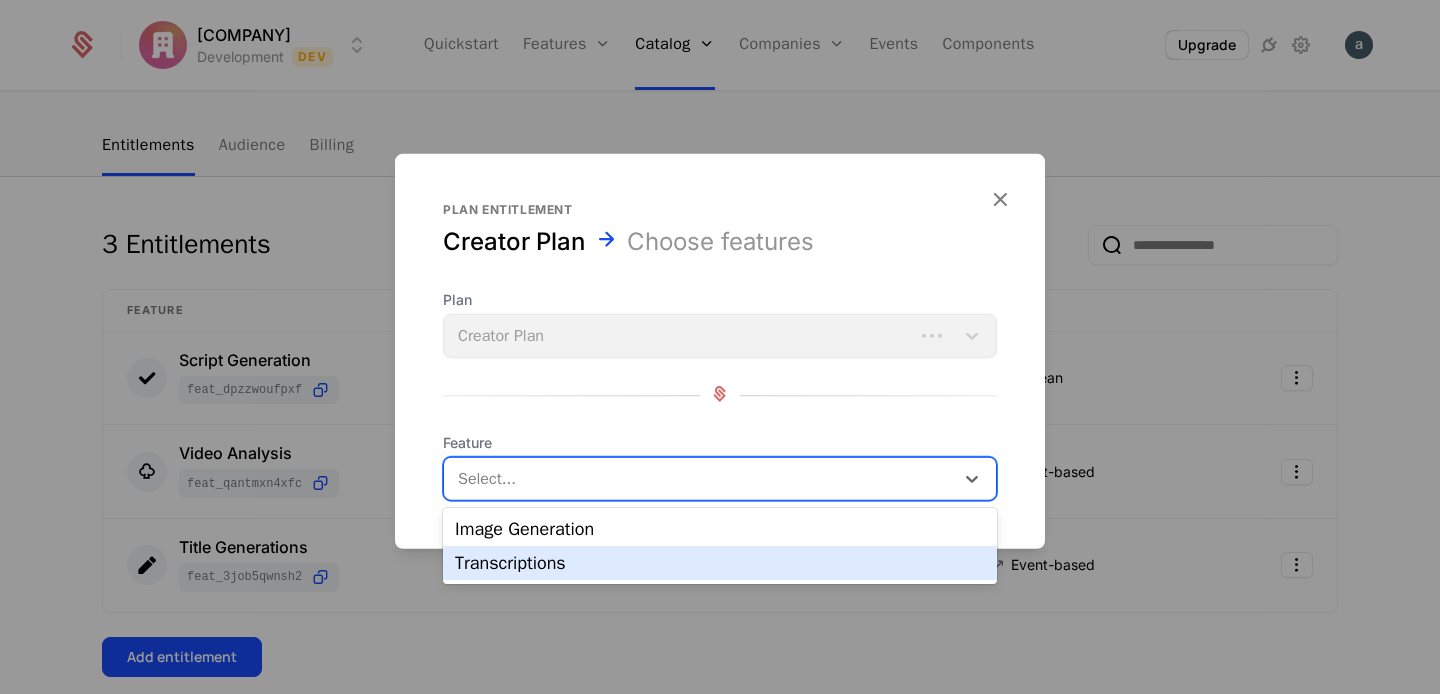 click on "Transcriptions" at bounding box center (720, 563) 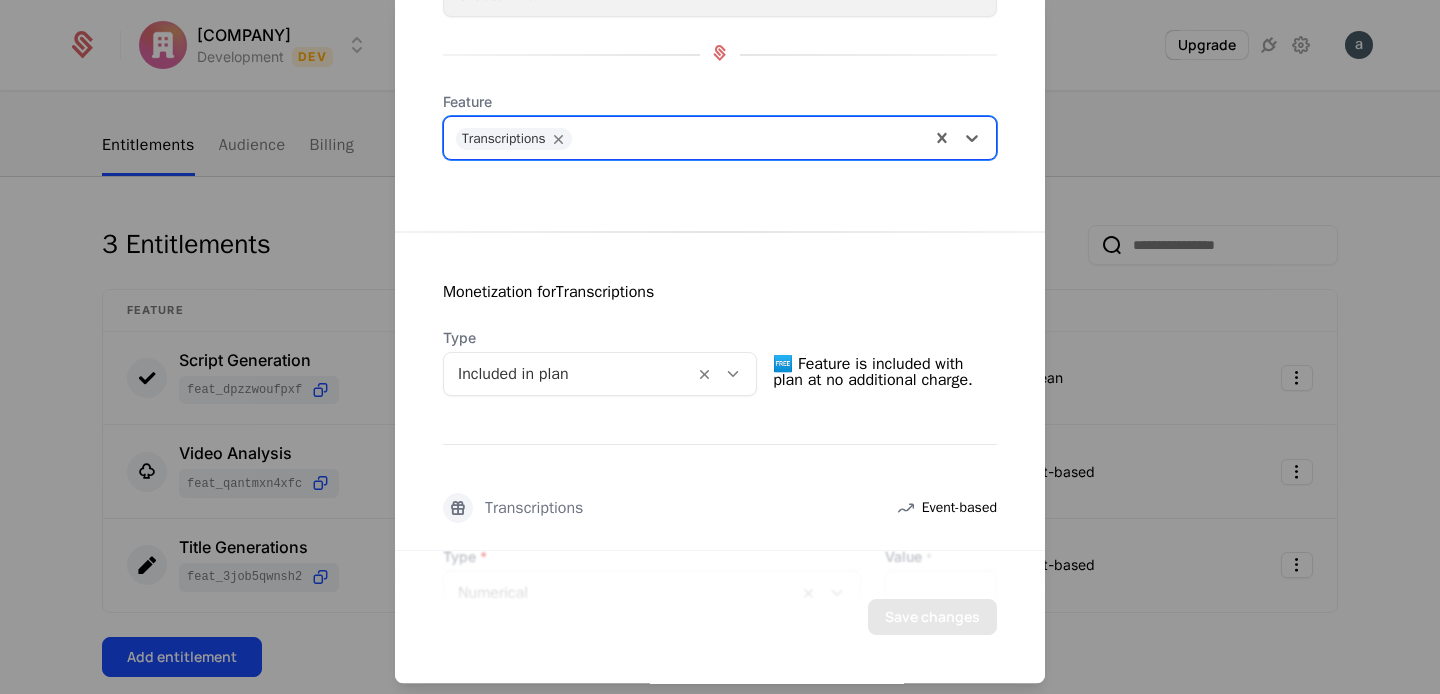 scroll, scrollTop: 540, scrollLeft: 0, axis: vertical 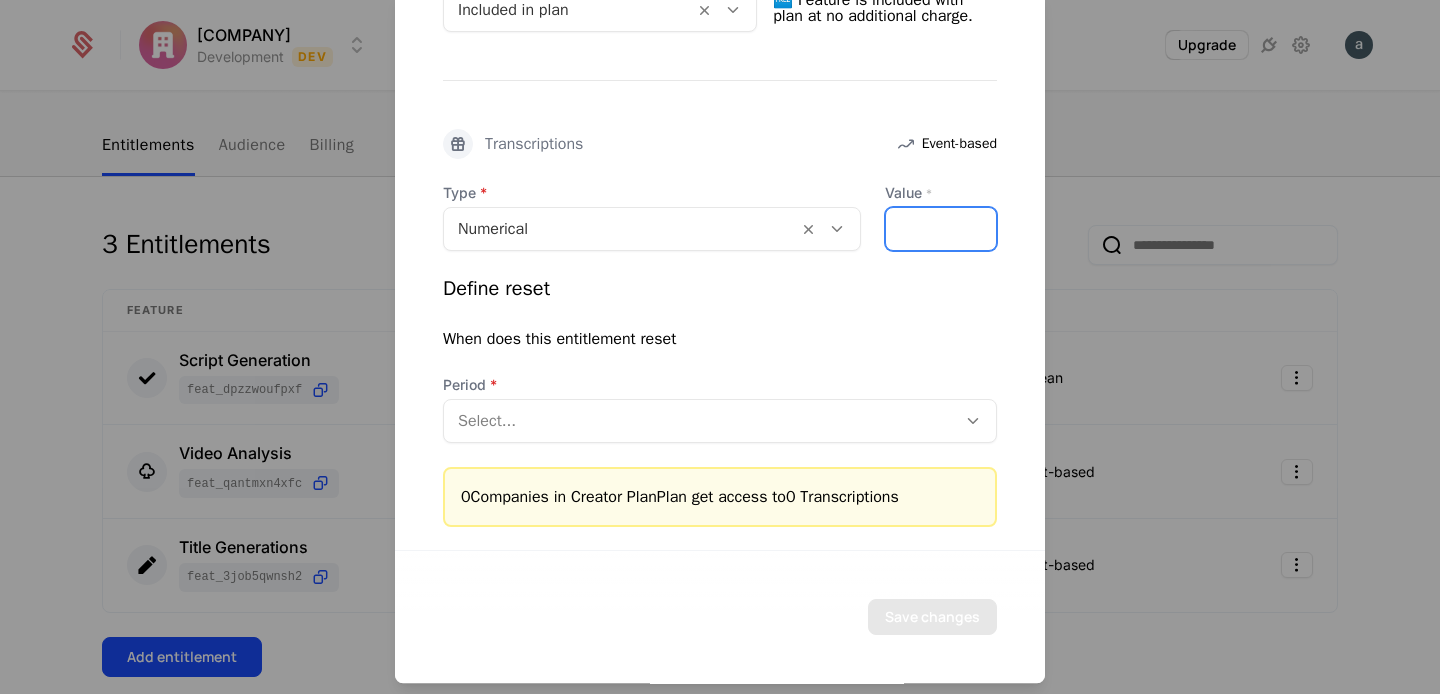 drag, startPoint x: 907, startPoint y: 228, endPoint x: 815, endPoint y: 206, distance: 94.59387 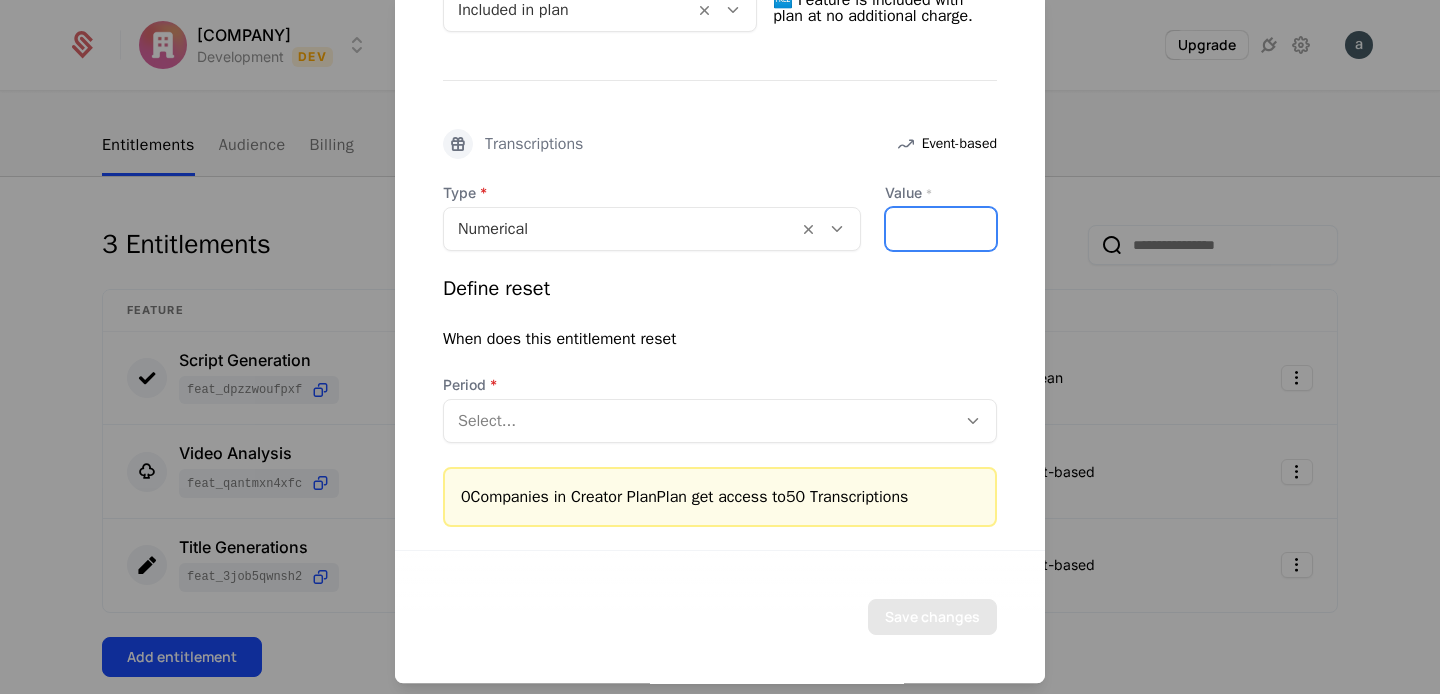 type on "**" 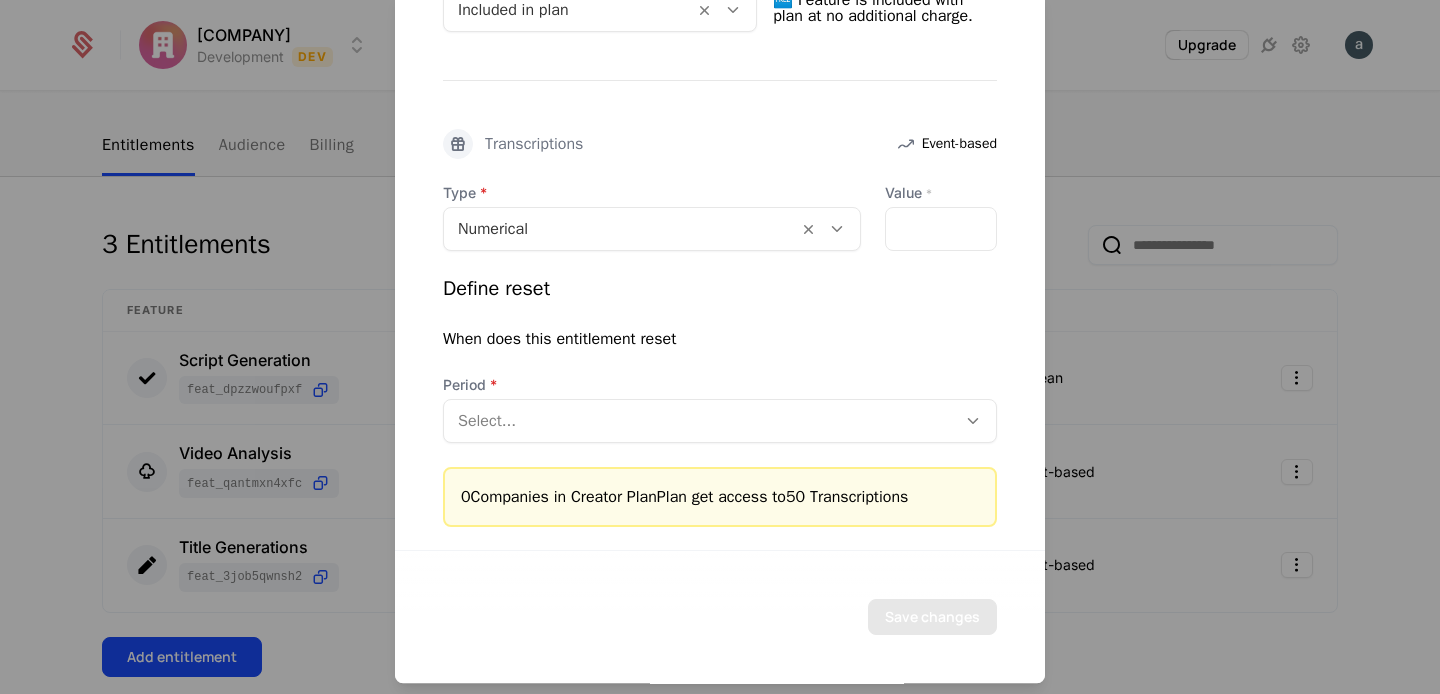 click at bounding box center (700, 421) 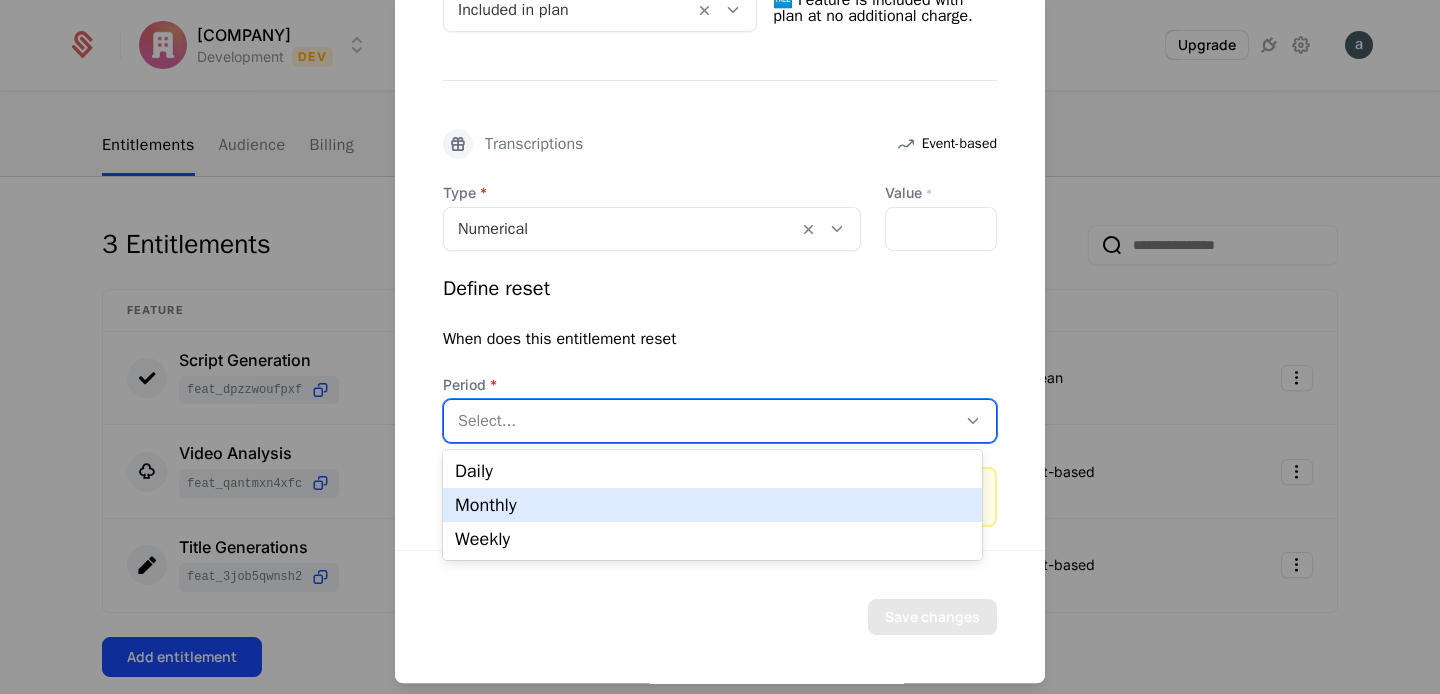 click on "Monthly" at bounding box center [712, 505] 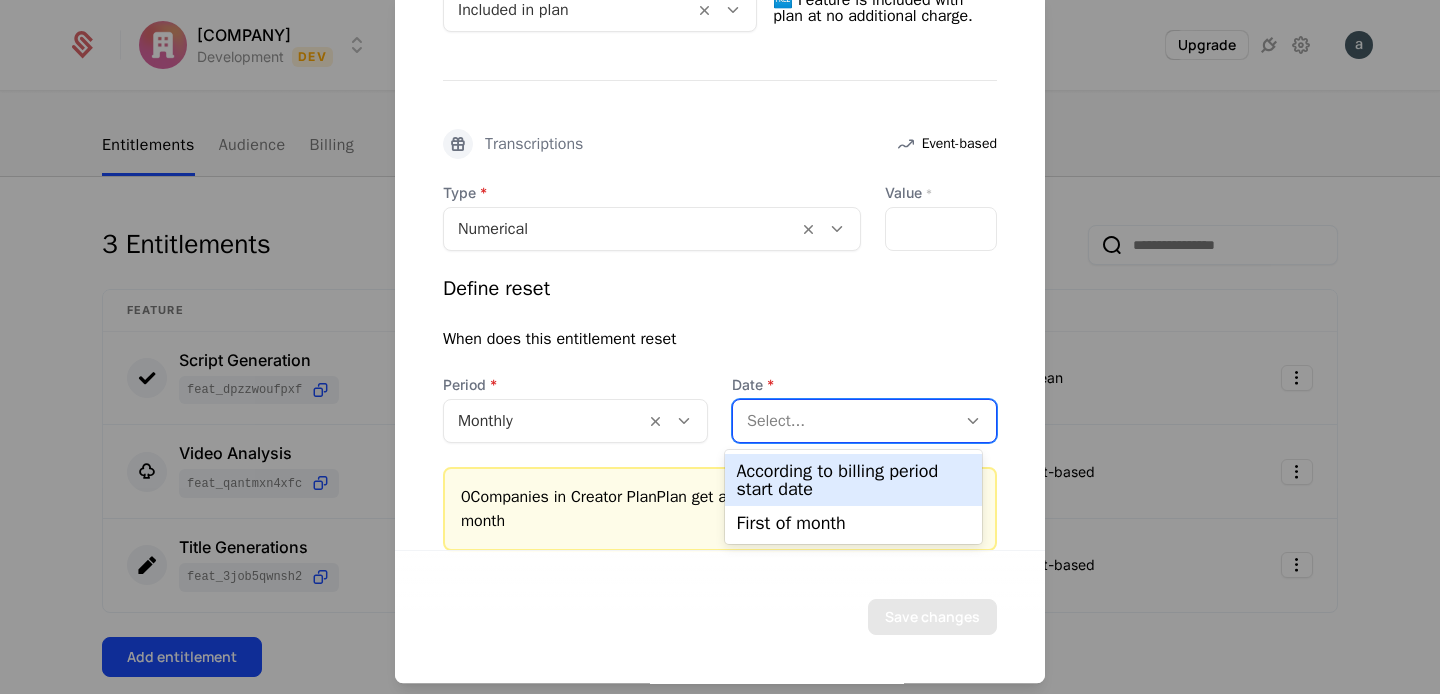 click on "Select..." at bounding box center (844, 421) 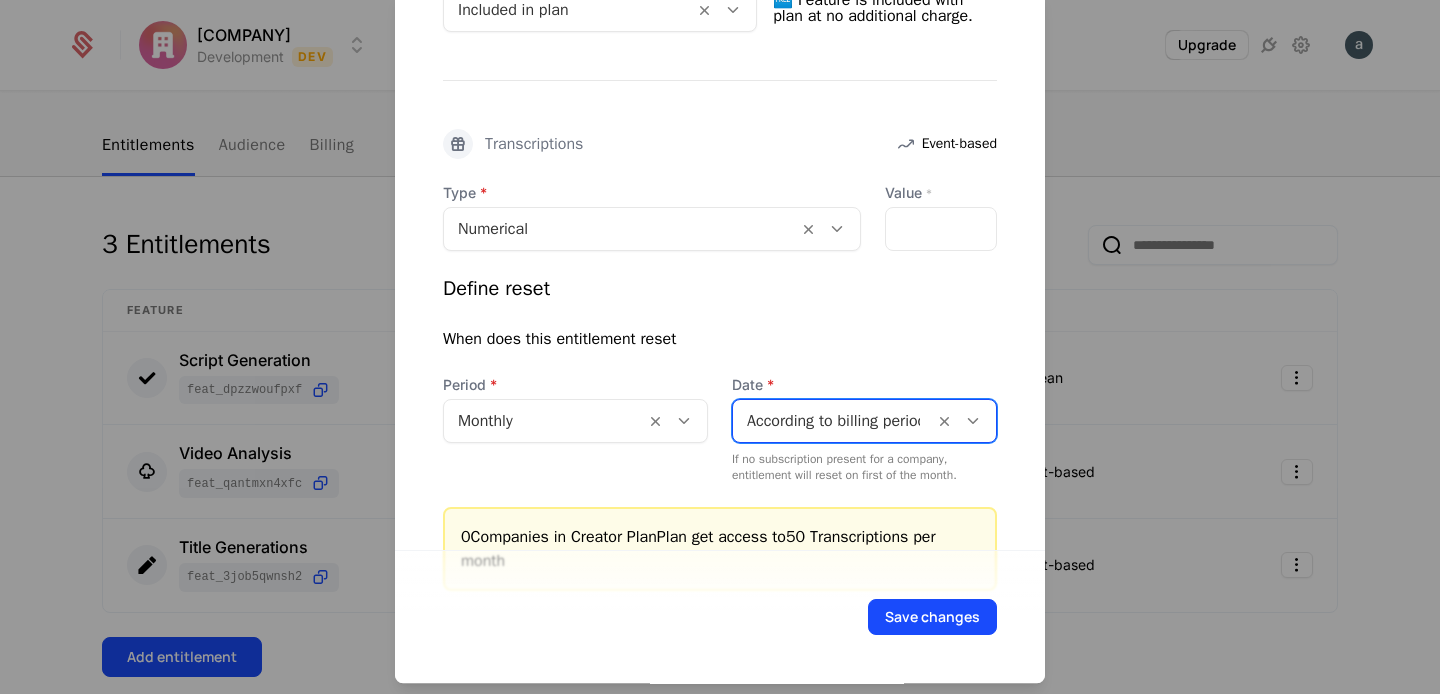 scroll, scrollTop: 604, scrollLeft: 0, axis: vertical 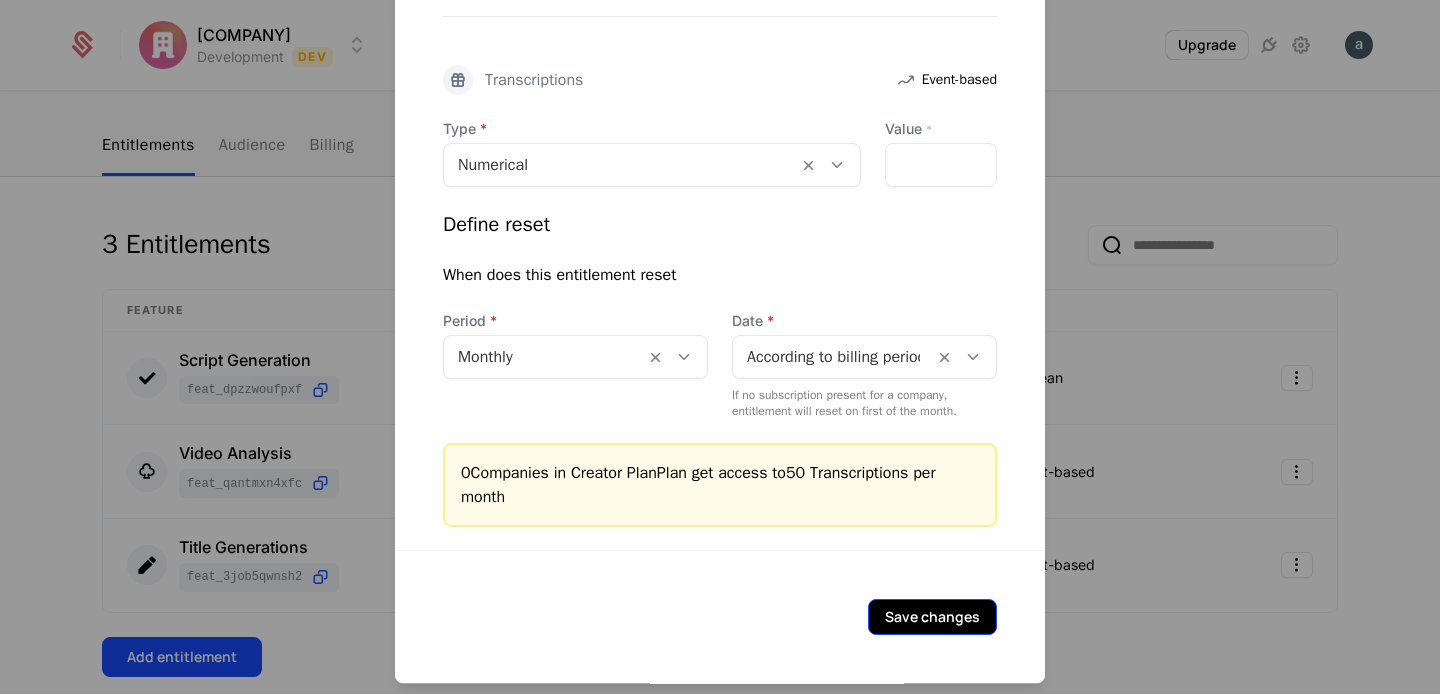 click on "Save changes" at bounding box center (932, 617) 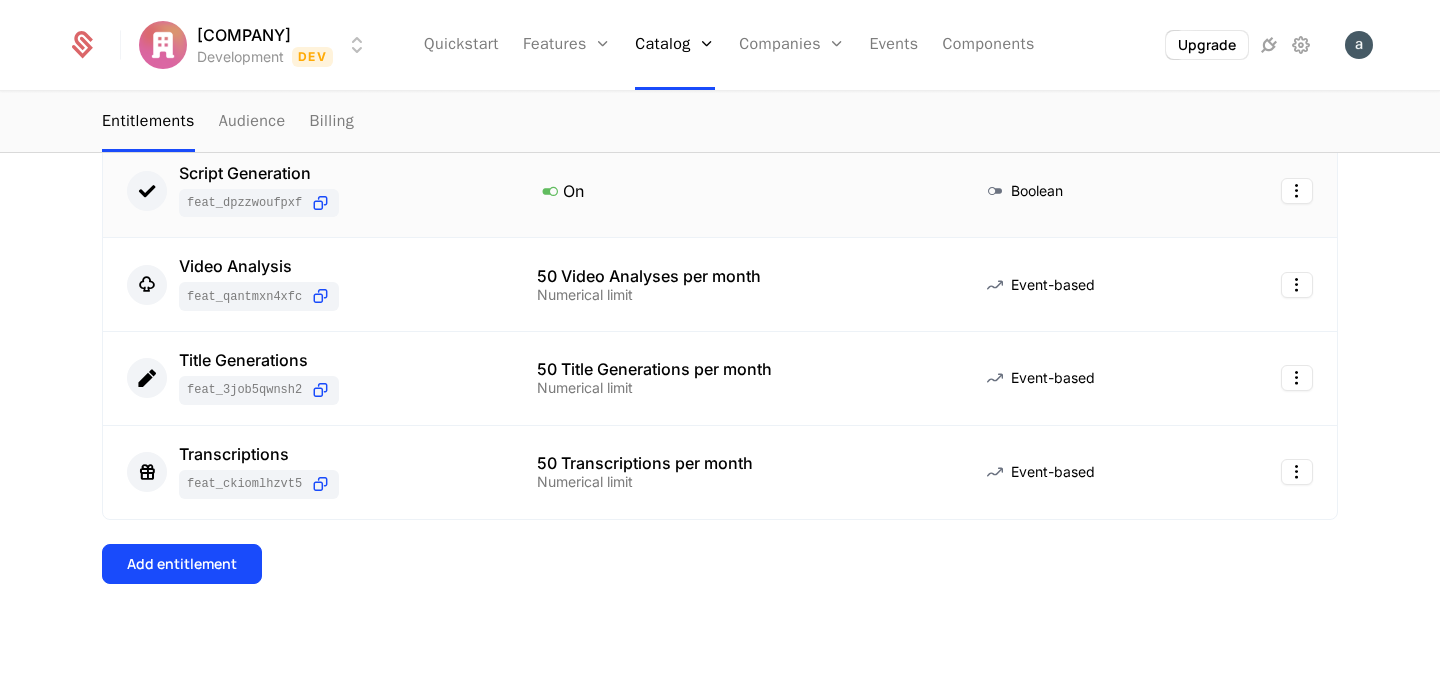 scroll, scrollTop: 400, scrollLeft: 0, axis: vertical 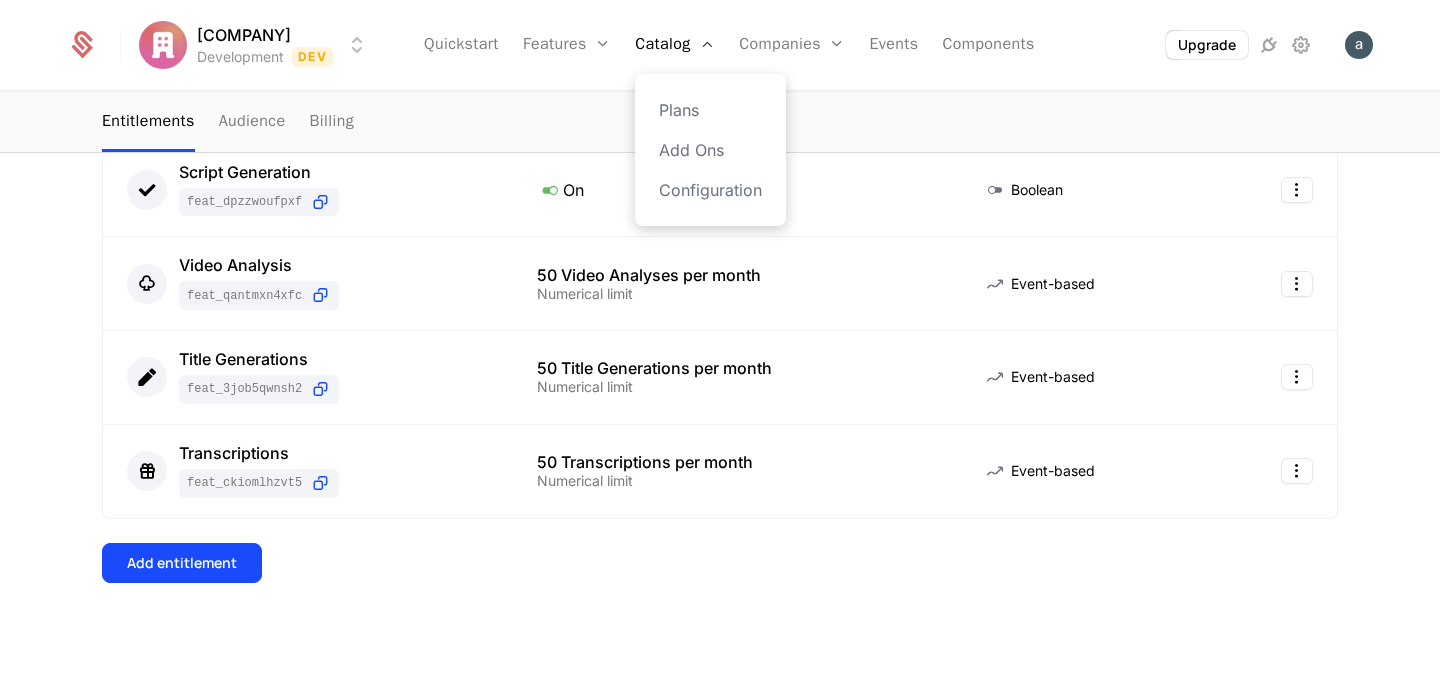 click on "Plans Add Ons Configuration" at bounding box center [710, 150] 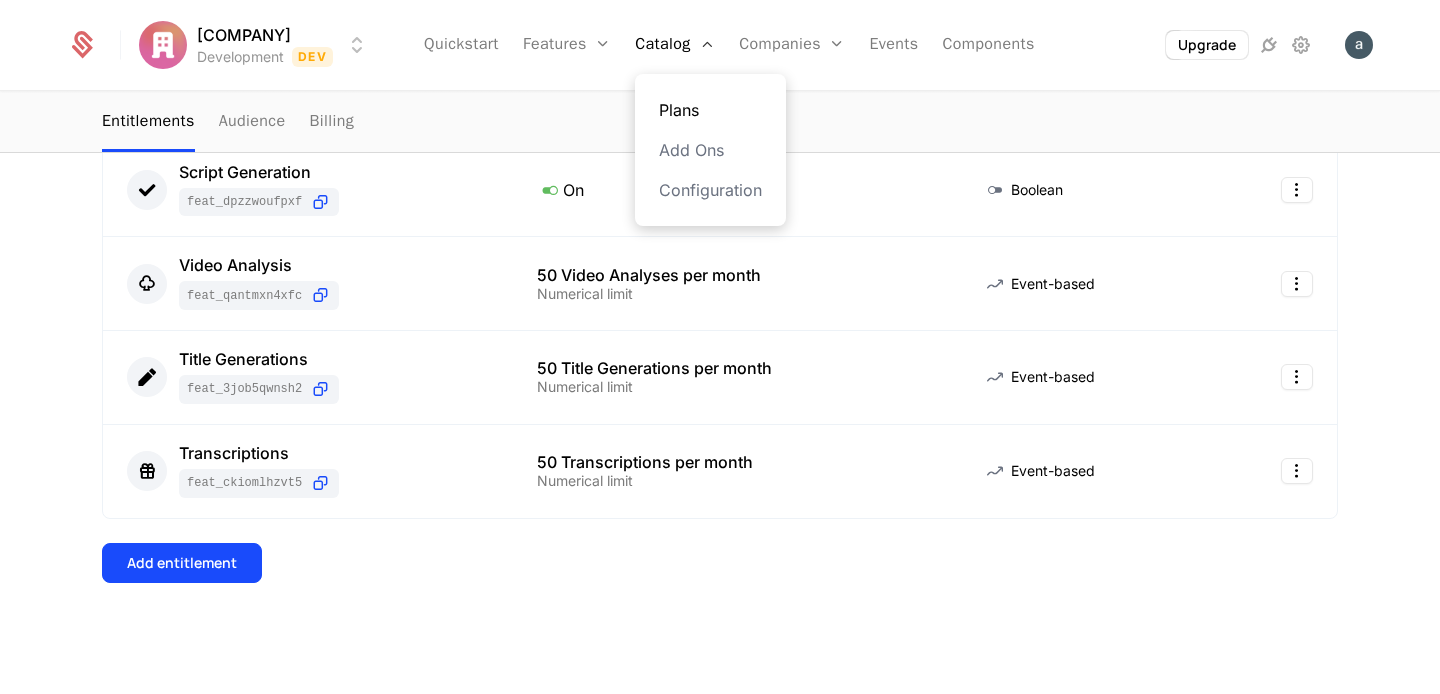 click on "Plans" at bounding box center [710, 110] 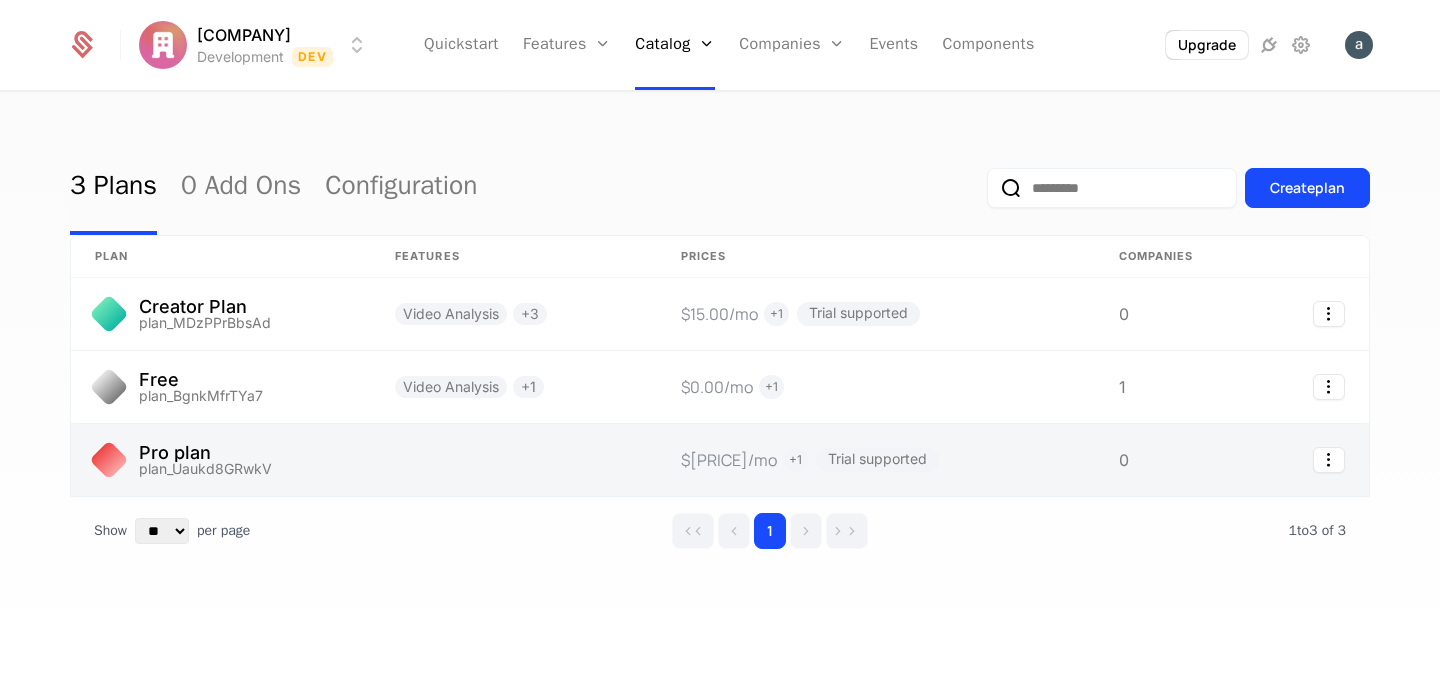click at bounding box center [221, 460] 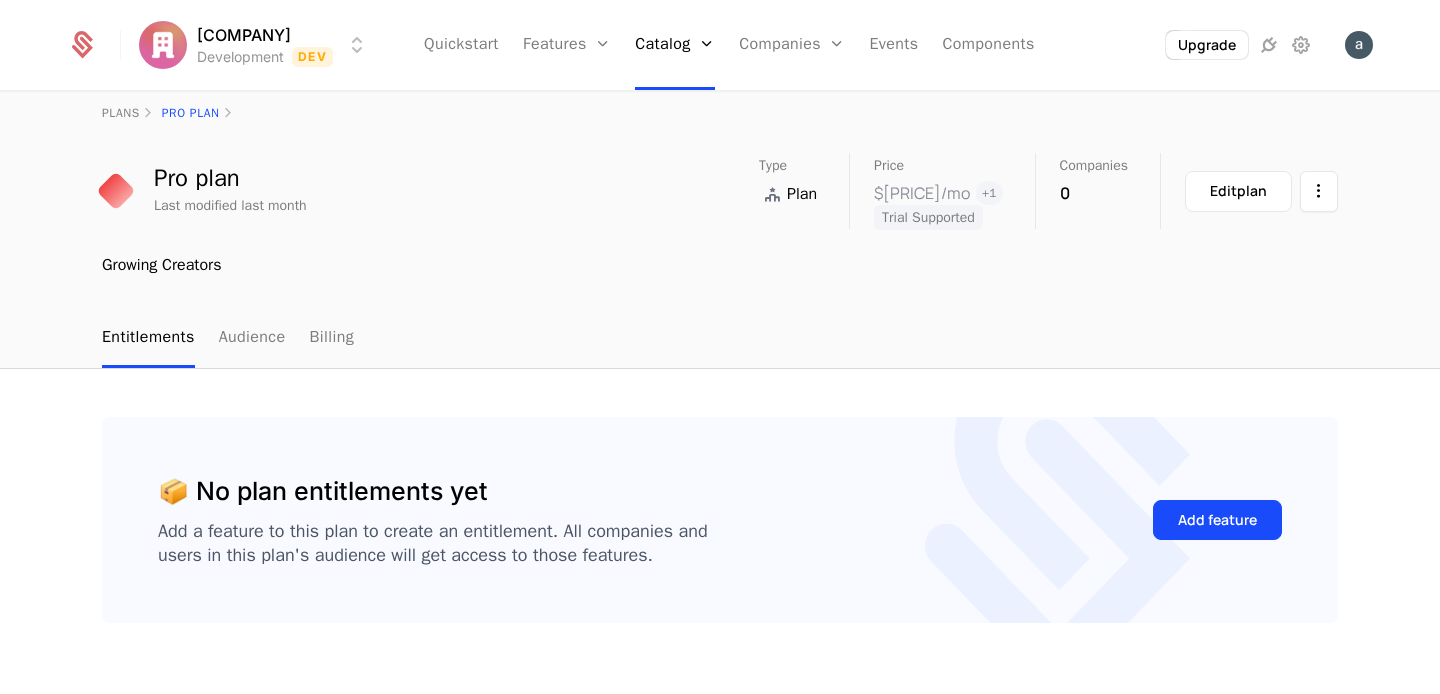 scroll, scrollTop: 21, scrollLeft: 0, axis: vertical 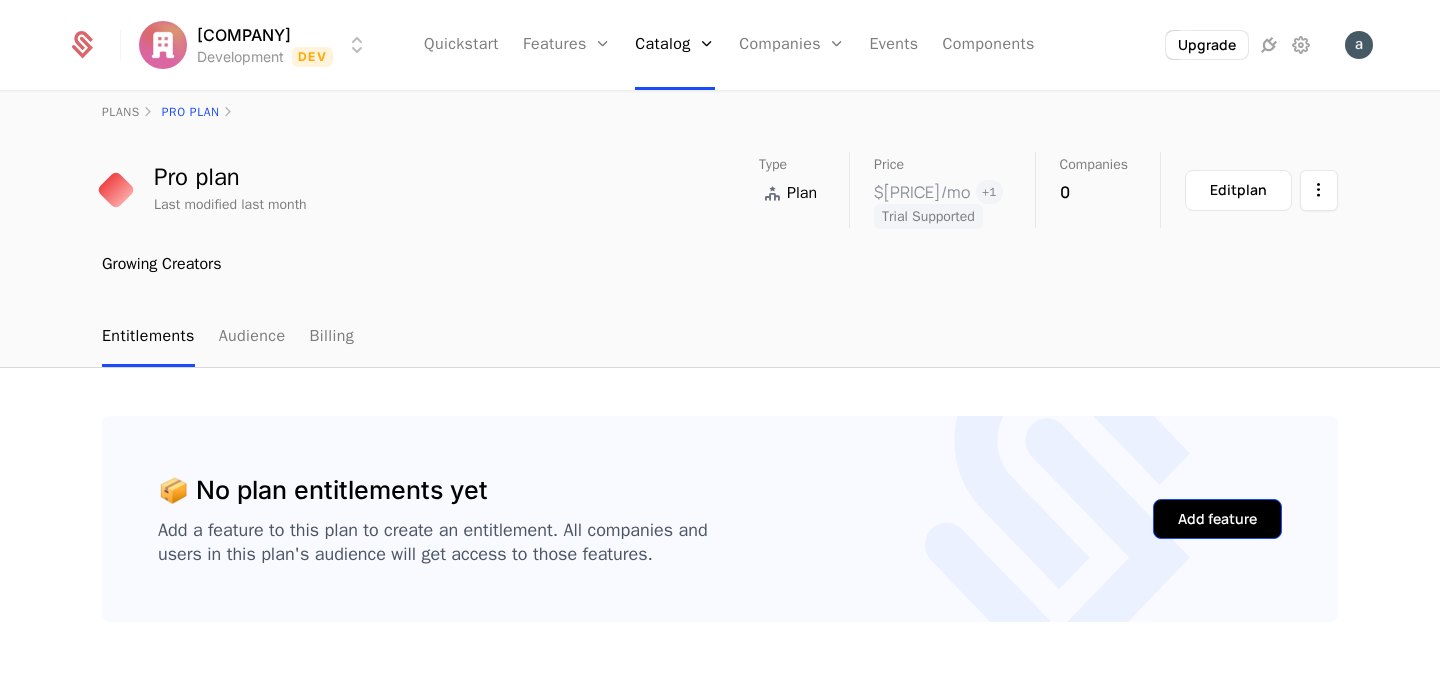 click on "Add feature" at bounding box center [1217, 519] 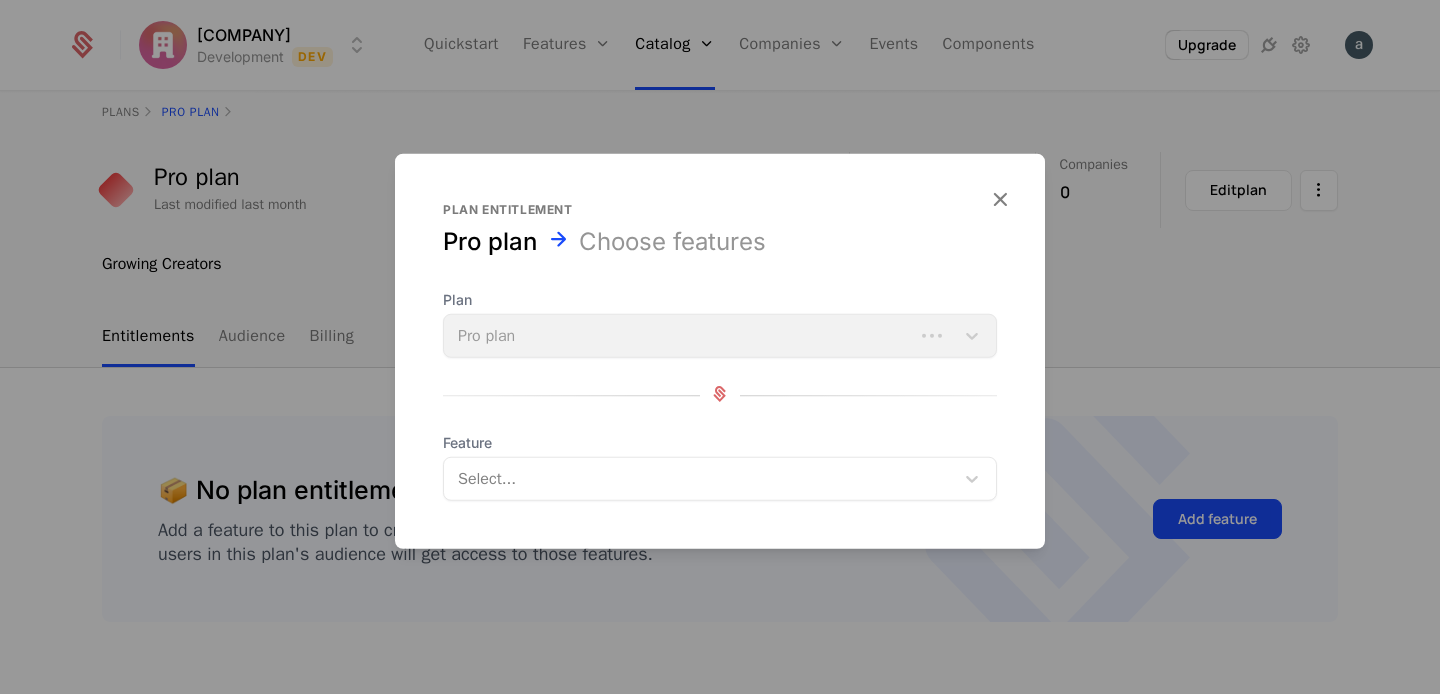 click on "Plan Pro plan" at bounding box center (720, 324) 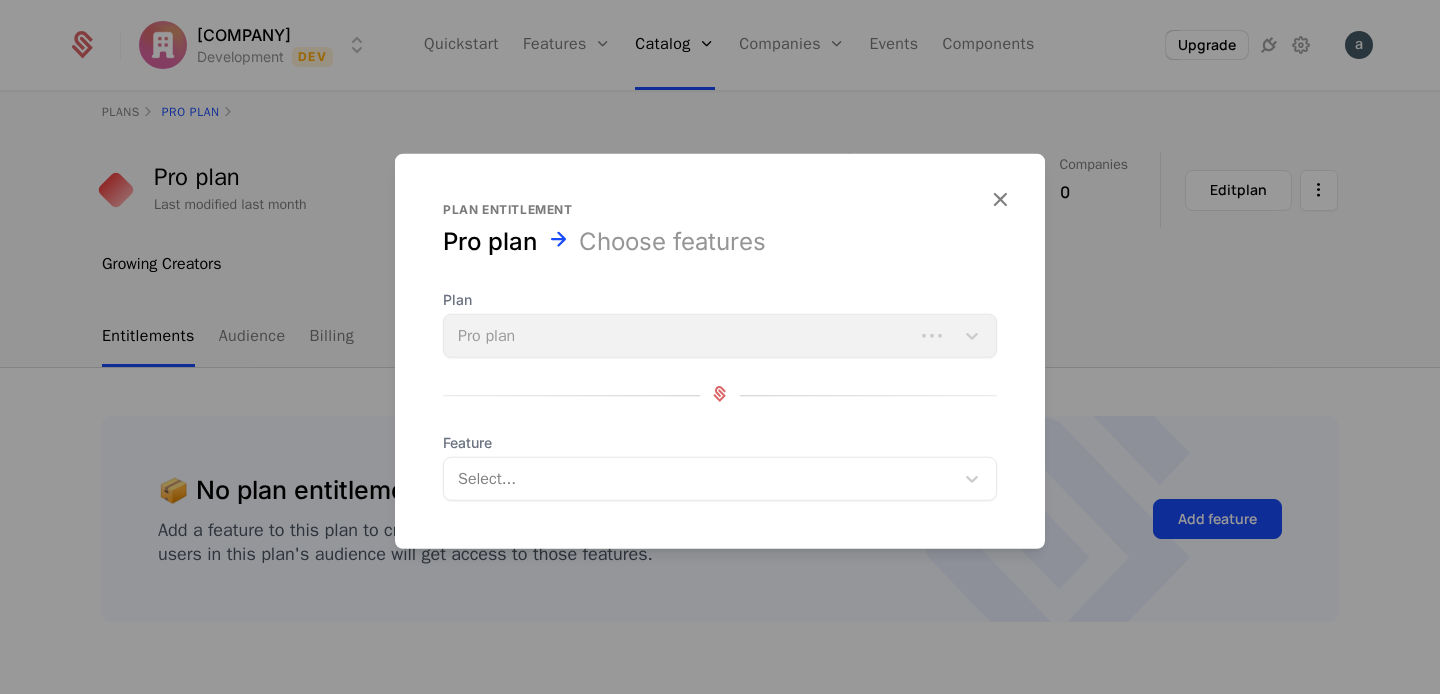 click at bounding box center [701, 479] 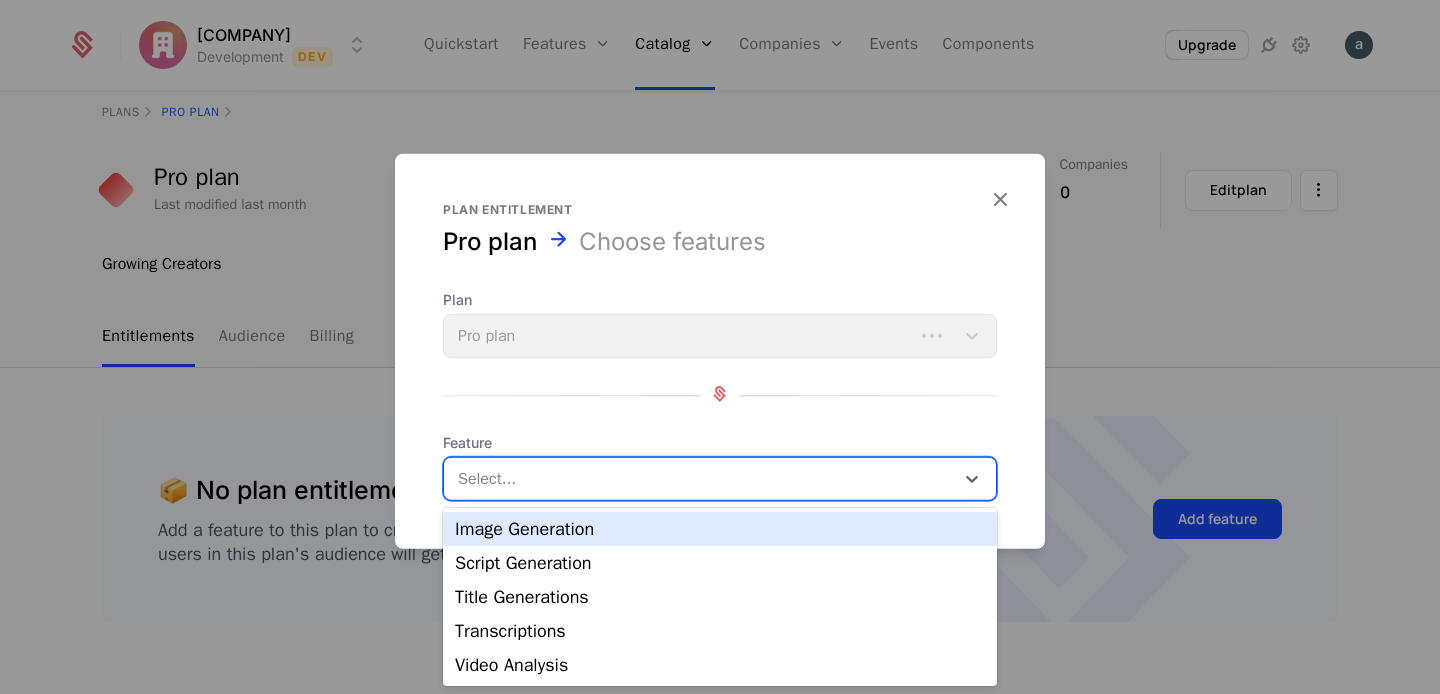 click at bounding box center (720, 347) 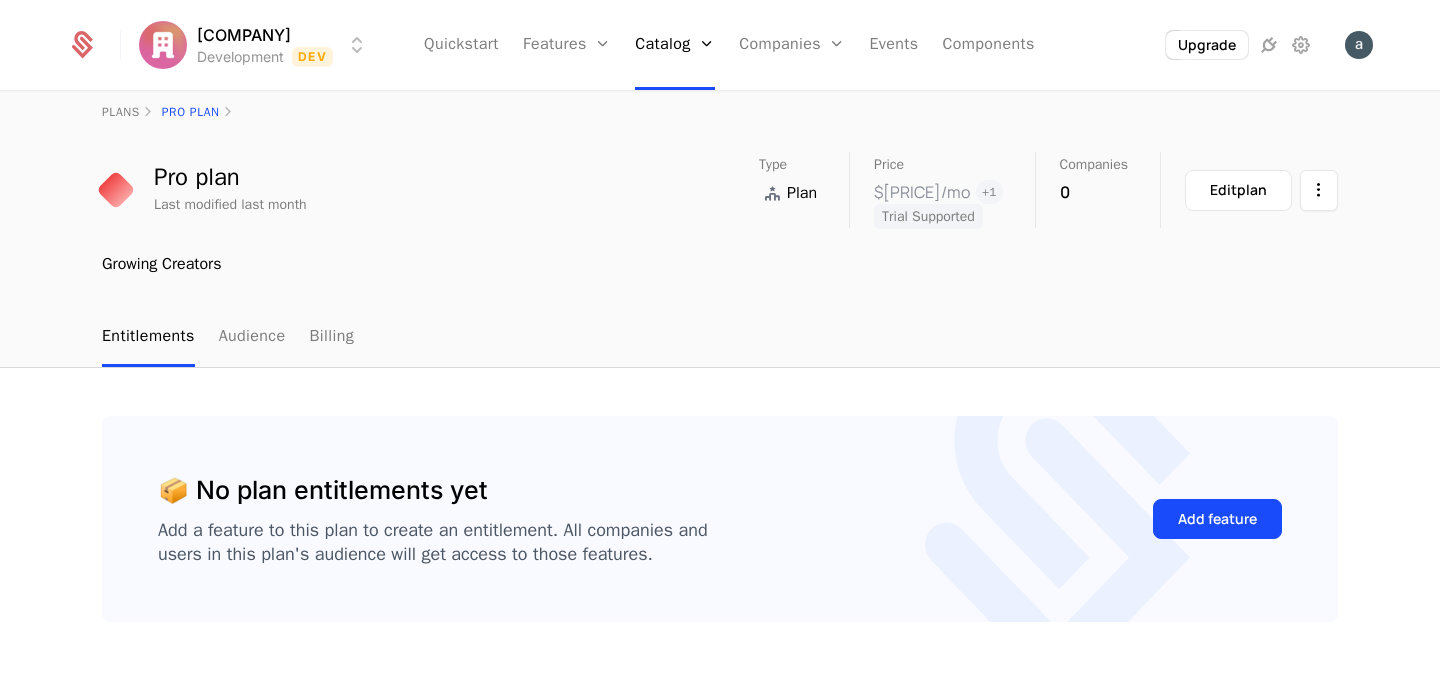 scroll, scrollTop: 60, scrollLeft: 0, axis: vertical 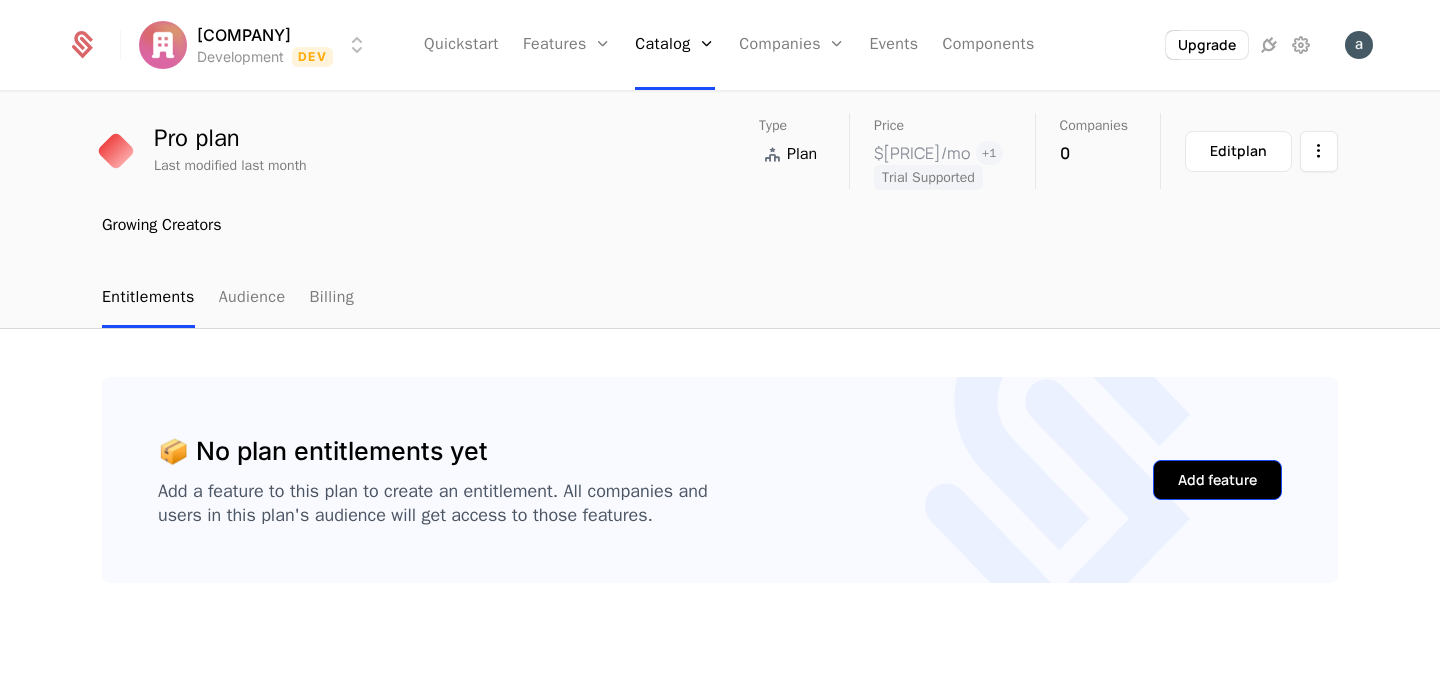 click on "Add feature" at bounding box center [1217, 480] 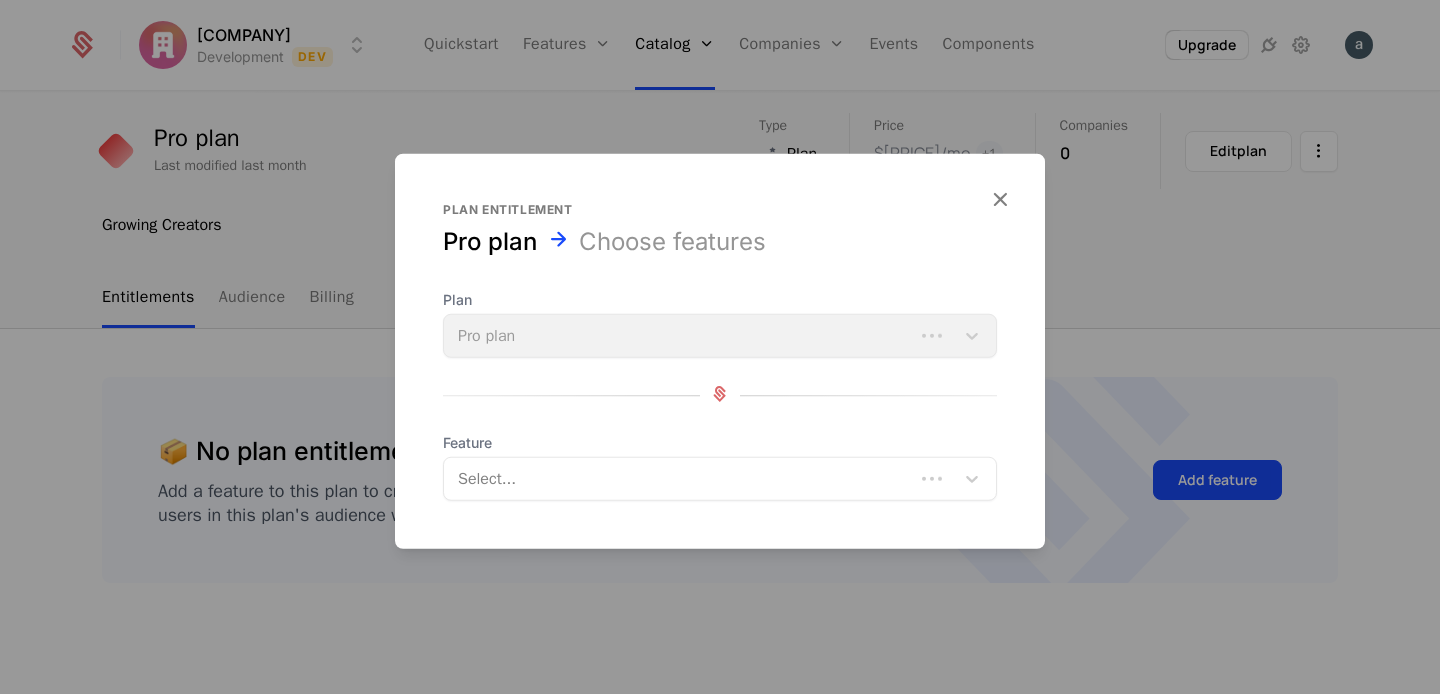 click at bounding box center (681, 479) 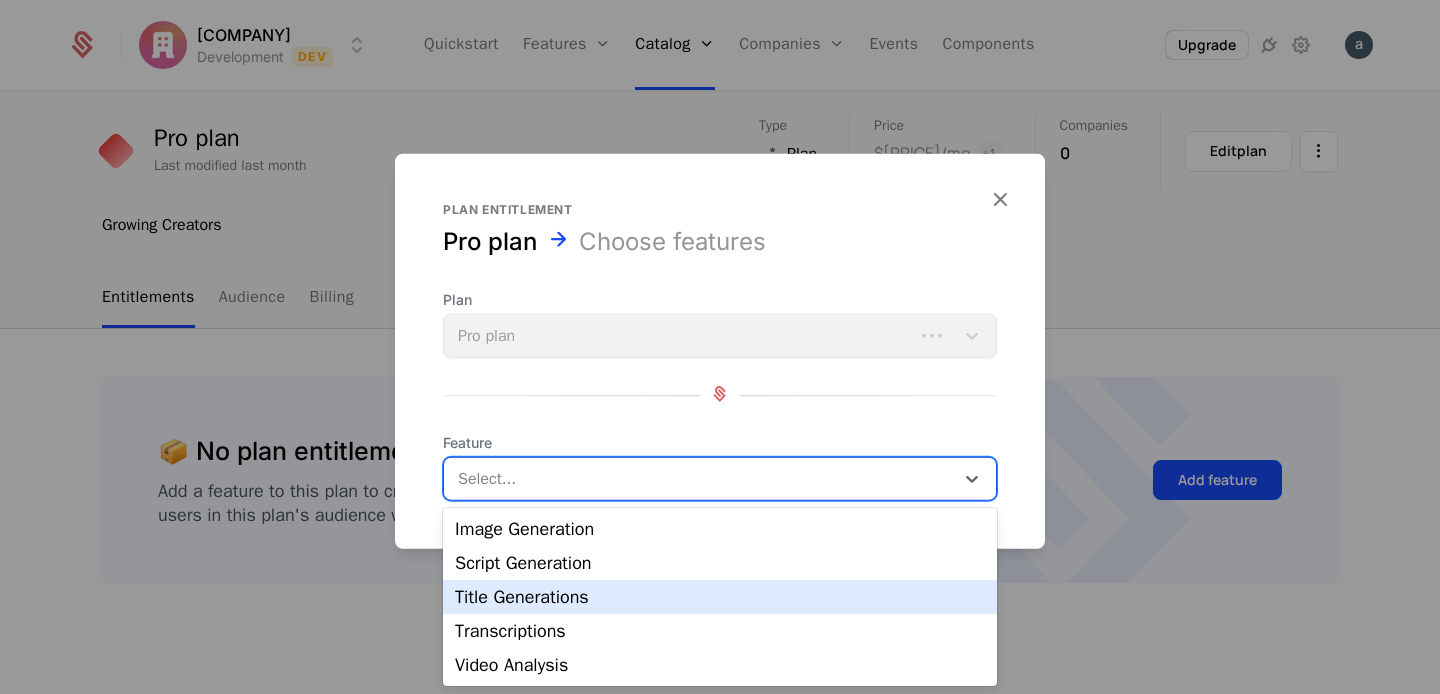 click on "Title Generations" at bounding box center [720, 597] 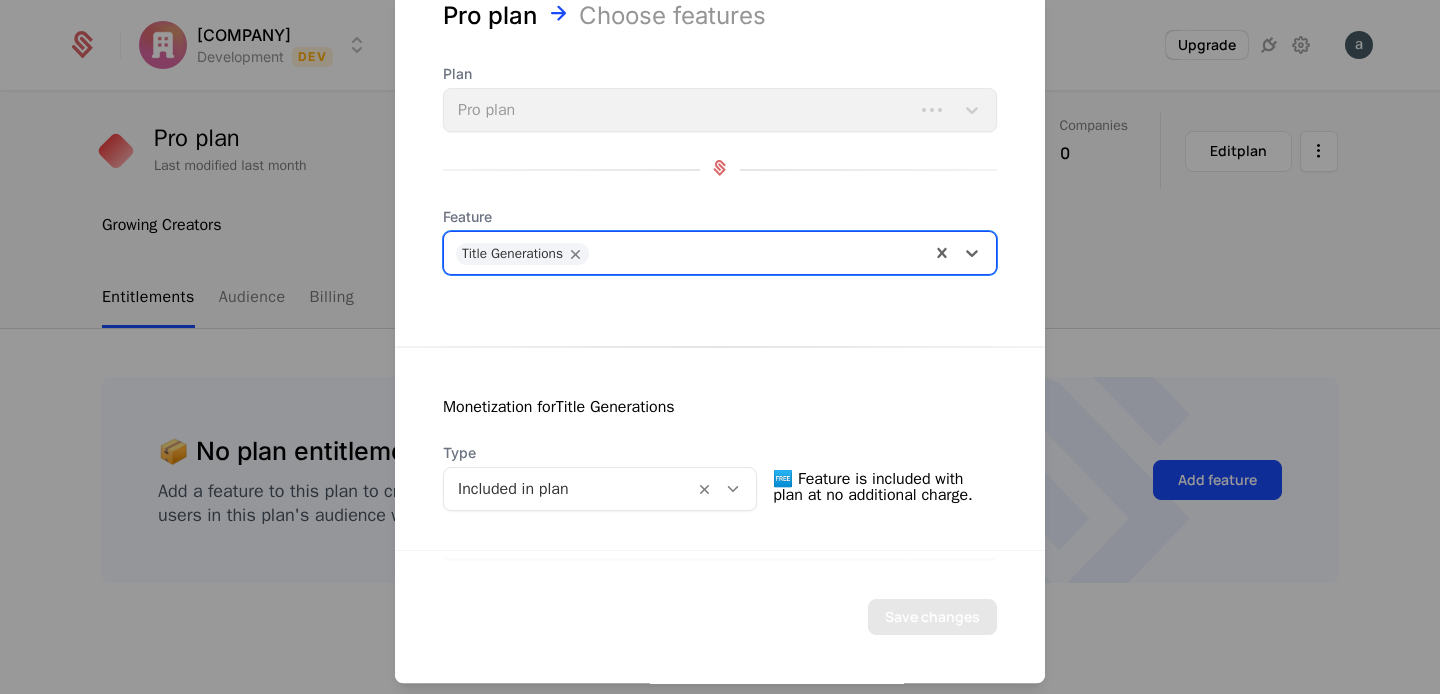 scroll, scrollTop: 60, scrollLeft: 0, axis: vertical 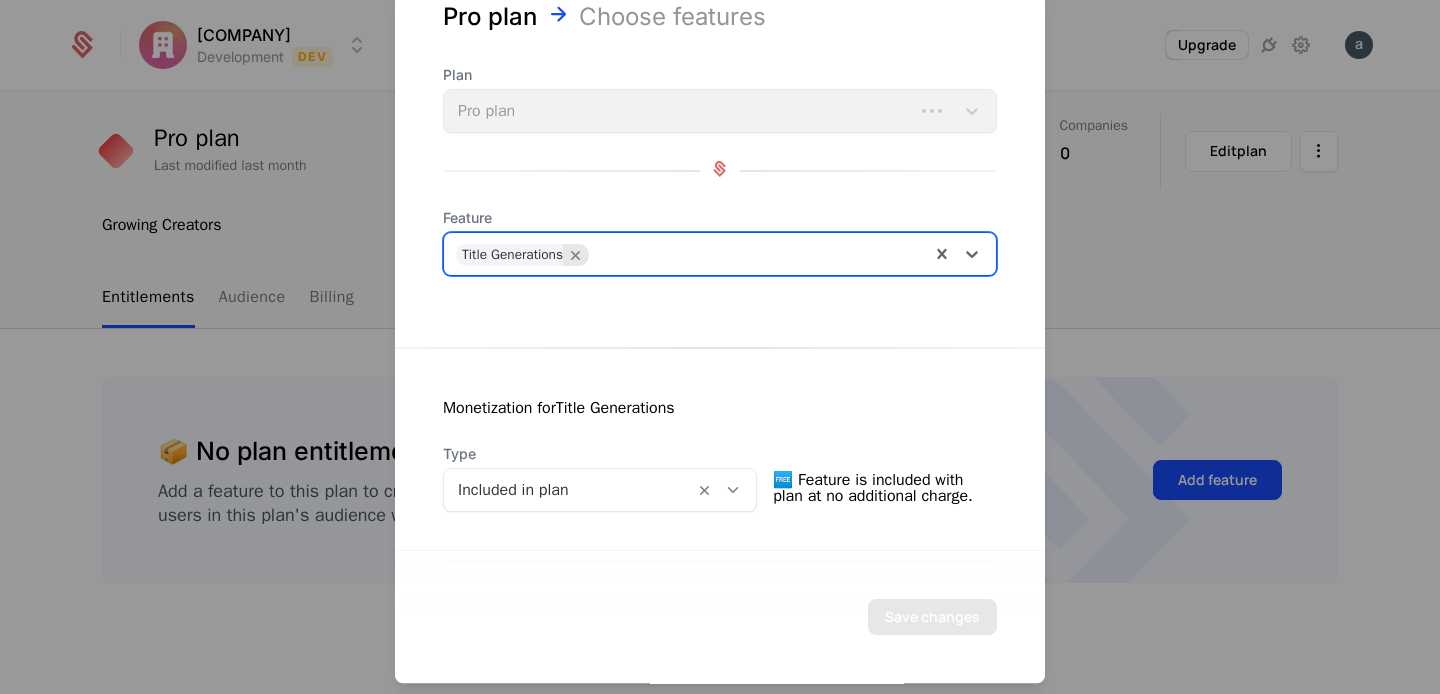 click at bounding box center (576, 255) 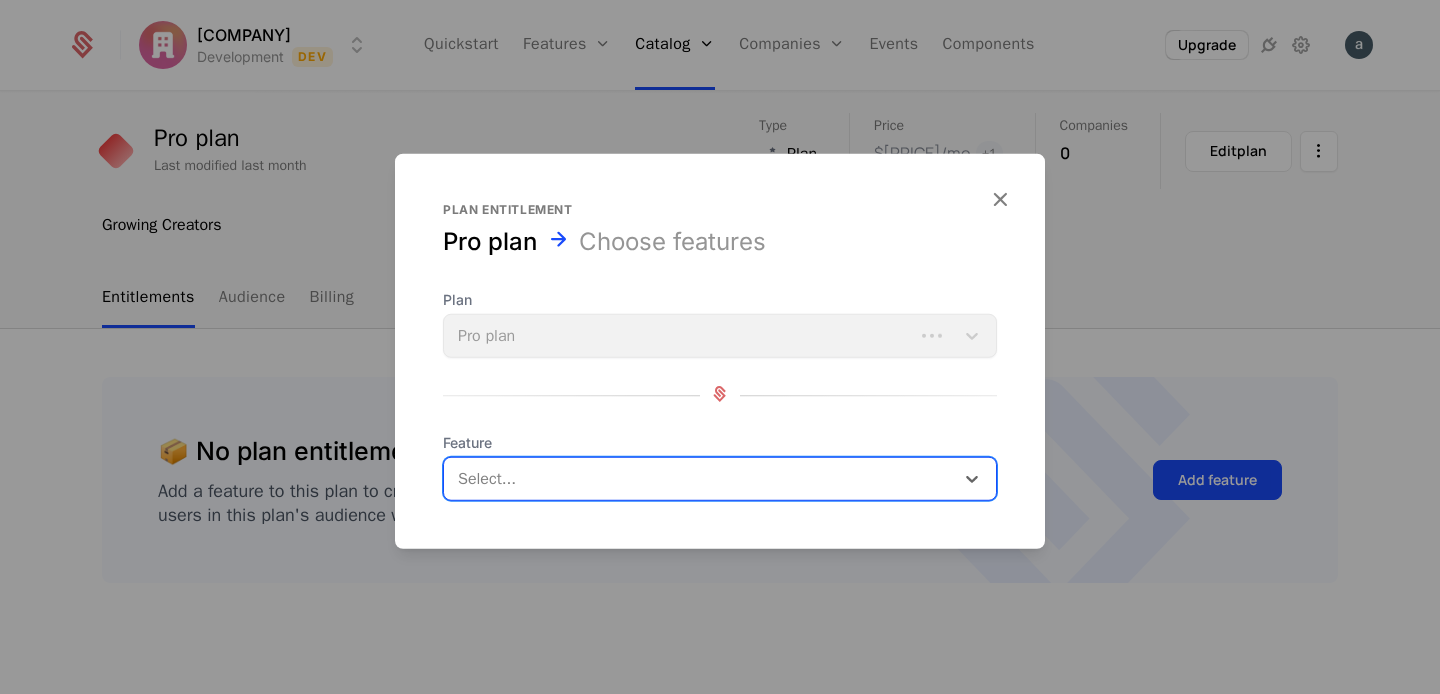 click at bounding box center [701, 479] 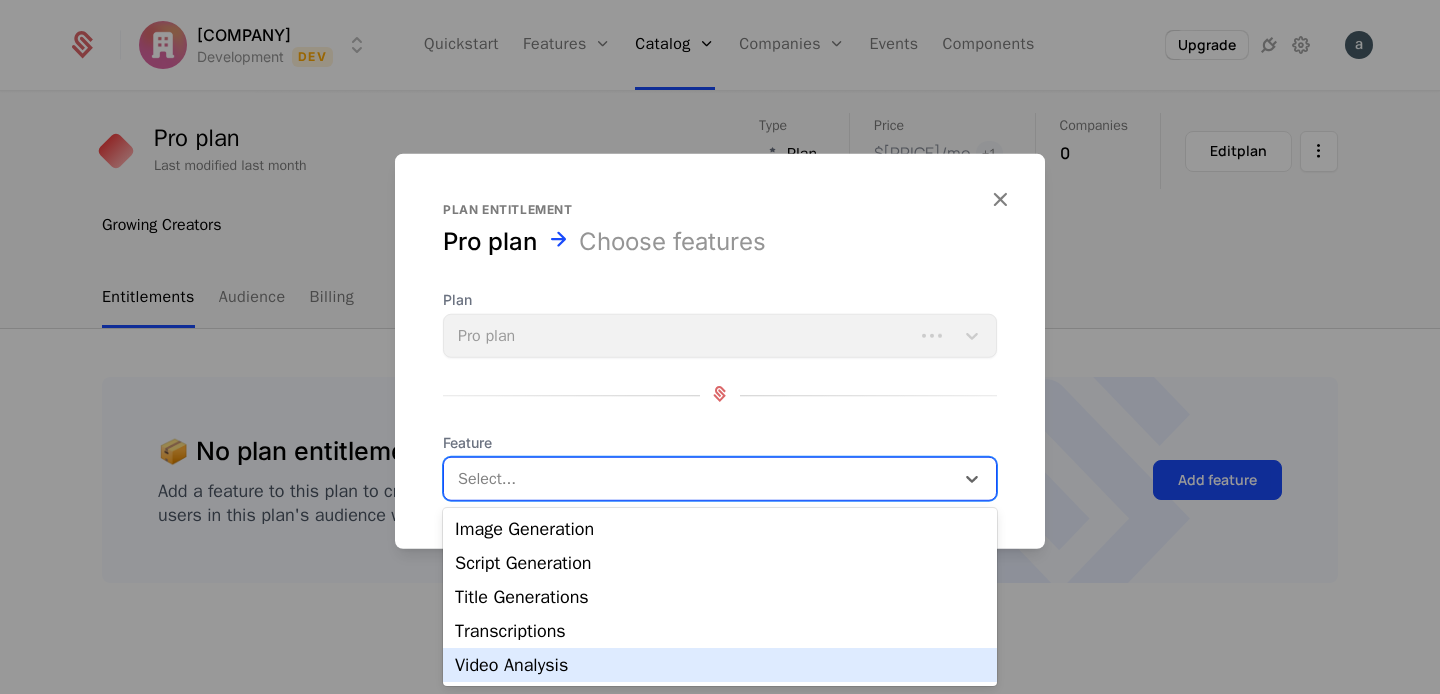 click on "Video Analysis" at bounding box center (720, 665) 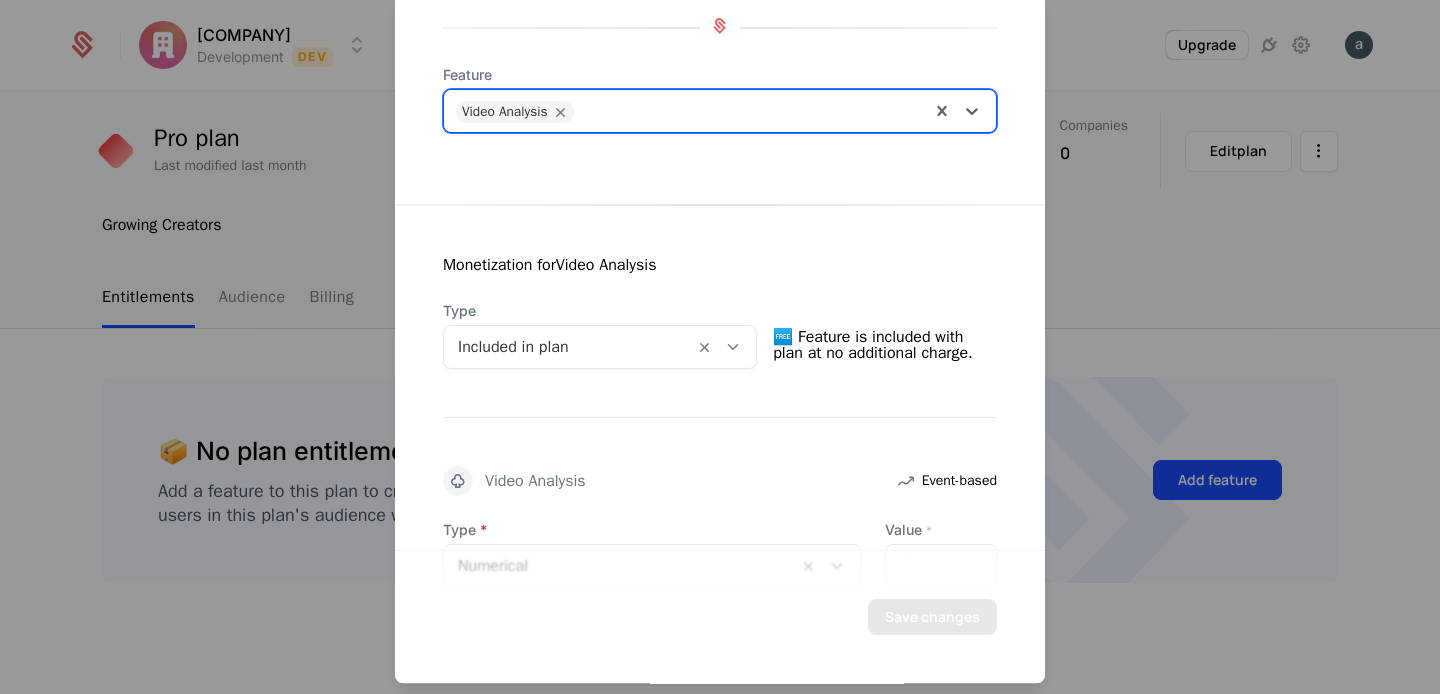 scroll, scrollTop: 363, scrollLeft: 0, axis: vertical 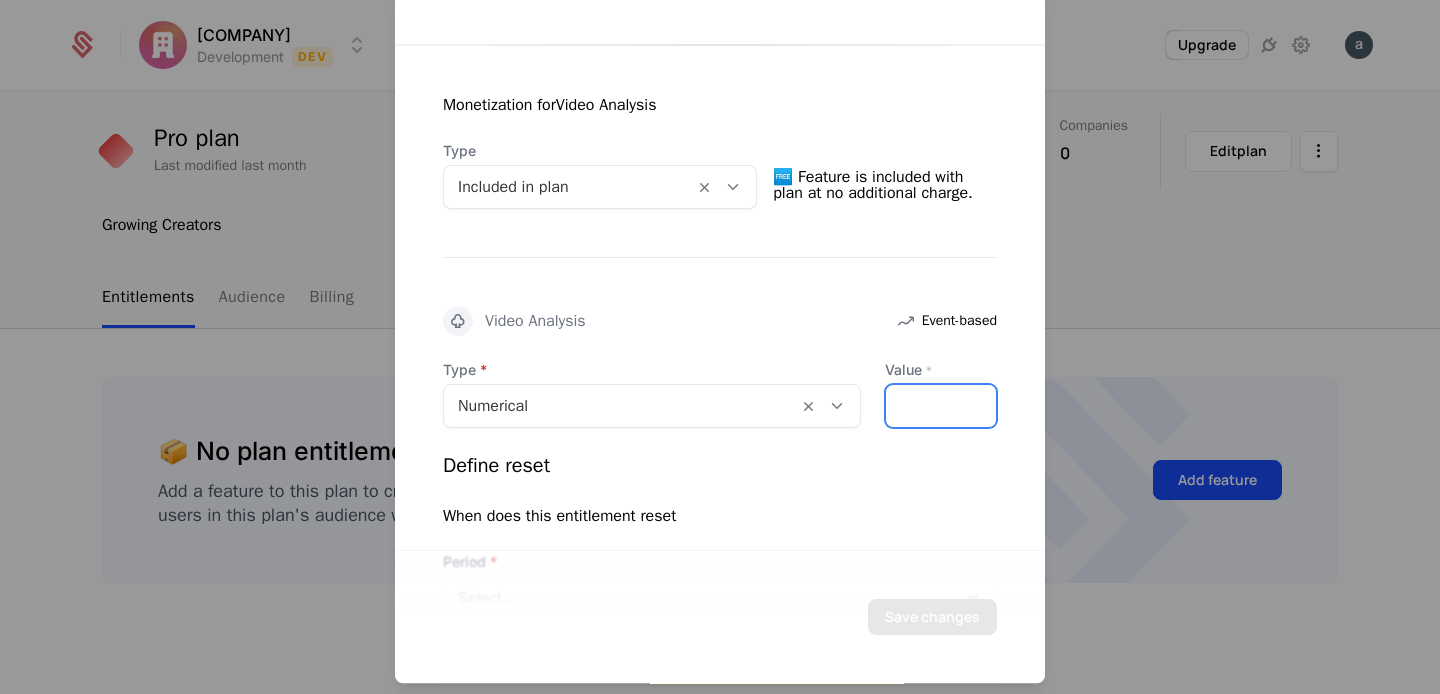 drag, startPoint x: 918, startPoint y: 412, endPoint x: 808, endPoint y: 398, distance: 110.88733 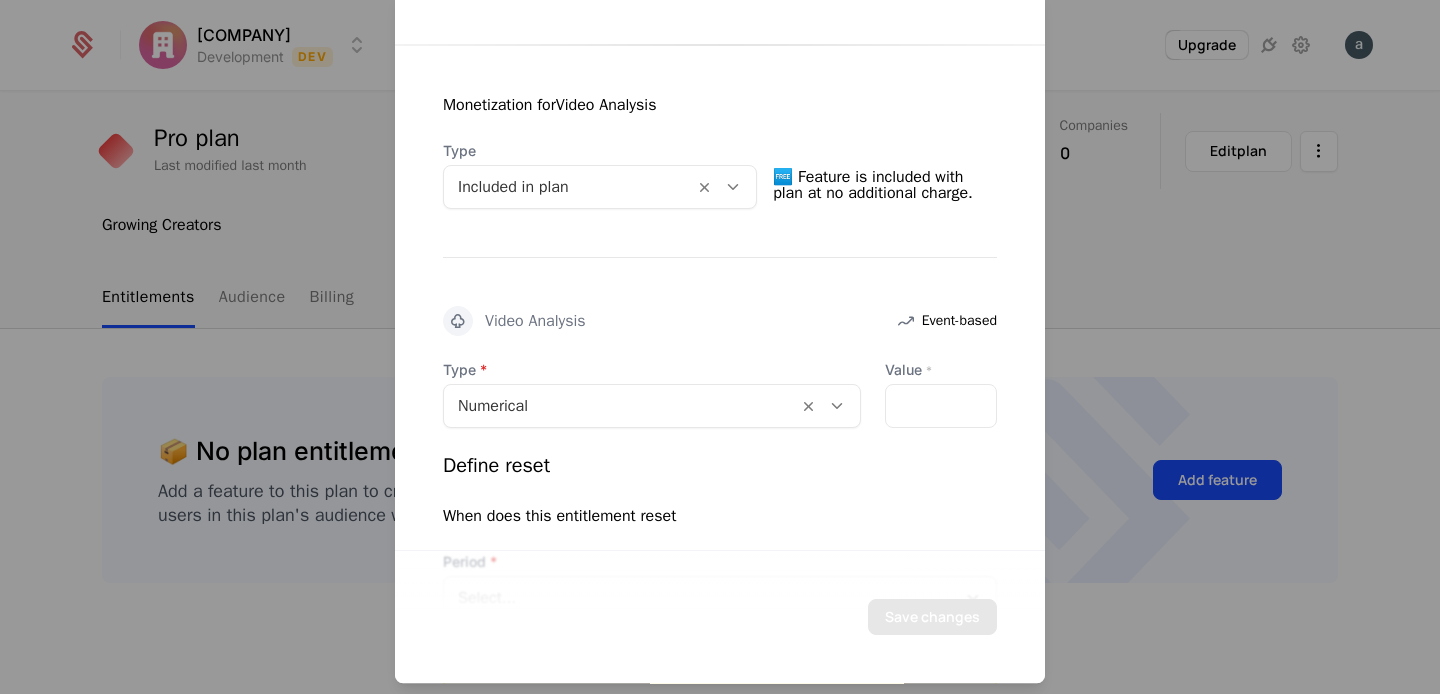 click on "Define reset" at bounding box center (720, 466) 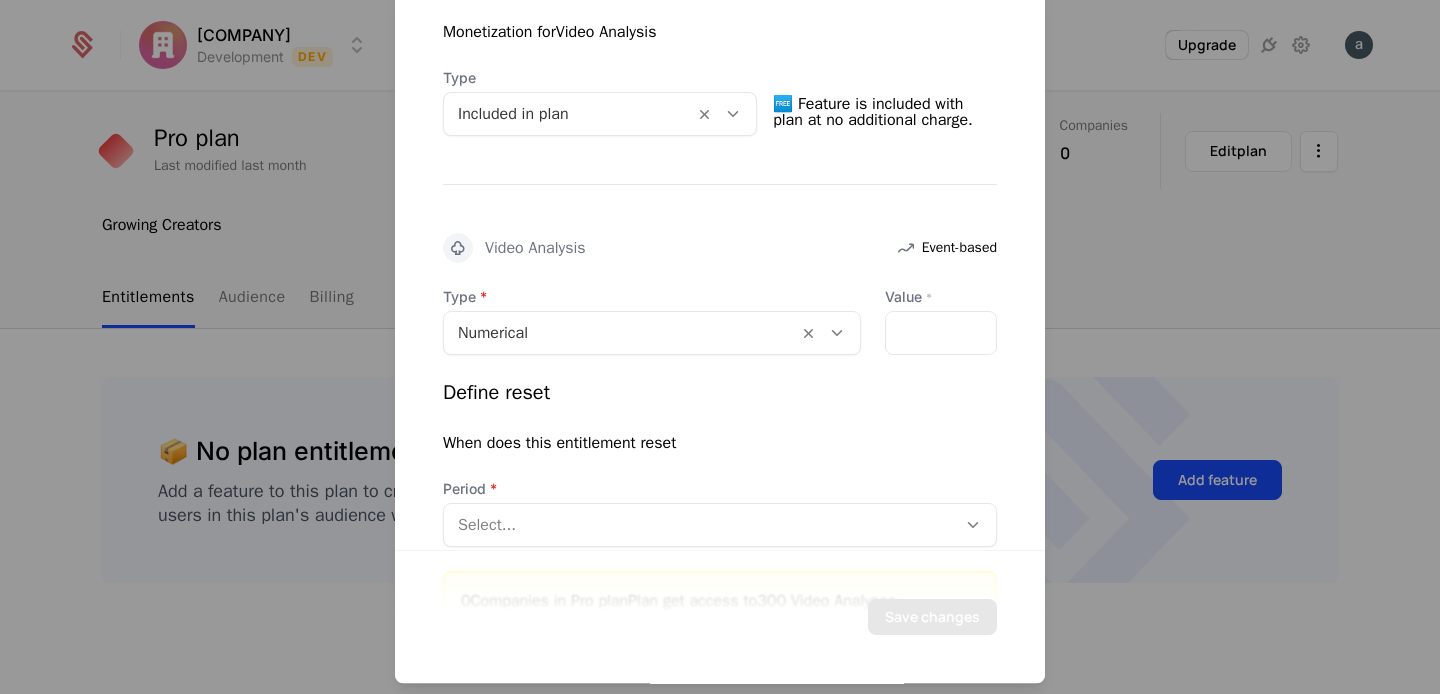 scroll, scrollTop: 540, scrollLeft: 0, axis: vertical 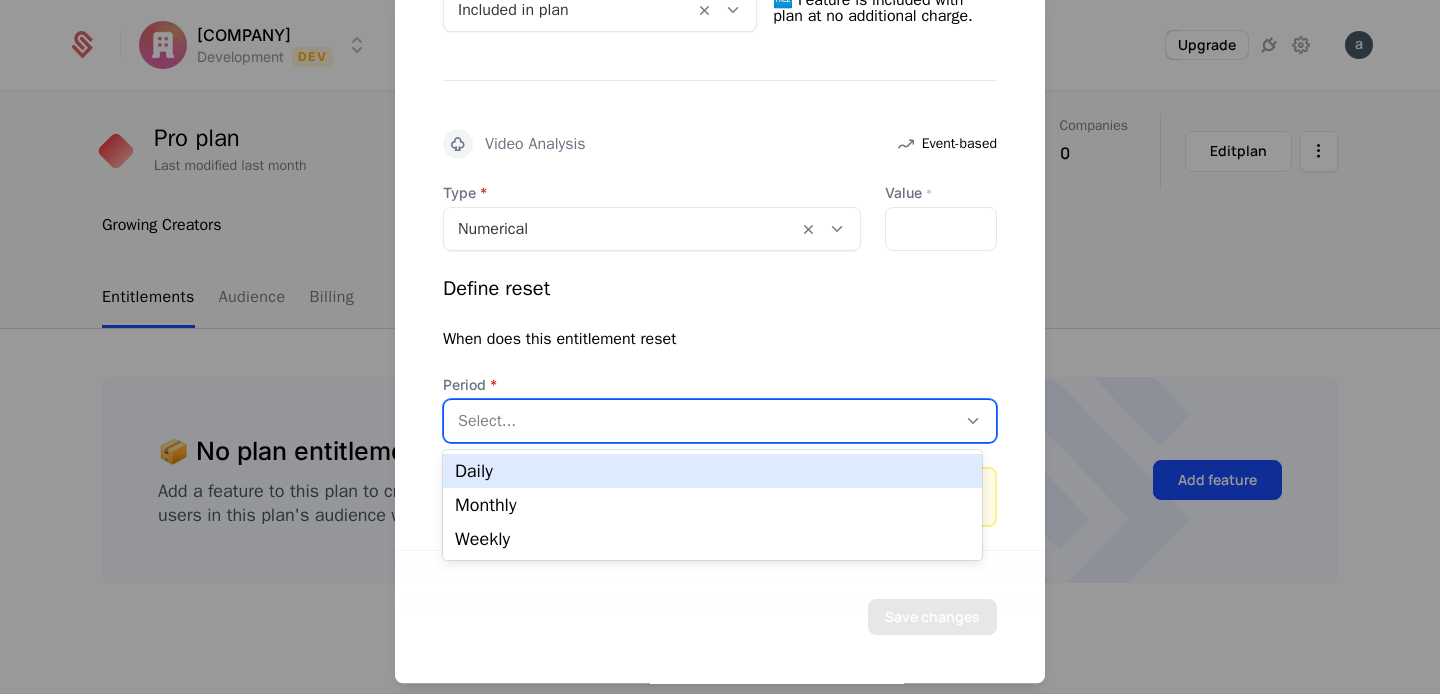 click at bounding box center [700, 421] 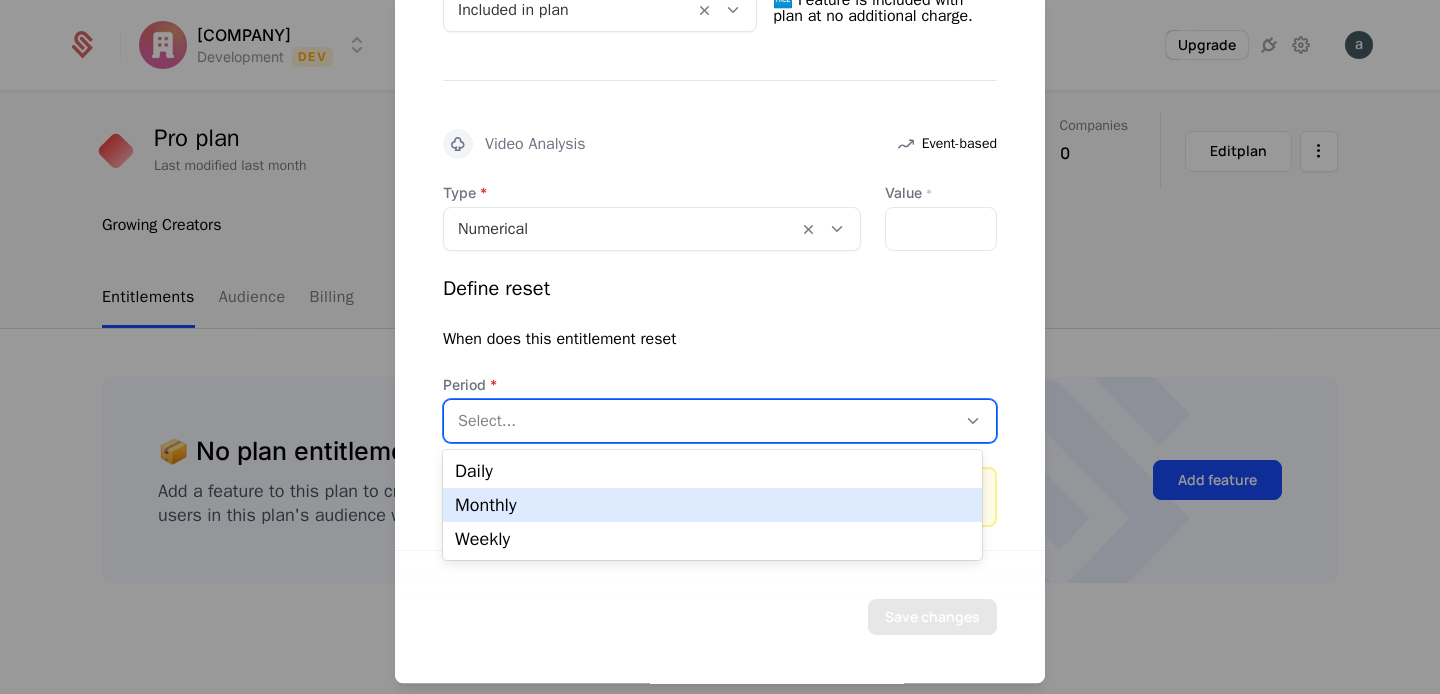 click on "Monthly" at bounding box center (712, 505) 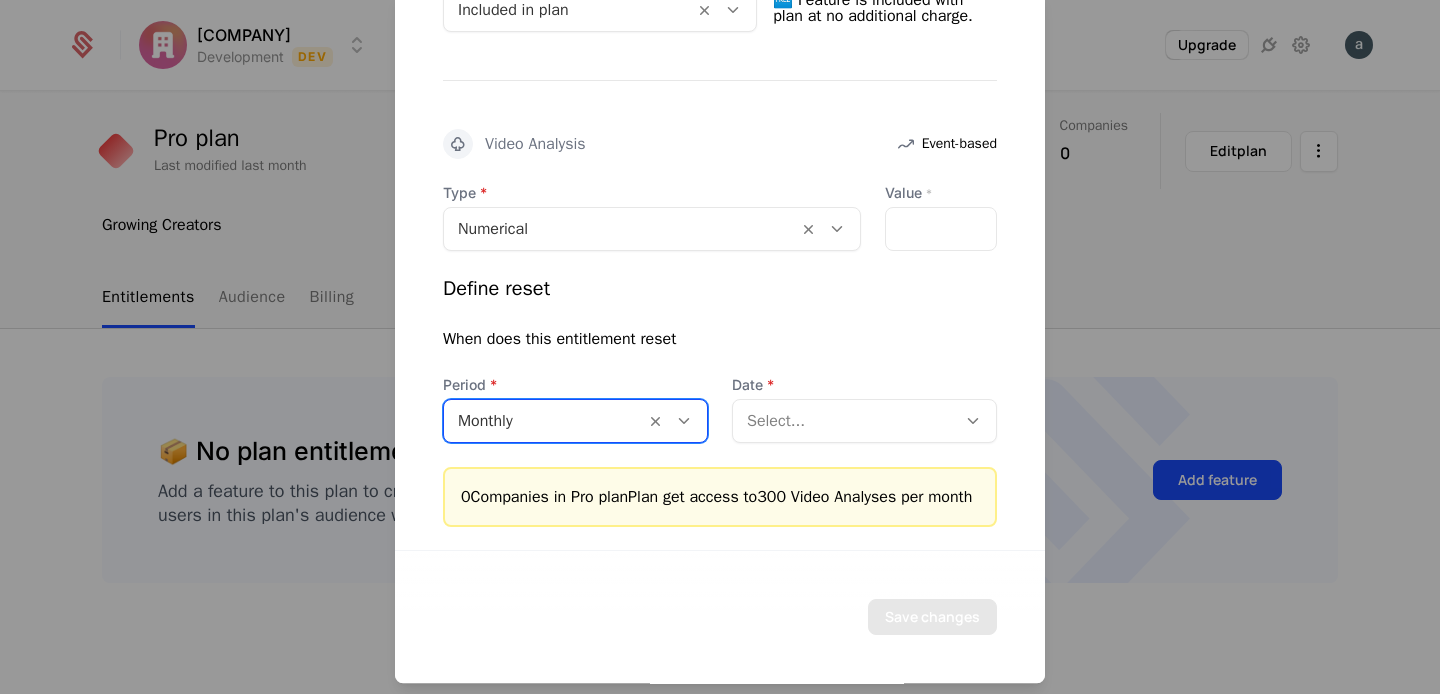 click at bounding box center [844, 421] 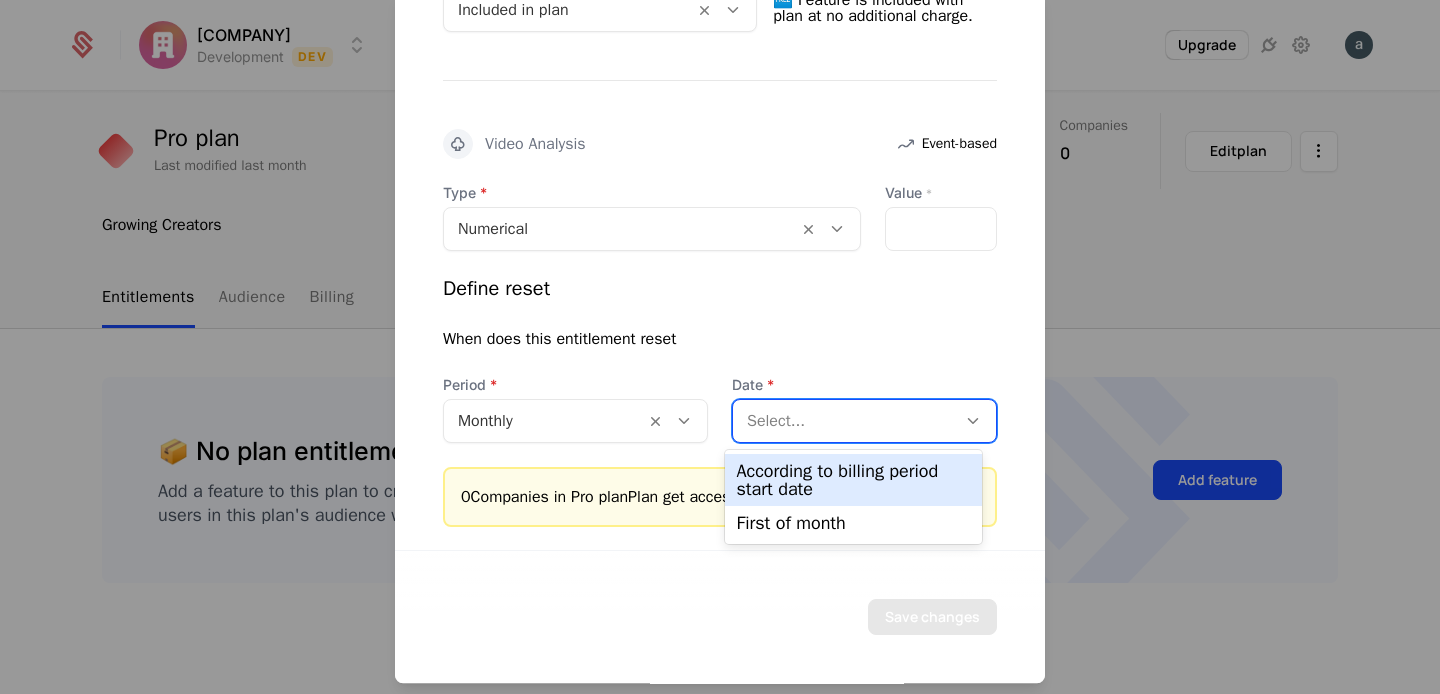 click on "According to billing period start date" at bounding box center [854, 480] 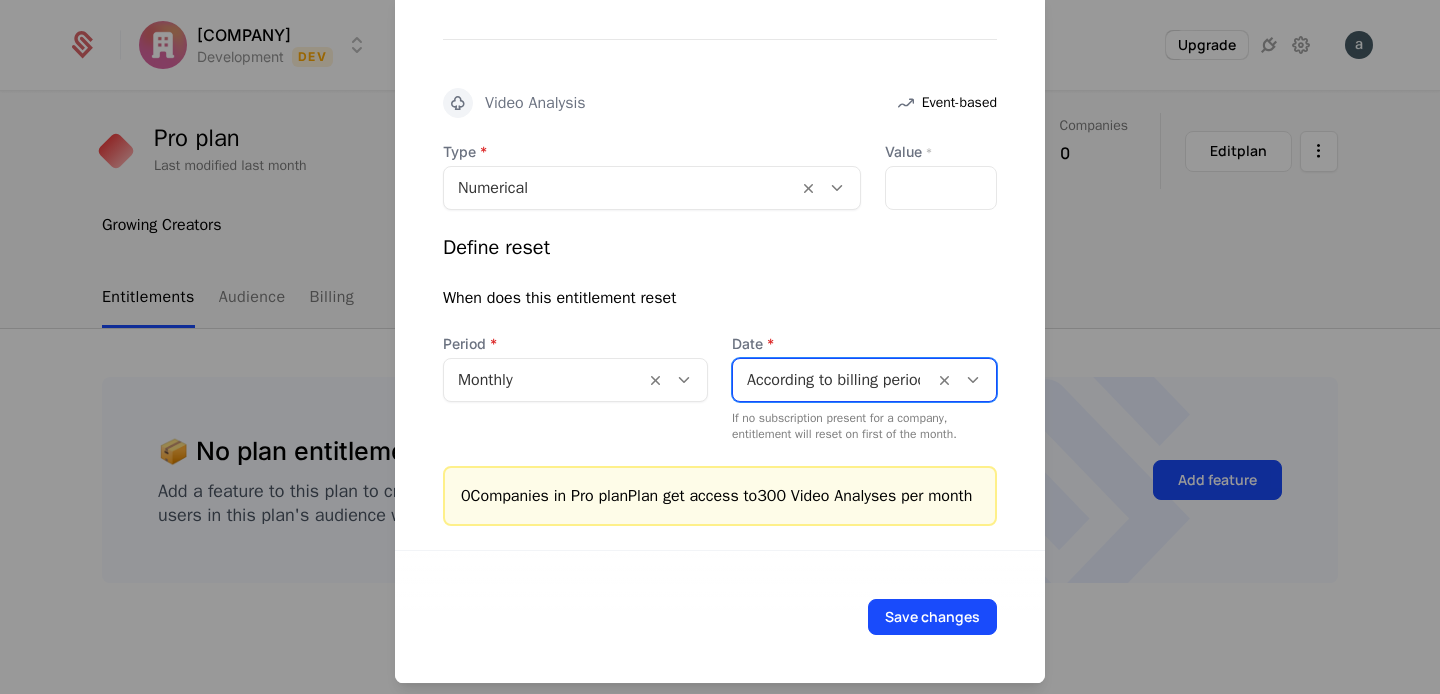 scroll, scrollTop: 604, scrollLeft: 0, axis: vertical 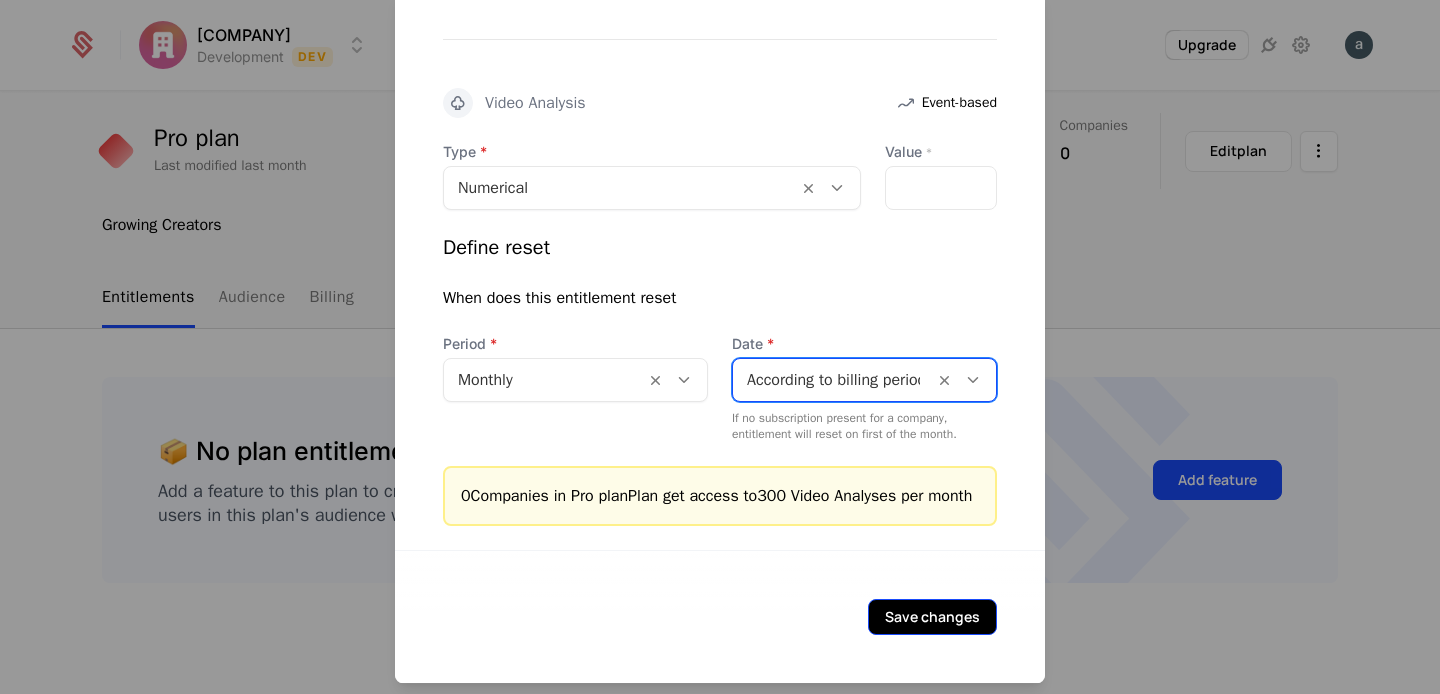 click on "Save changes" at bounding box center [932, 617] 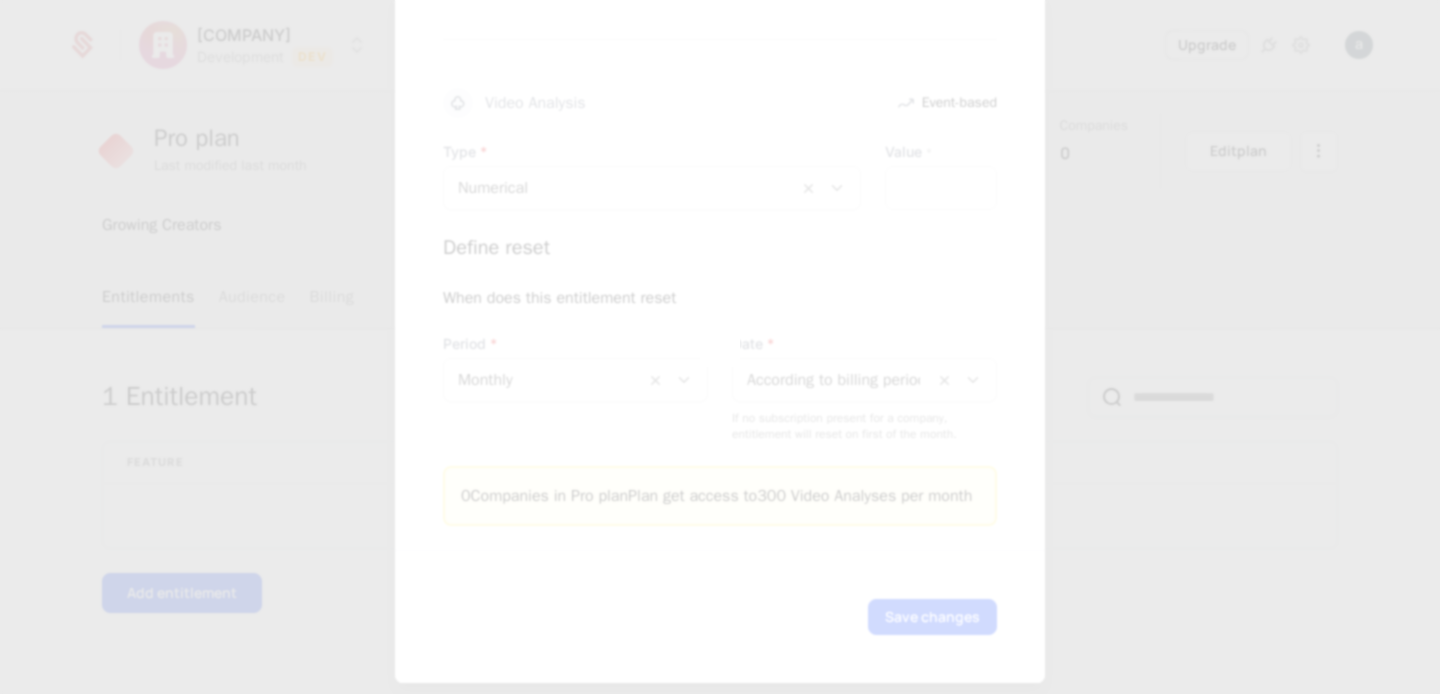 scroll, scrollTop: 0, scrollLeft: 0, axis: both 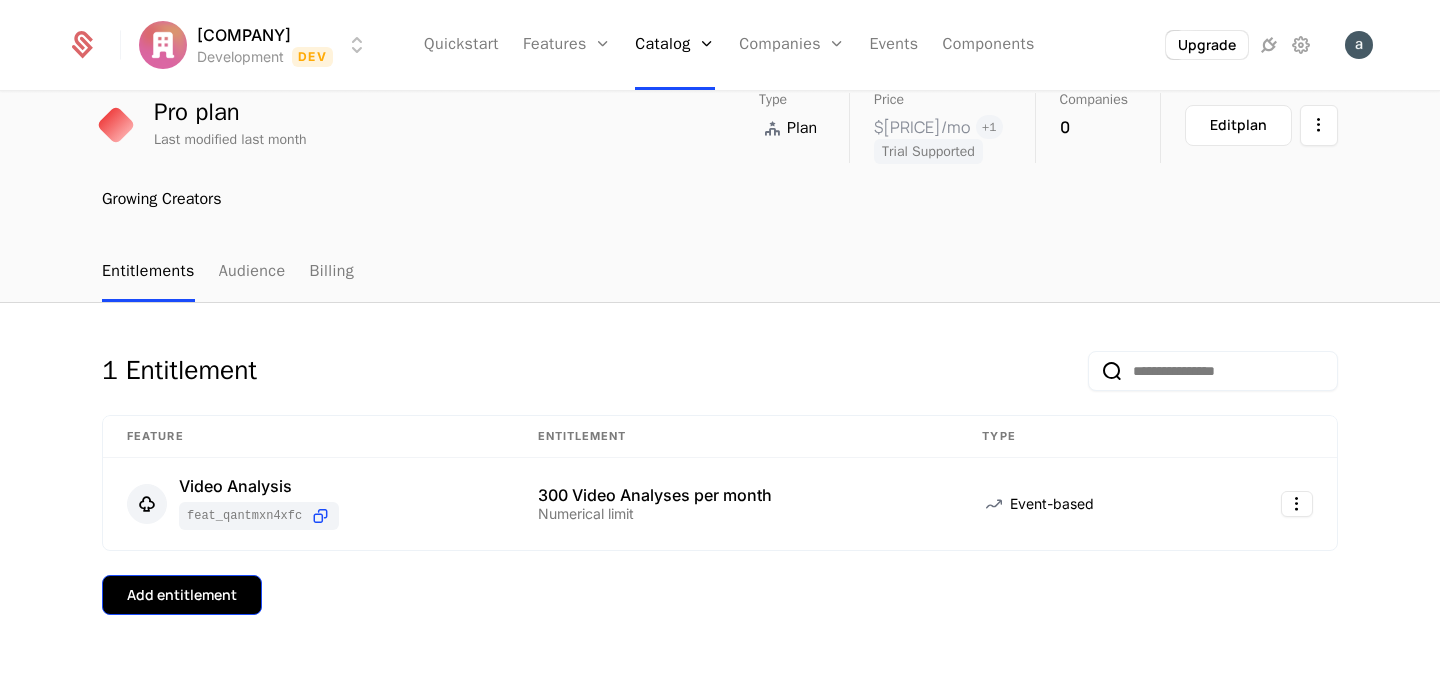 click on "Add entitlement" at bounding box center [182, 595] 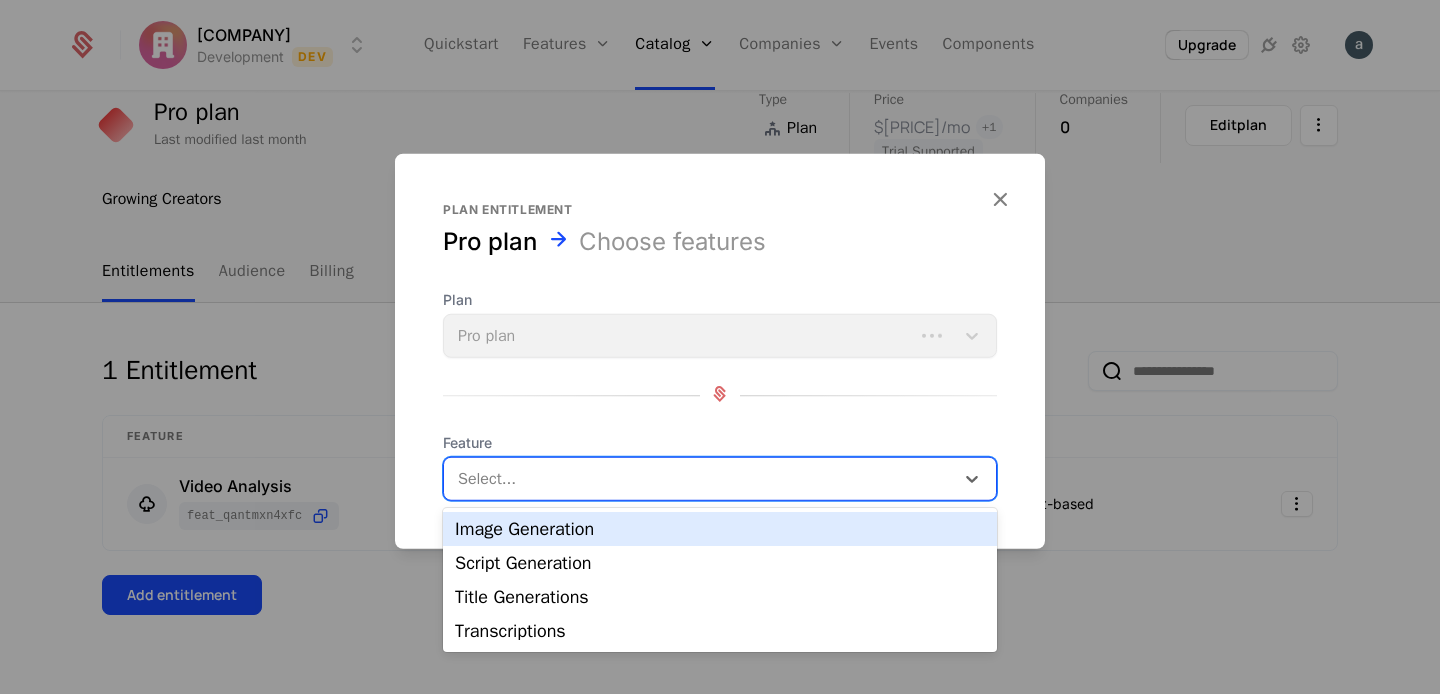 click at bounding box center (701, 479) 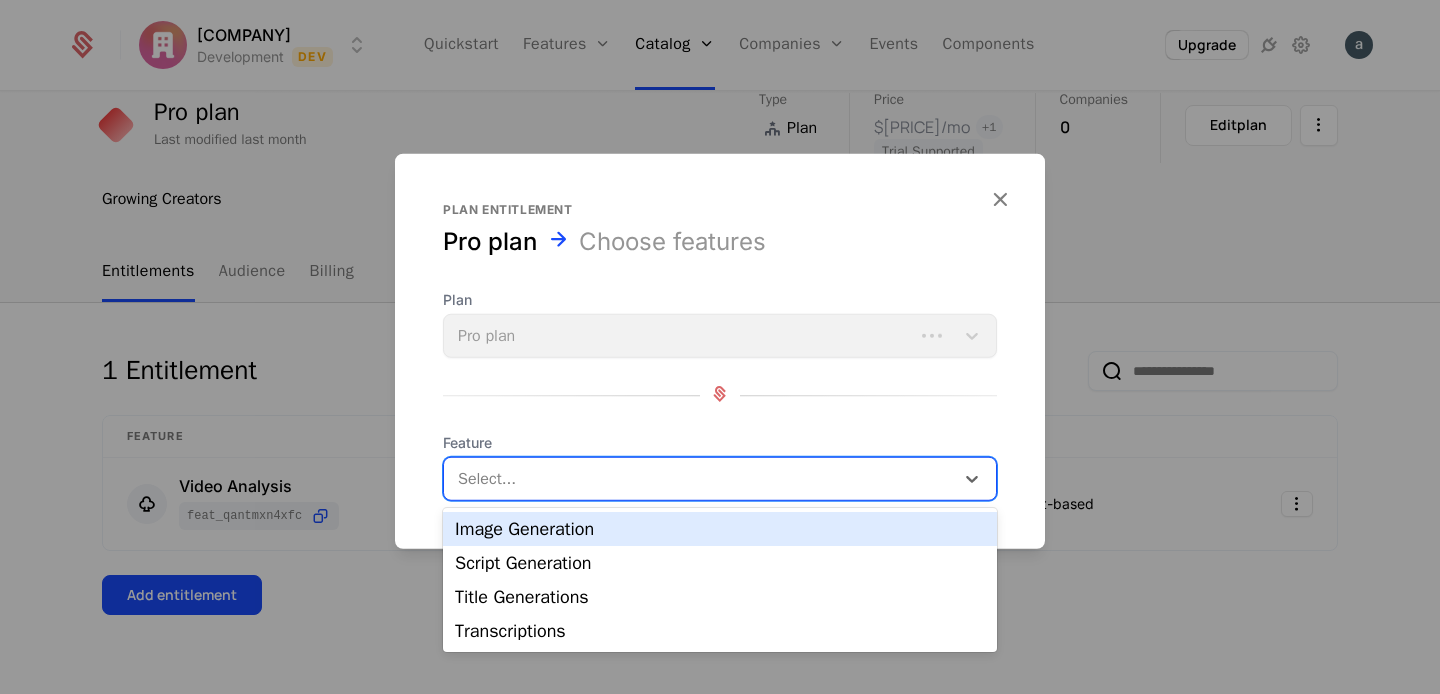click on "Image Generation" at bounding box center (720, 529) 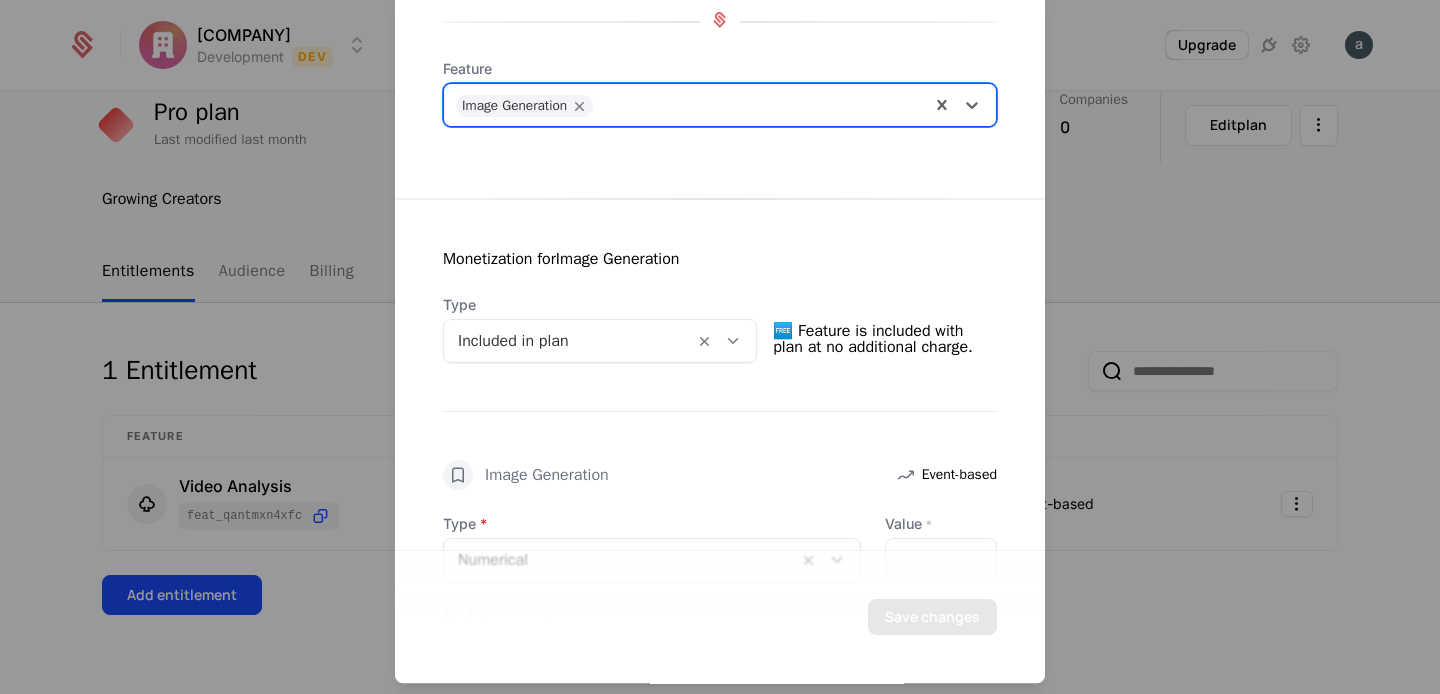 scroll, scrollTop: 393, scrollLeft: 0, axis: vertical 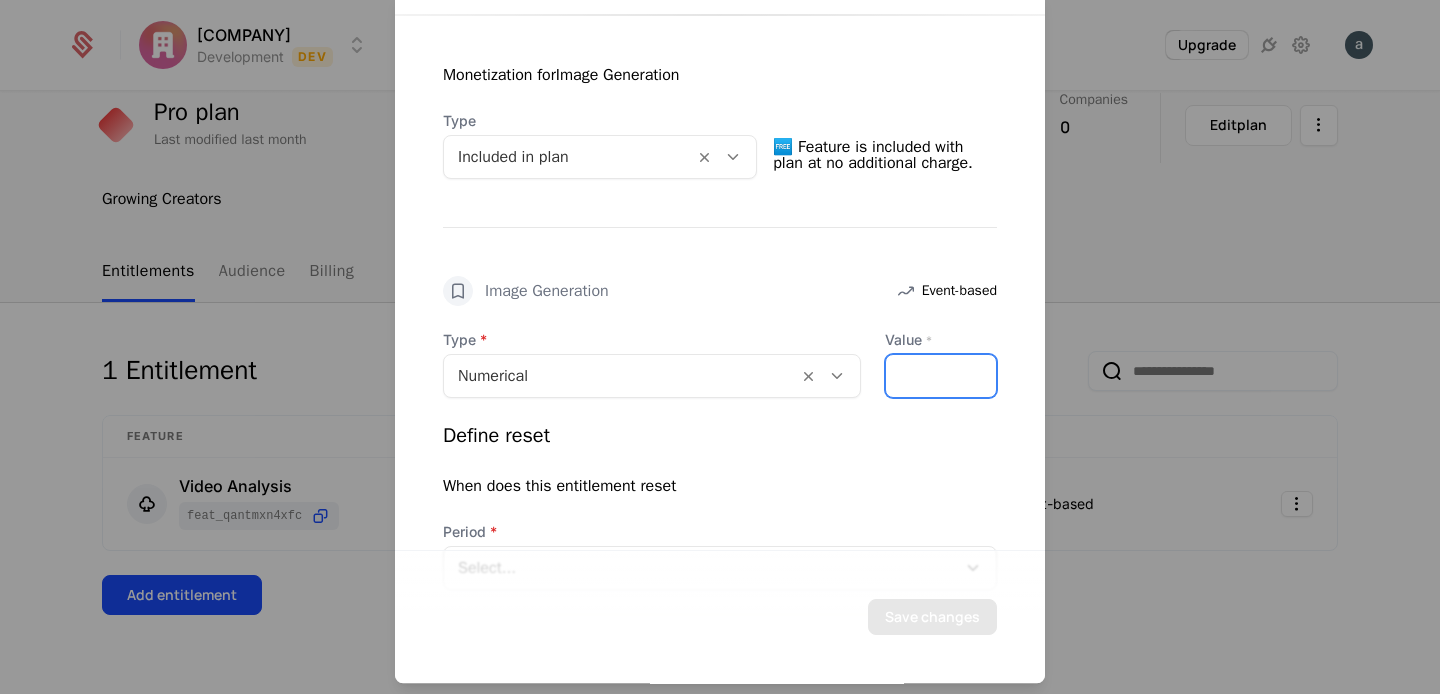 drag, startPoint x: 917, startPoint y: 375, endPoint x: 815, endPoint y: 364, distance: 102.59142 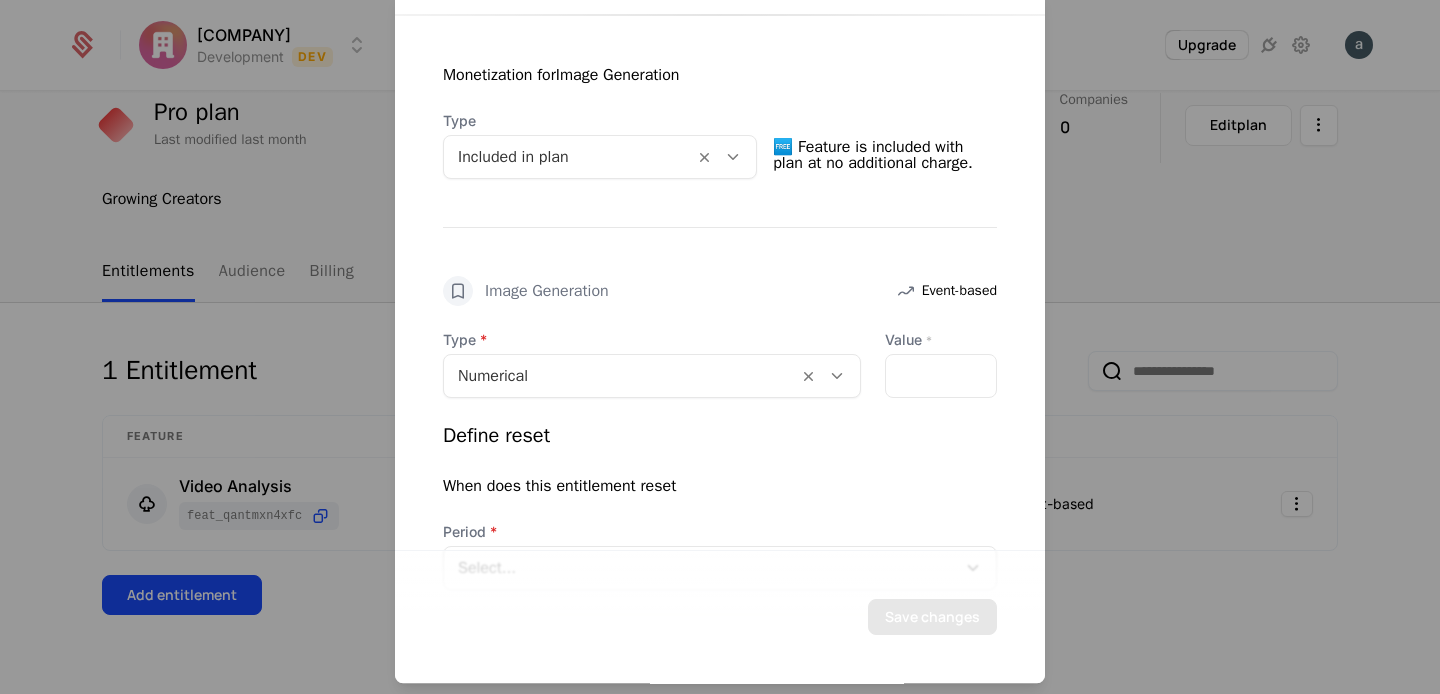drag, startPoint x: 659, startPoint y: 457, endPoint x: 671, endPoint y: 440, distance: 20.808653 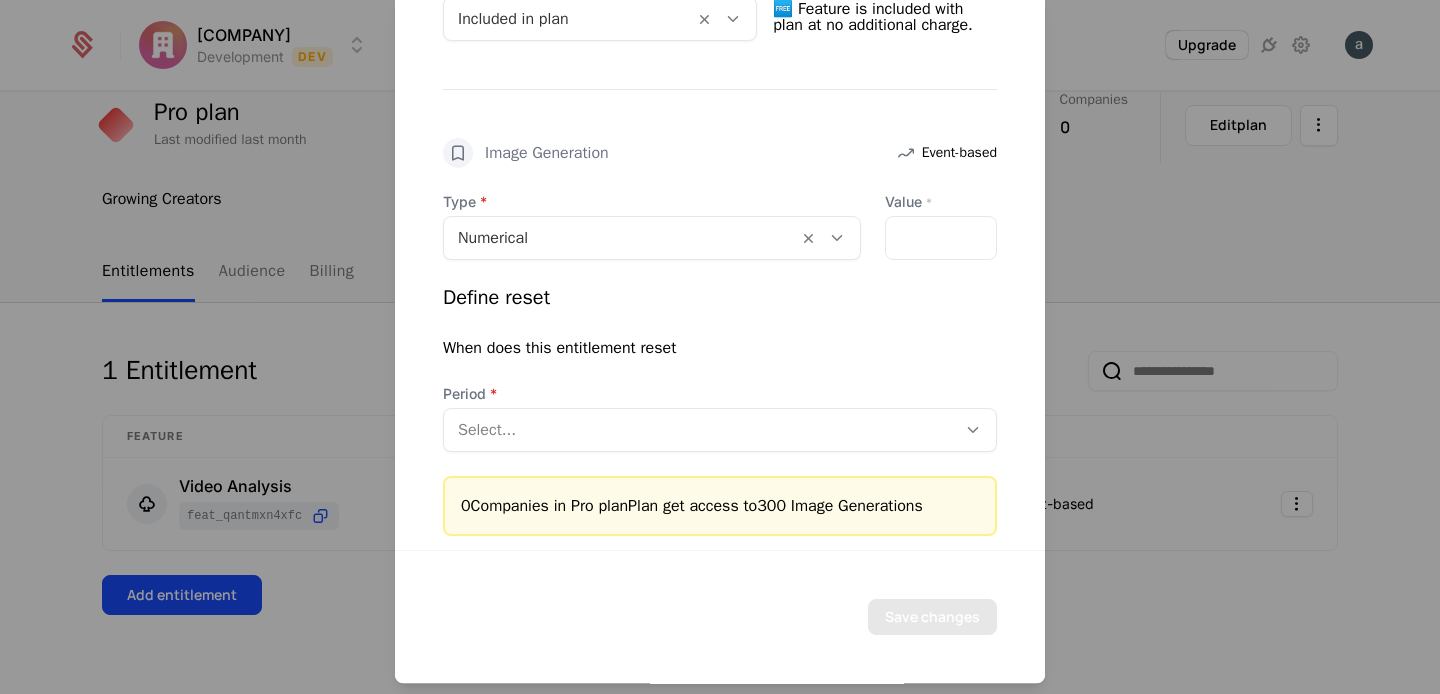 scroll, scrollTop: 540, scrollLeft: 0, axis: vertical 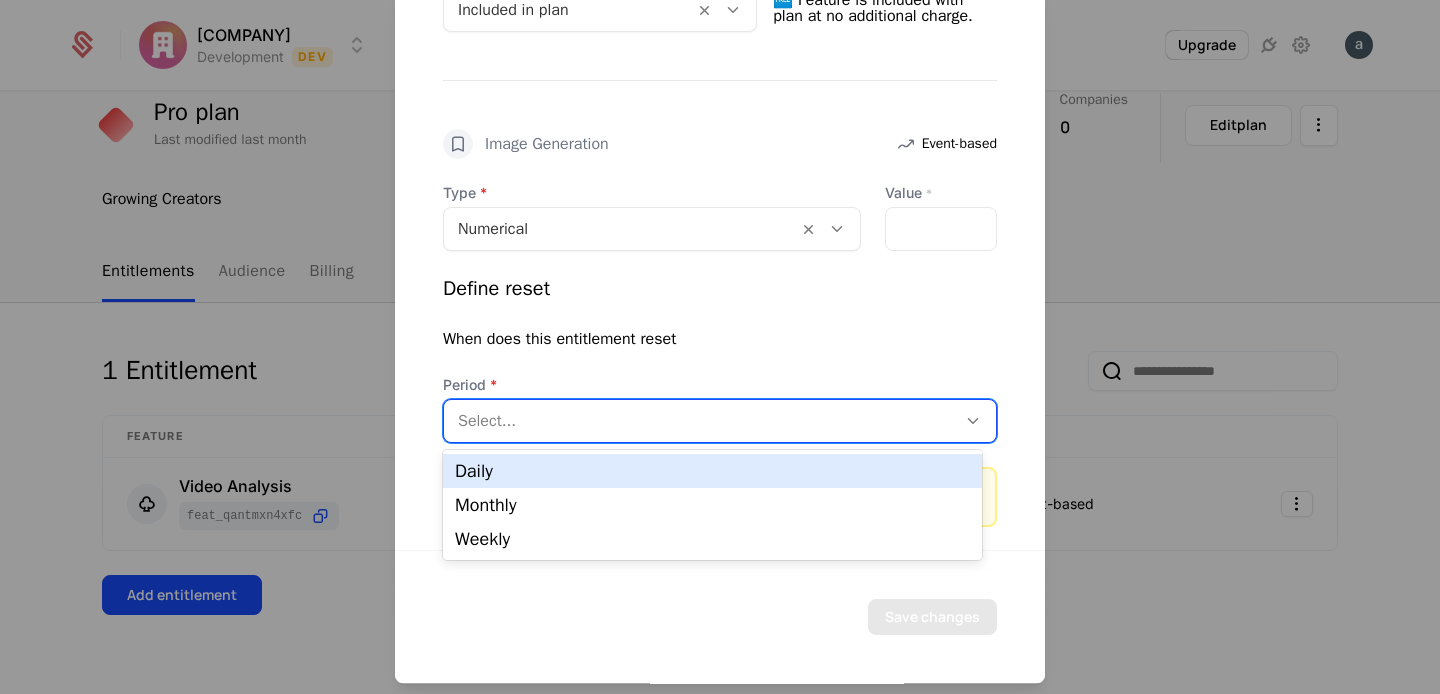 click at bounding box center (700, 421) 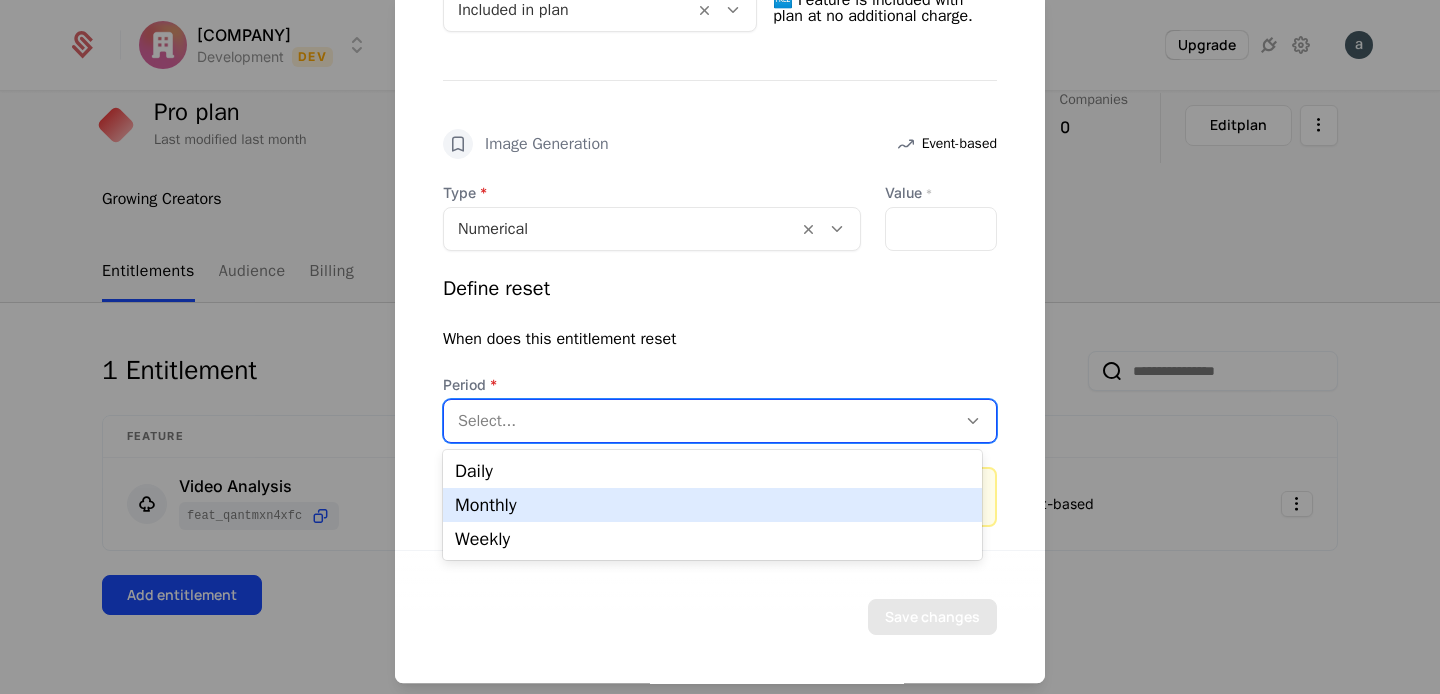 click on "Monthly" at bounding box center [712, 505] 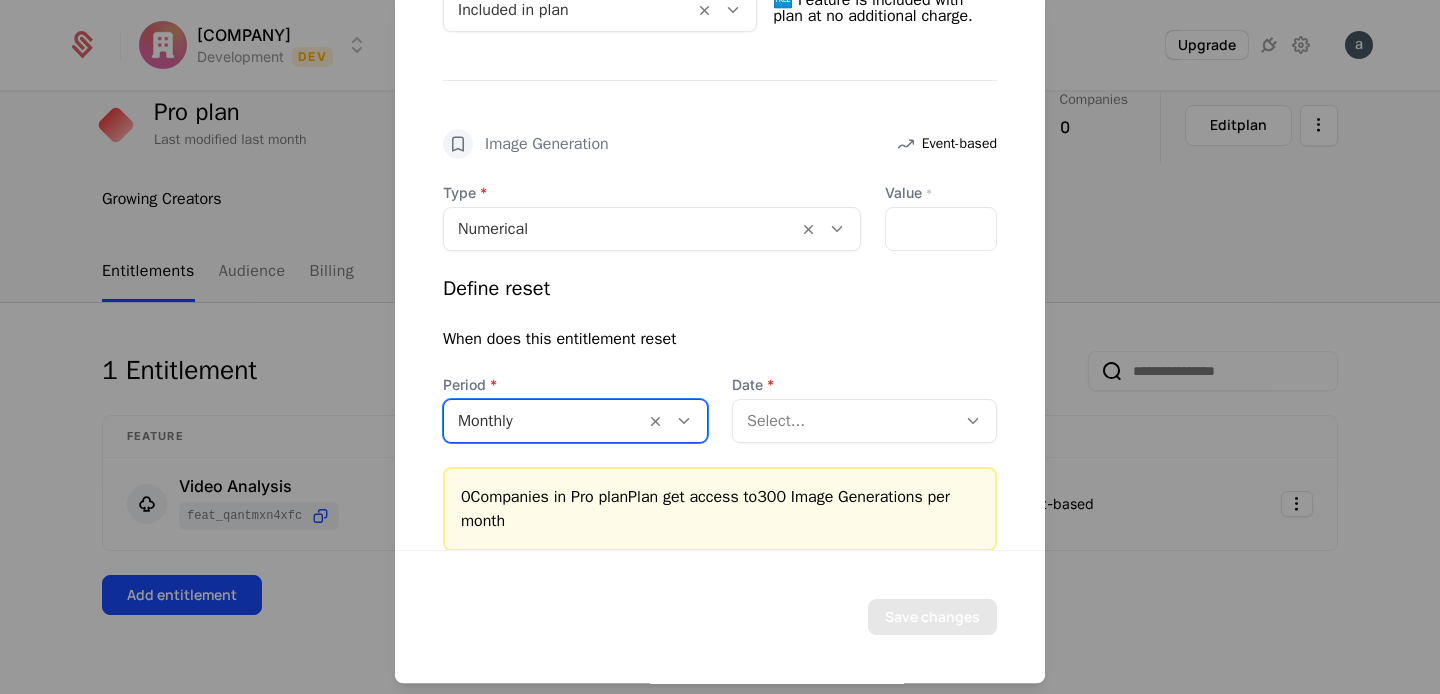 scroll, scrollTop: 564, scrollLeft: 0, axis: vertical 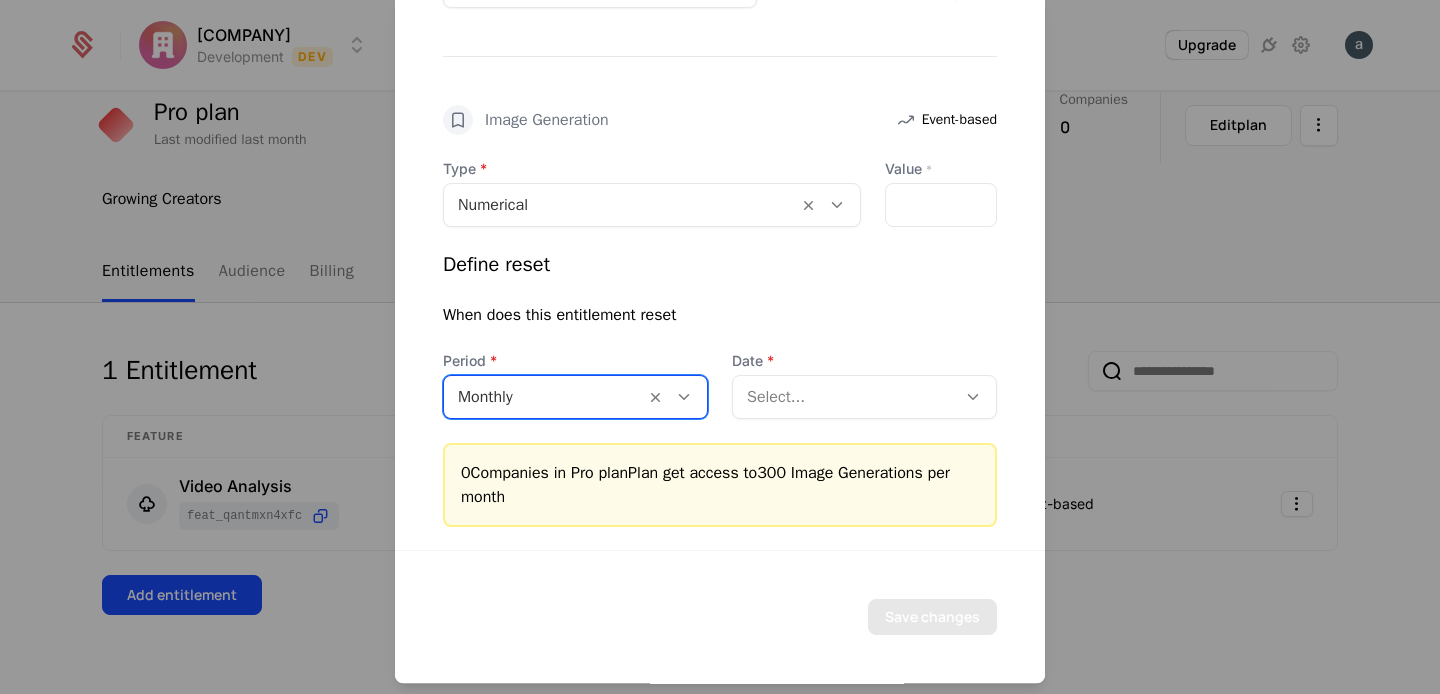 click at bounding box center (844, 397) 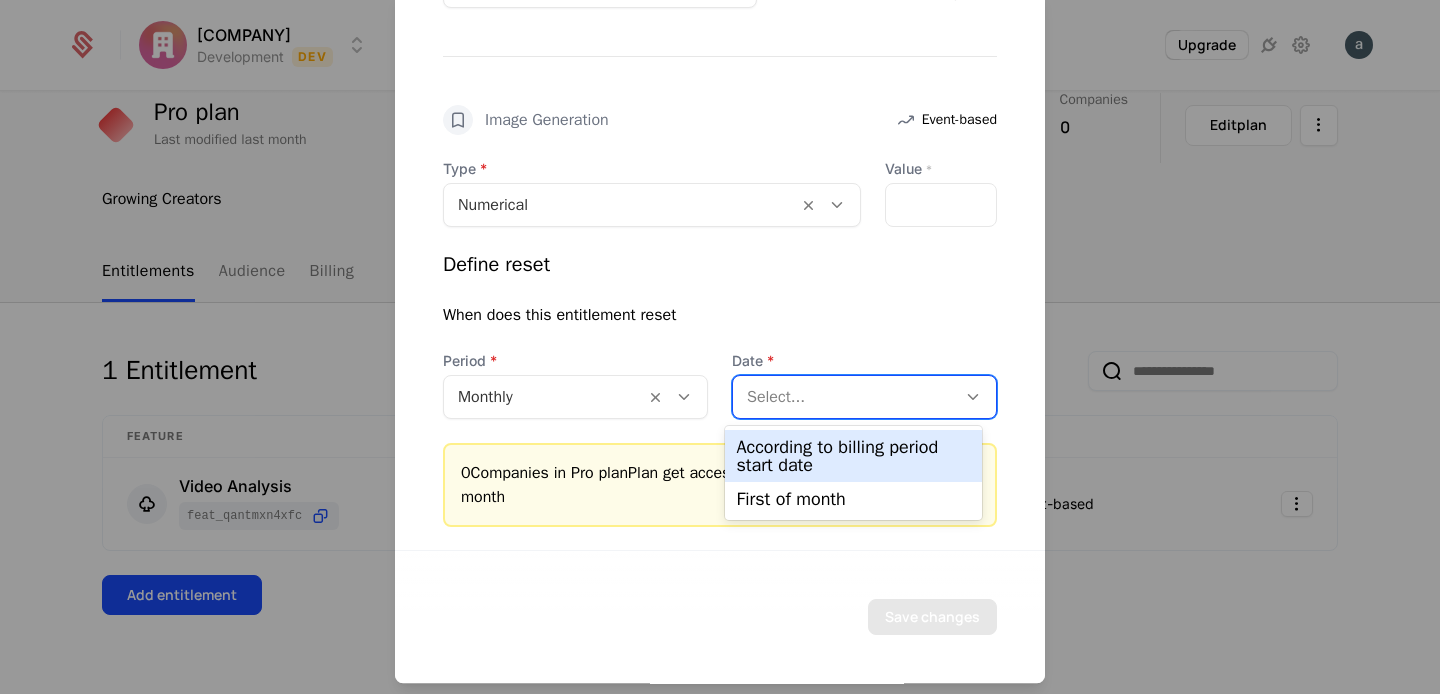 drag, startPoint x: 790, startPoint y: 449, endPoint x: 806, endPoint y: 331, distance: 119.0798 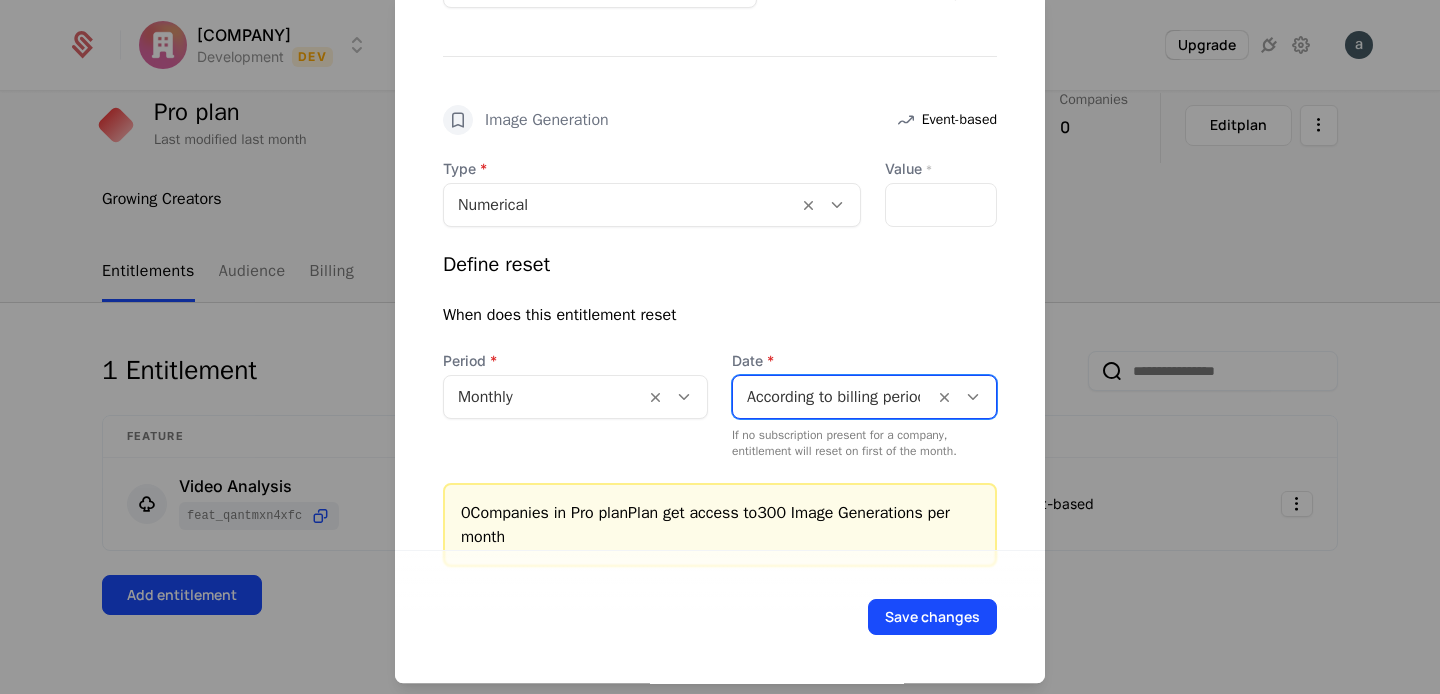 scroll, scrollTop: 604, scrollLeft: 0, axis: vertical 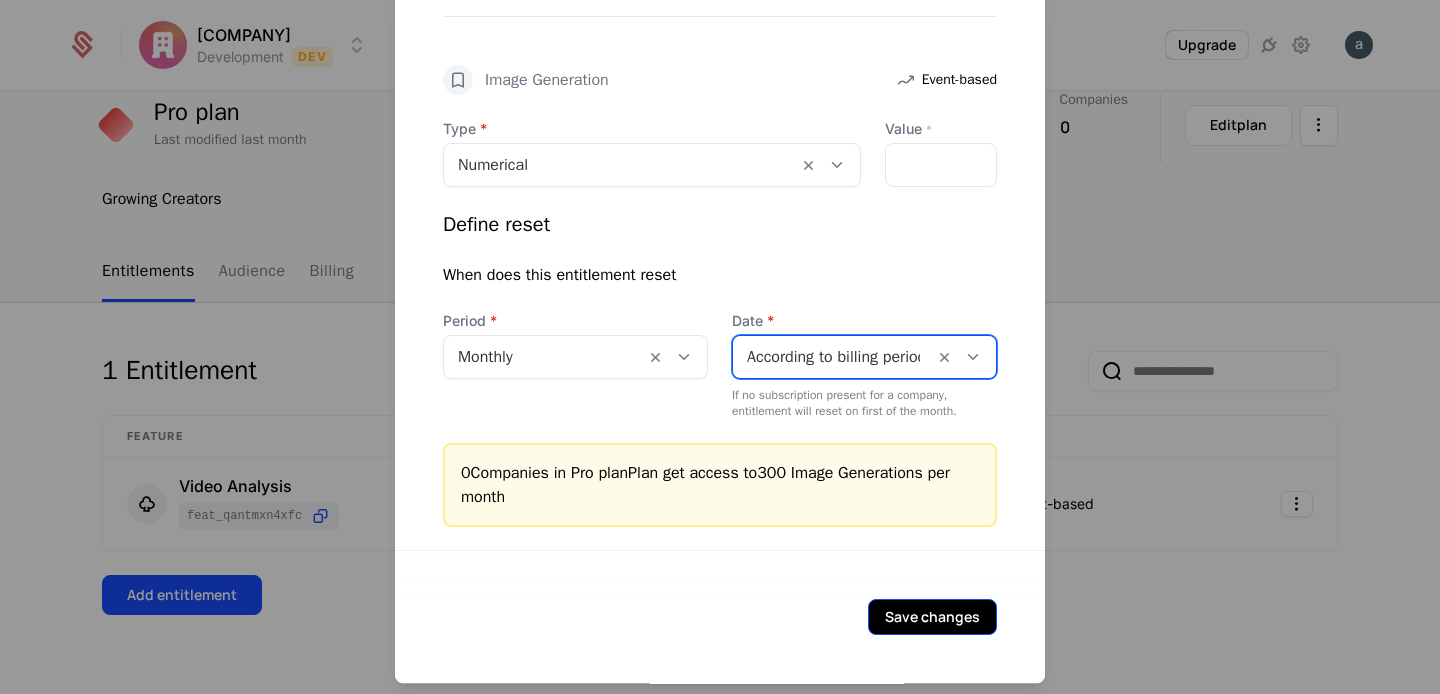 click on "Save changes" at bounding box center [932, 617] 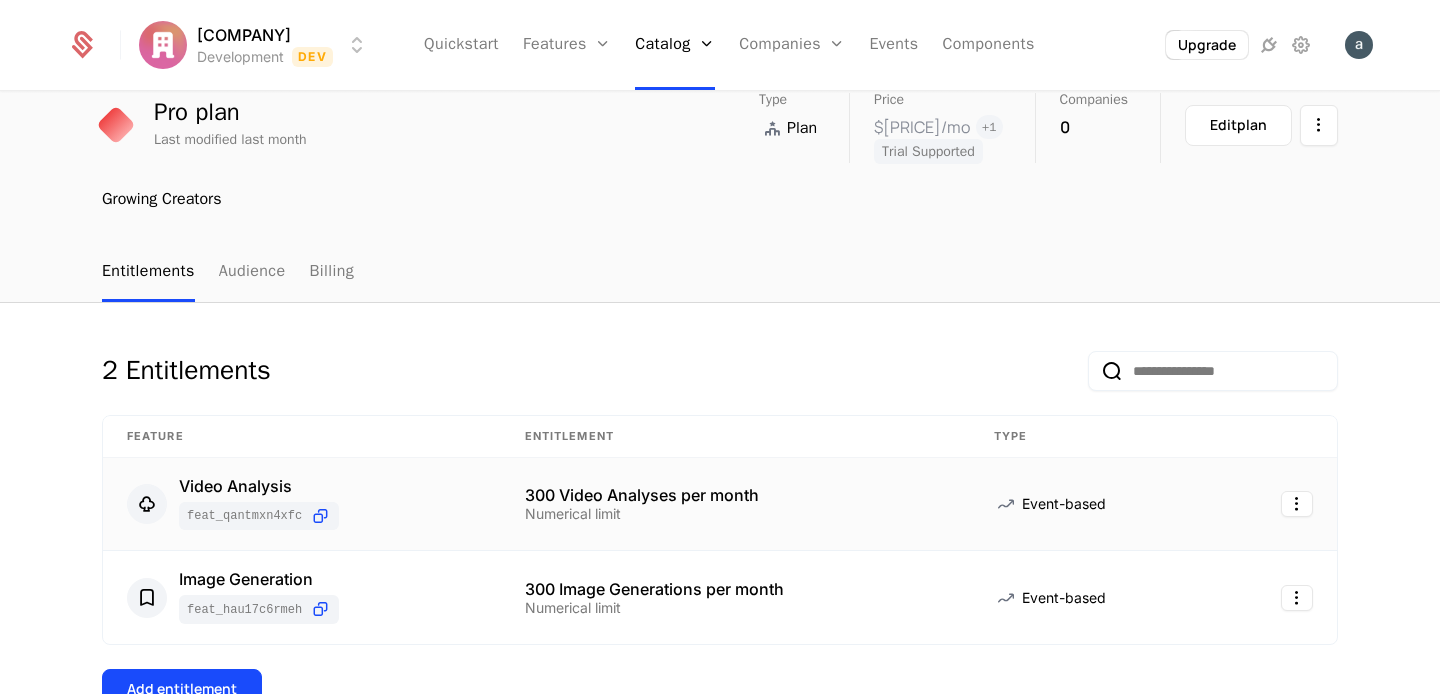 scroll, scrollTop: 212, scrollLeft: 0, axis: vertical 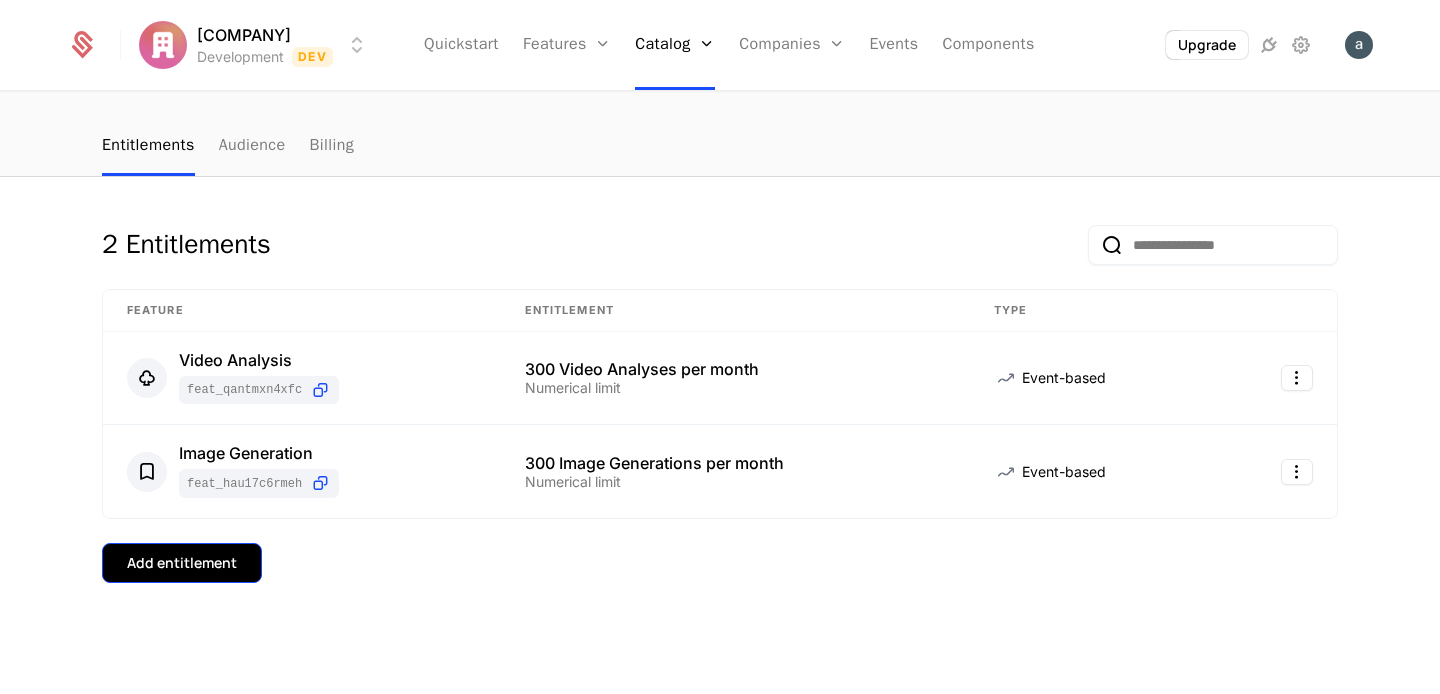 click on "Add entitlement" at bounding box center [182, 563] 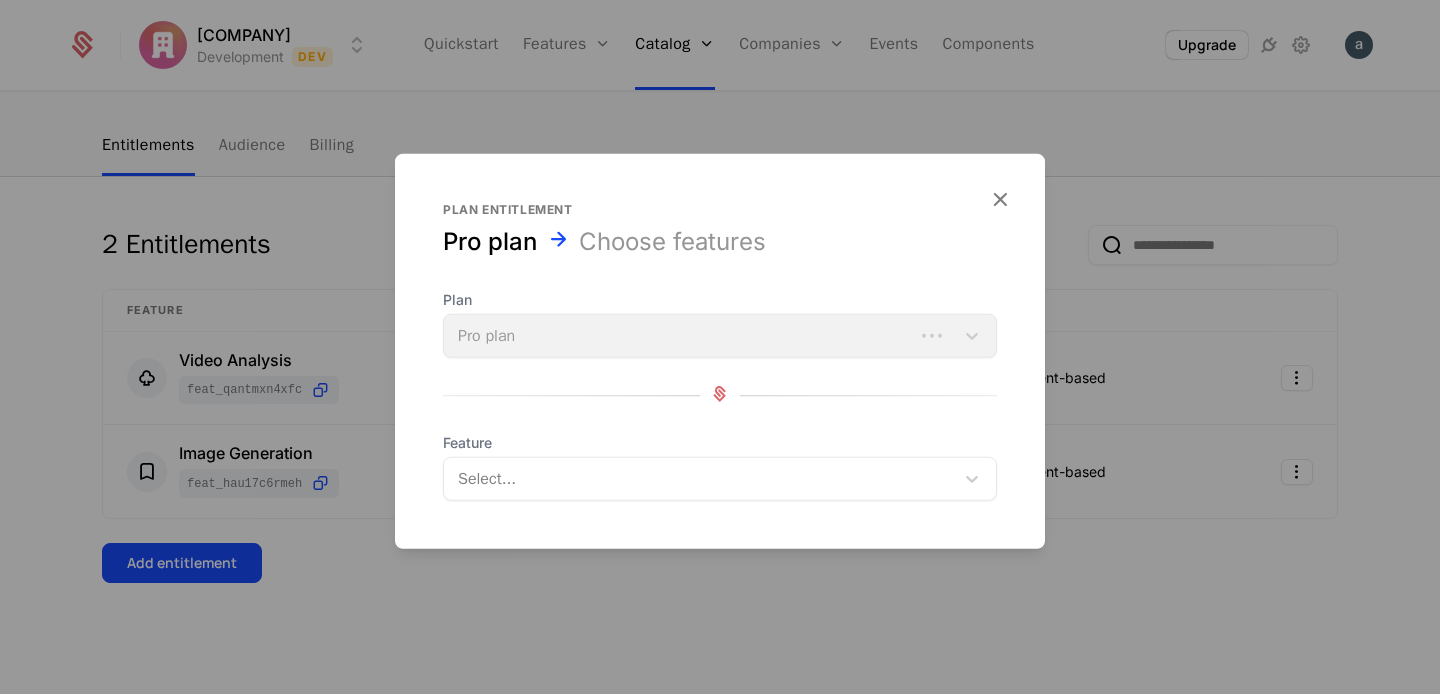 click at bounding box center [701, 479] 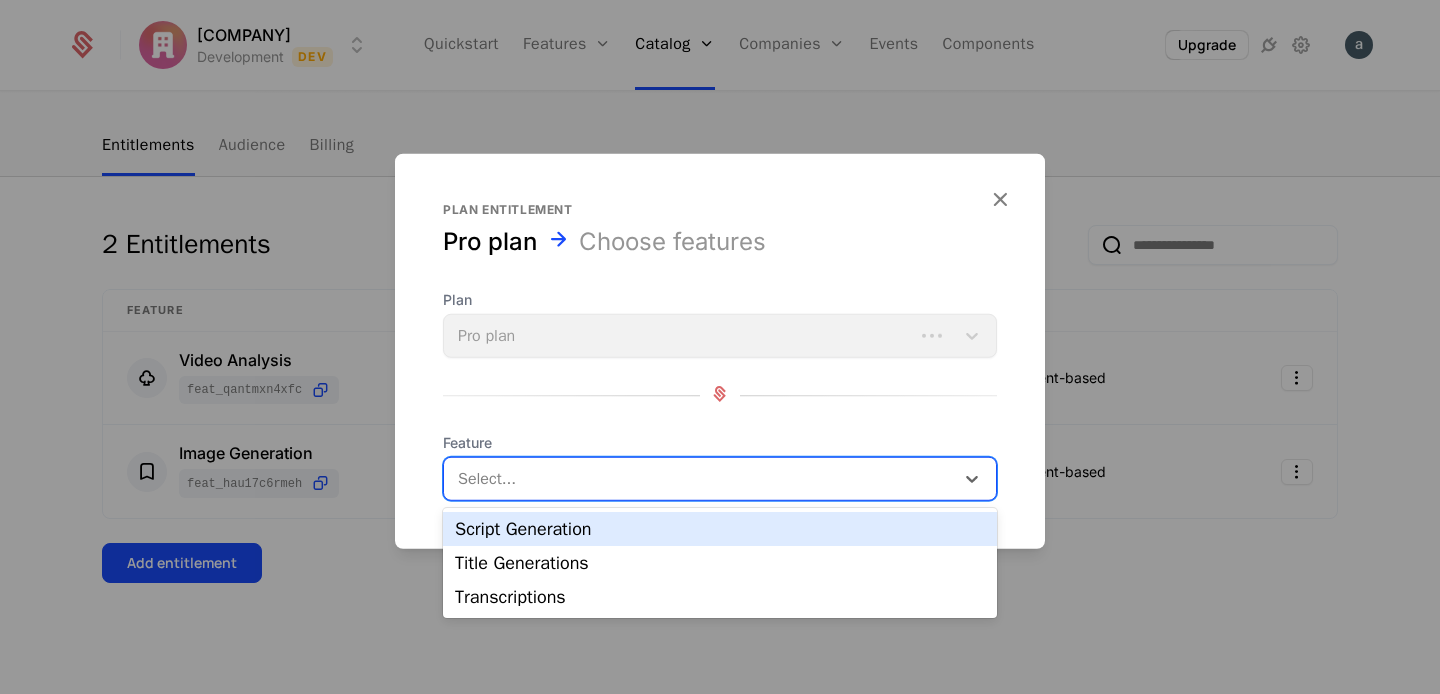 click on "Script Generation" at bounding box center [720, 529] 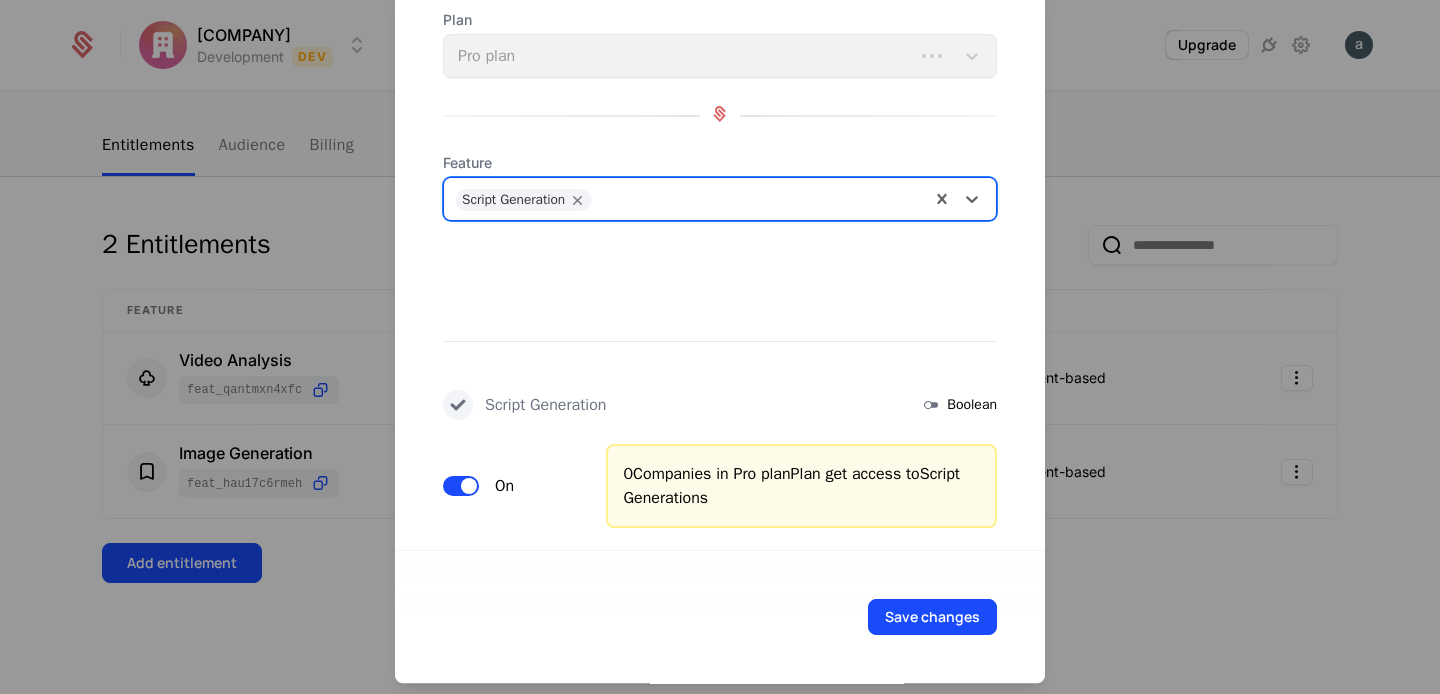 scroll, scrollTop: 116, scrollLeft: 0, axis: vertical 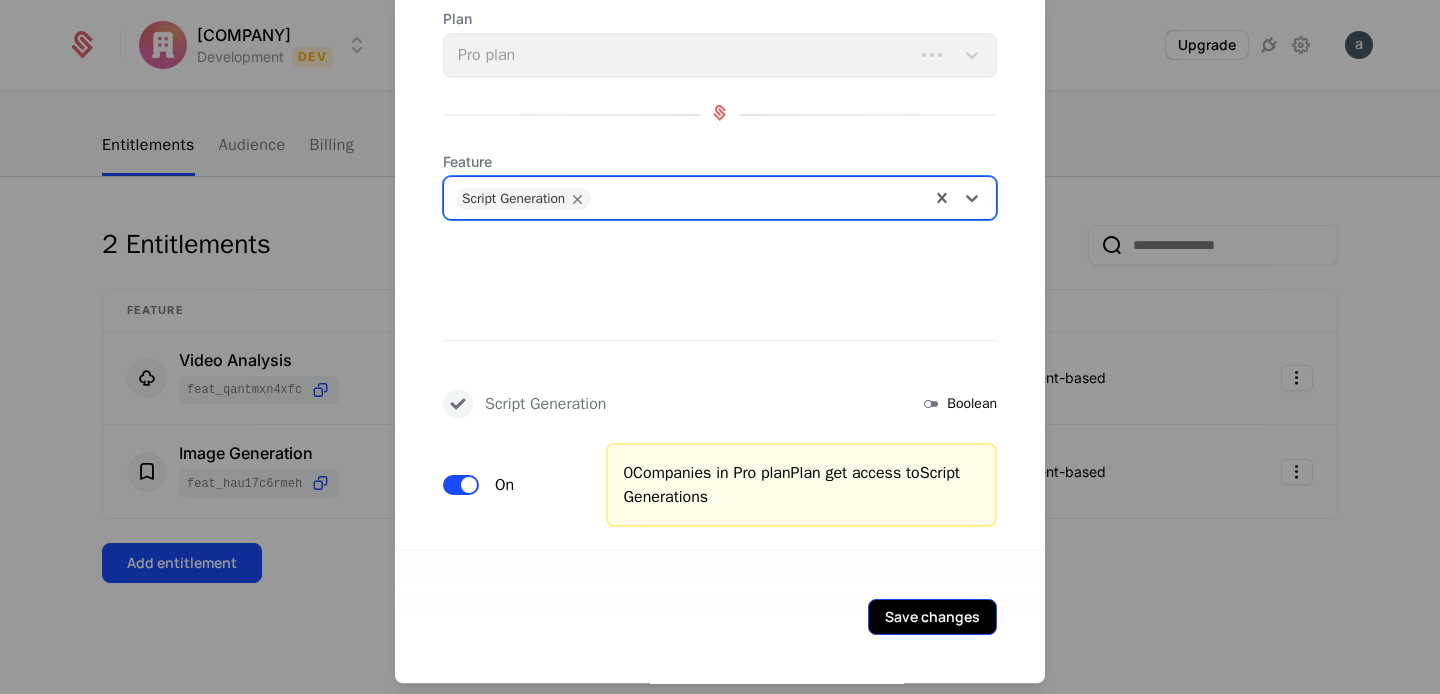 click on "Save changes" at bounding box center (932, 617) 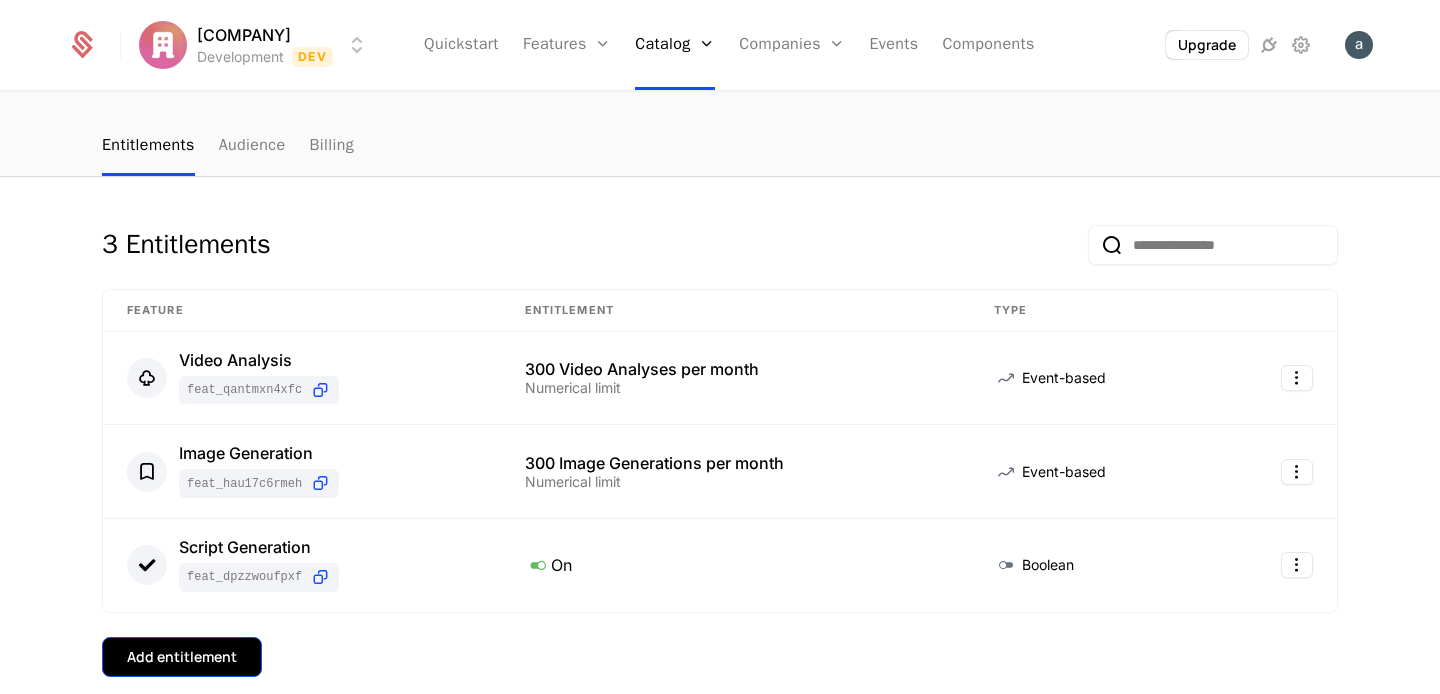 click on "Add entitlement" at bounding box center (182, 657) 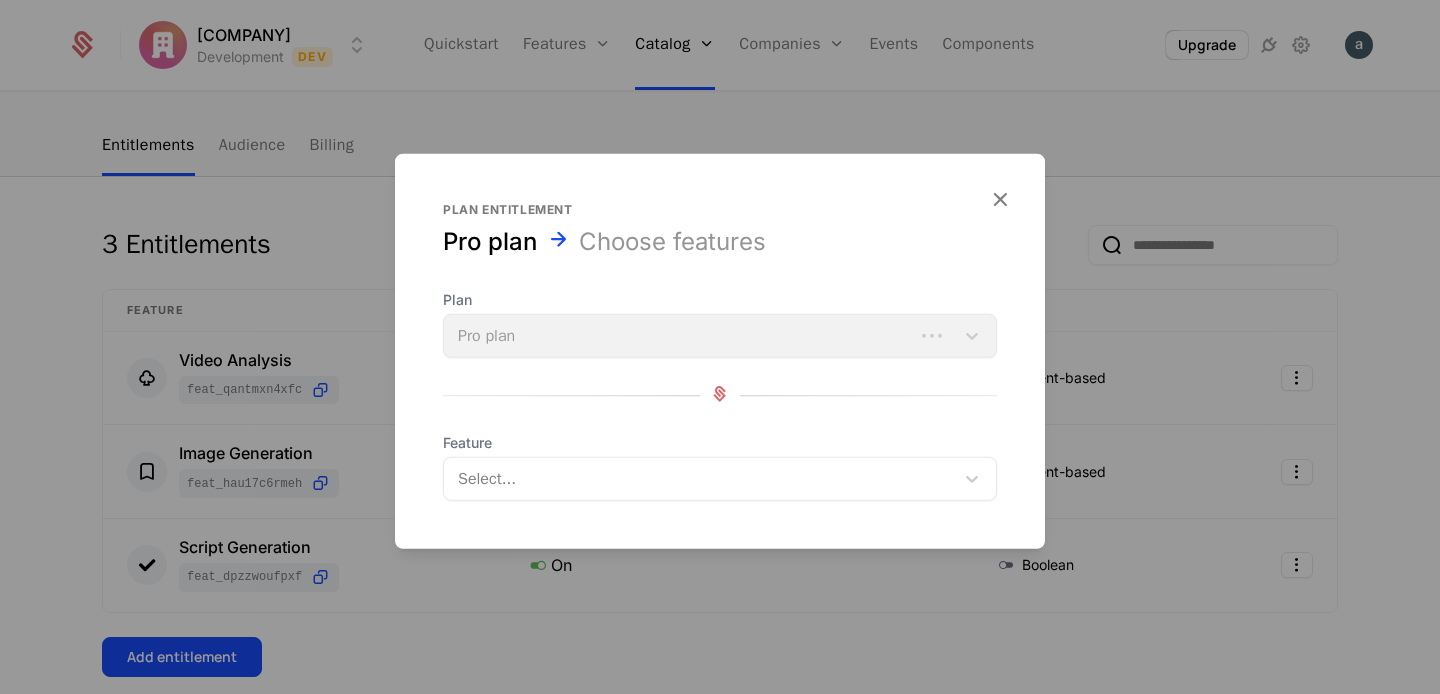 click at bounding box center [1000, 199] 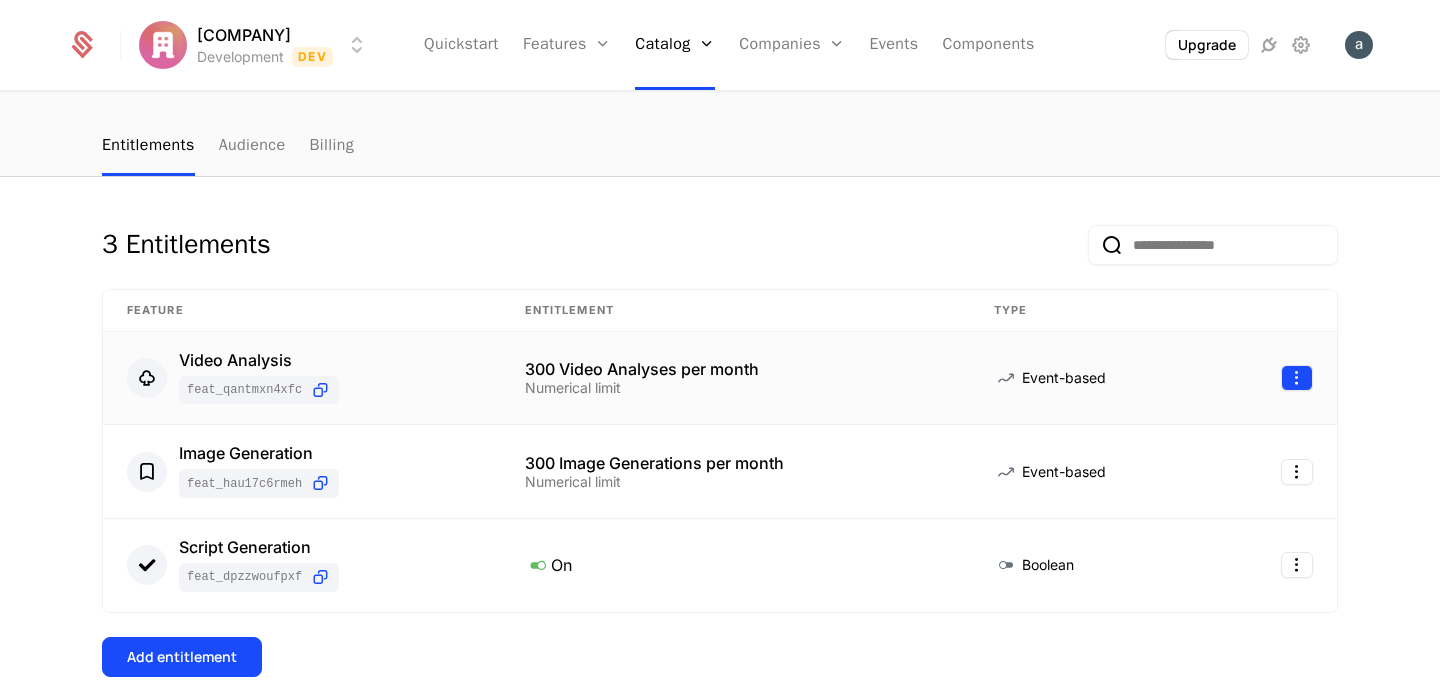 click on "$99.88" at bounding box center [720, 347] 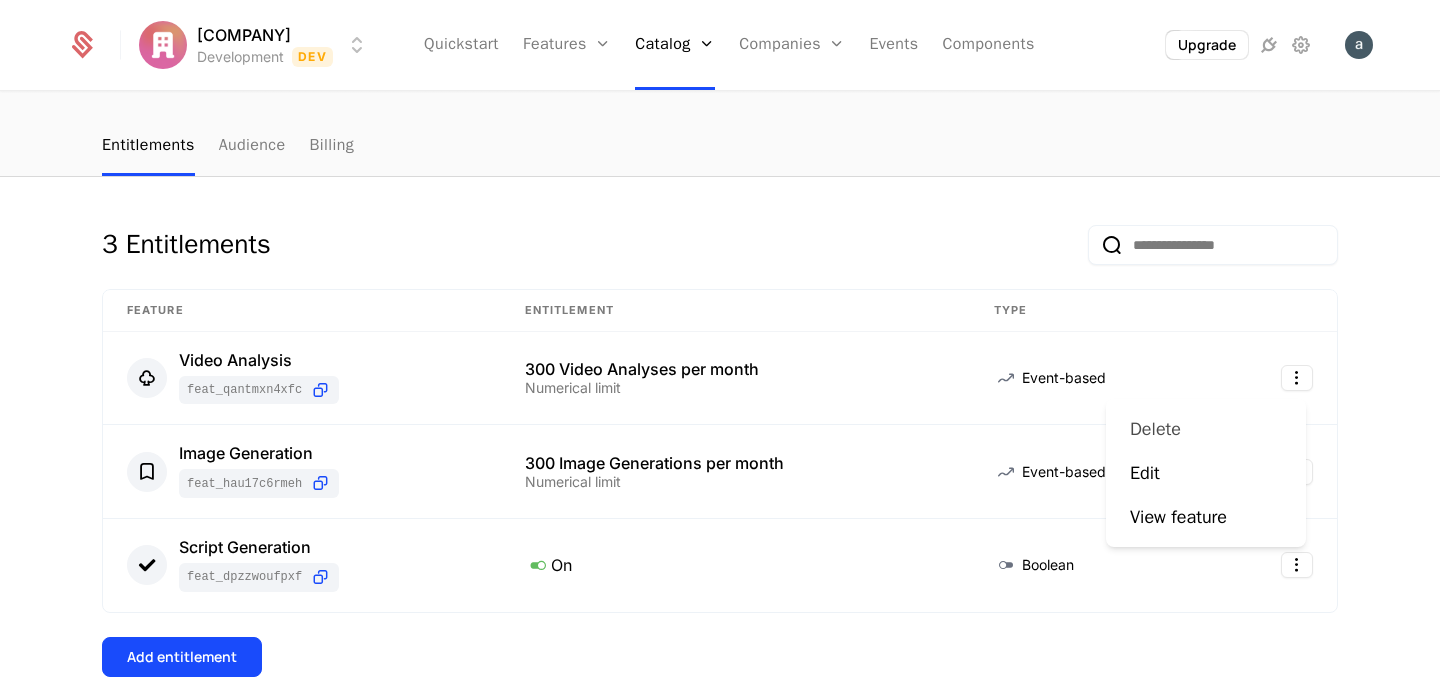 click on "Delete" at bounding box center [1155, 429] 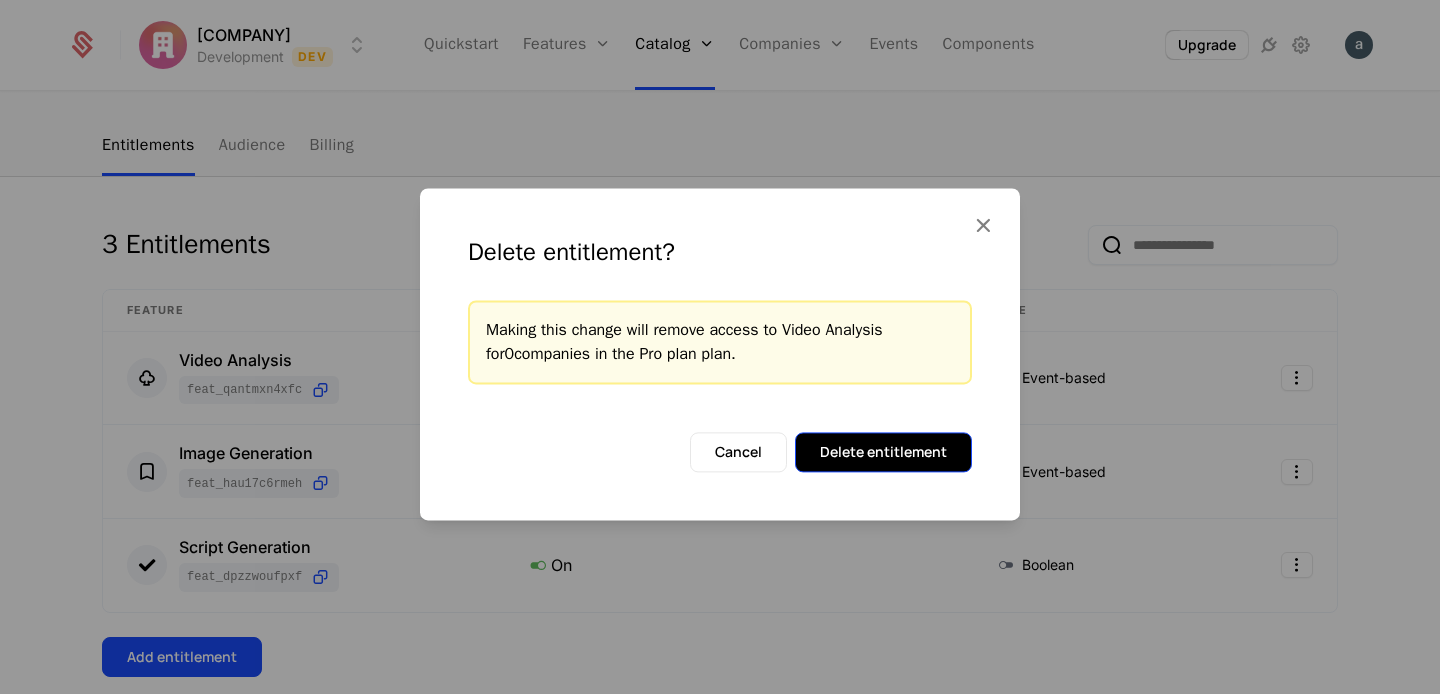click on "Delete entitlement" at bounding box center (883, 452) 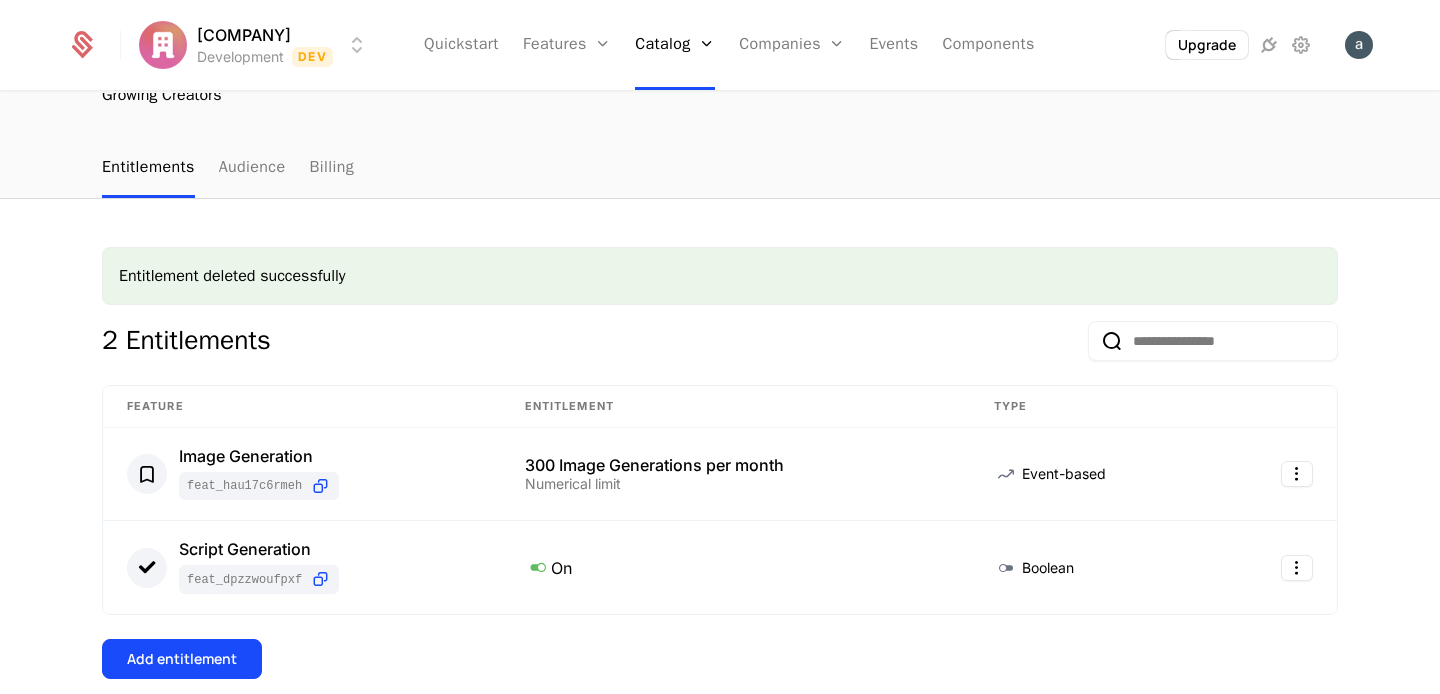 scroll, scrollTop: 286, scrollLeft: 0, axis: vertical 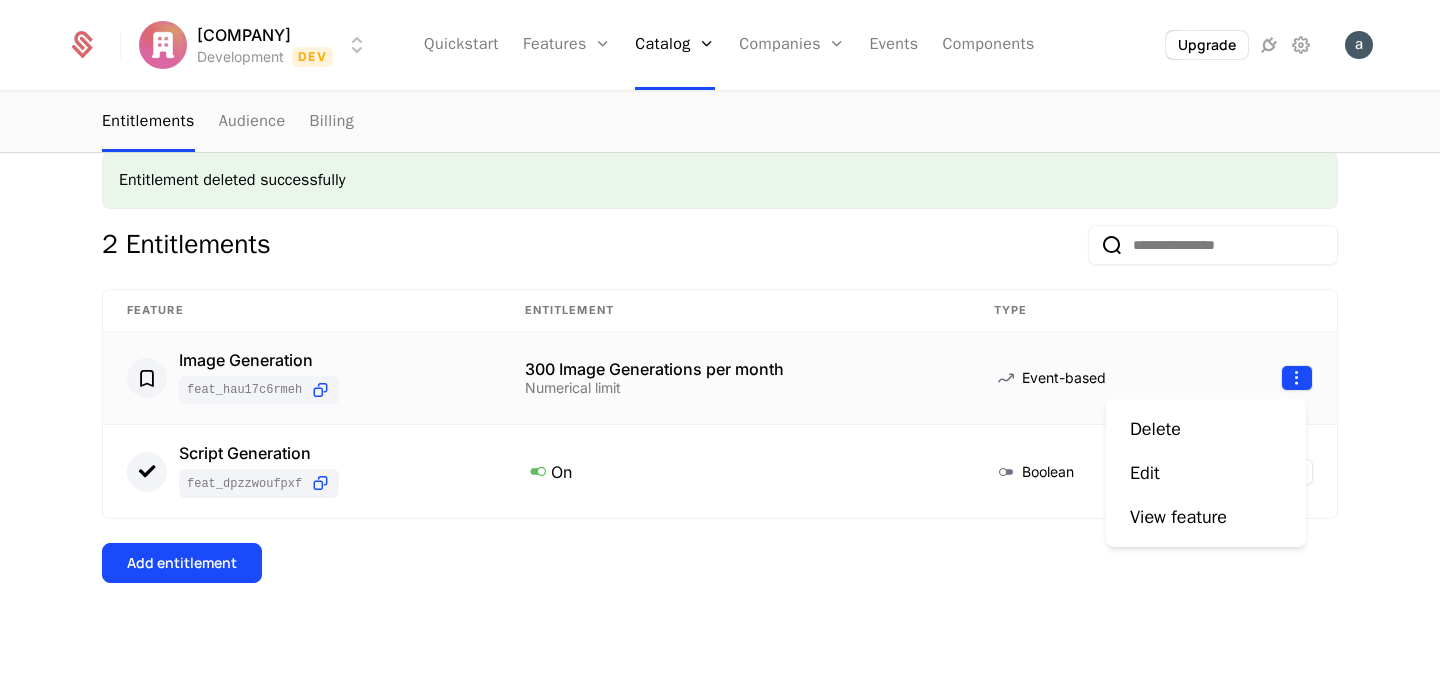 click on "Companies Companies Users Events Components Upgrade plans Pro plan Pro plan Last modified last month Type Plan Price $[PRICE] /mo + 1 Trial Supported Companies 0 Edit plan Growing Creators Entitlements Audience Billing Entitlement deleted successfully 2 Entitlements Feature Entitlement Type Image Generation feat_HAu17c6rMEH 300 Image Generations per month Numerical limit Event-based Script Generation feat_DpzzwouFPXF On Boolean Add entitlement Best Viewed on Desktop You're currently viewing this on a mobile device . For the best experience, we recommend using a desktop or larger screens , as the application isn't fully optimized for smaller resolutions just yet. Got it Delete Edit View feature" at bounding box center (720, 347) 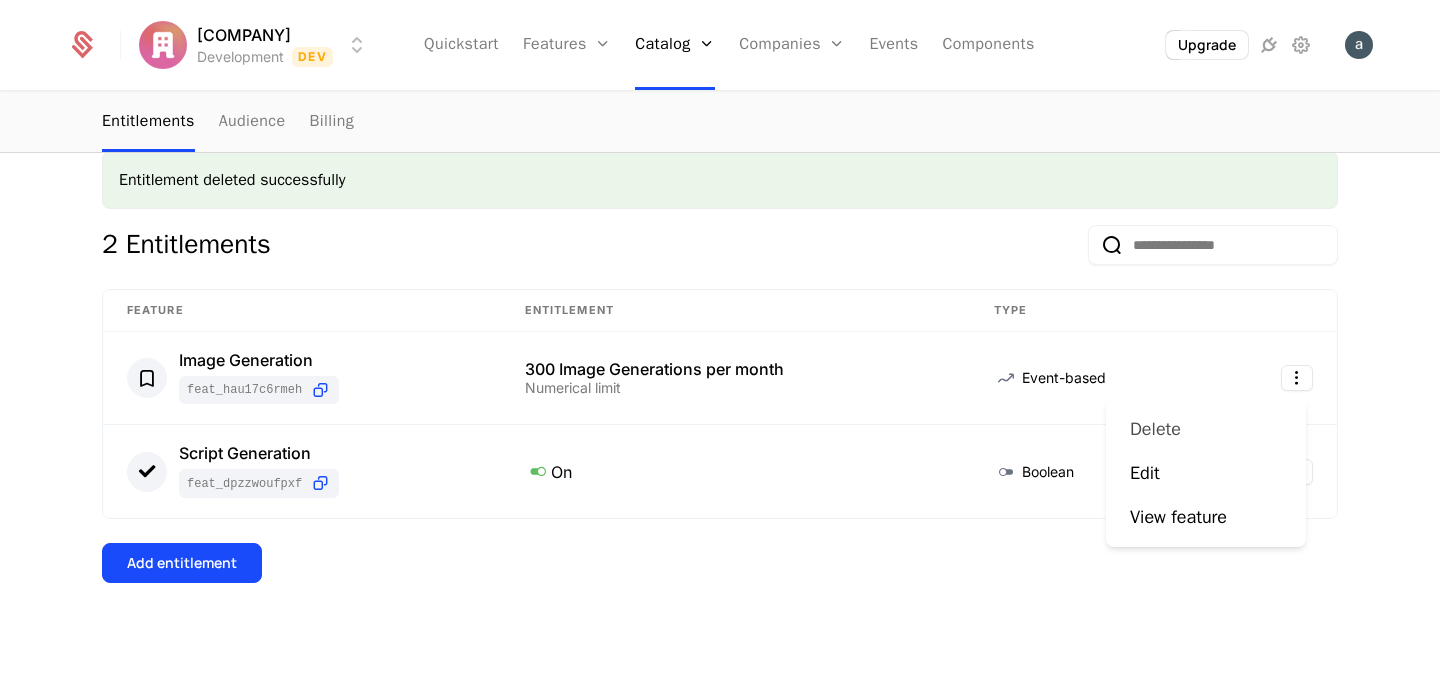 click on "Delete" at bounding box center (1163, 429) 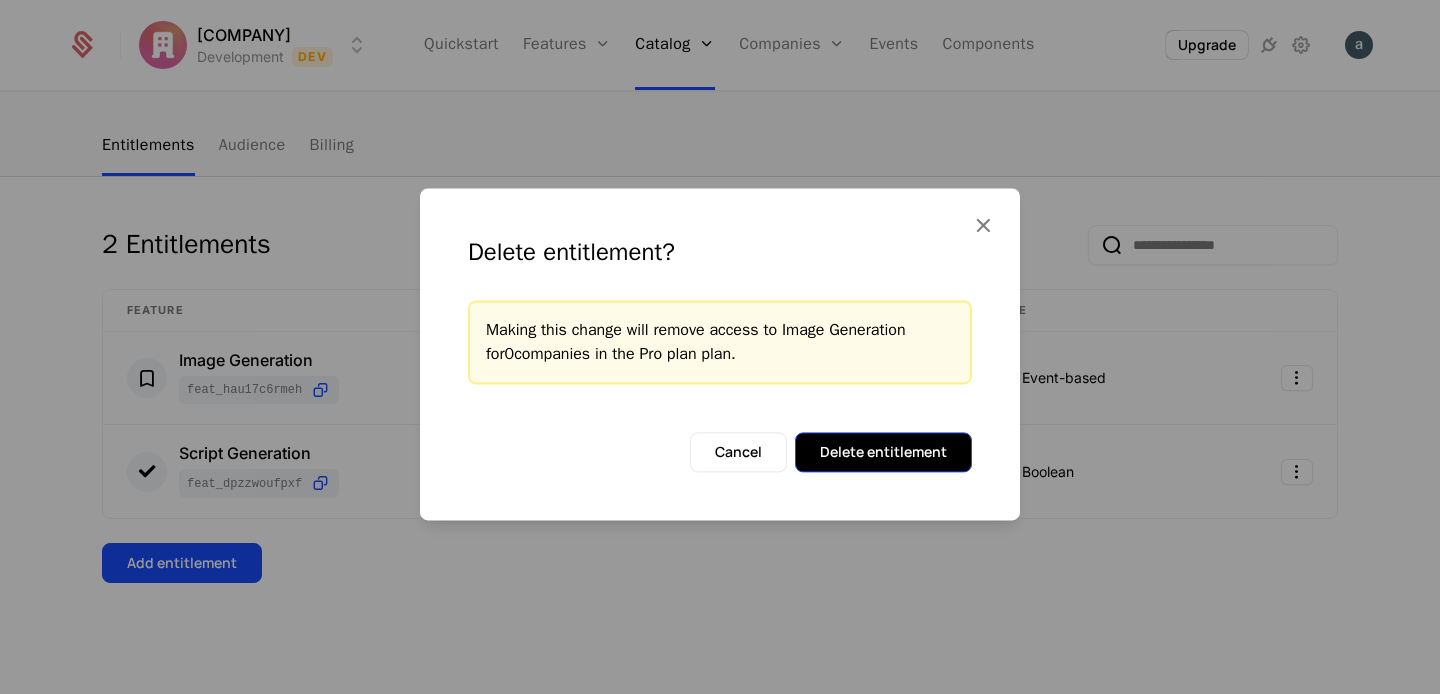 click on "Delete entitlement" at bounding box center (883, 452) 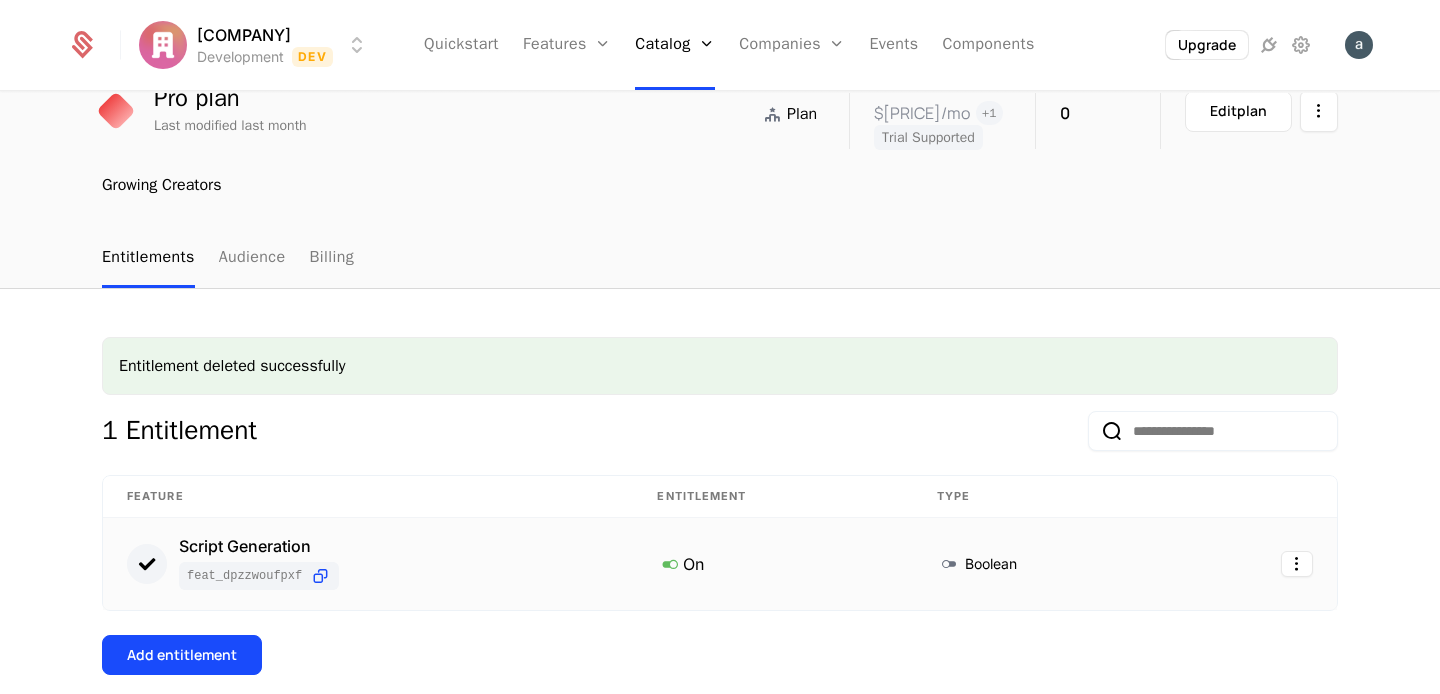 scroll, scrollTop: 176, scrollLeft: 0, axis: vertical 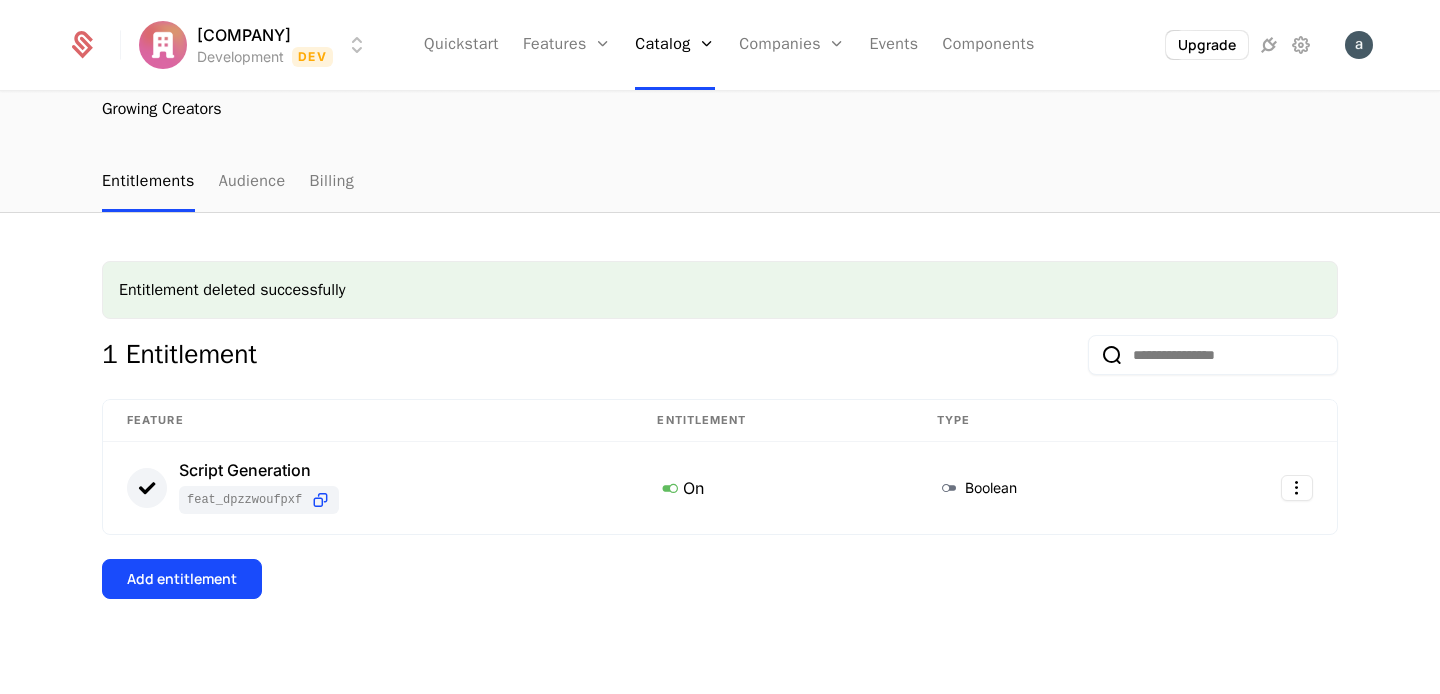 click on "Companies Companies Users Events Components Upgrade plans Pro plan Pro plan Last modified last month Type Plan Price $[PRICE] /mo + 1 Trial Supported Companies 0 Edit plan Growing Creators Entitlements Audience Billing Entitlement deleted successfully 1 Entitlement Feature Entitlement Type Script Generation feat_DpzzwouFPXF On Boolean Add entitlement Best Viewed on Desktop You're currently viewing this on a mobile device . For the best experience, we recommend using a desktop or larger screens , as the application isn't fully optimized for smaller resolutions just yet. Got it" at bounding box center [720, 347] 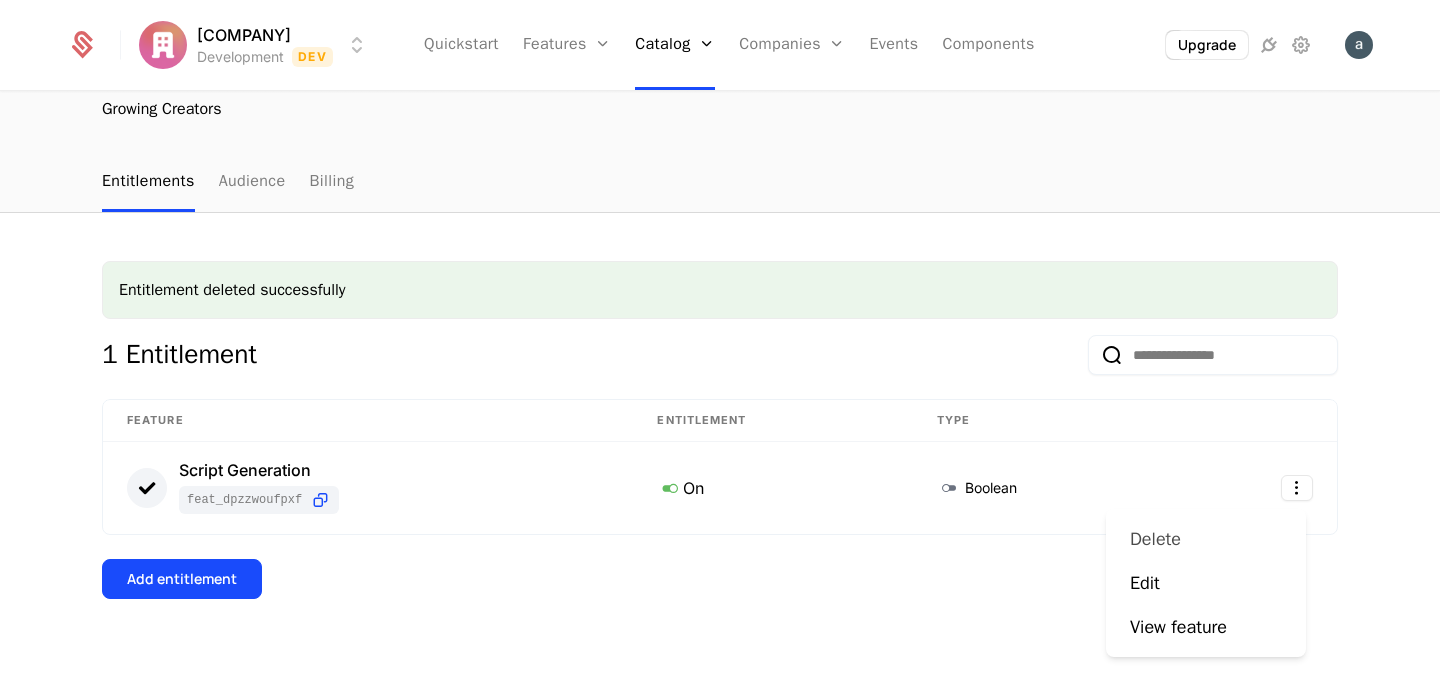 click on "Delete" at bounding box center (1155, 539) 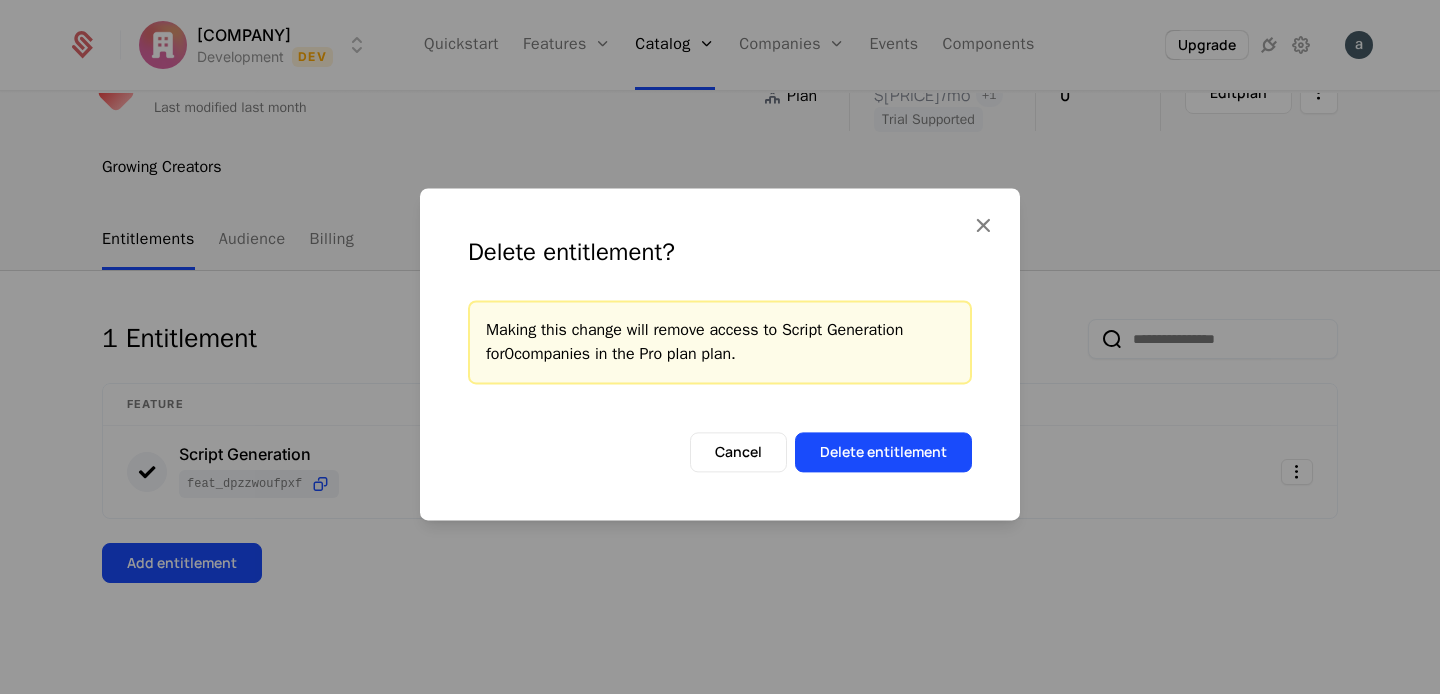 scroll, scrollTop: 118, scrollLeft: 0, axis: vertical 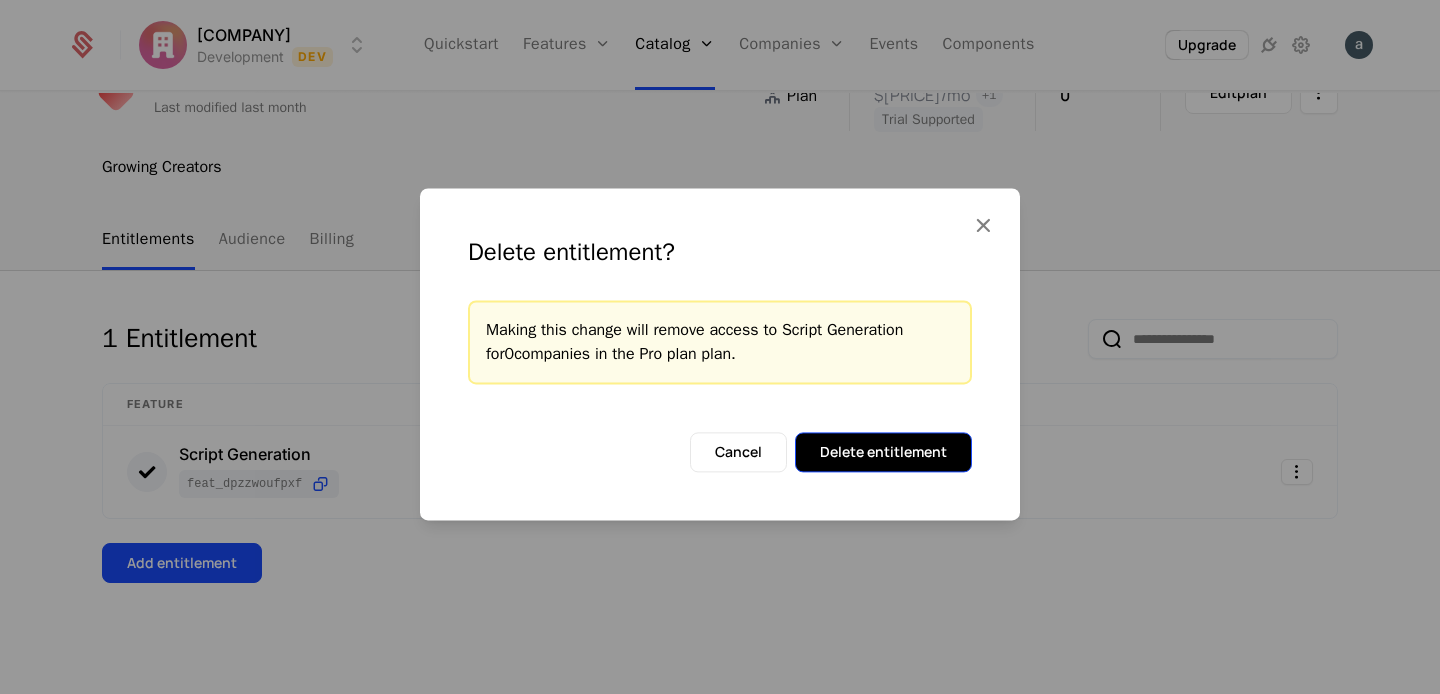 click on "Delete entitlement" at bounding box center [883, 452] 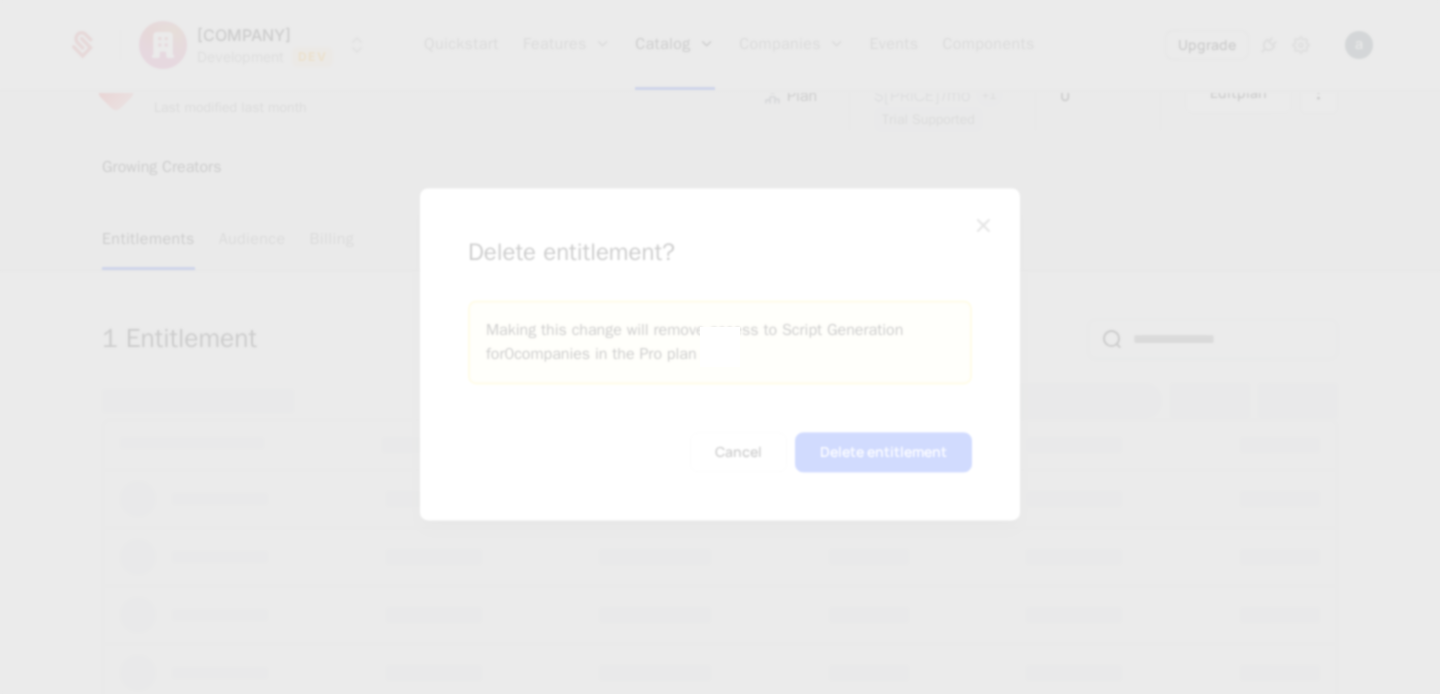 scroll, scrollTop: 118, scrollLeft: 0, axis: vertical 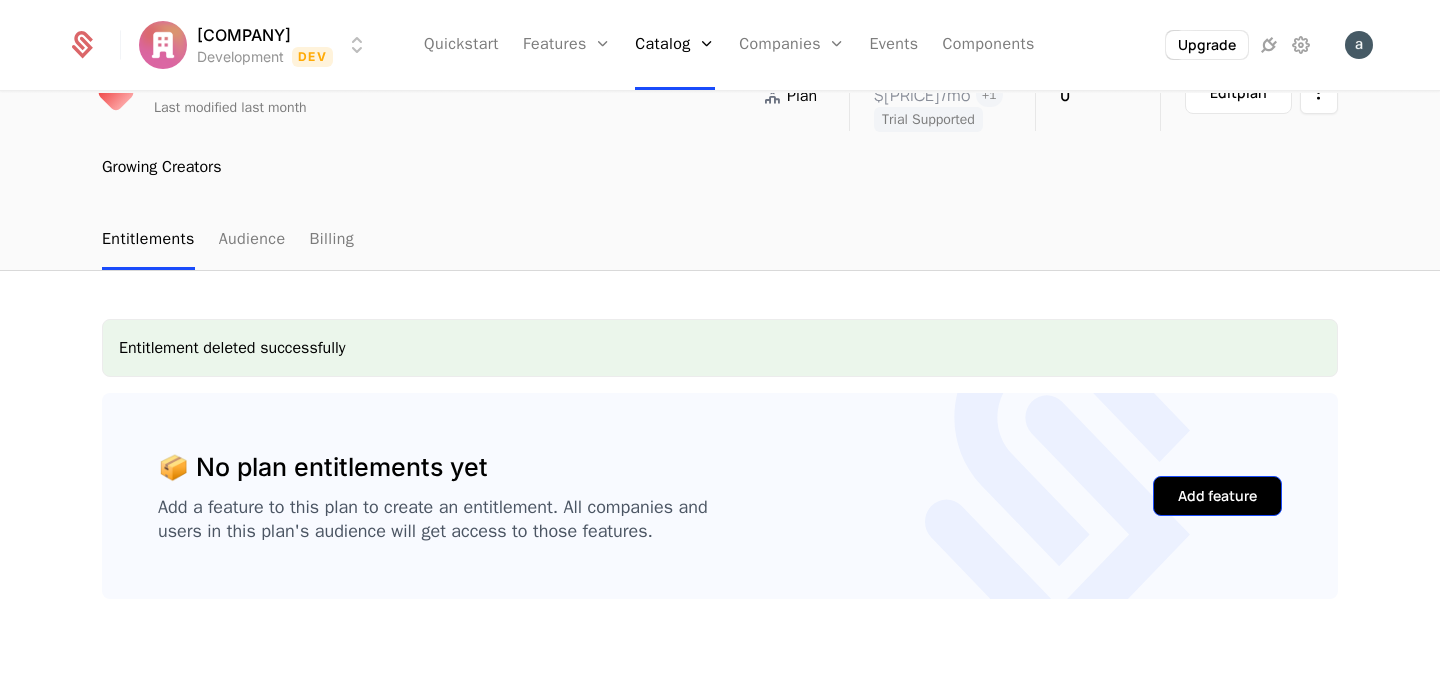 click on "Add feature" at bounding box center [1217, 496] 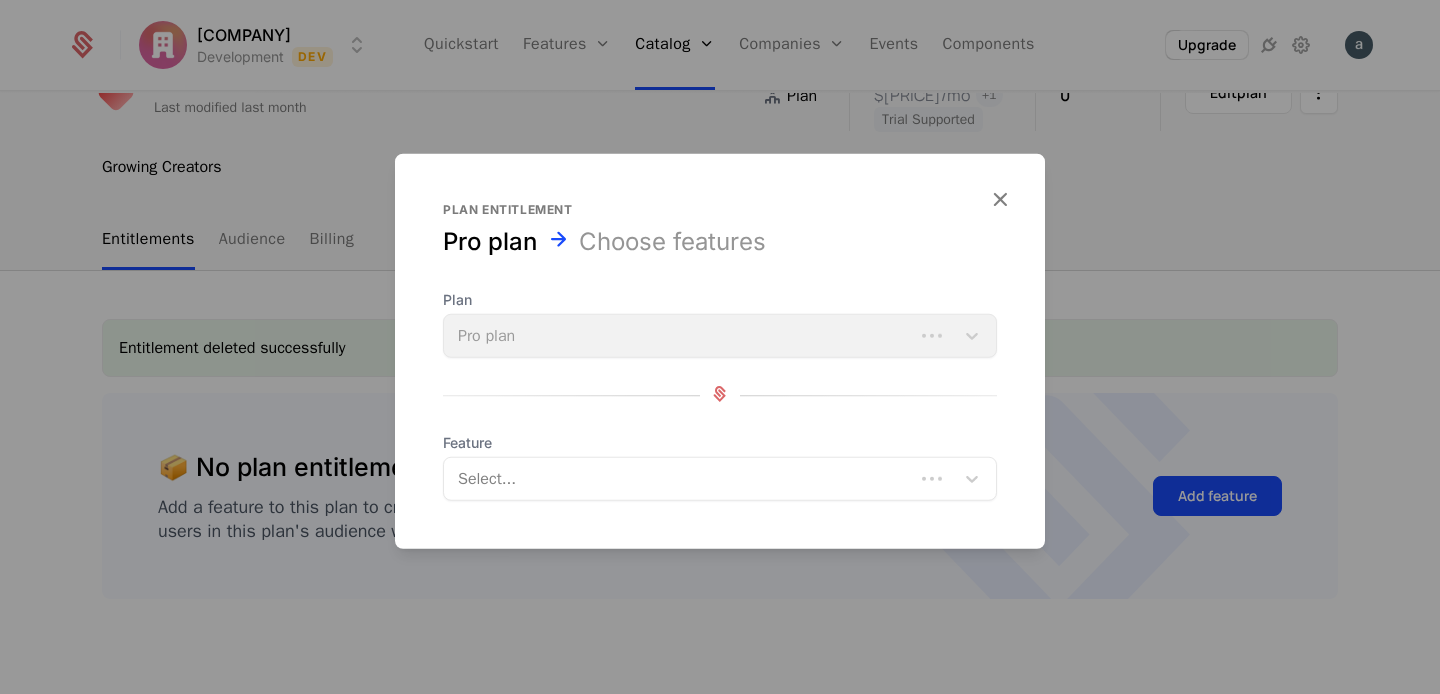 click at bounding box center (681, 479) 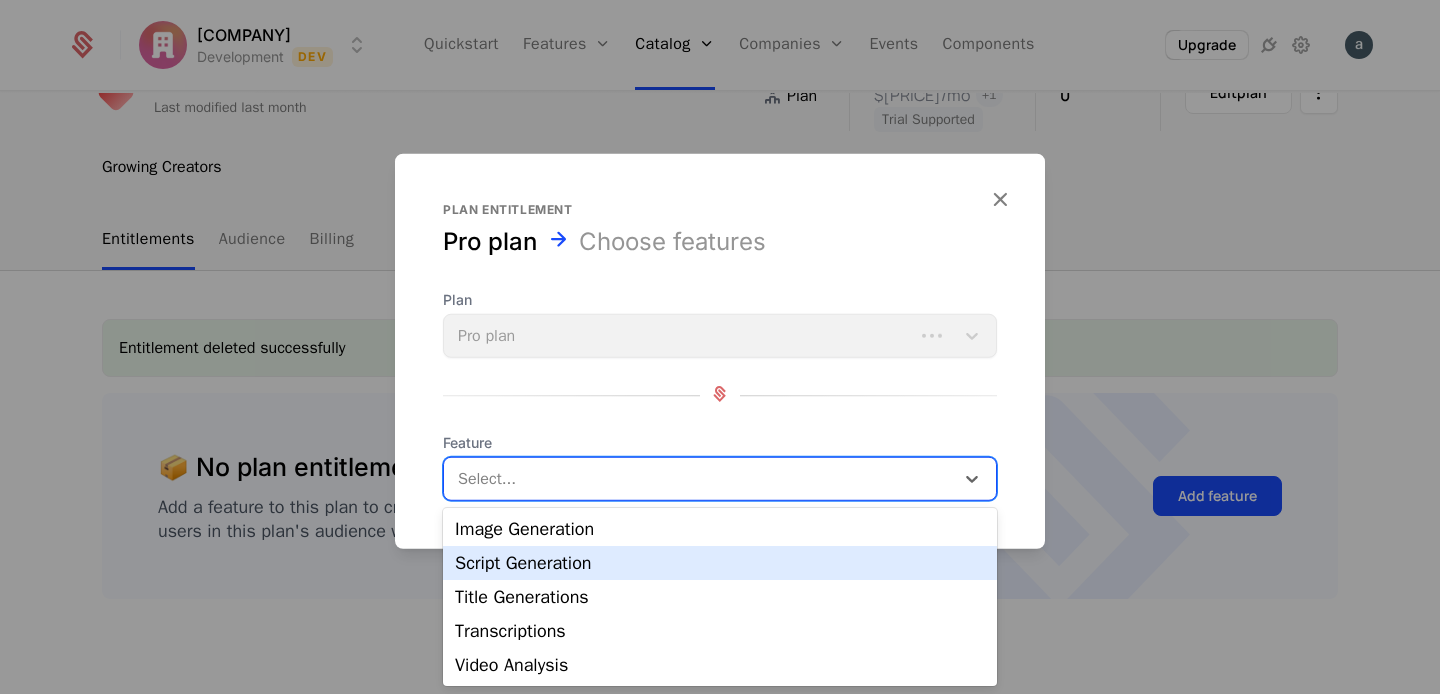 click on "Script Generation" at bounding box center (720, 563) 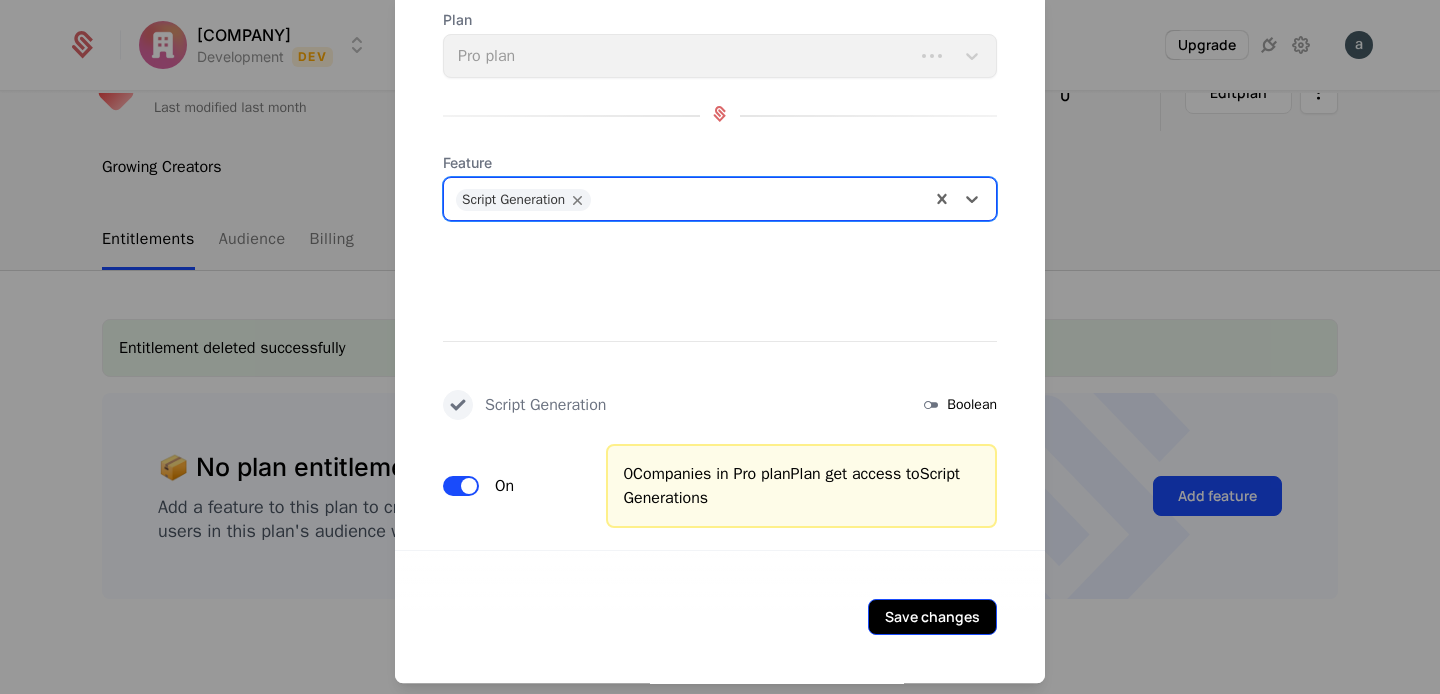 scroll, scrollTop: 116, scrollLeft: 0, axis: vertical 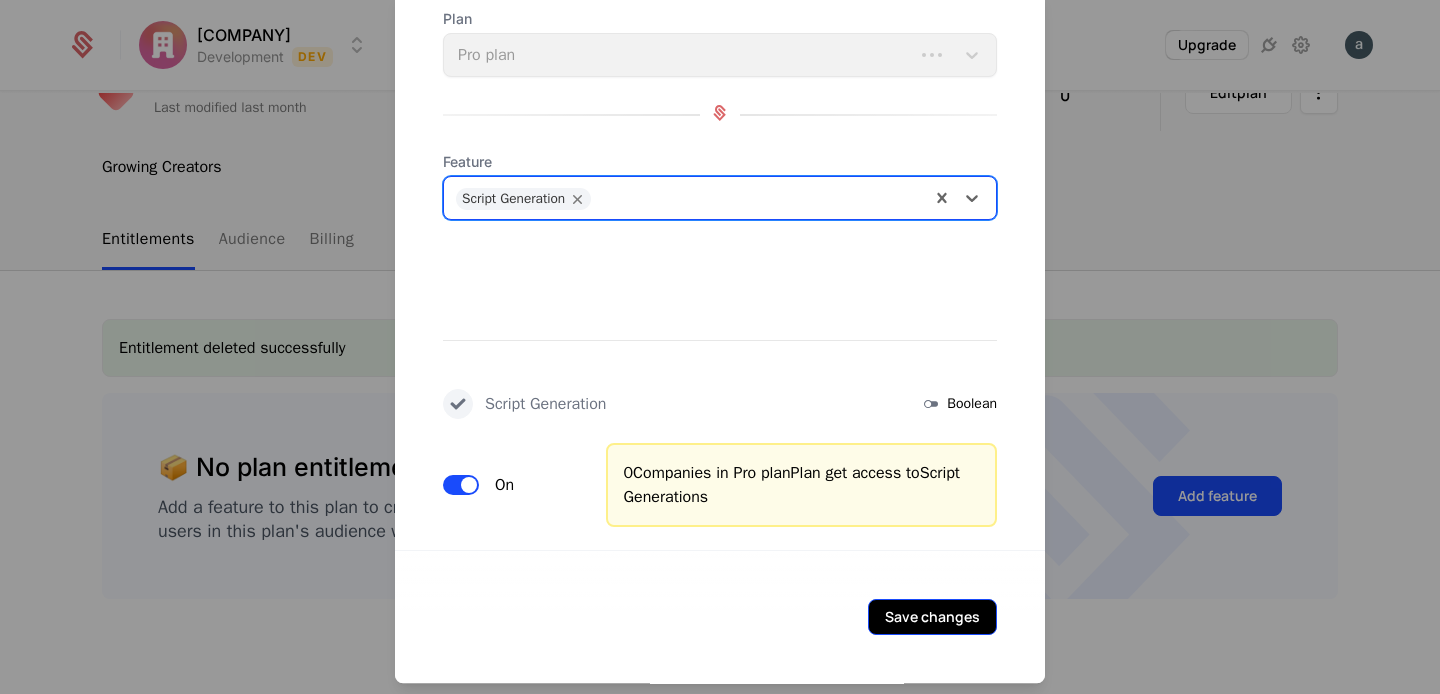 click on "Save changes" at bounding box center [932, 617] 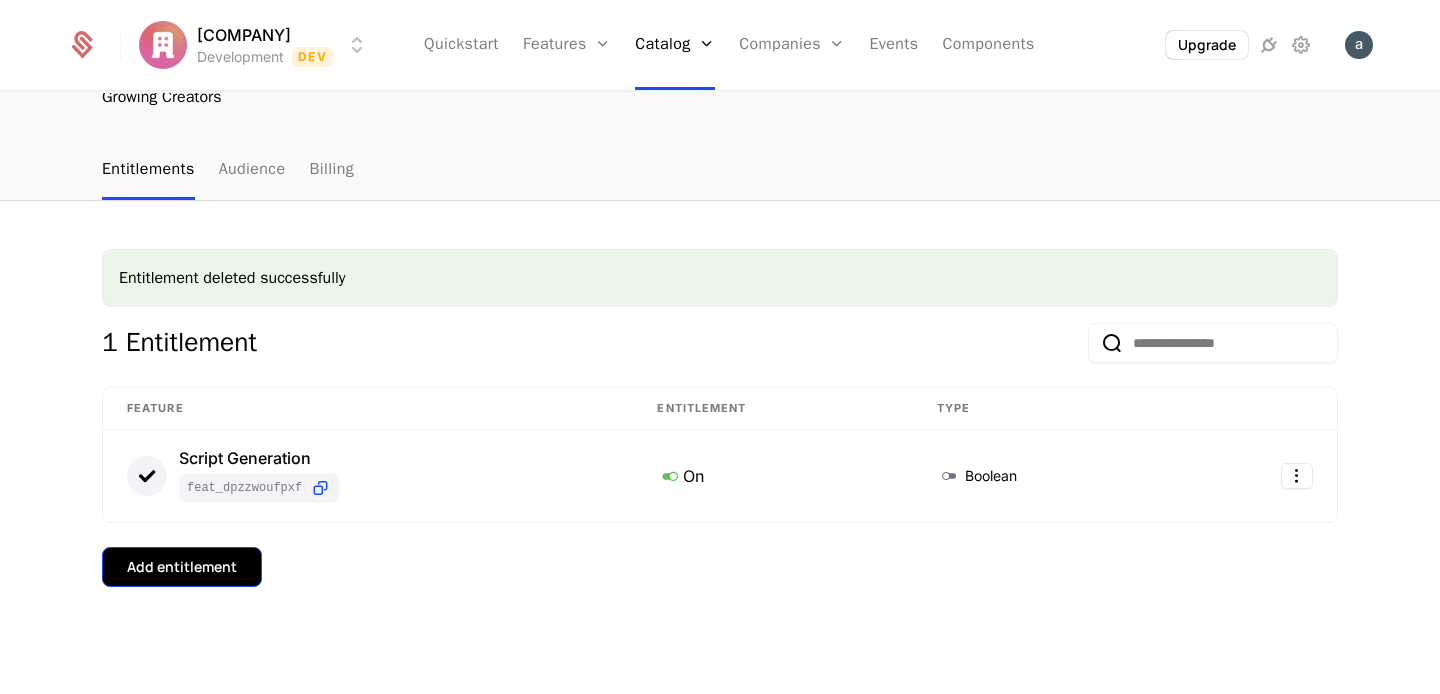 scroll, scrollTop: 192, scrollLeft: 0, axis: vertical 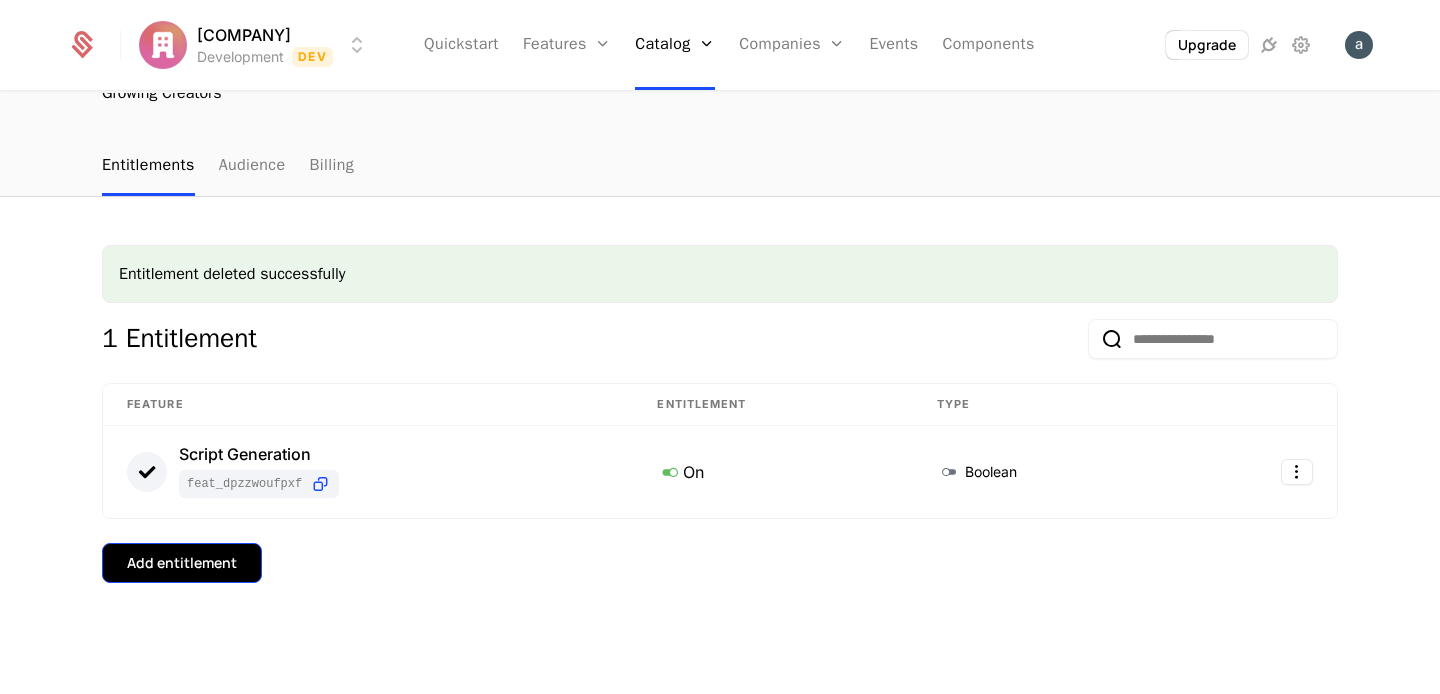 click on "Add entitlement" at bounding box center (182, 563) 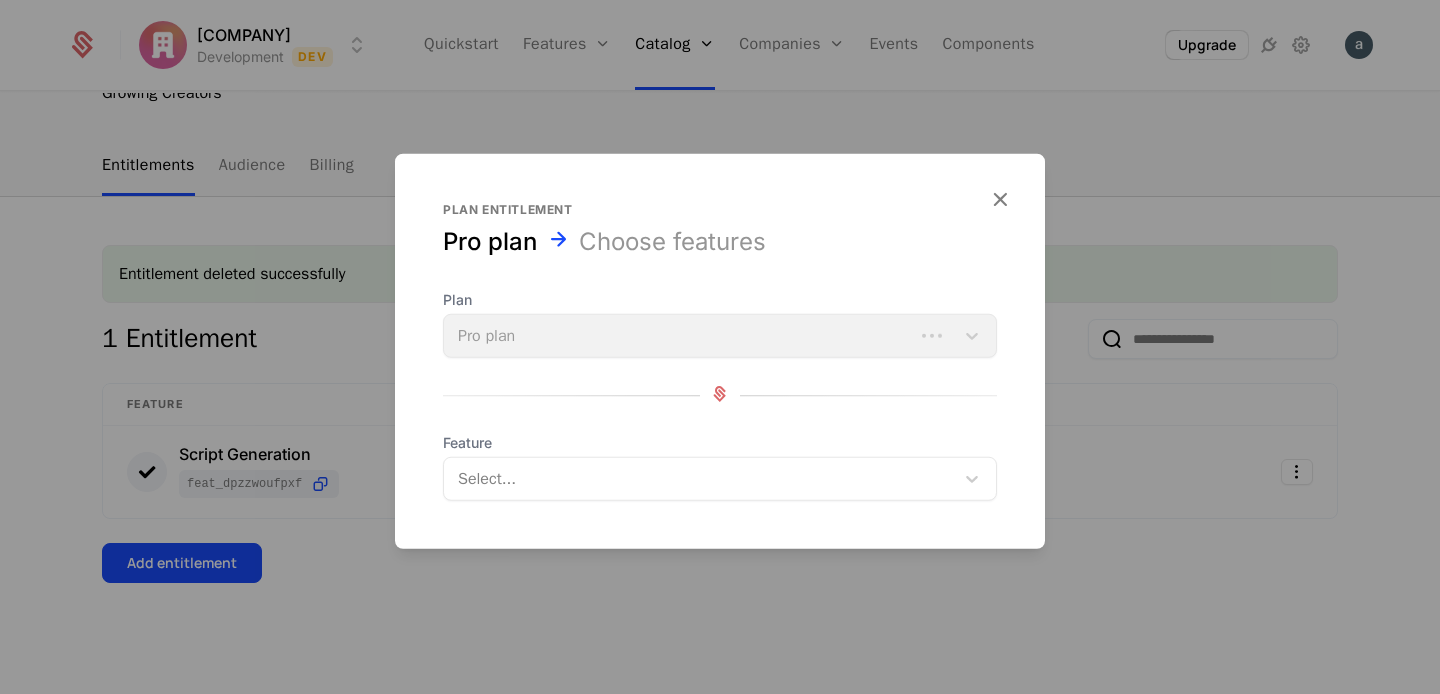 click at bounding box center [701, 479] 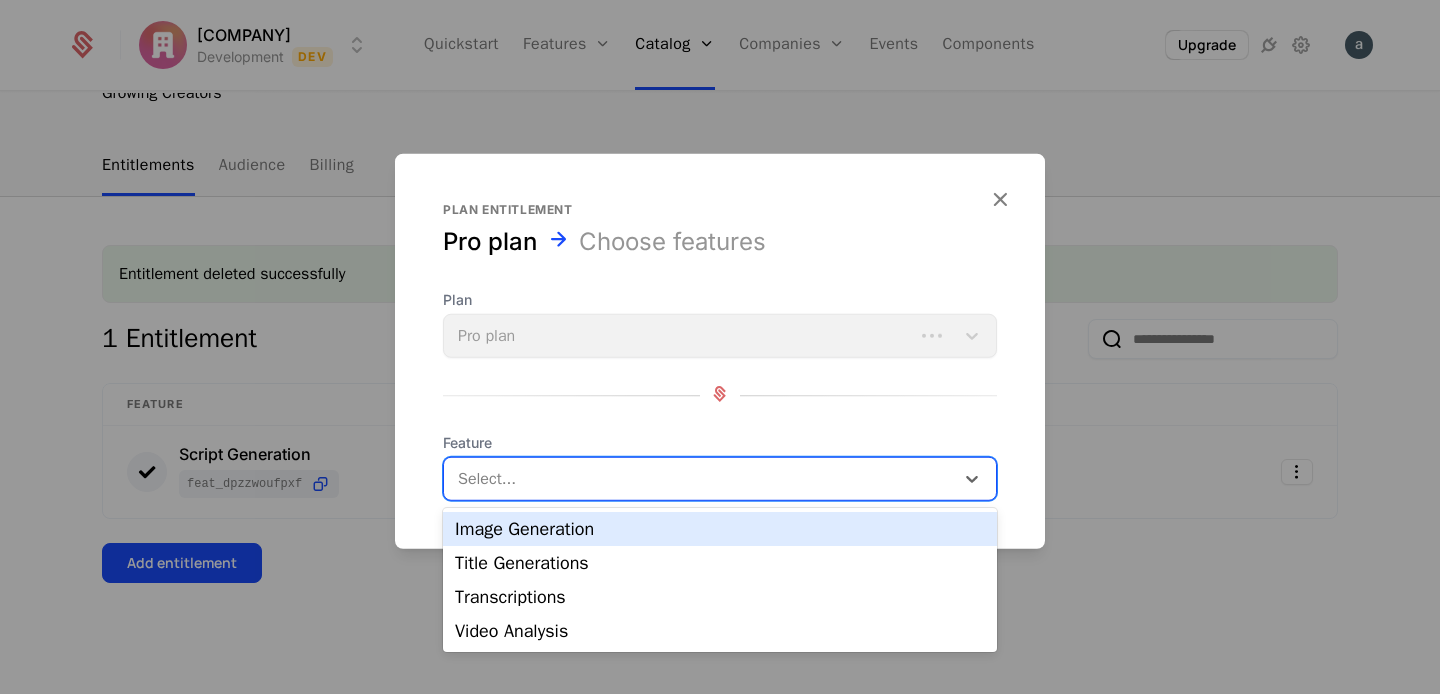 click on "Image Generation" at bounding box center (720, 529) 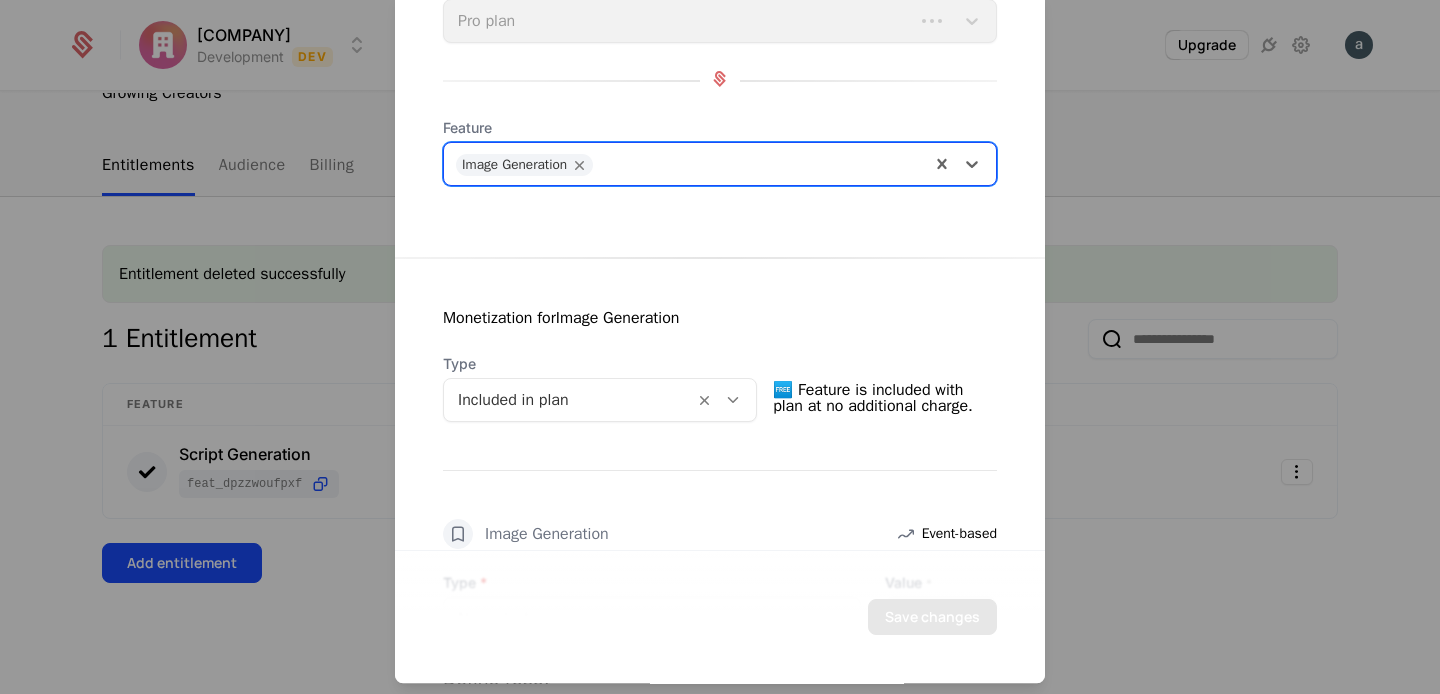 scroll, scrollTop: 377, scrollLeft: 0, axis: vertical 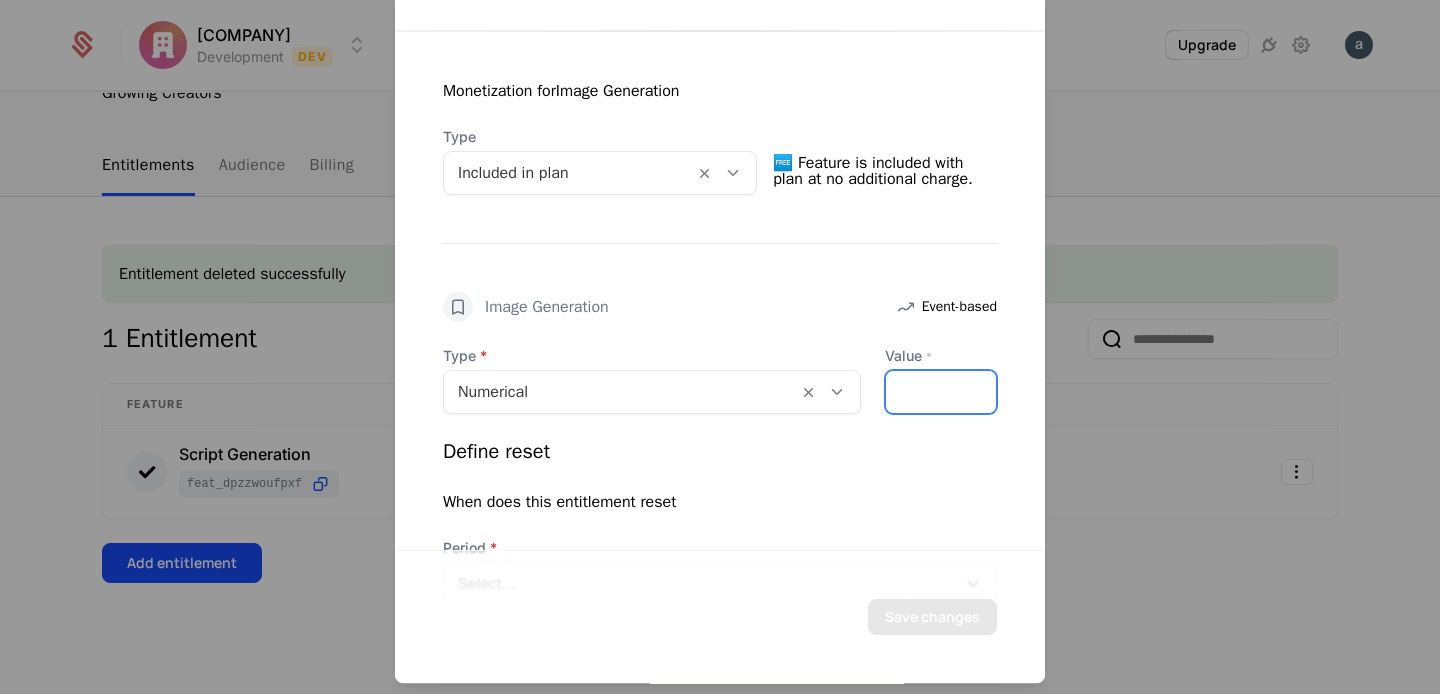 click on "*" at bounding box center [941, 392] 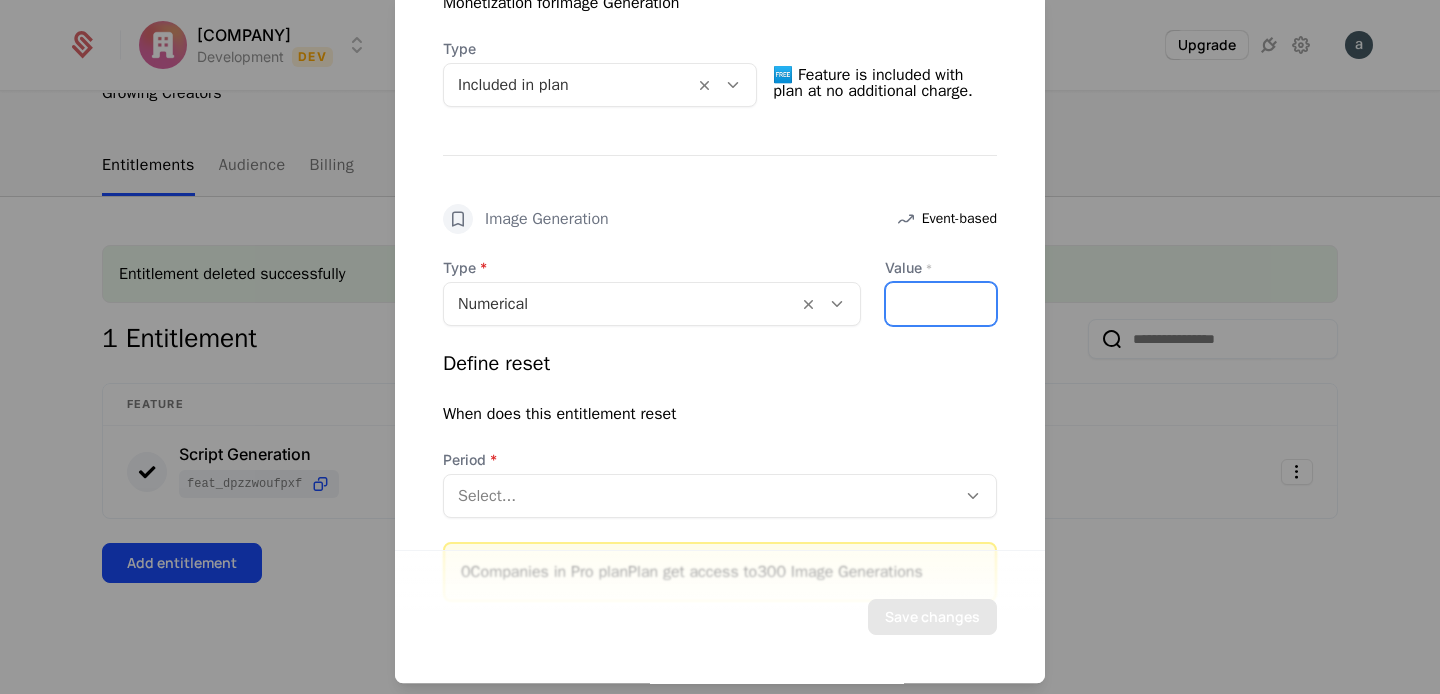 scroll, scrollTop: 540, scrollLeft: 0, axis: vertical 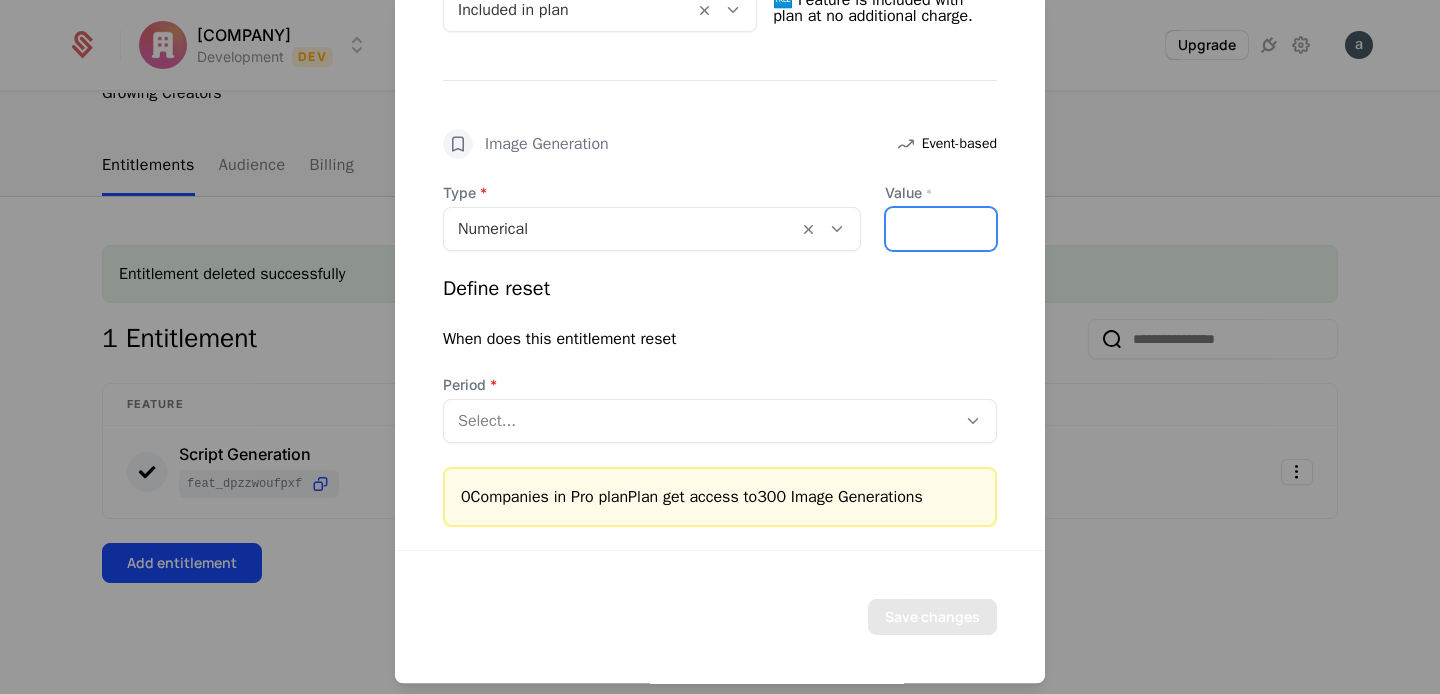 type on "***" 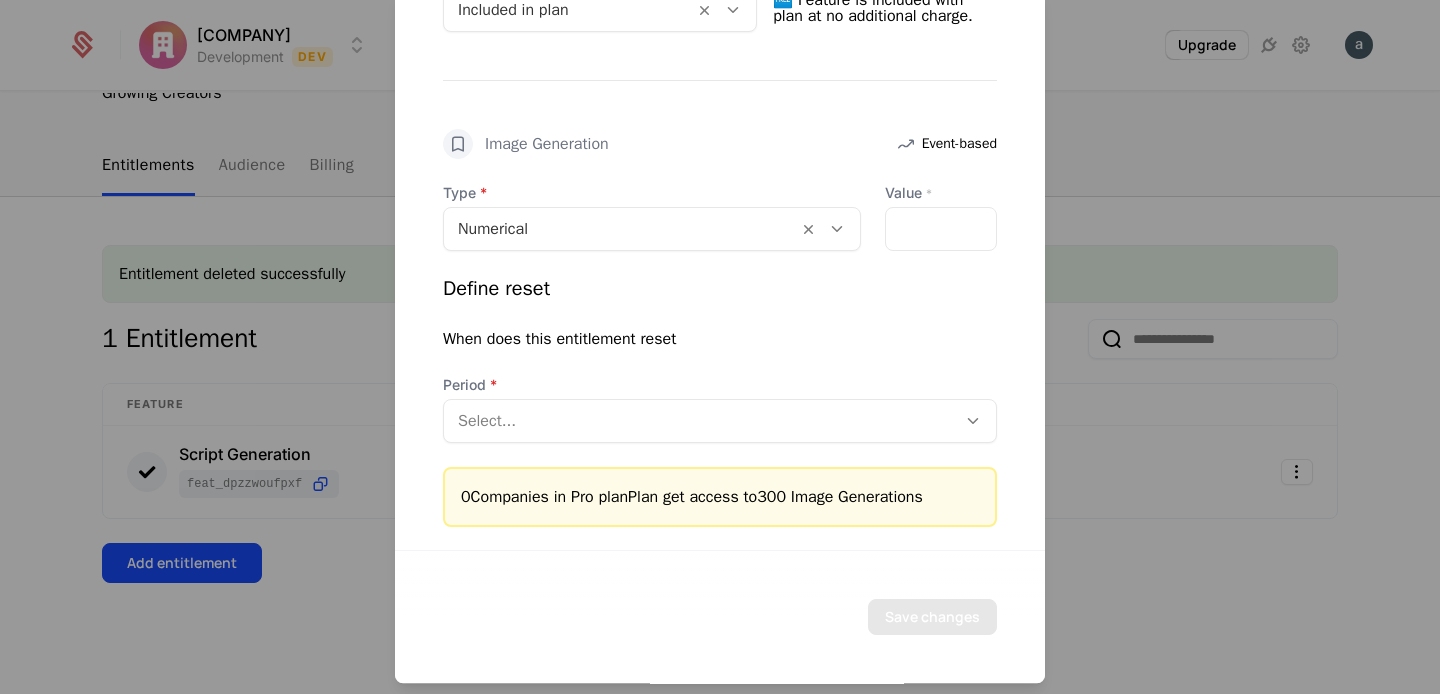 click at bounding box center [700, 421] 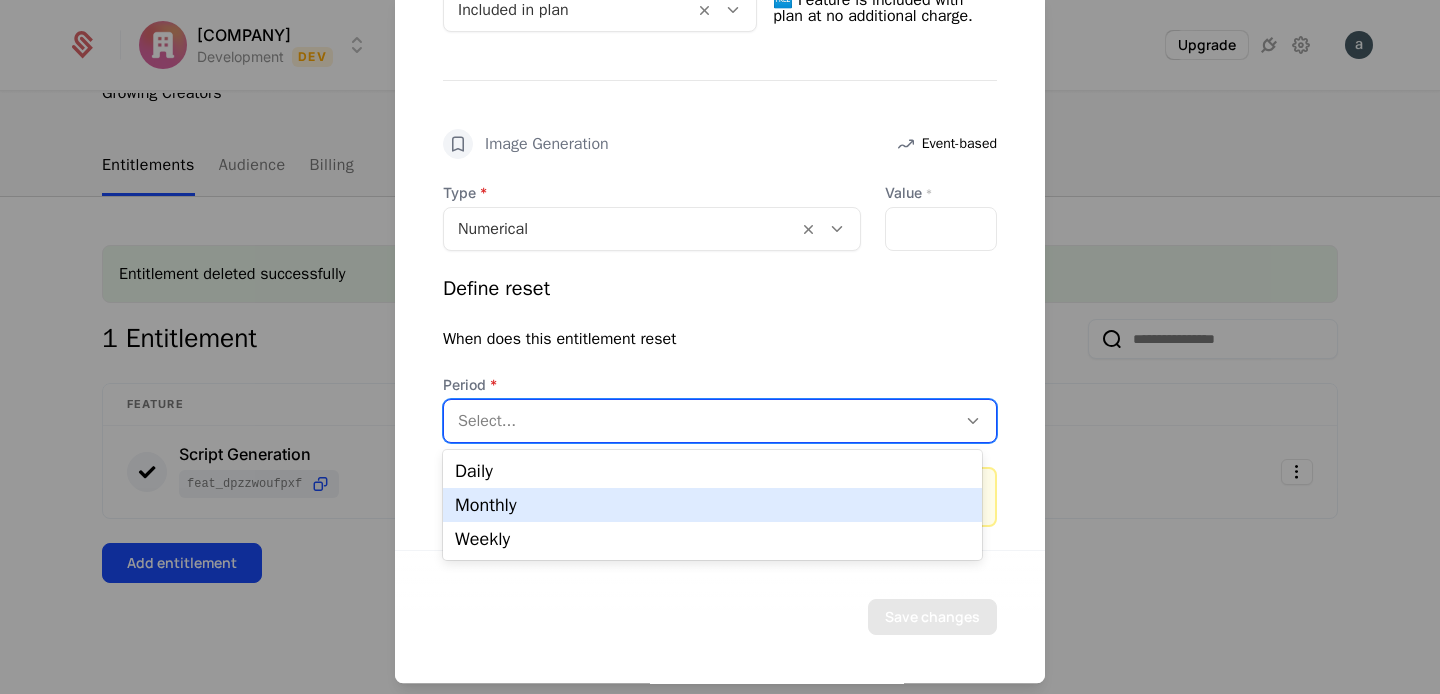 drag, startPoint x: 510, startPoint y: 494, endPoint x: 691, endPoint y: 458, distance: 184.5454 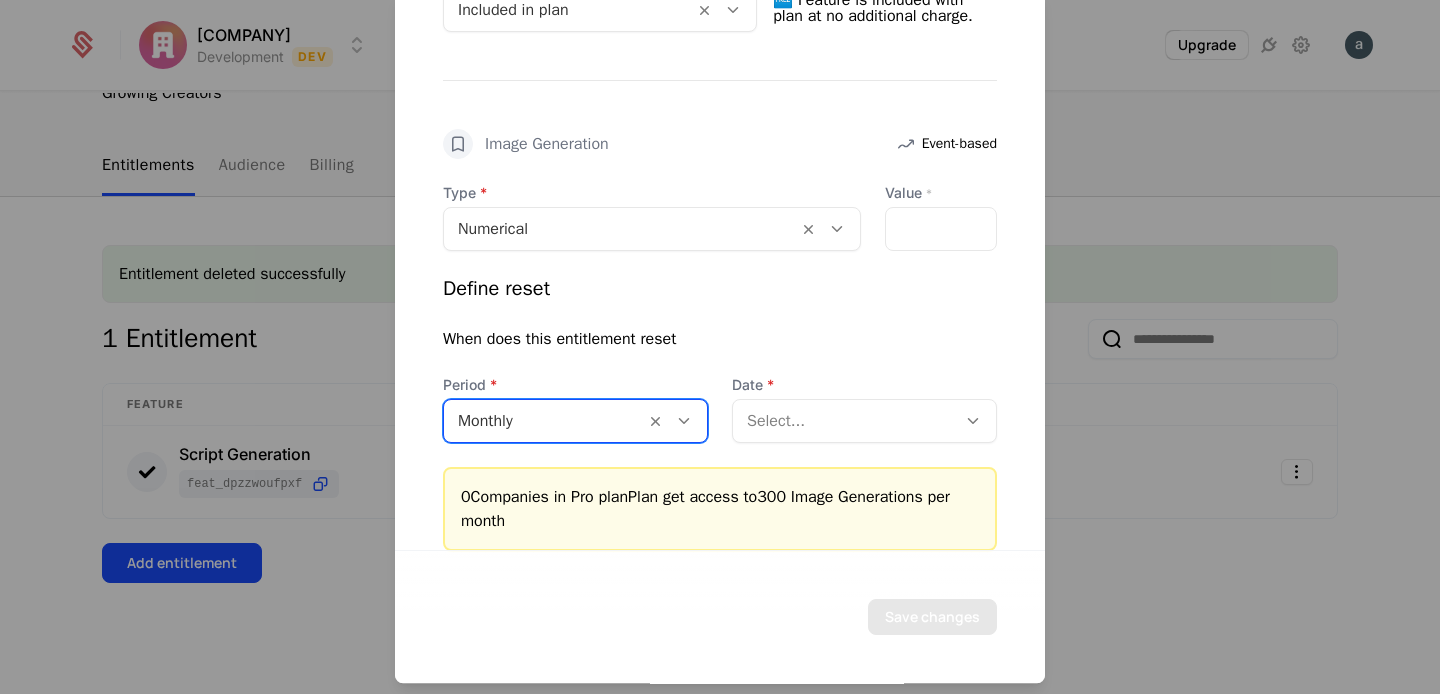 click on "Select..." at bounding box center (844, 421) 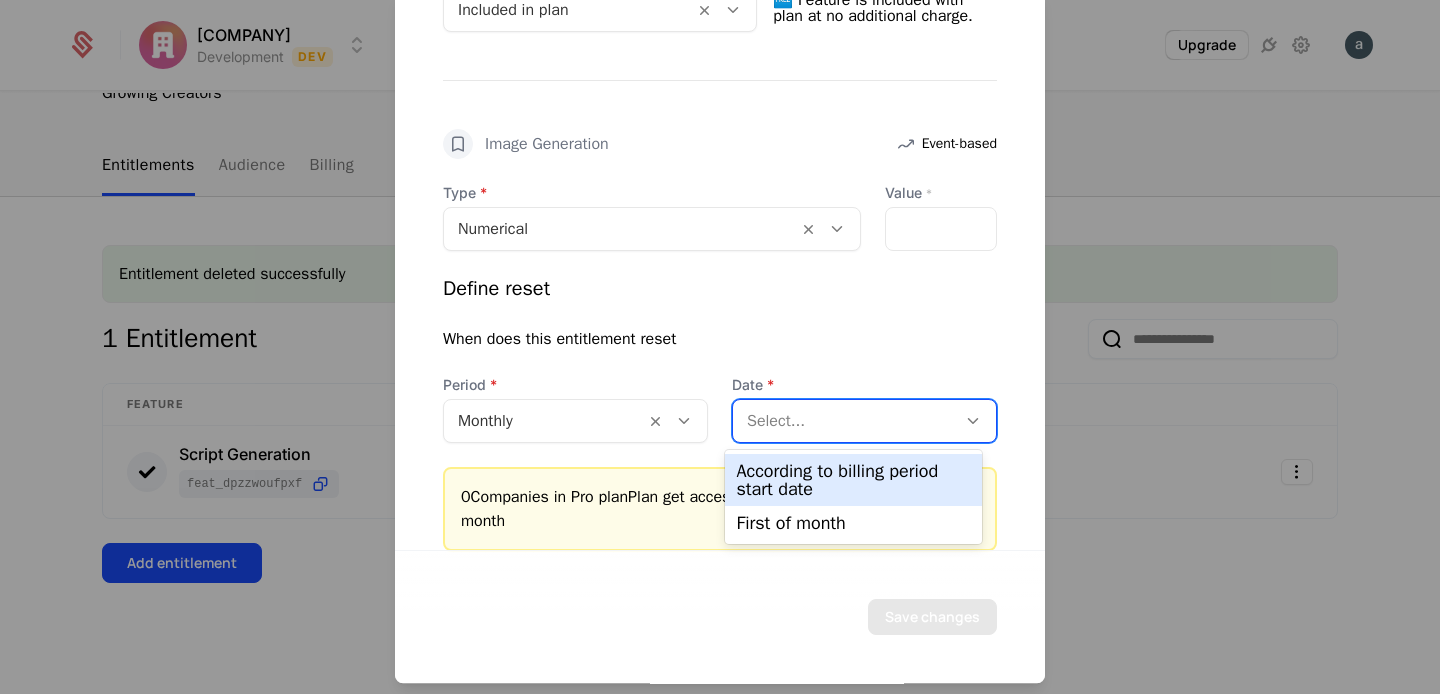 drag, startPoint x: 795, startPoint y: 486, endPoint x: 830, endPoint y: 495, distance: 36.138622 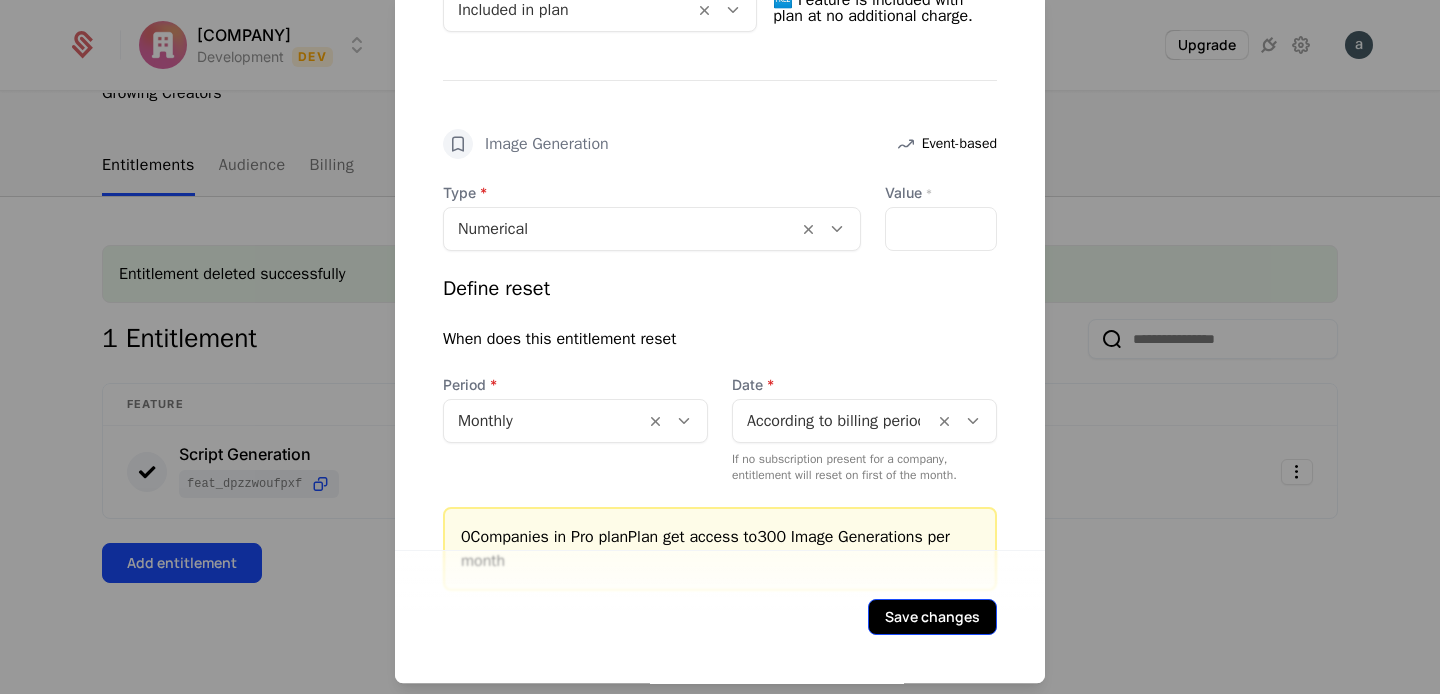 click on "Save changes" at bounding box center (932, 617) 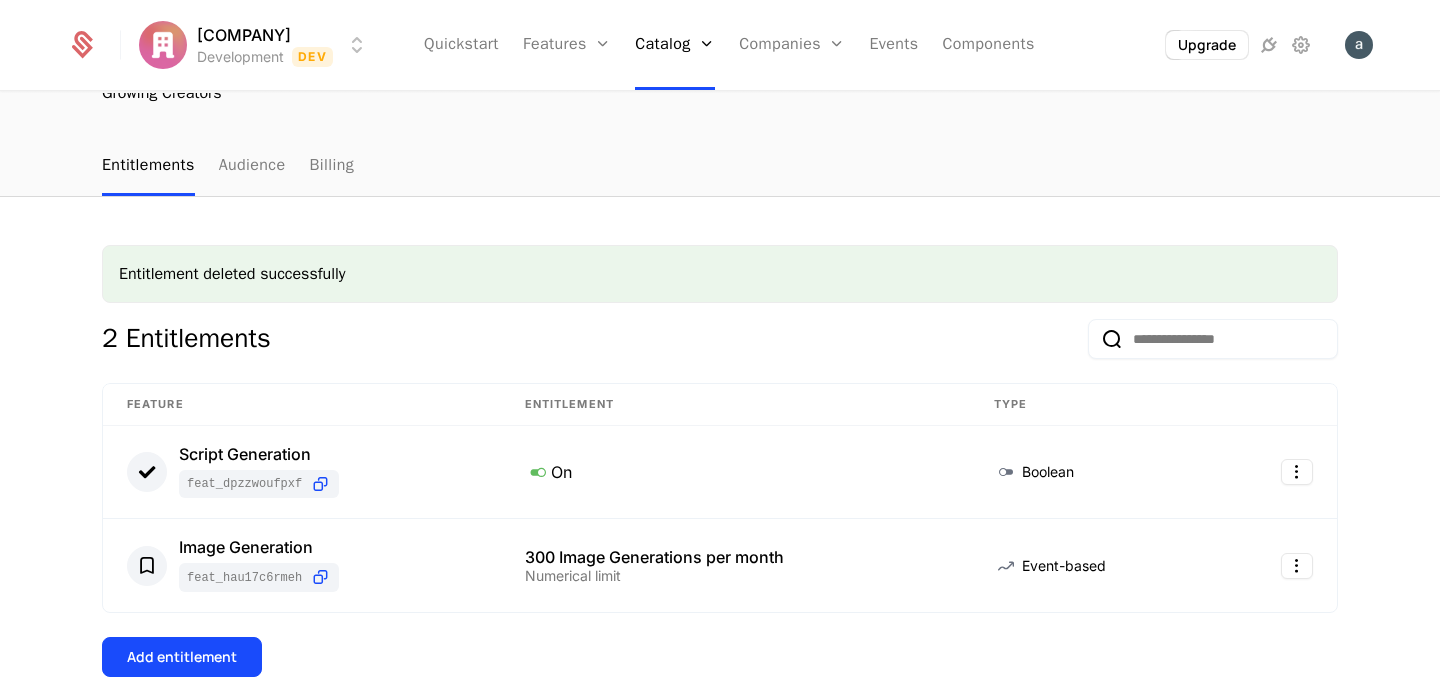 scroll, scrollTop: 224, scrollLeft: 0, axis: vertical 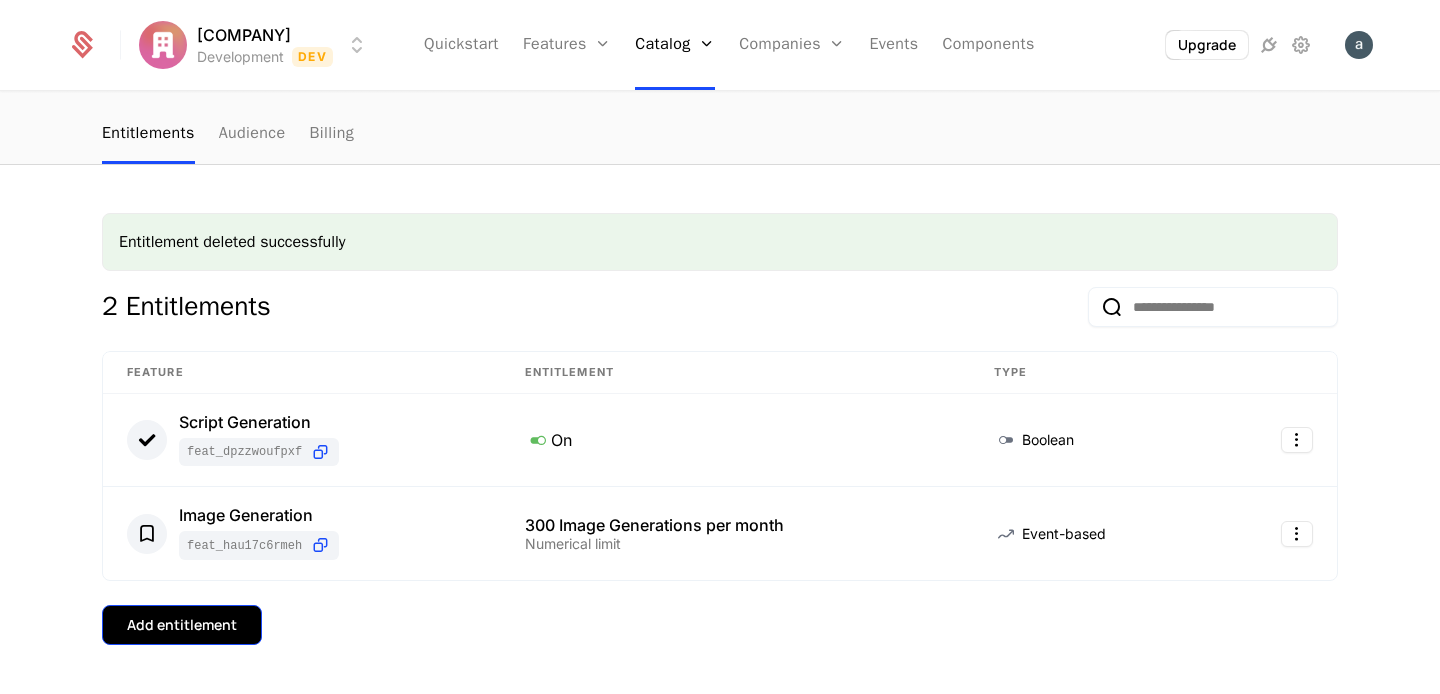 click on "Add entitlement" at bounding box center [182, 625] 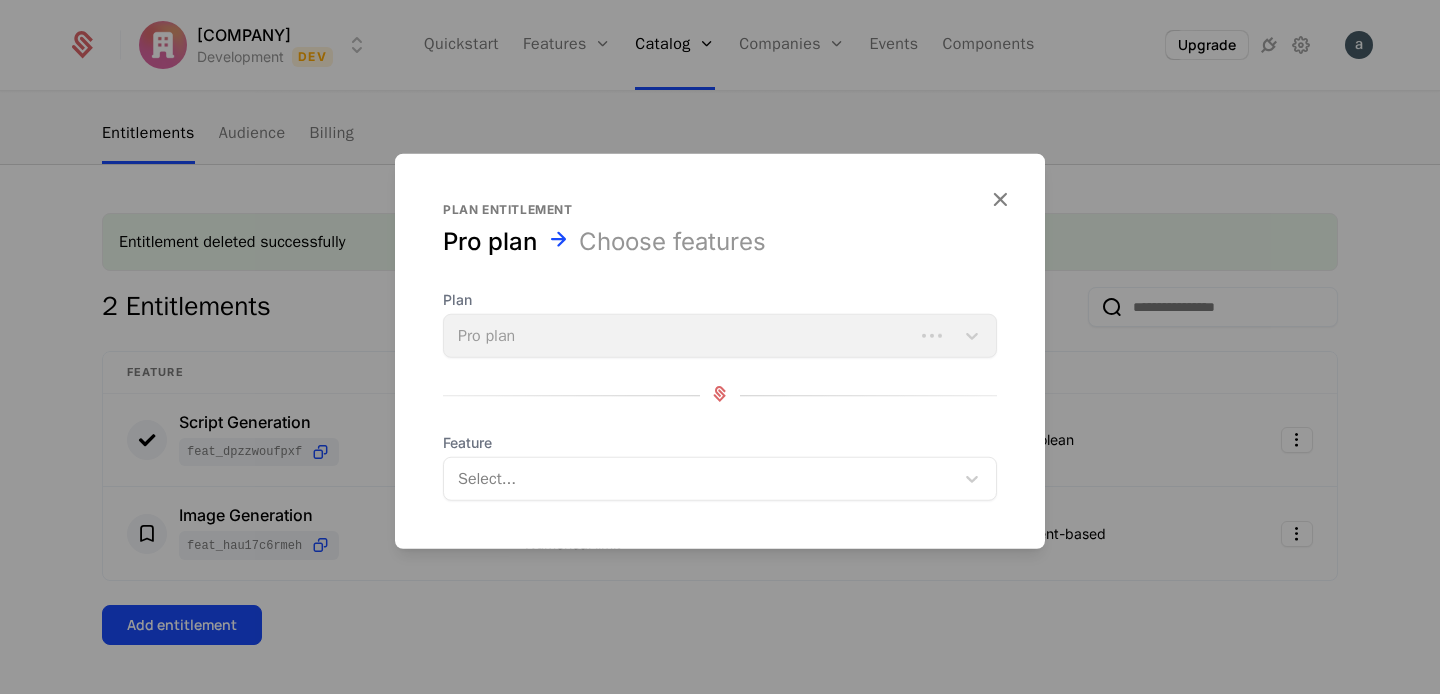 click at bounding box center (701, 479) 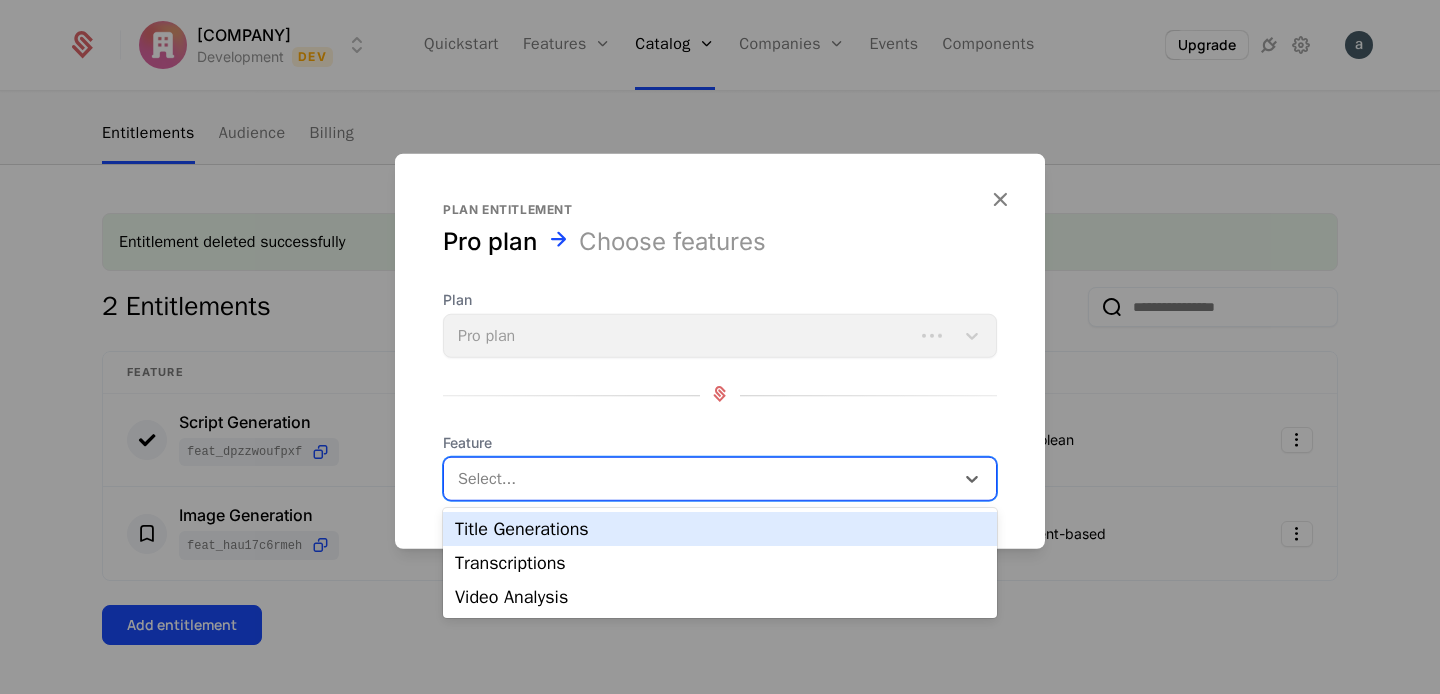 click on "Title Generations" at bounding box center (720, 529) 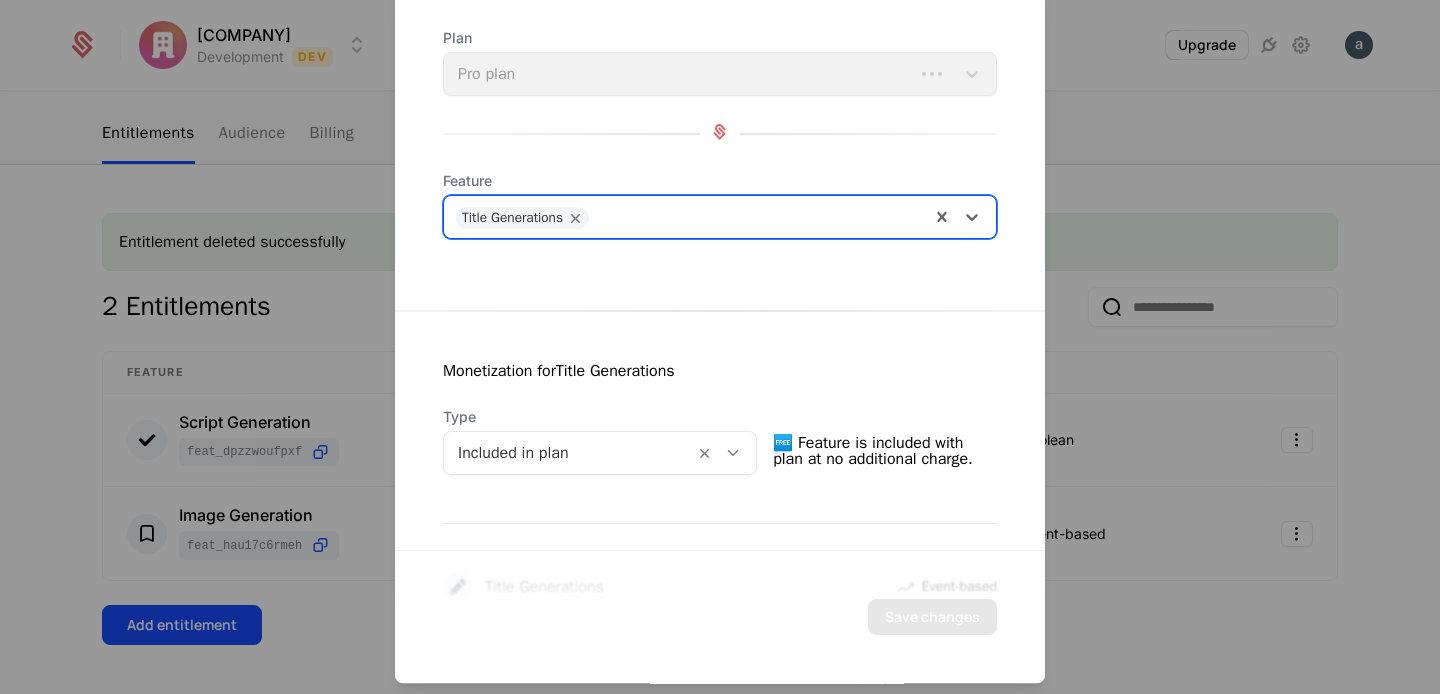 scroll, scrollTop: 340, scrollLeft: 0, axis: vertical 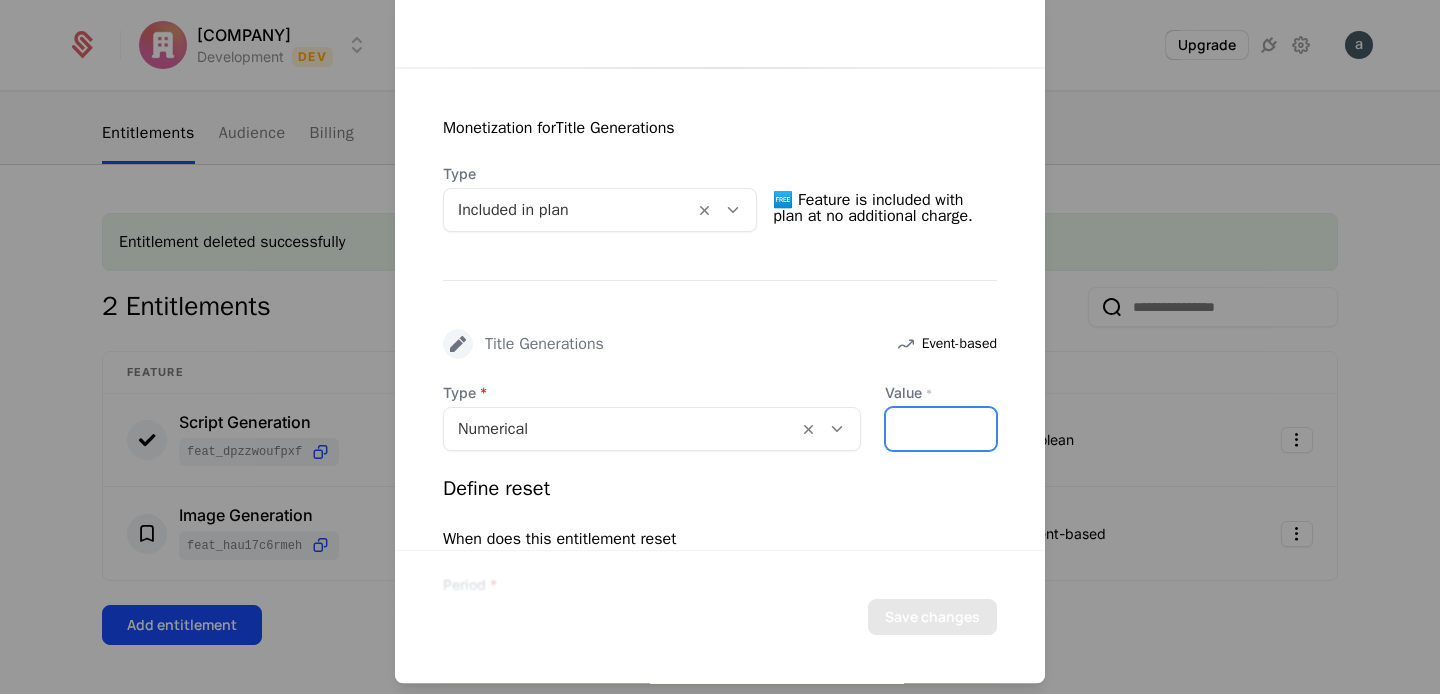 click on "Type Numerical Value * *" at bounding box center (720, 417) 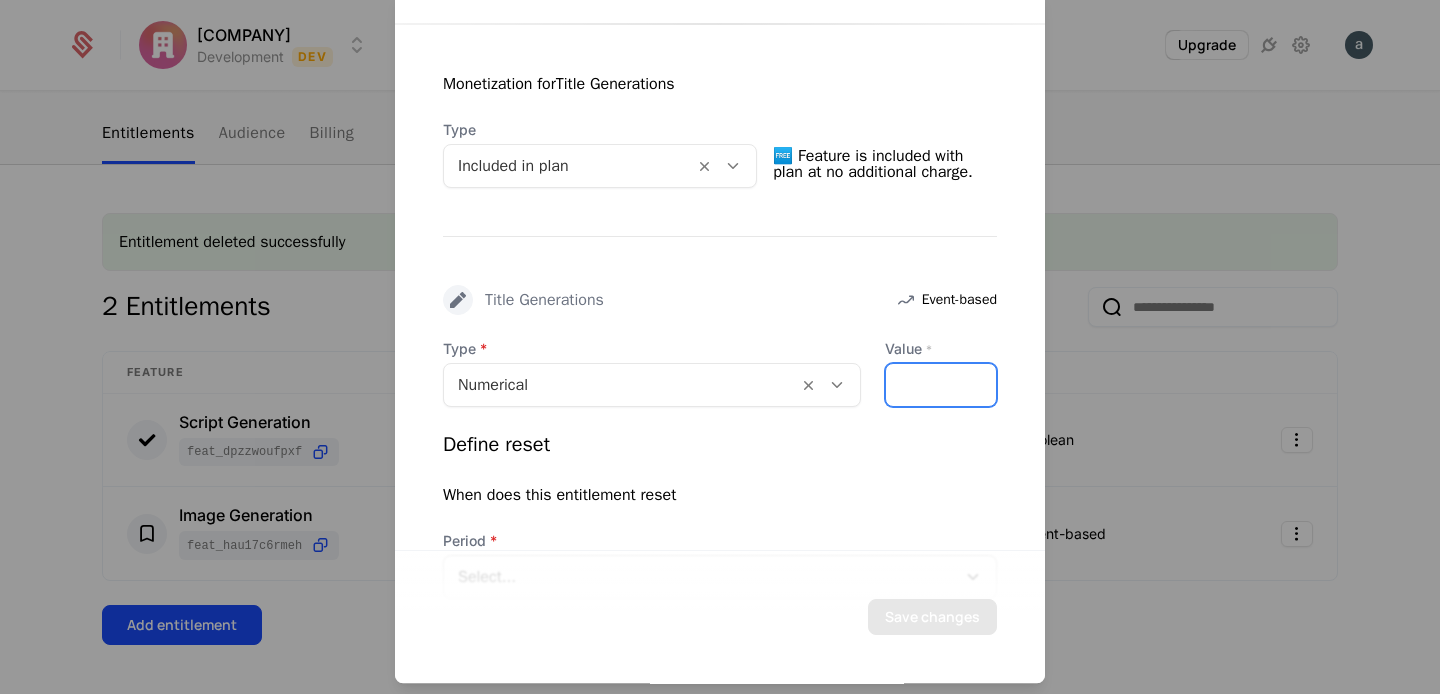 scroll, scrollTop: 483, scrollLeft: 0, axis: vertical 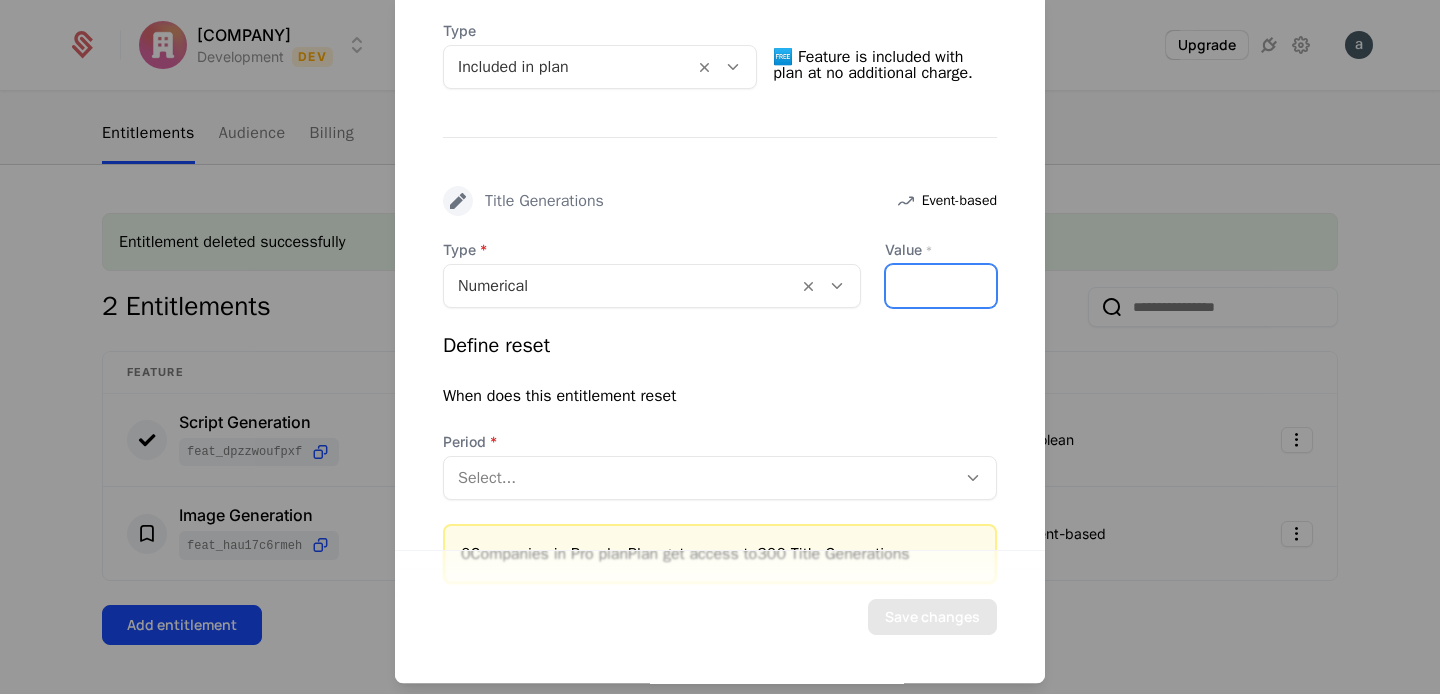 type on "***" 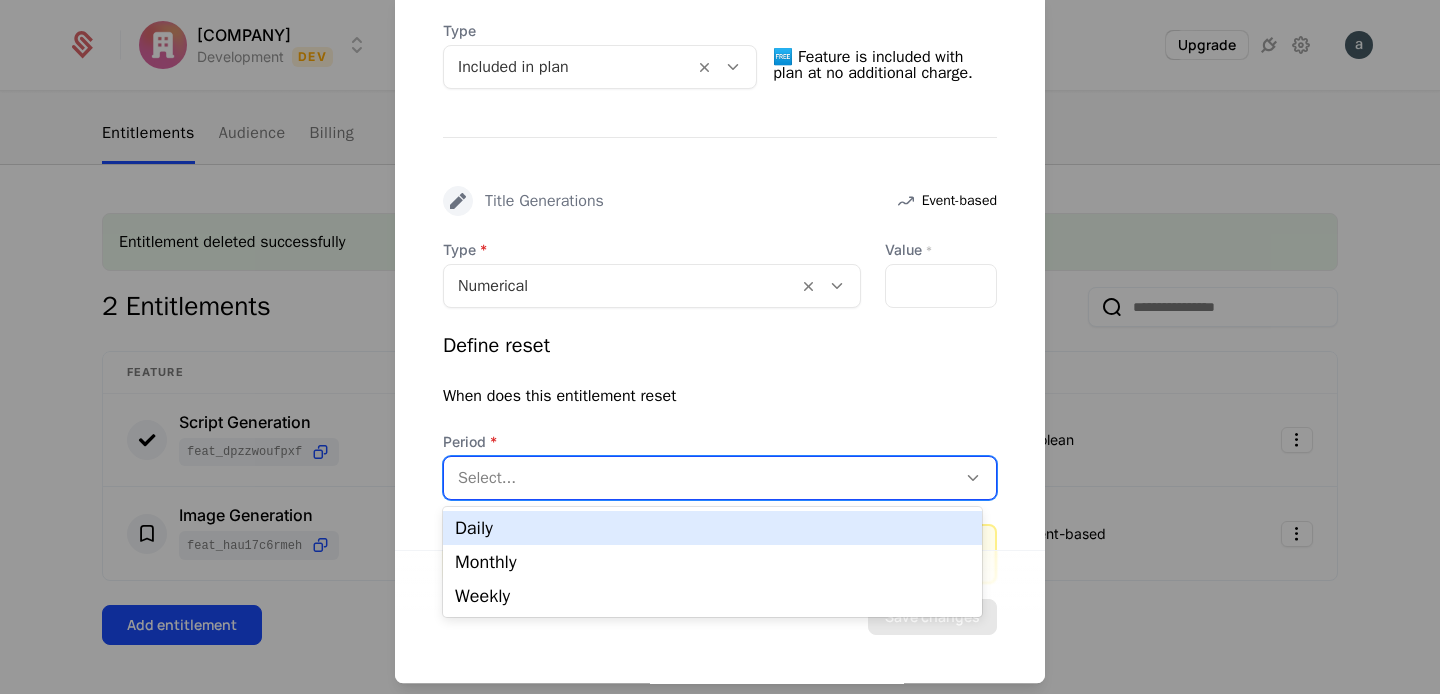 click at bounding box center [700, 478] 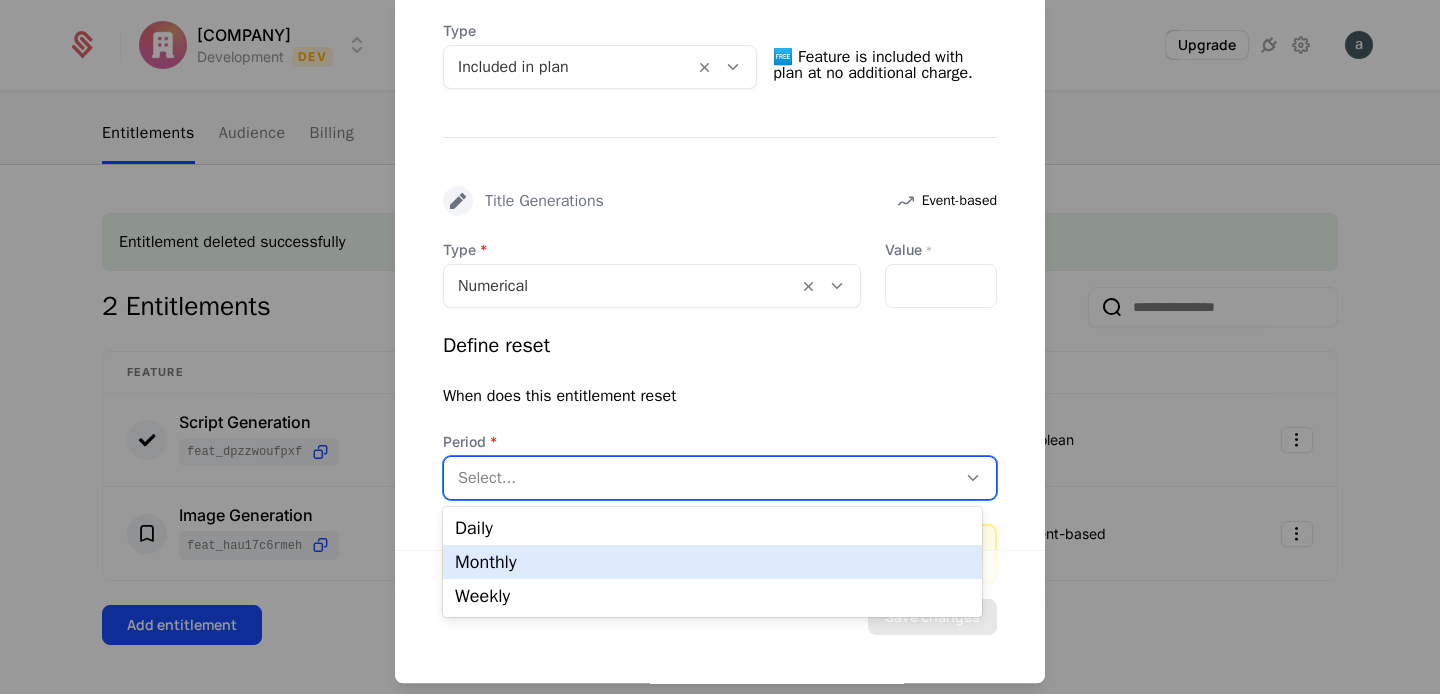 click on "Monthly" at bounding box center (712, 562) 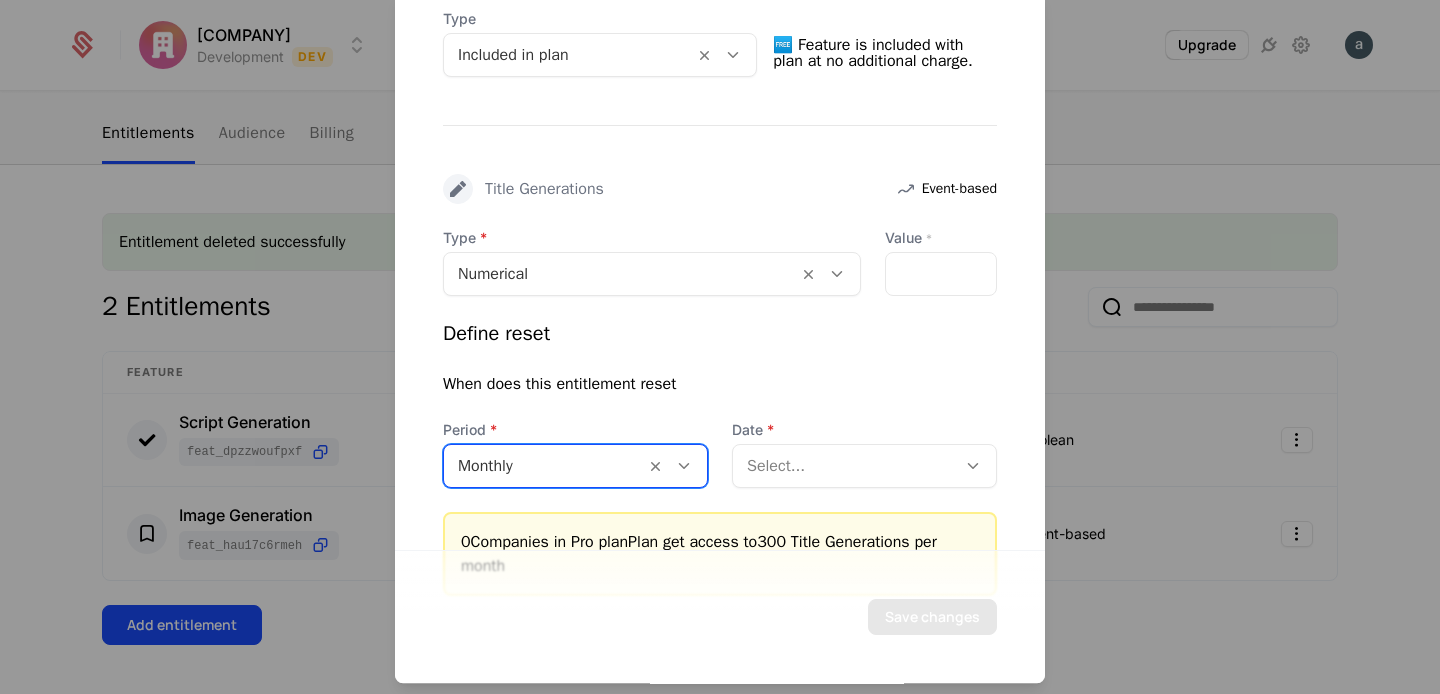 scroll, scrollTop: 521, scrollLeft: 0, axis: vertical 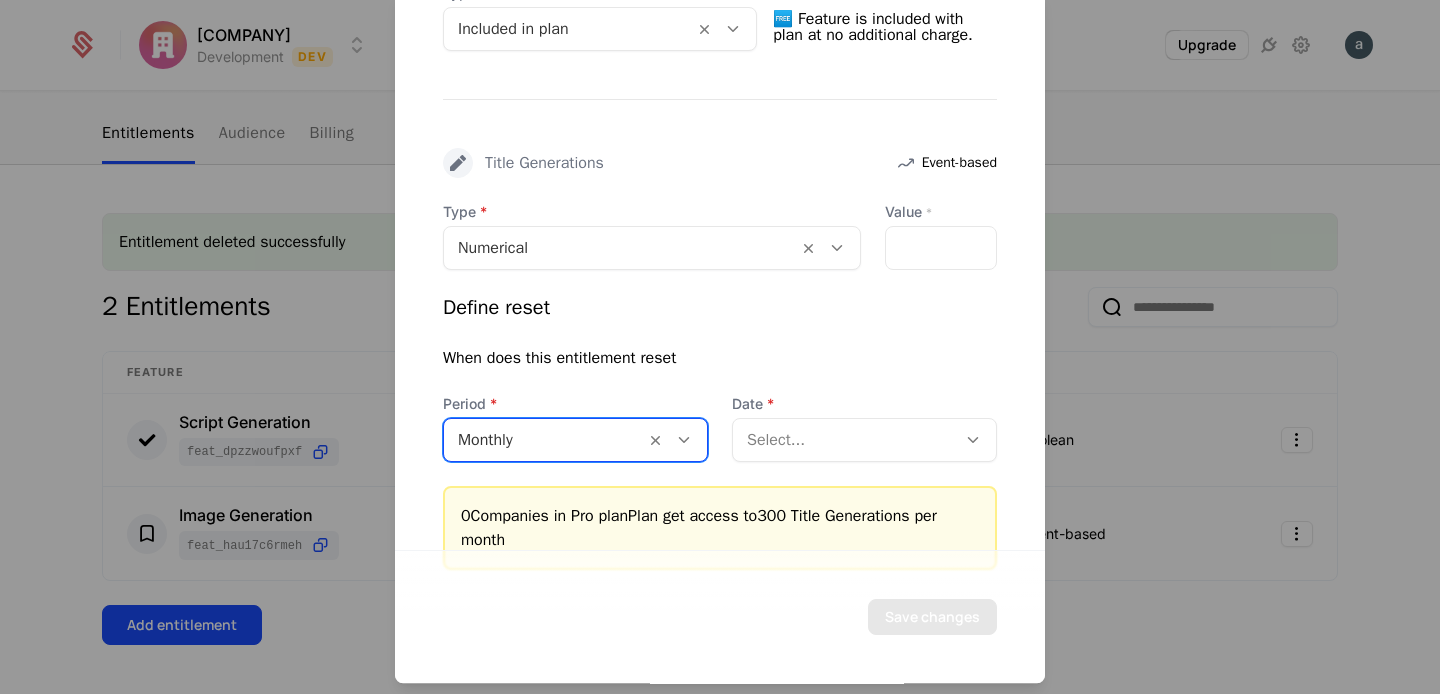click at bounding box center (844, 440) 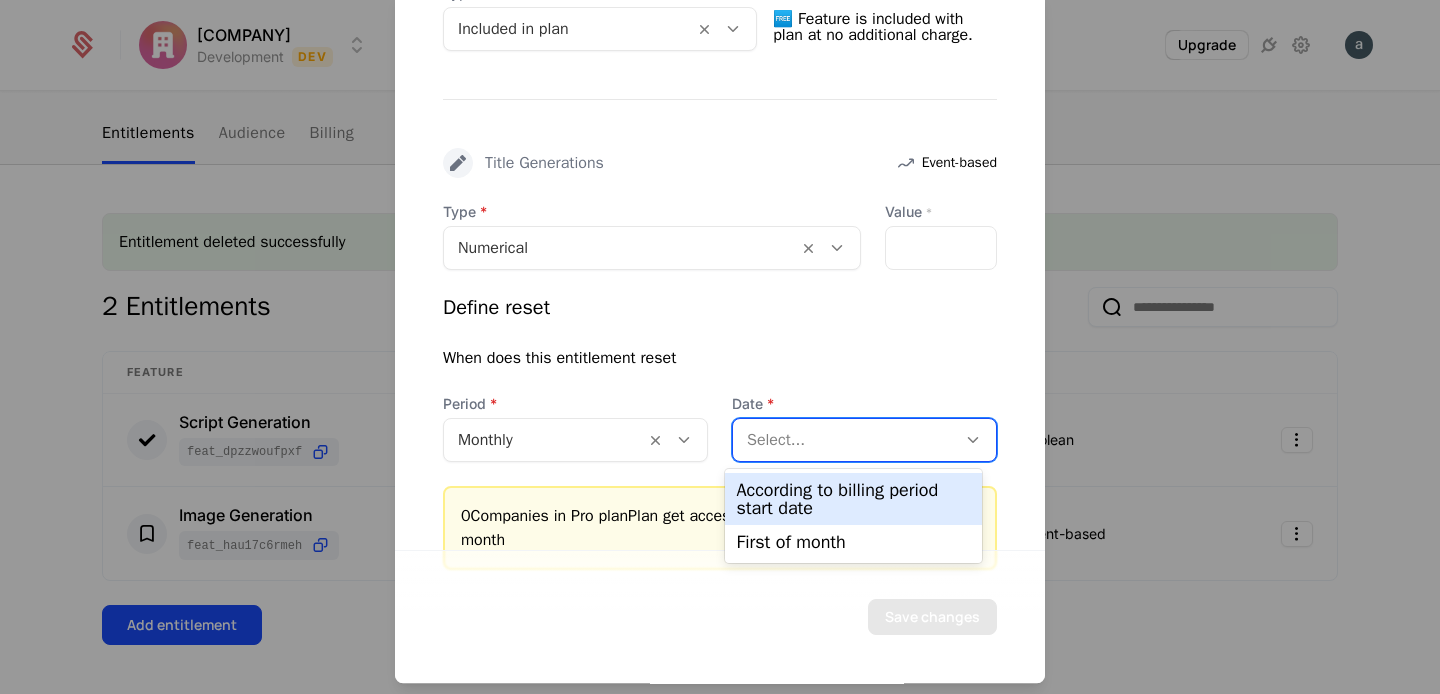 click on "According to billing period start date" at bounding box center (854, 499) 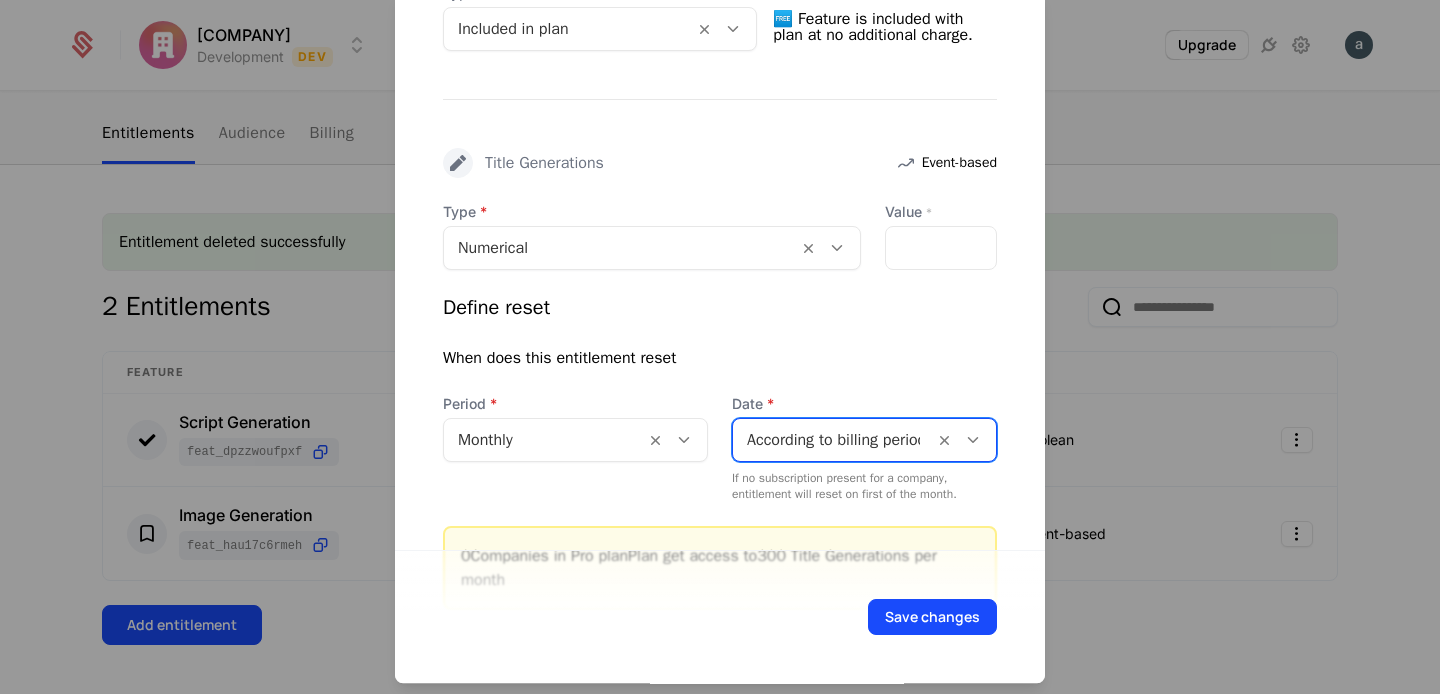 scroll, scrollTop: 604, scrollLeft: 0, axis: vertical 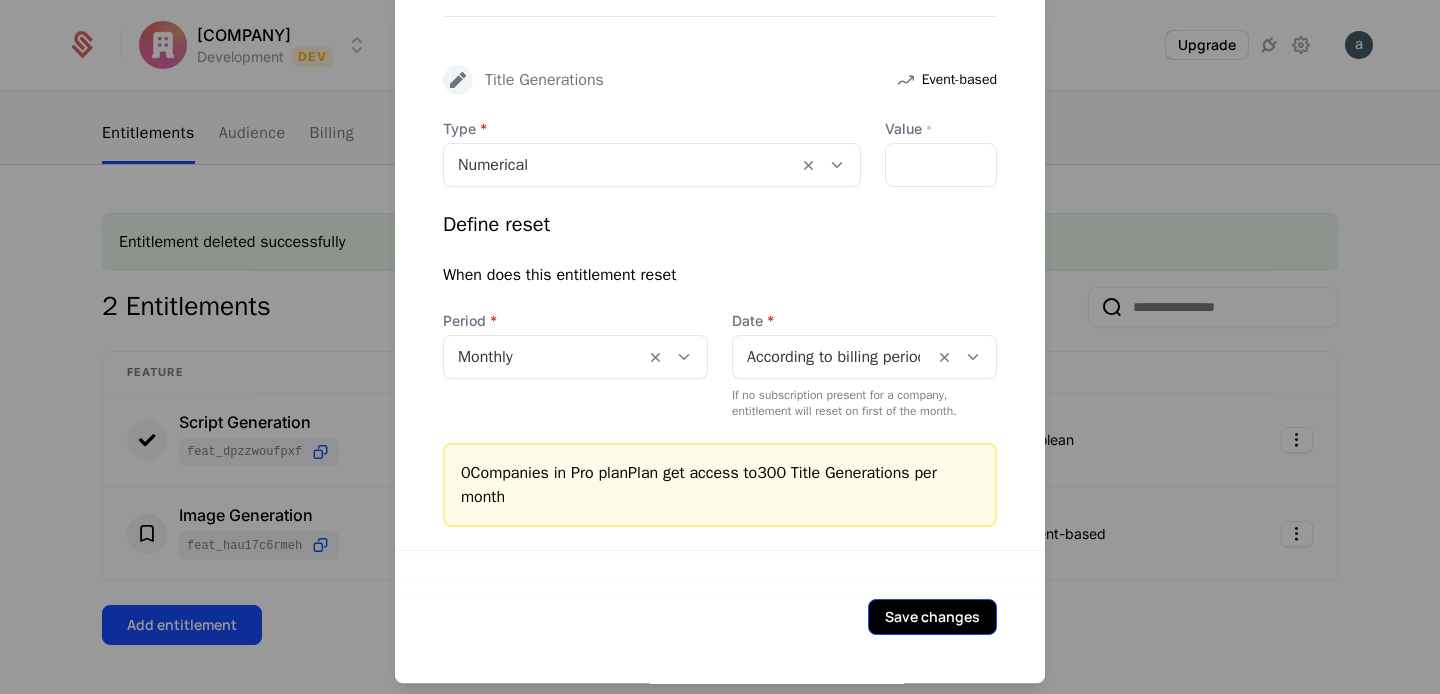 click on "Save changes" at bounding box center [932, 617] 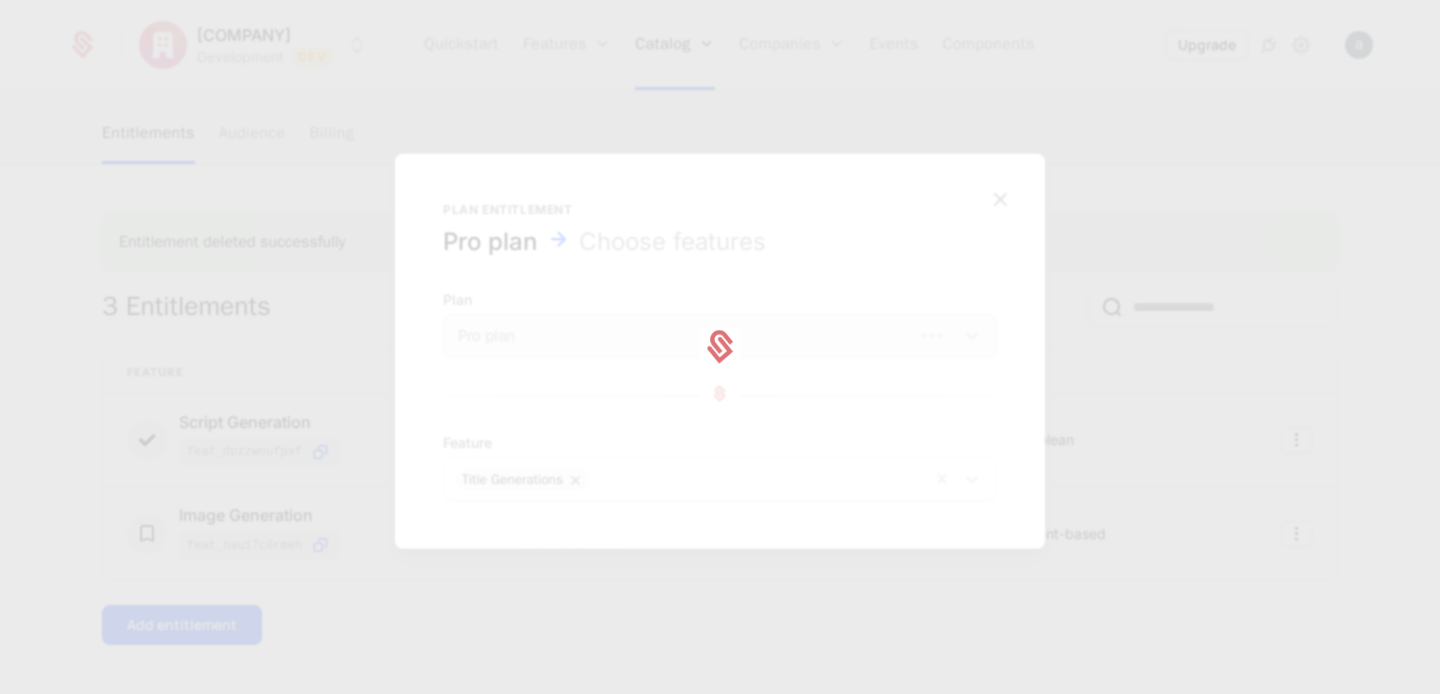 scroll, scrollTop: 0, scrollLeft: 0, axis: both 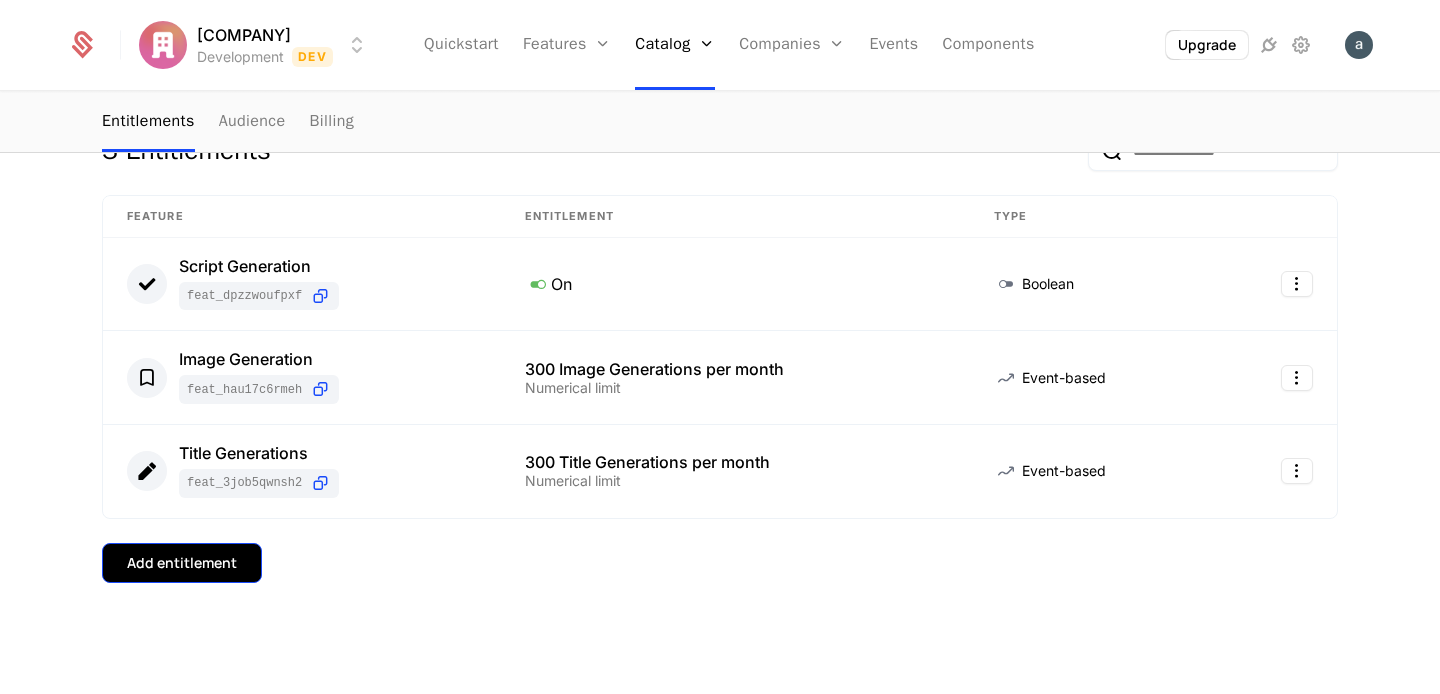 click on "Add entitlement" at bounding box center [182, 563] 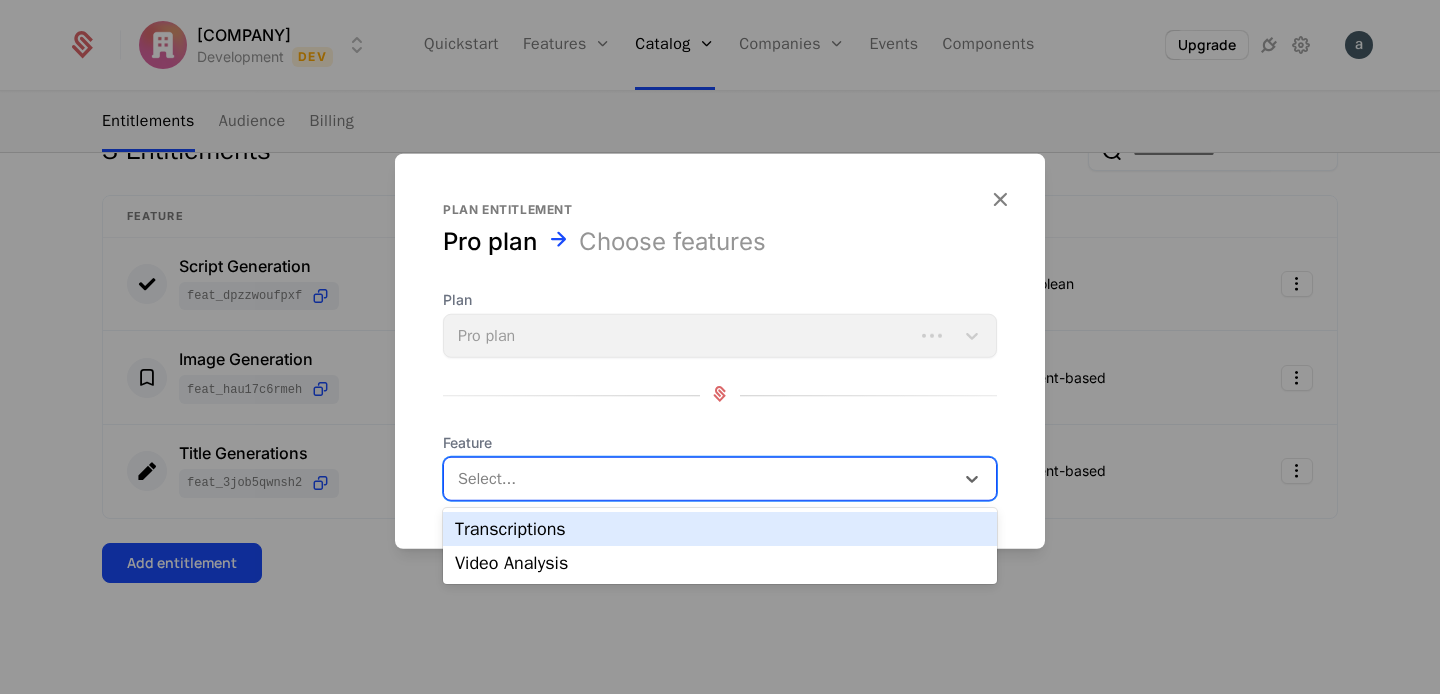 click on "Select..." at bounding box center [720, 479] 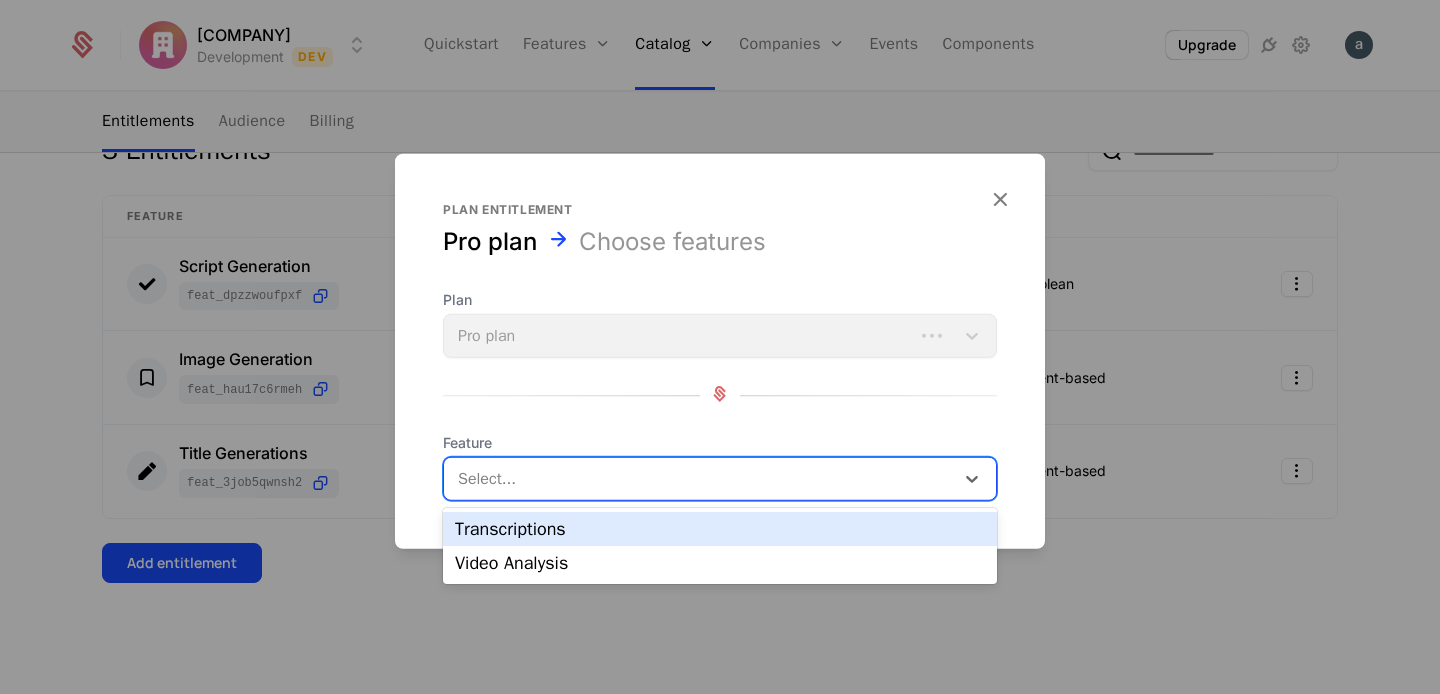 click on "Transcriptions" at bounding box center (720, 529) 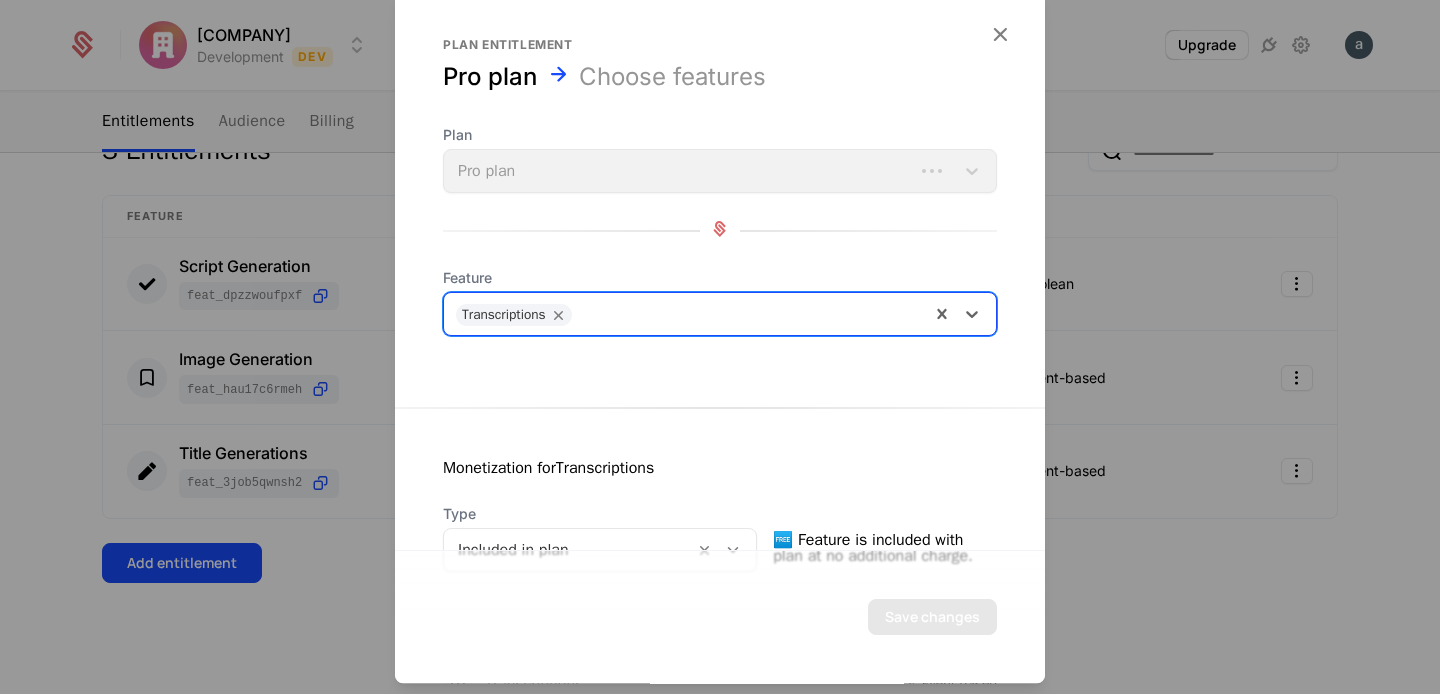 scroll, scrollTop: 380, scrollLeft: 0, axis: vertical 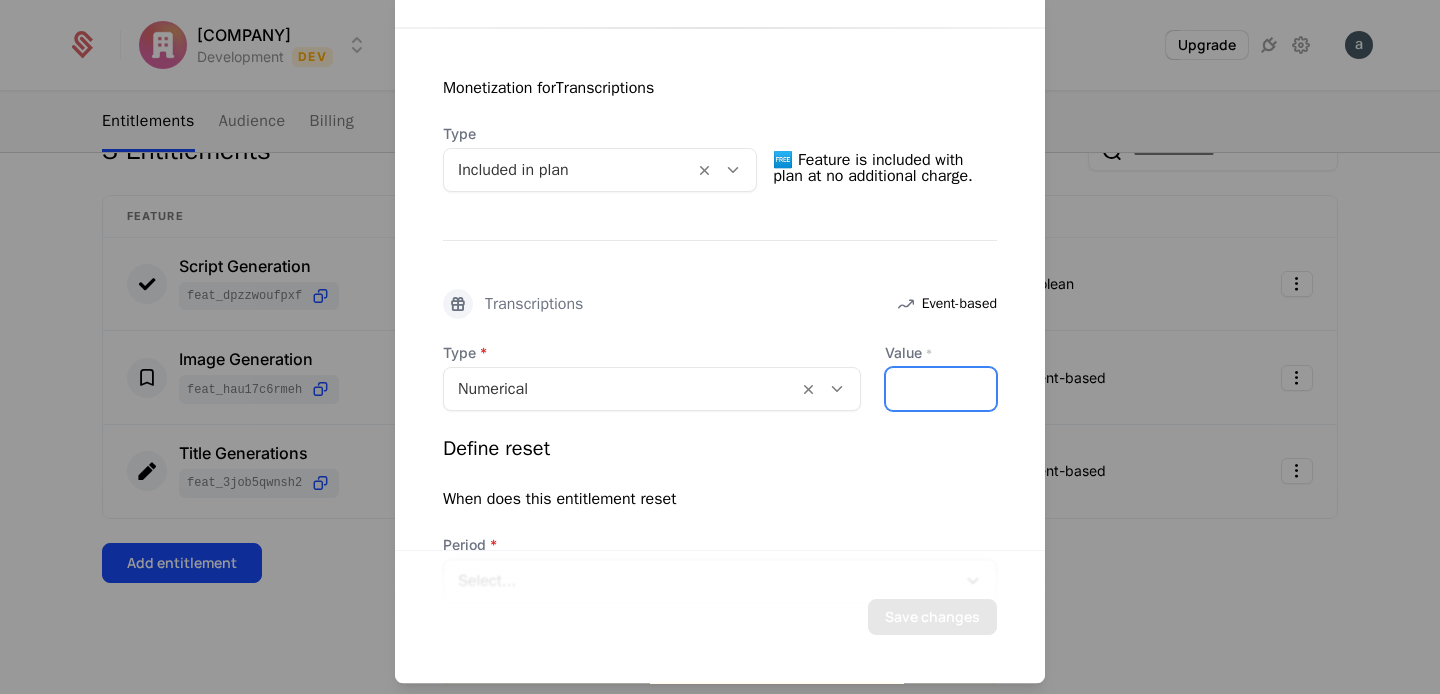 drag, startPoint x: 903, startPoint y: 393, endPoint x: 876, endPoint y: 389, distance: 27.294687 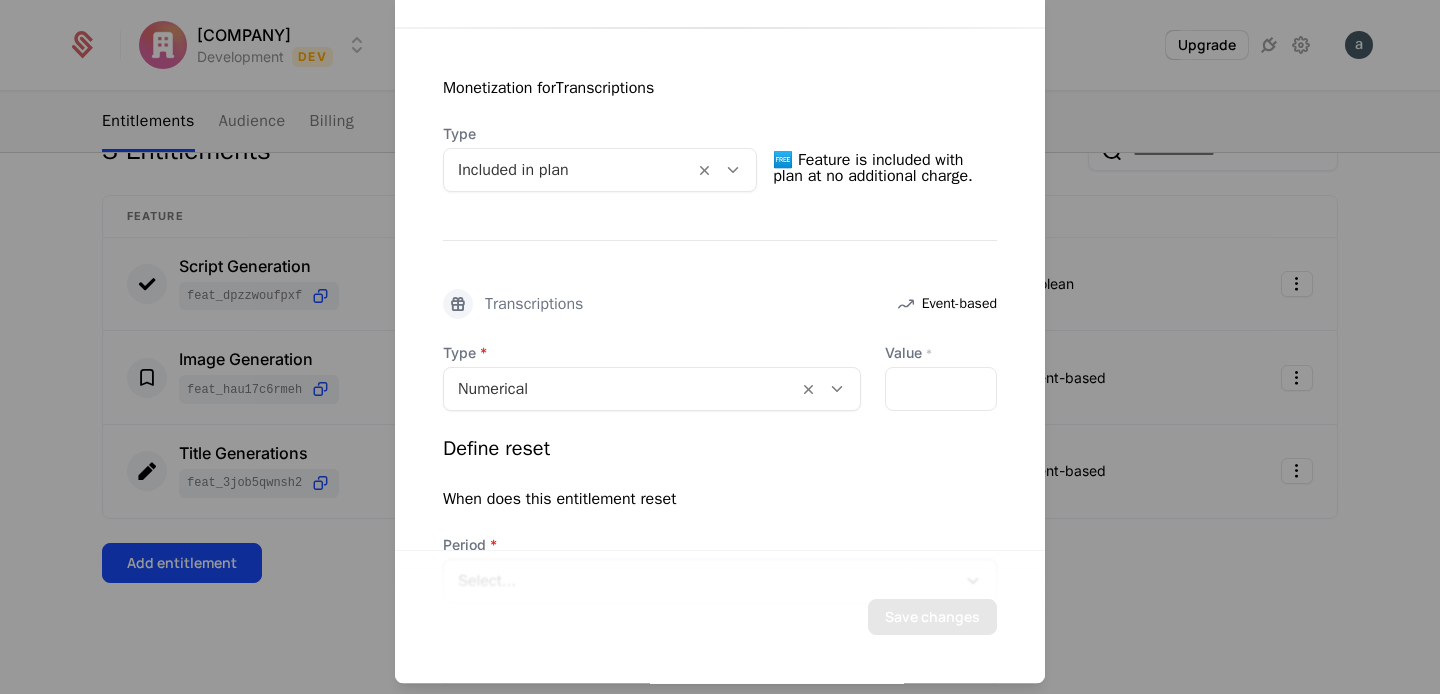 click on "Define reset" at bounding box center (720, 449) 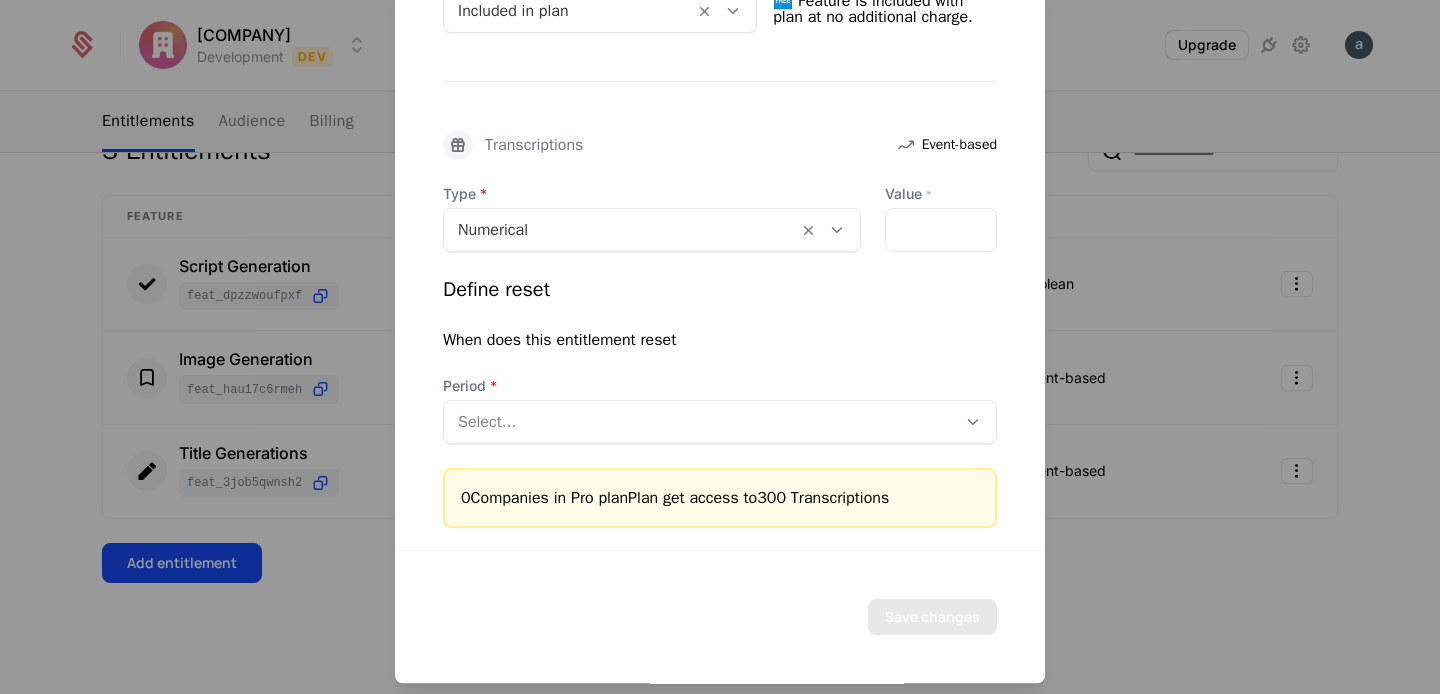 scroll, scrollTop: 540, scrollLeft: 0, axis: vertical 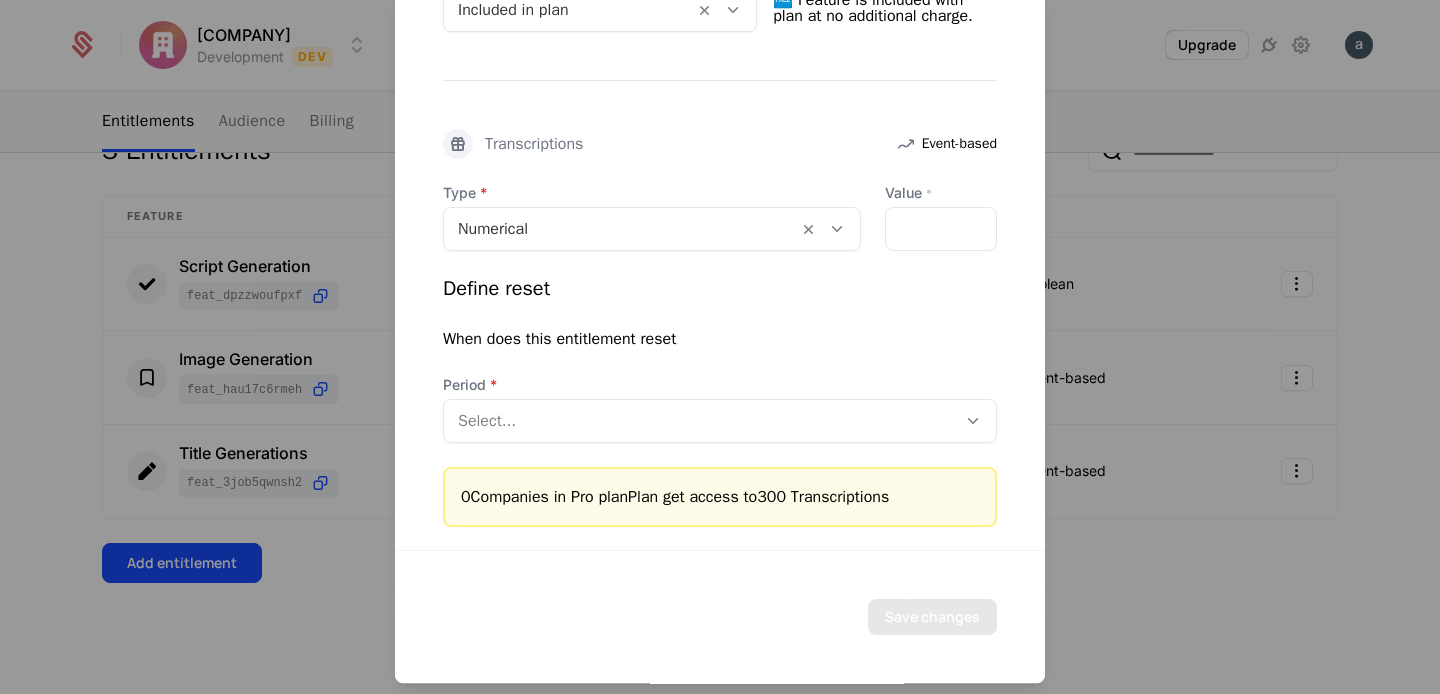 click at bounding box center [700, 421] 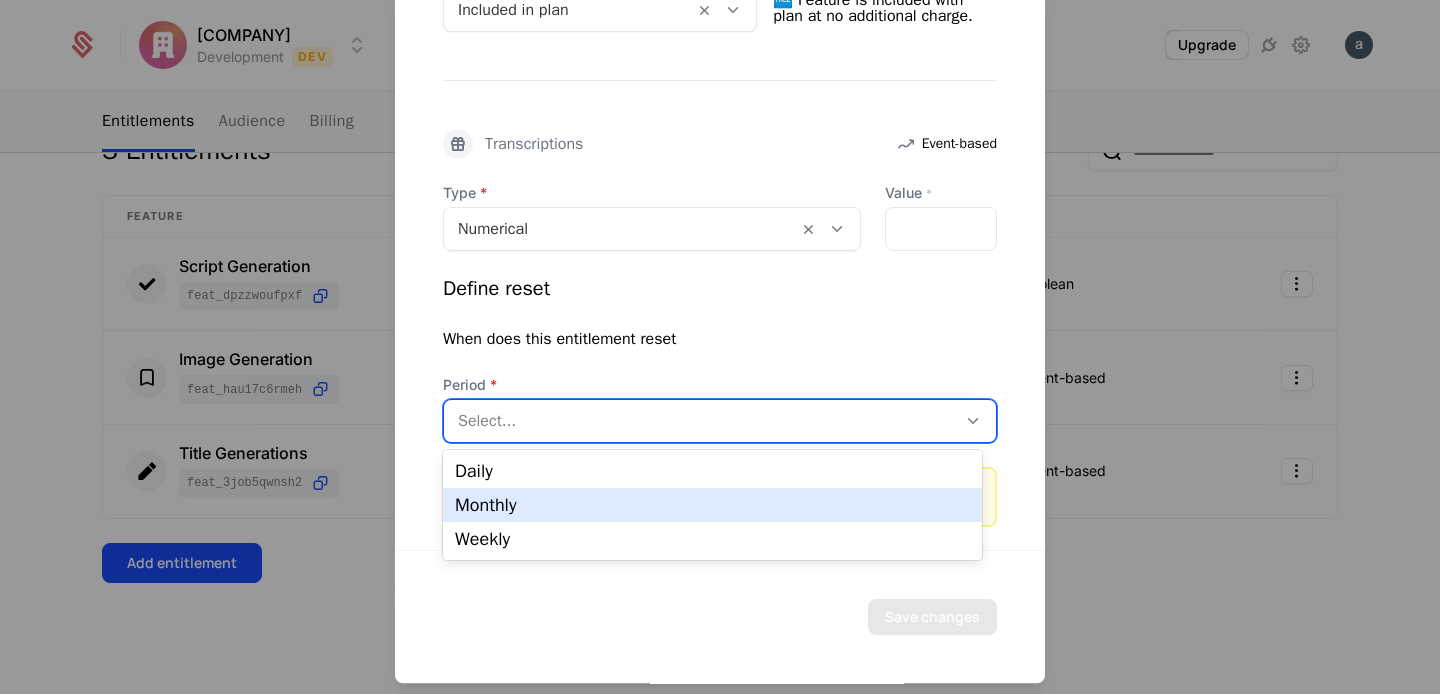 click on "Monthly" at bounding box center [712, 505] 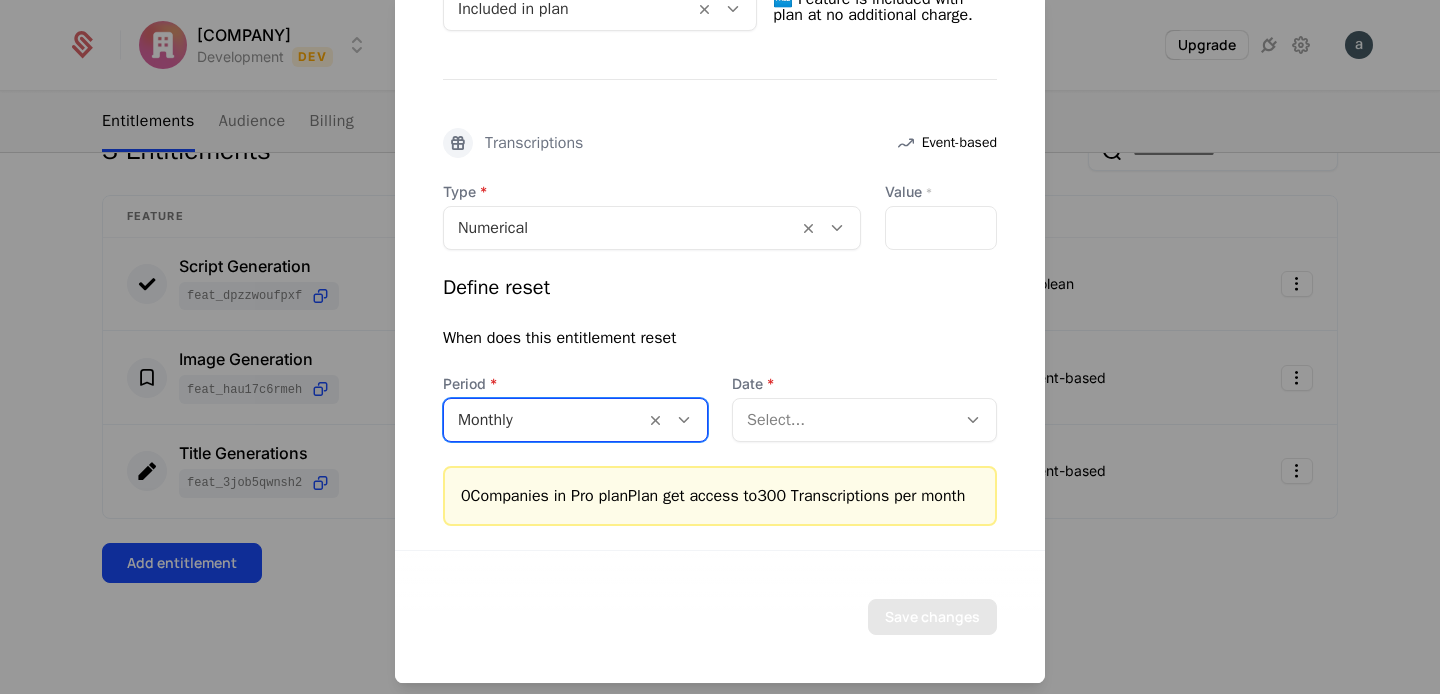 scroll, scrollTop: 564, scrollLeft: 0, axis: vertical 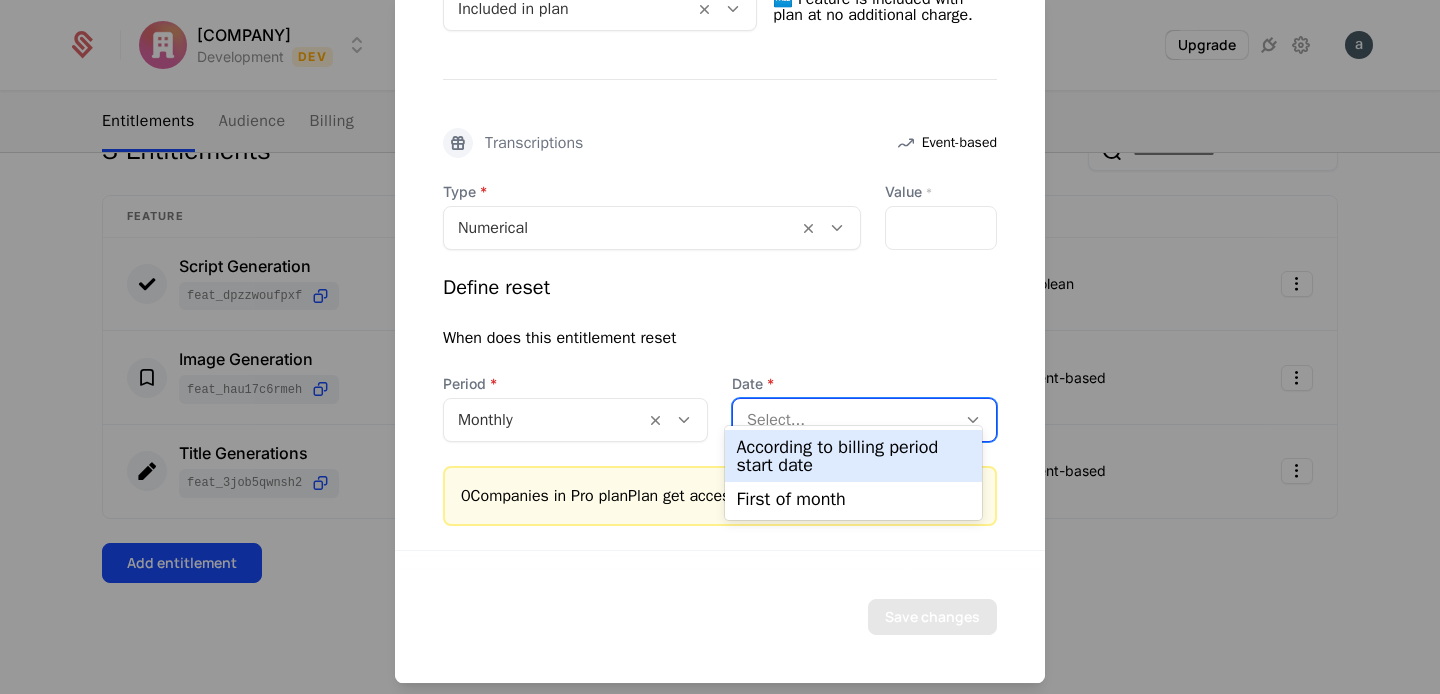 click on "According to billing period start date" at bounding box center (854, 456) 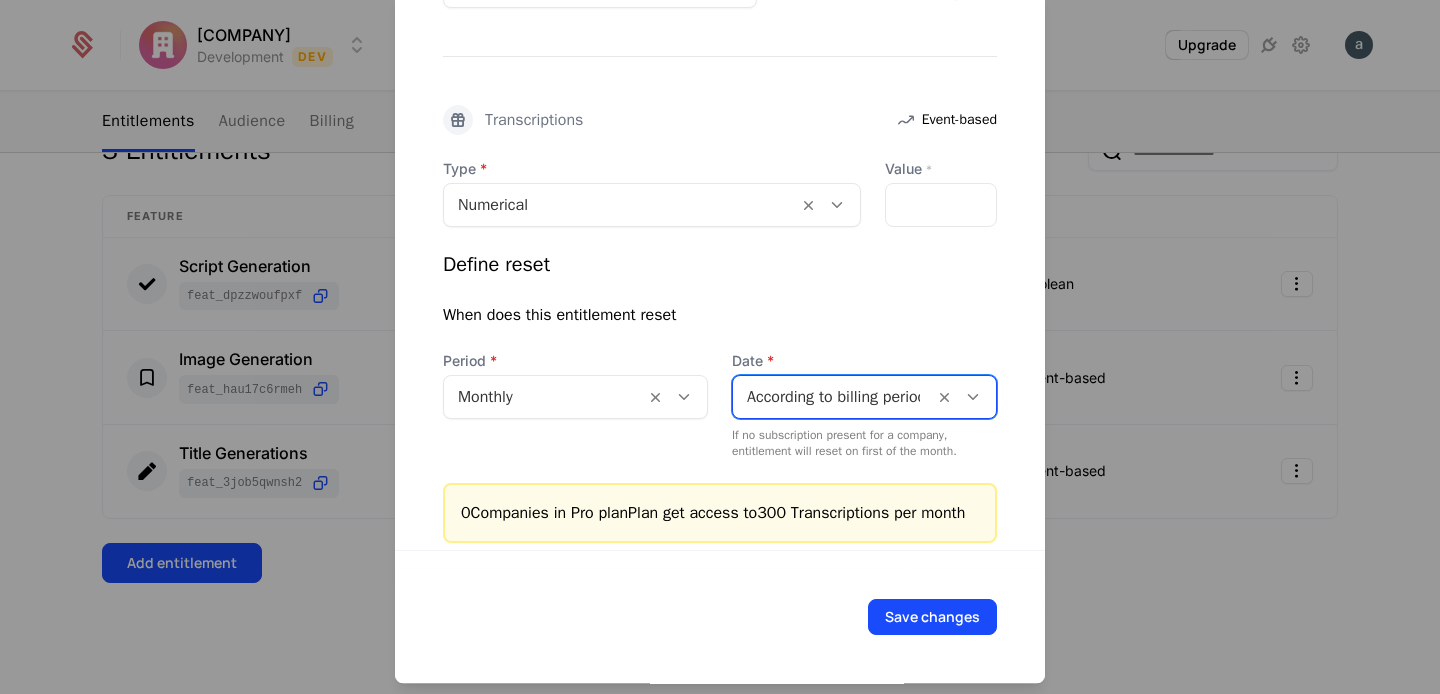scroll, scrollTop: 604, scrollLeft: 0, axis: vertical 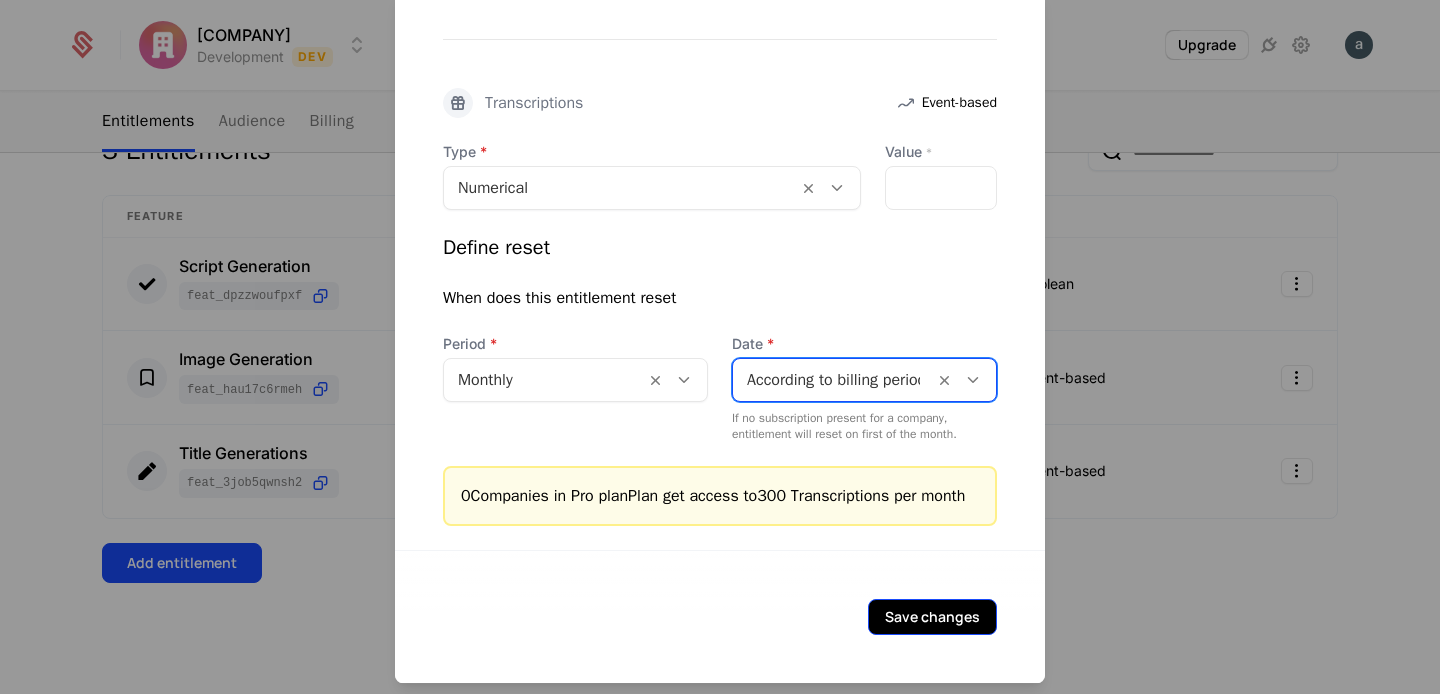 click on "Save changes" at bounding box center (932, 617) 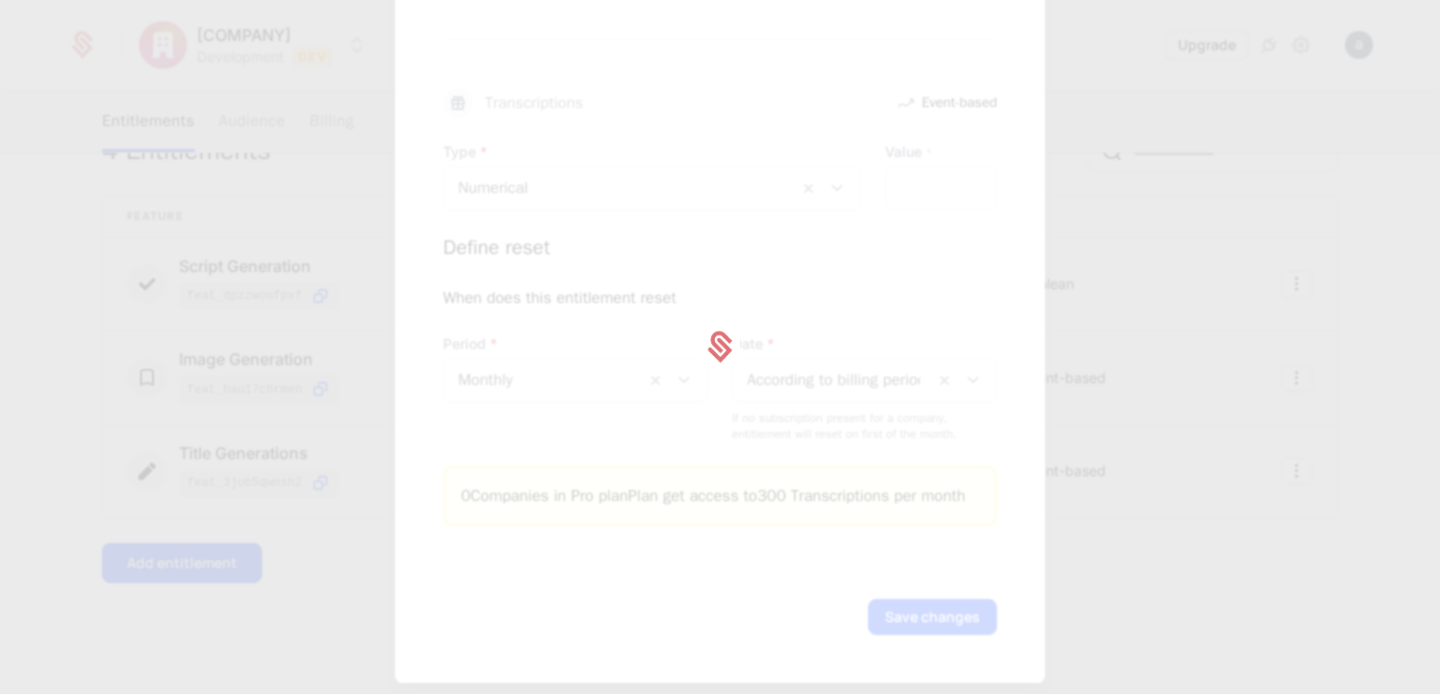 scroll, scrollTop: 0, scrollLeft: 0, axis: both 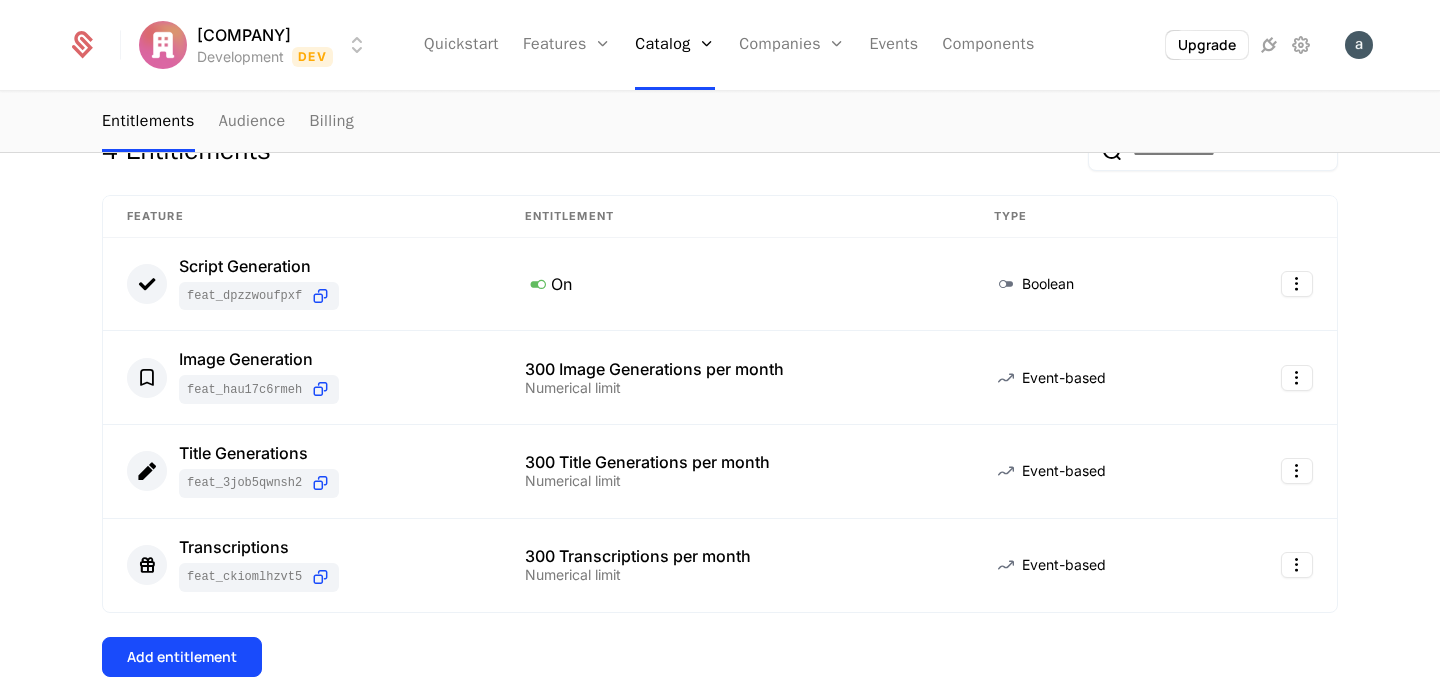 click on "Transcriptions feat_ckiomLhzVt5" at bounding box center (259, 565) 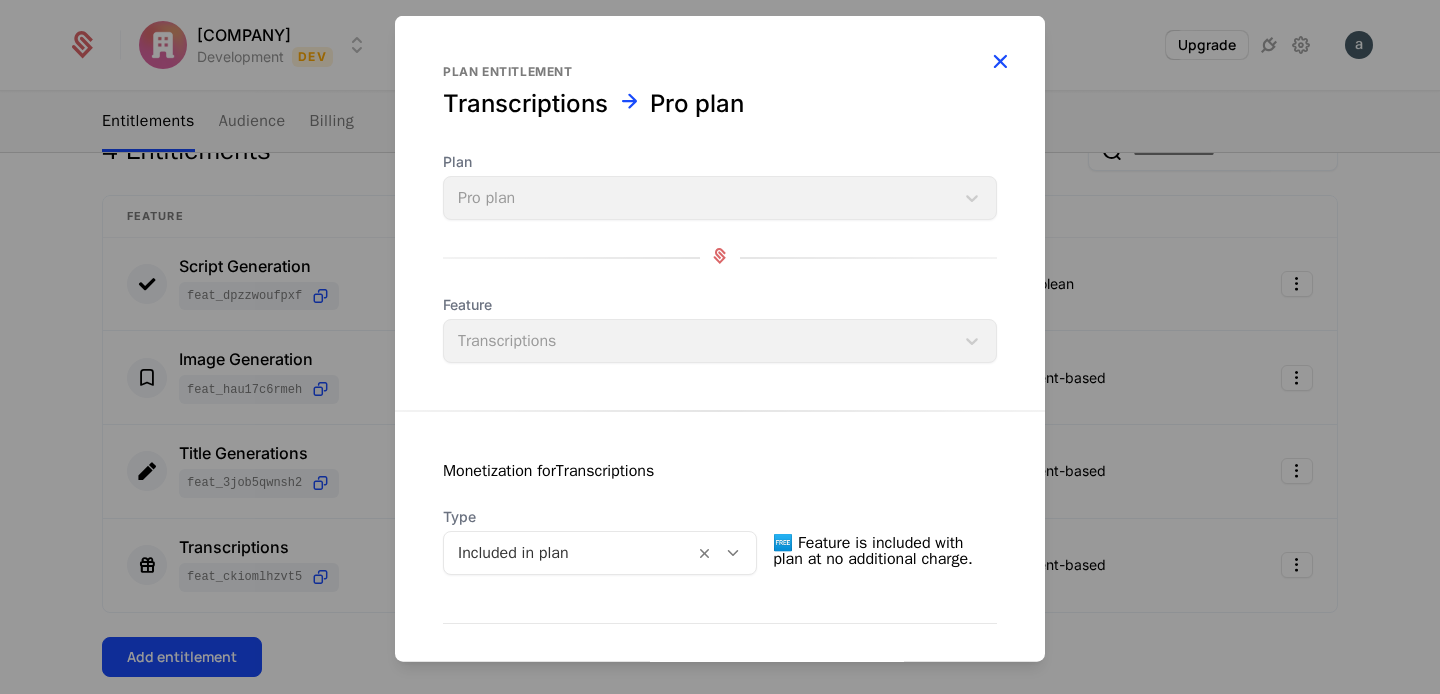 click at bounding box center (1000, 61) 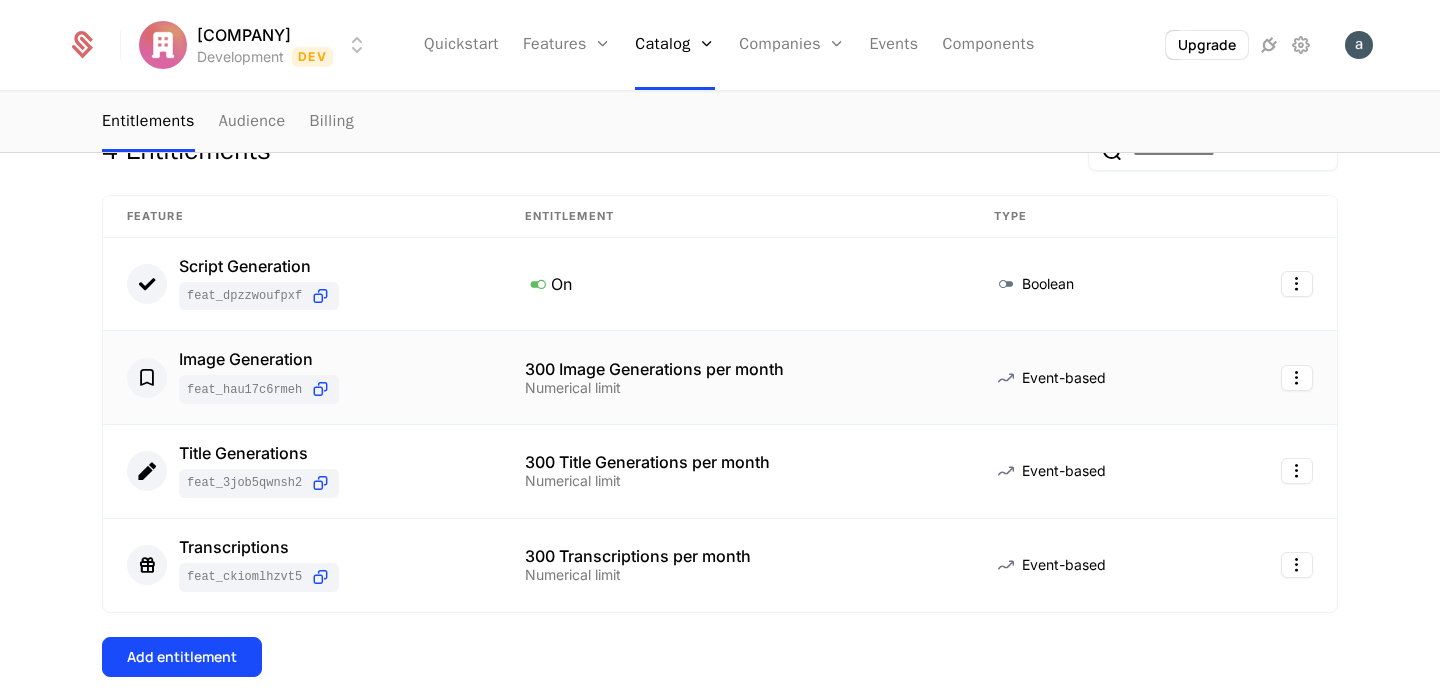 scroll, scrollTop: 474, scrollLeft: 0, axis: vertical 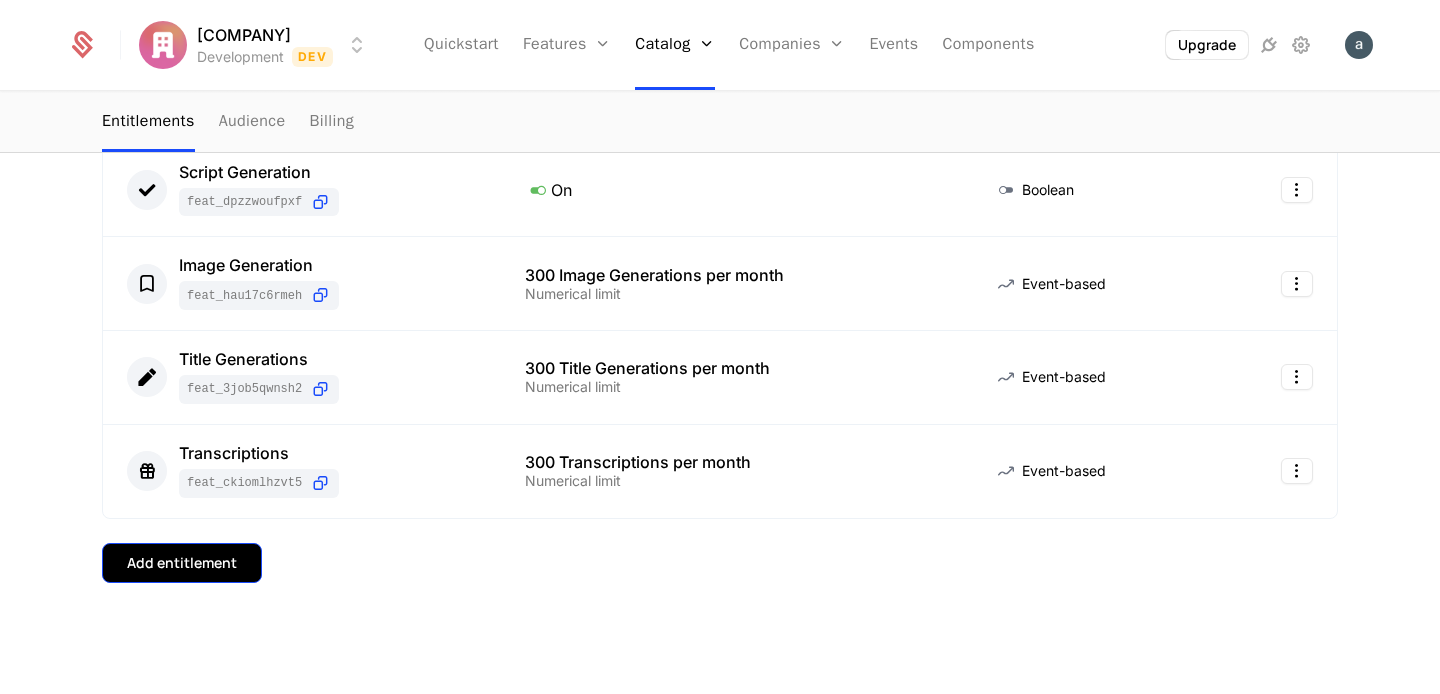 click on "Add entitlement" at bounding box center (182, 563) 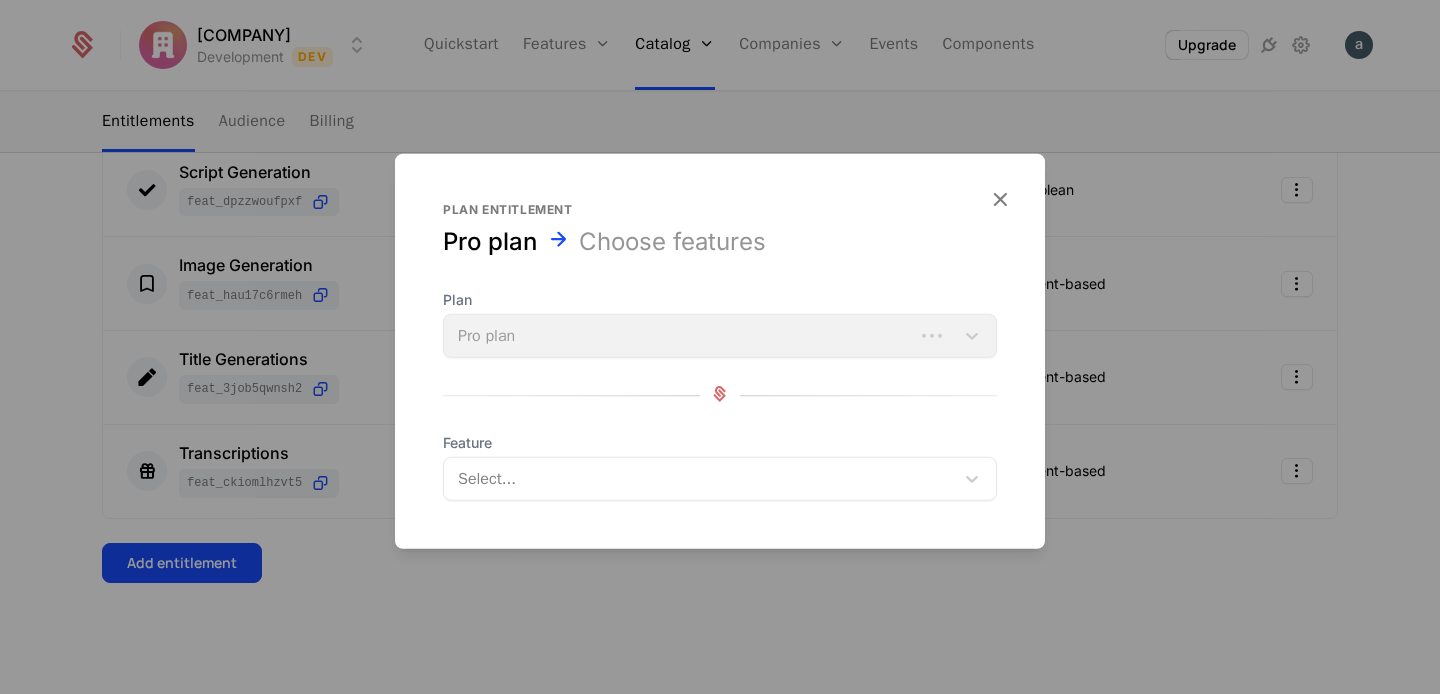 click at bounding box center [701, 479] 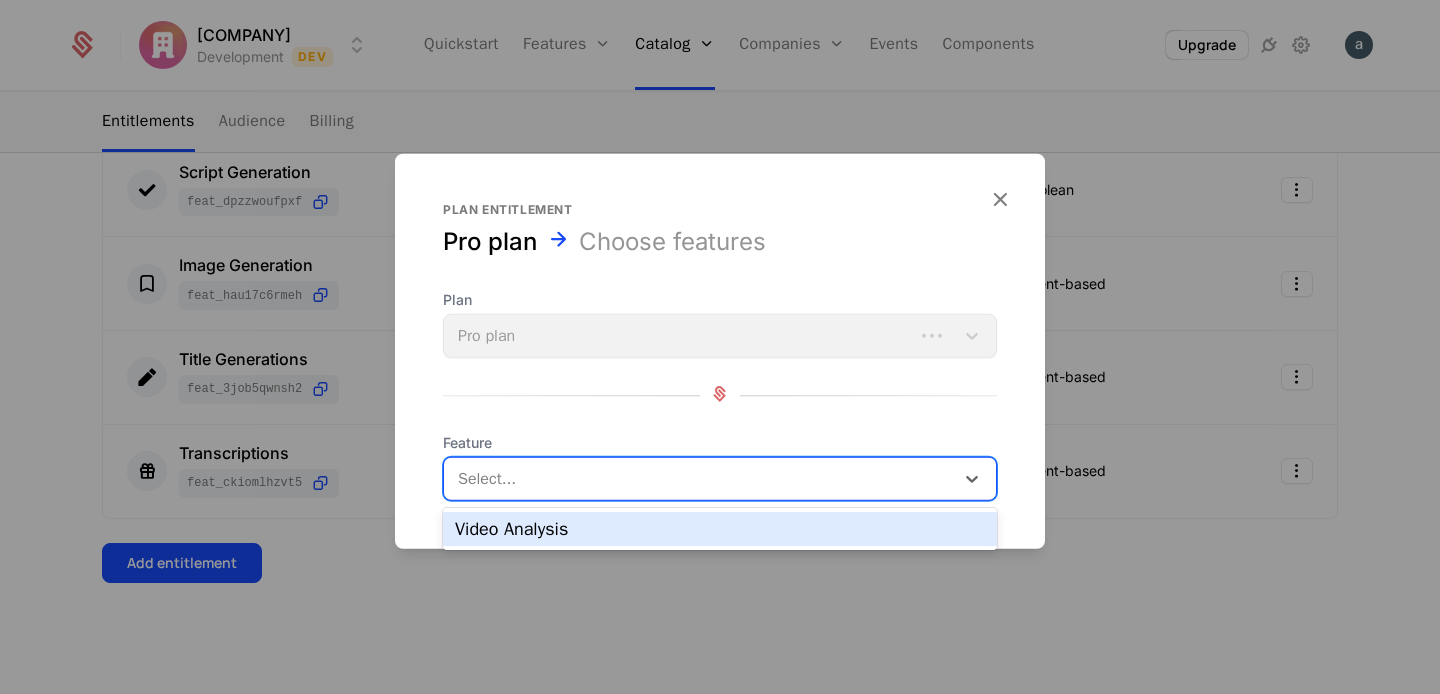 click on "Video Analysis" at bounding box center [720, 529] 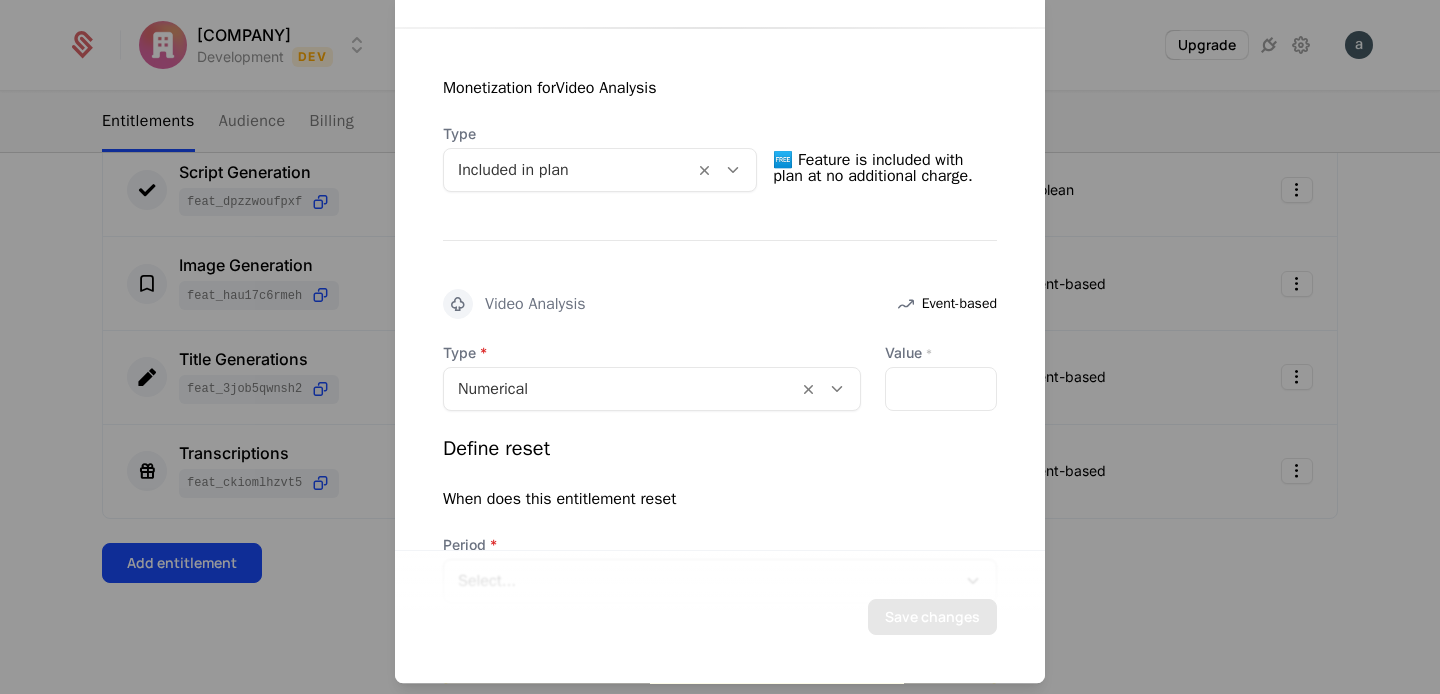 scroll, scrollTop: 409, scrollLeft: 0, axis: vertical 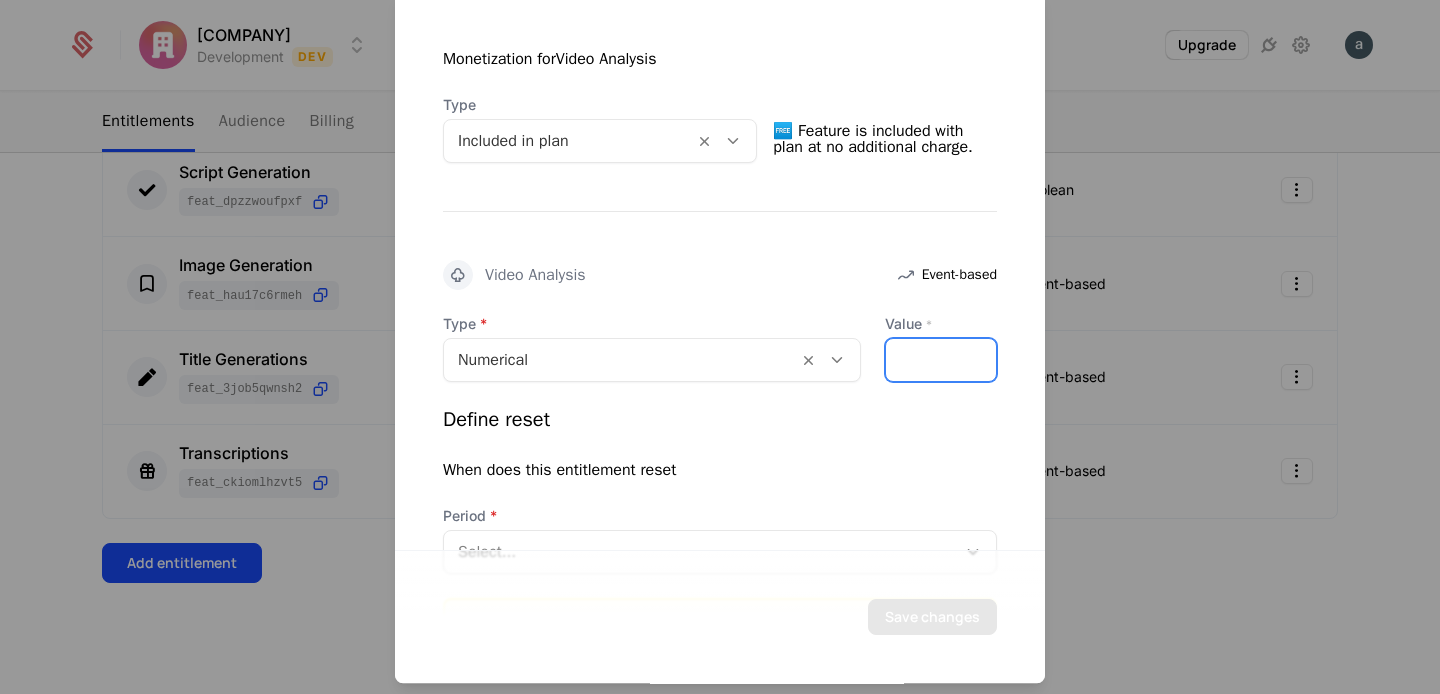 drag, startPoint x: 915, startPoint y: 358, endPoint x: 846, endPoint y: 360, distance: 69.02898 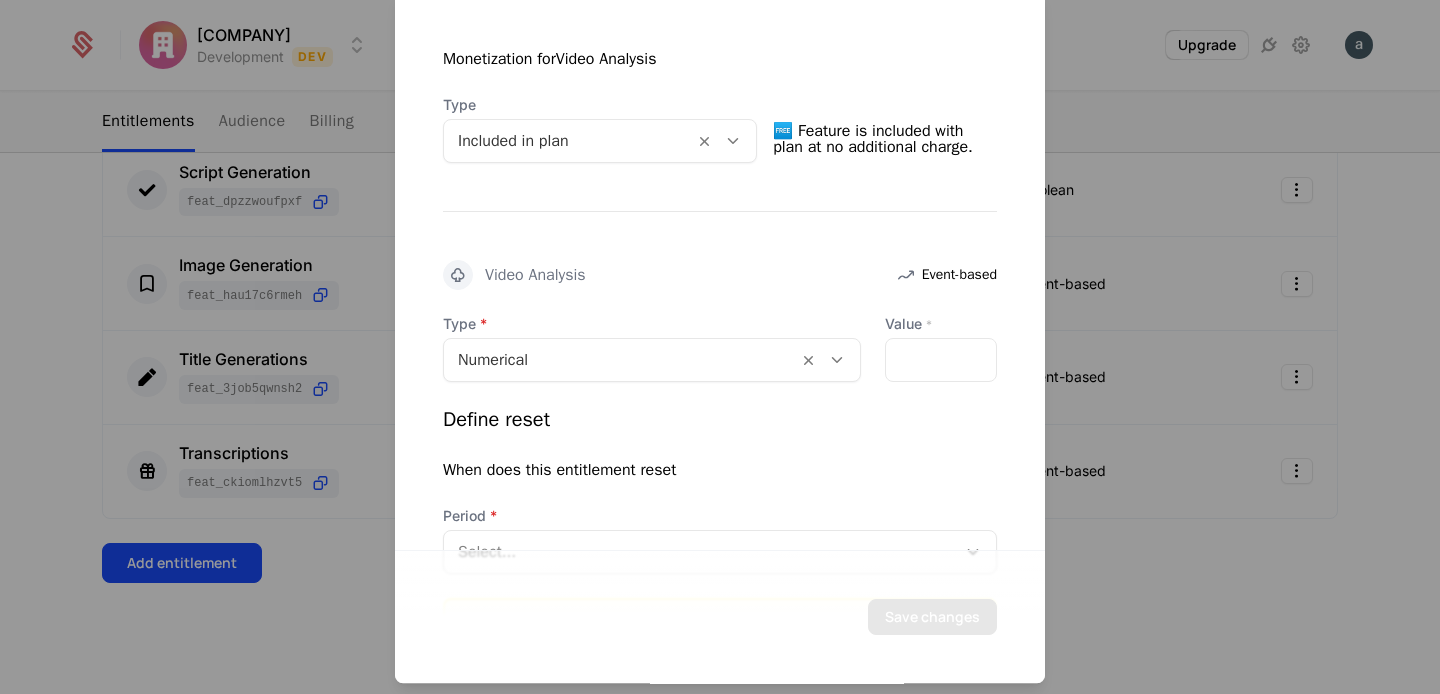 drag, startPoint x: 814, startPoint y: 487, endPoint x: 814, endPoint y: 471, distance: 16 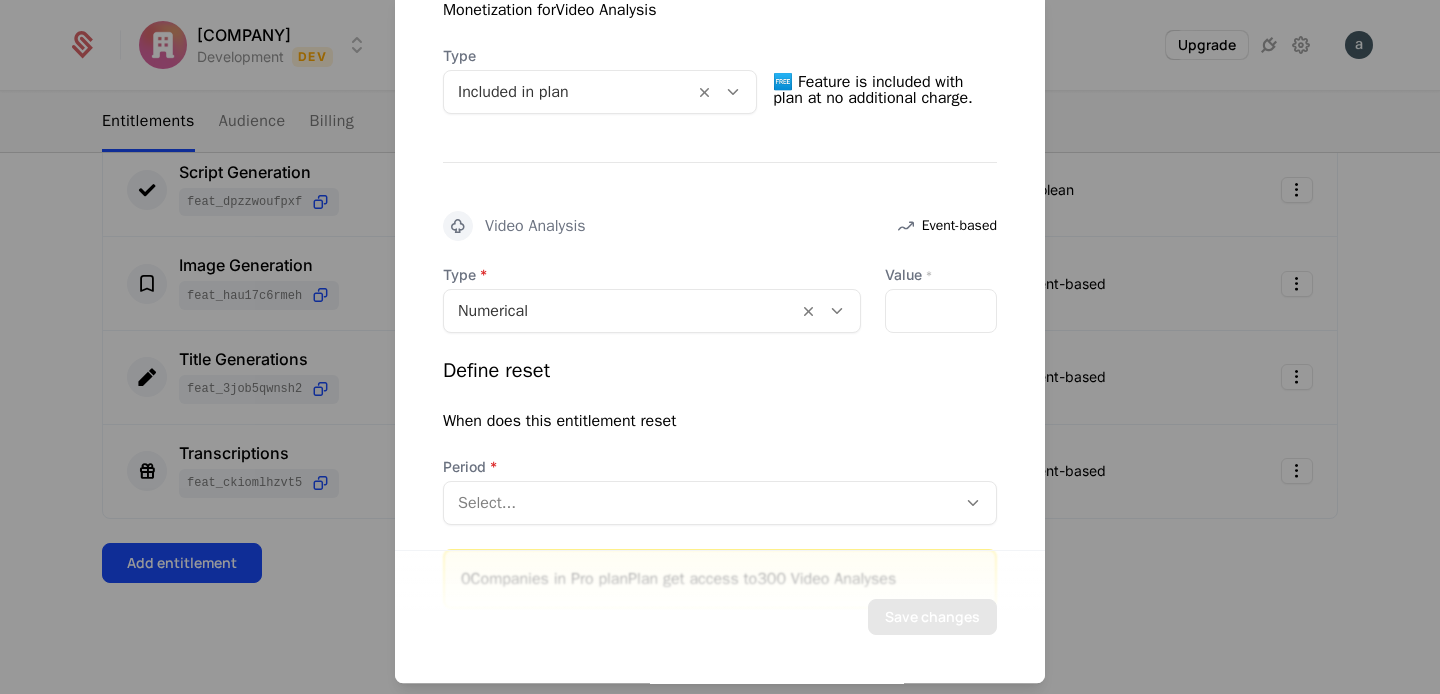 scroll, scrollTop: 540, scrollLeft: 0, axis: vertical 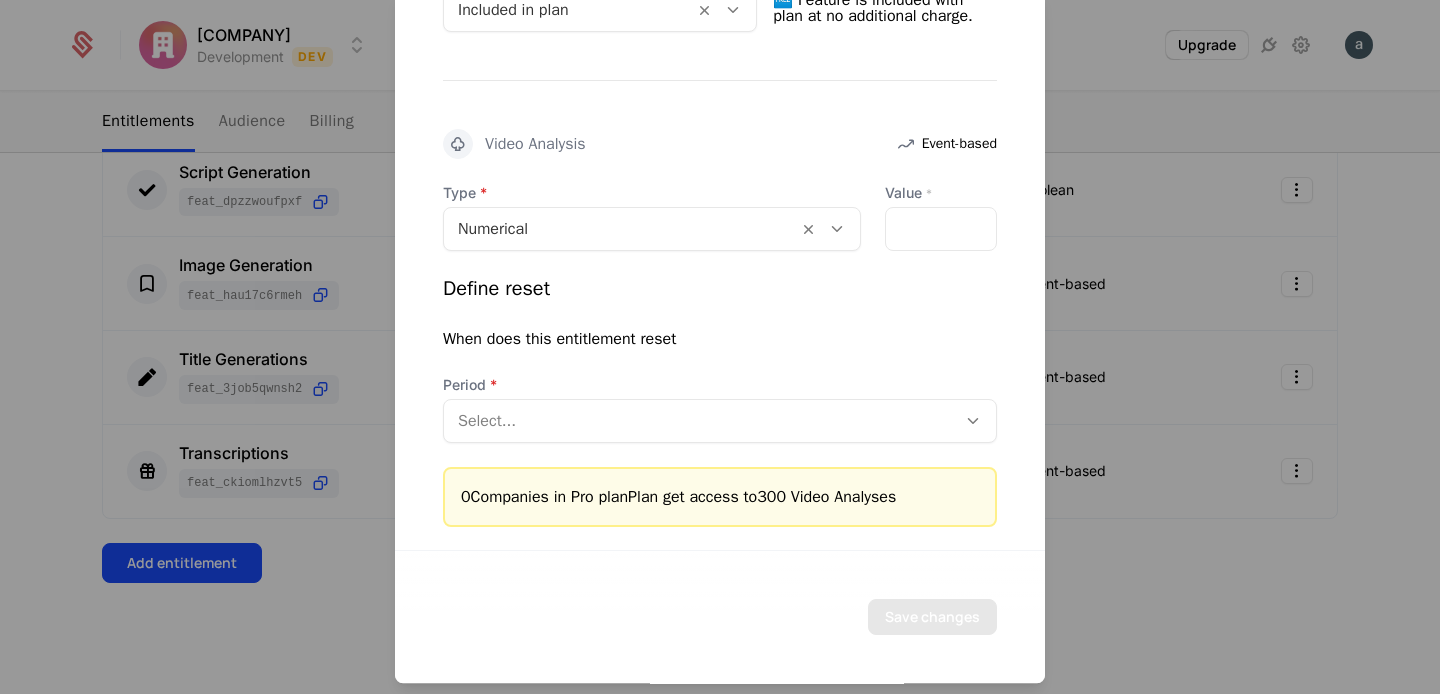 click at bounding box center (700, 421) 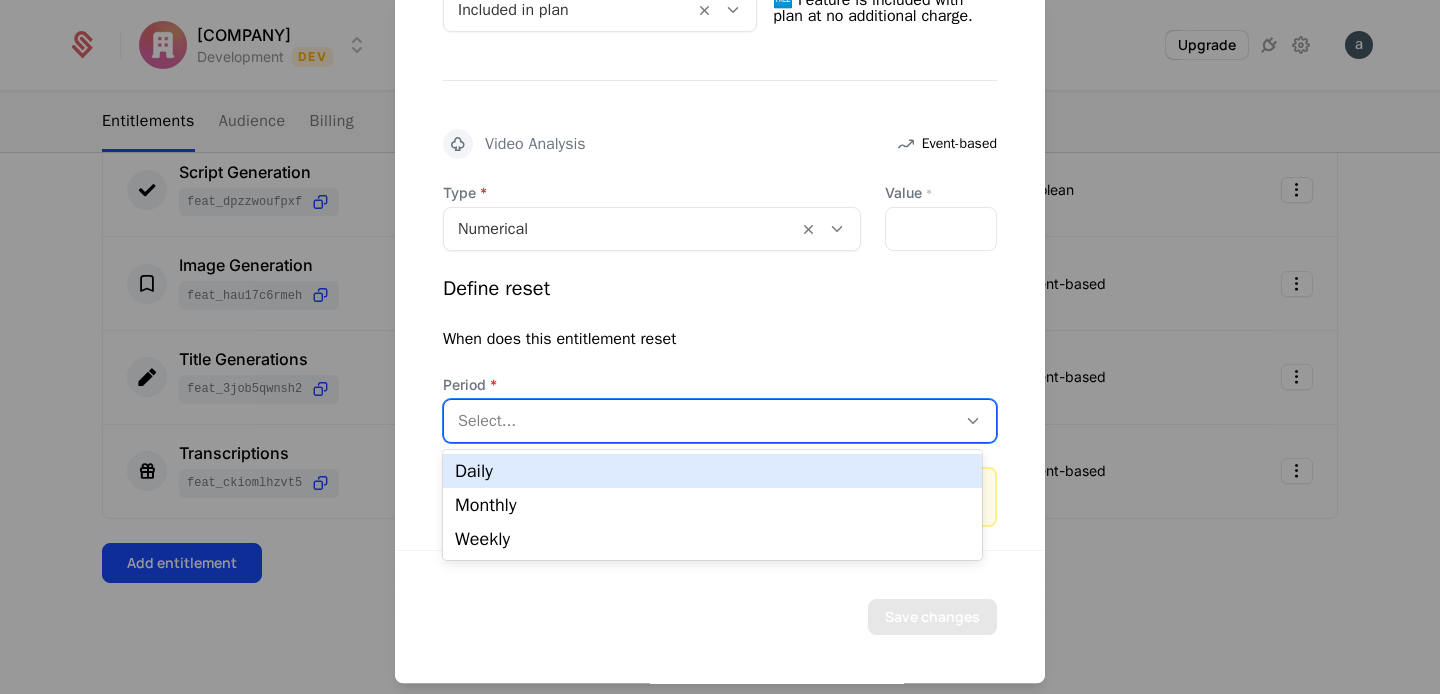 click on "Daily" at bounding box center (712, 471) 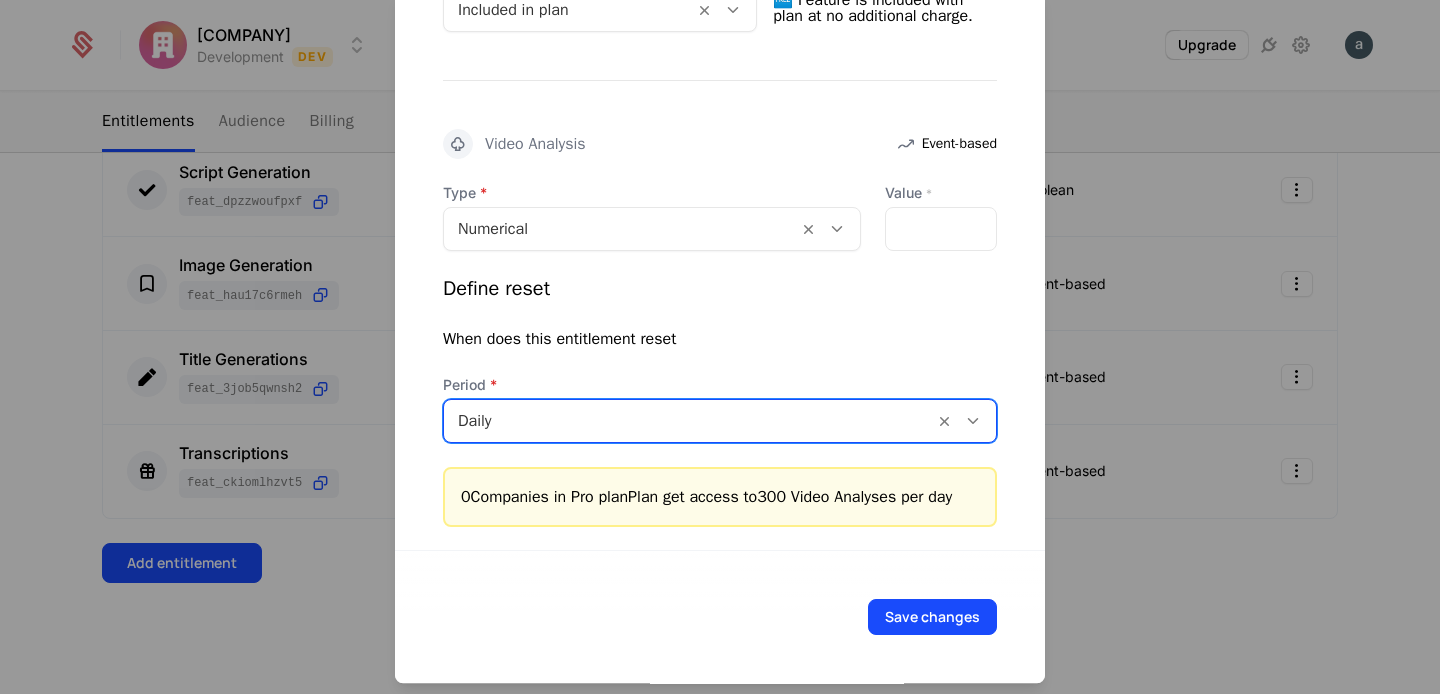 click at bounding box center (689, 421) 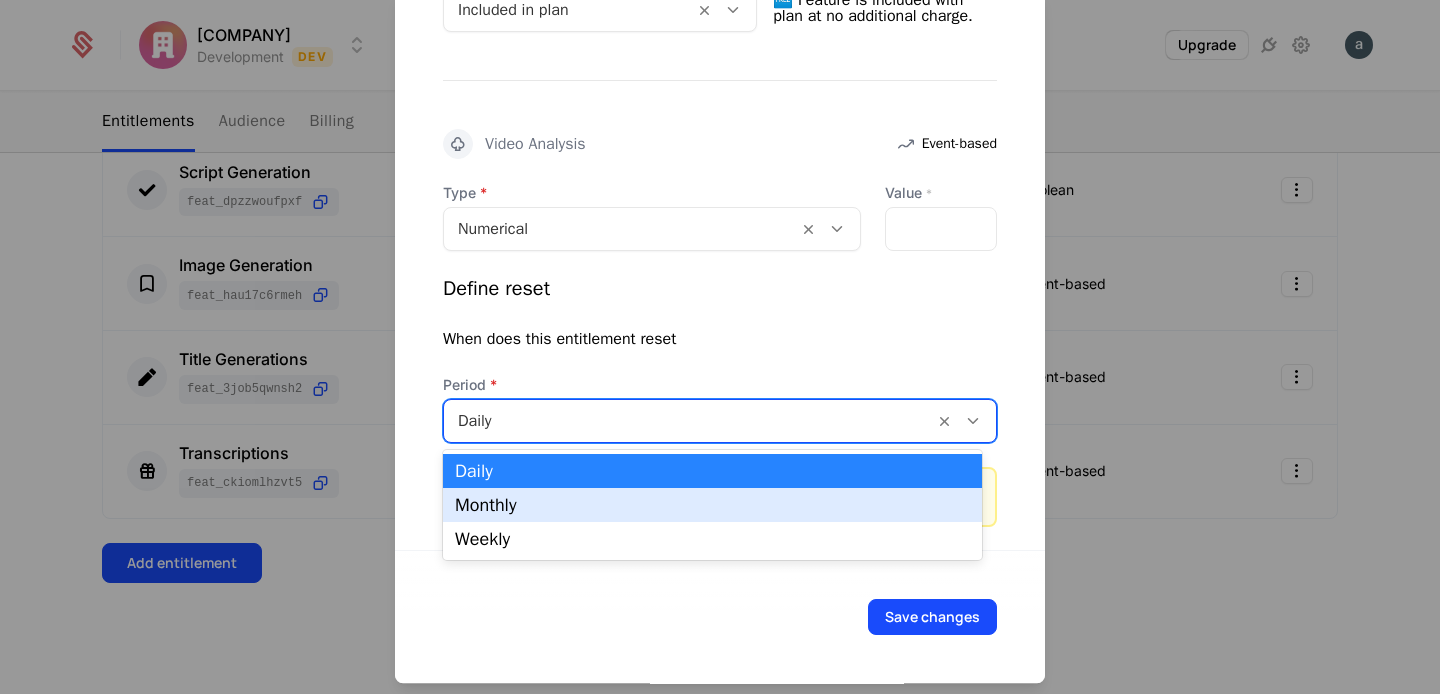 drag, startPoint x: 605, startPoint y: 509, endPoint x: 631, endPoint y: 455, distance: 59.933296 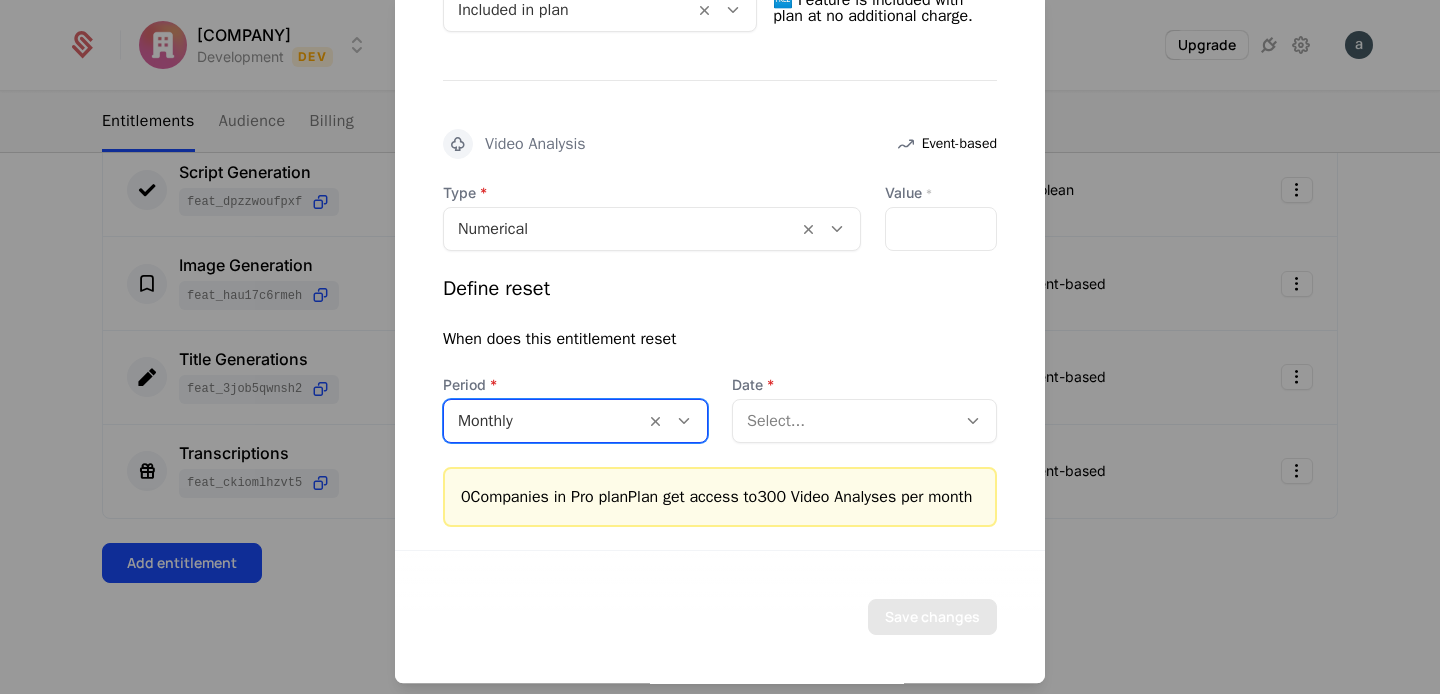 click on "Type Numerical Value *** Define reset When does this entitlement reset Period option Monthly, selected. Monthly Date Select... 0 Companies in Pro plan Plan get access to 300 Video Analyses per month" at bounding box center (720, 355) 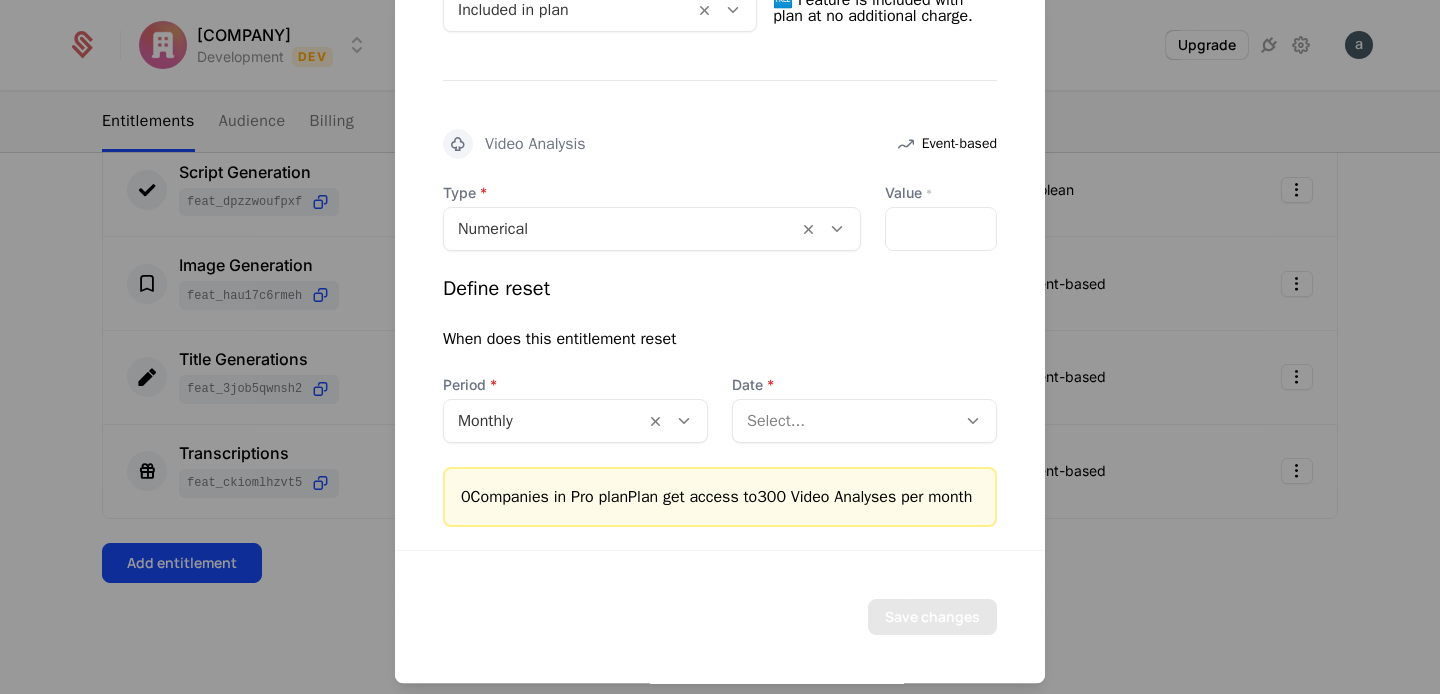 click at bounding box center [844, 421] 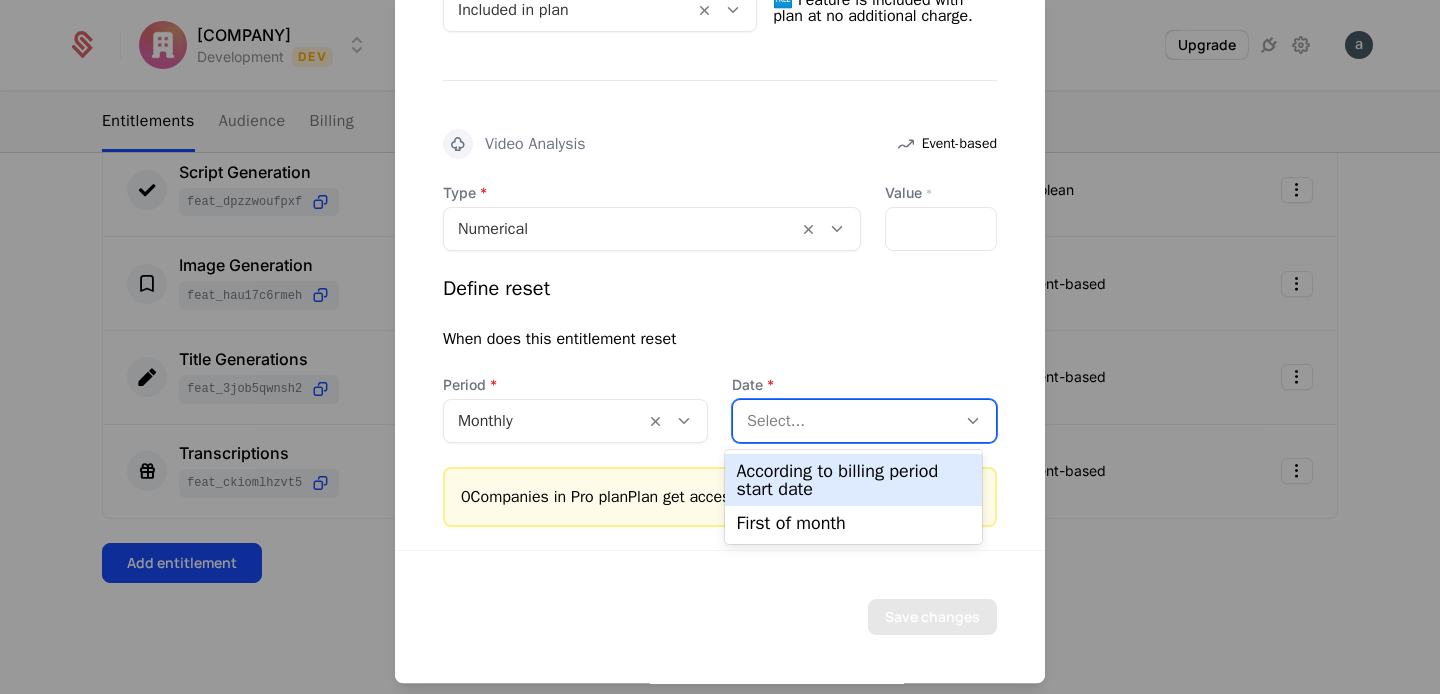 click on "According to billing period start date" at bounding box center (854, 480) 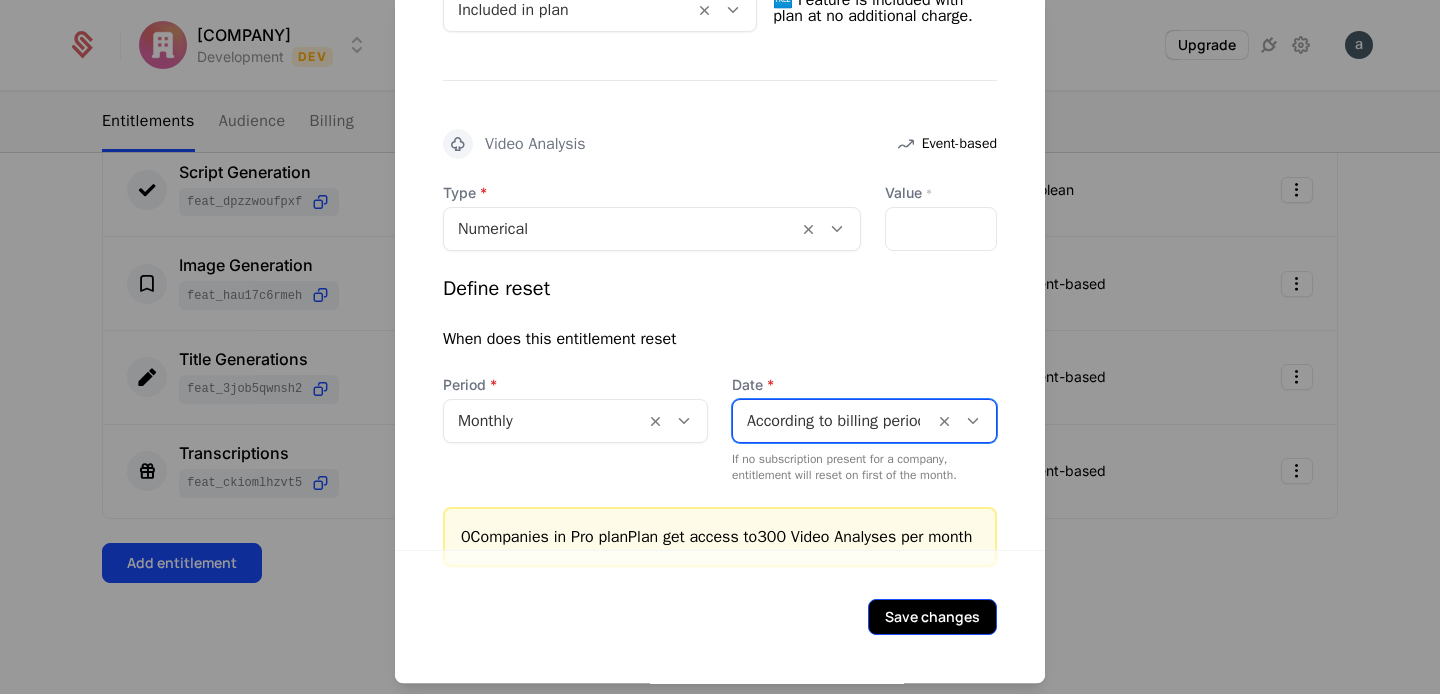click on "Save changes" at bounding box center [932, 617] 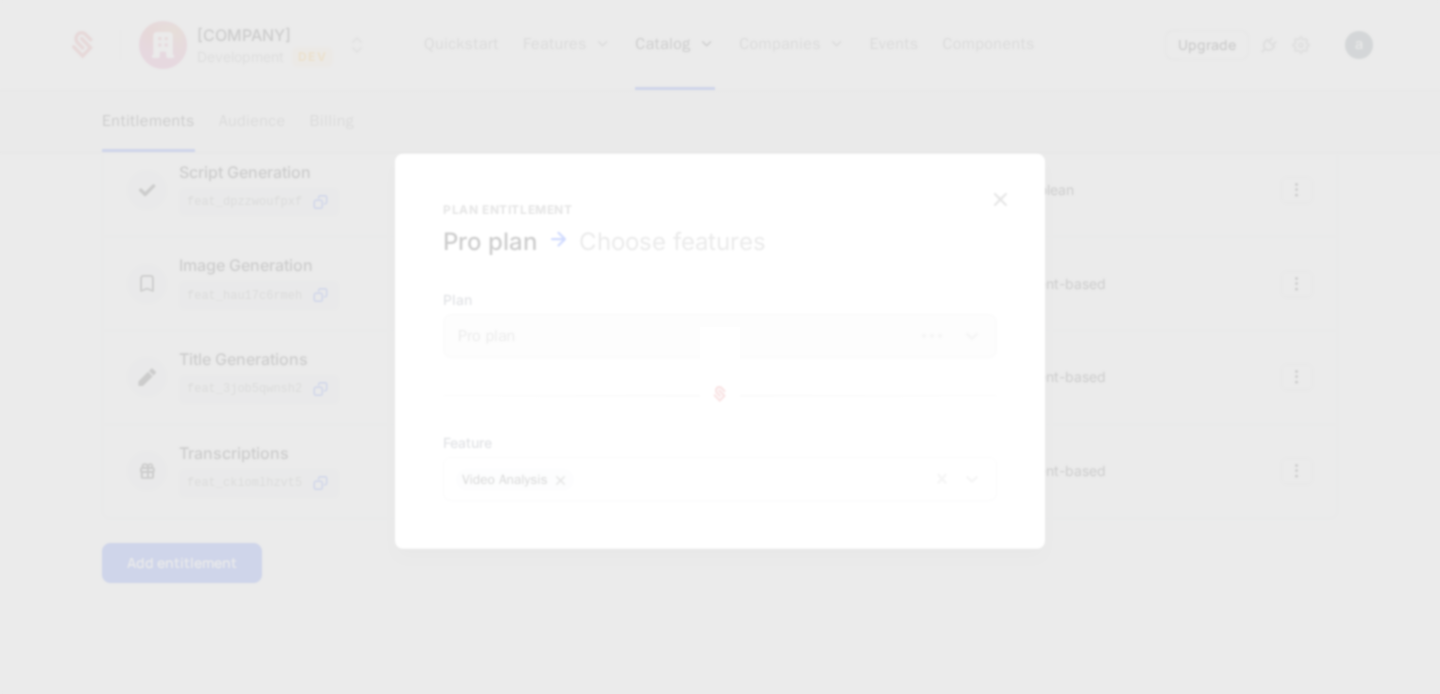 scroll, scrollTop: 0, scrollLeft: 0, axis: both 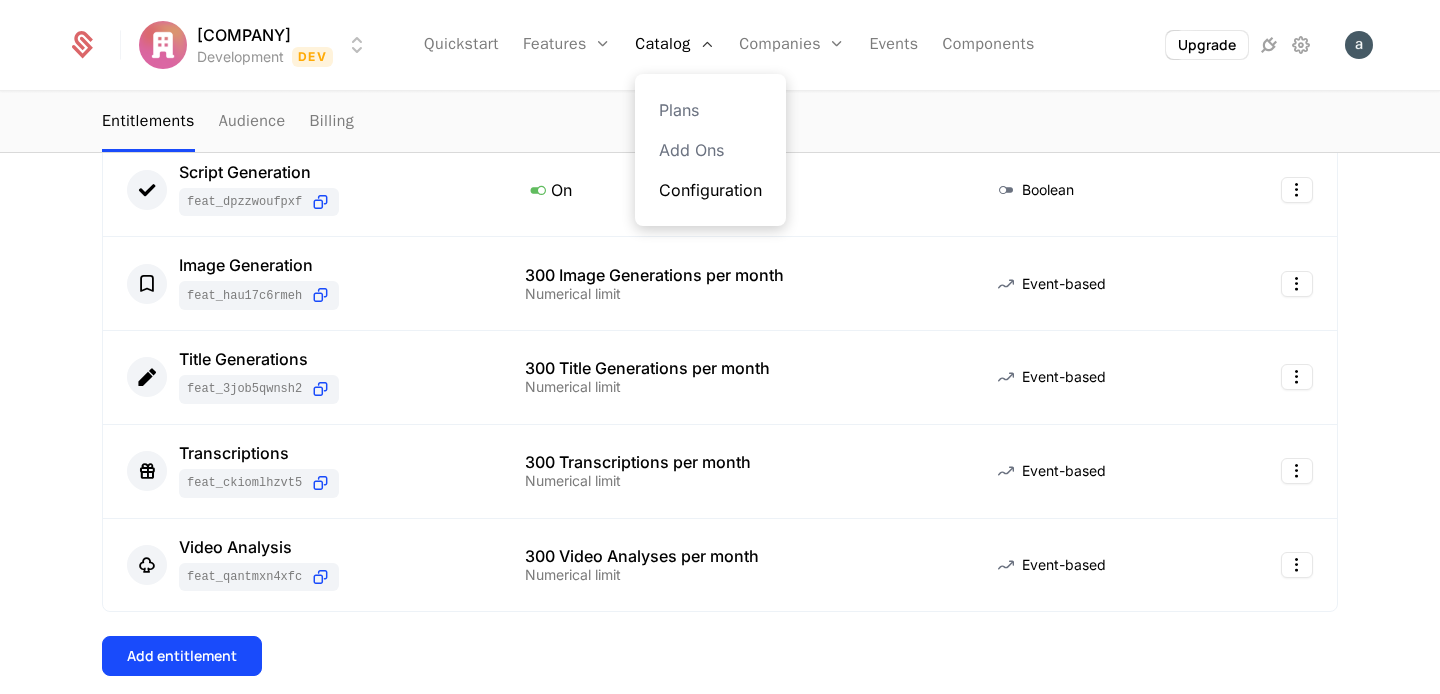 click on "Configuration" at bounding box center (710, 190) 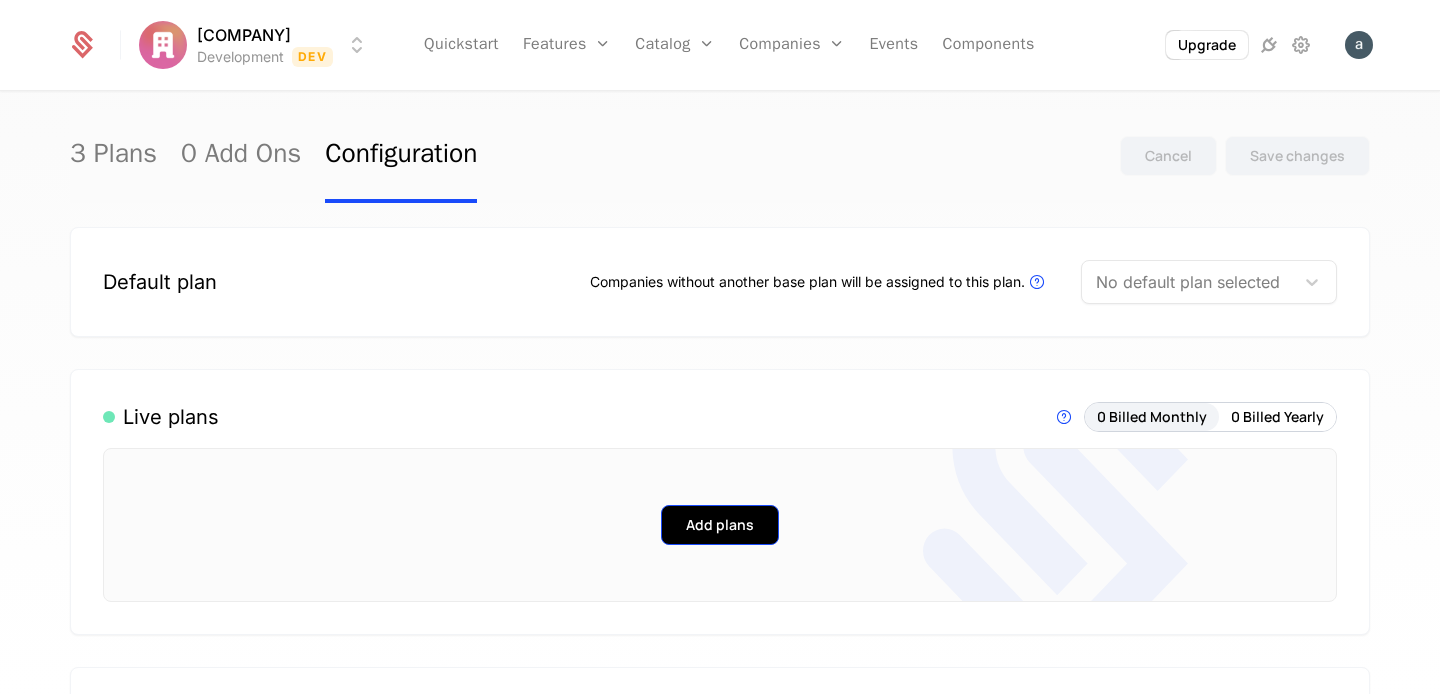 click on "Add plans" at bounding box center (720, 525) 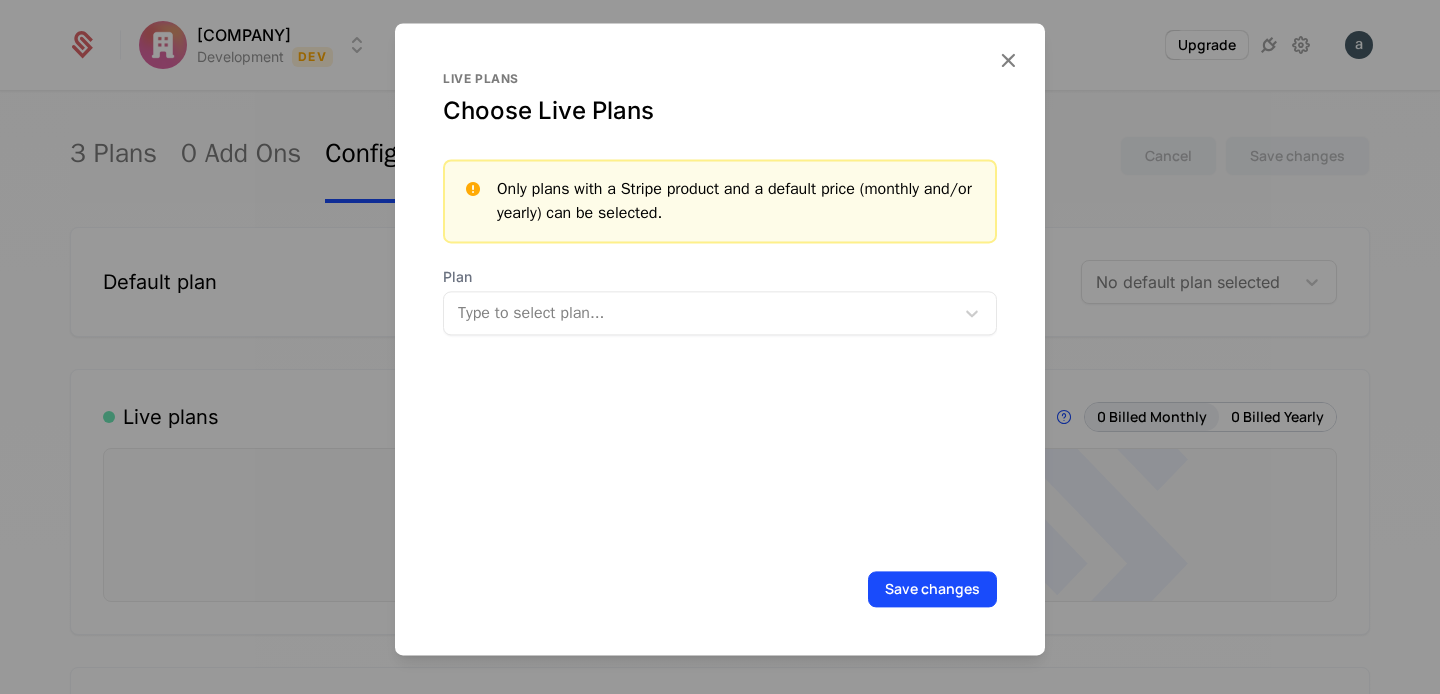 click at bounding box center (701, 313) 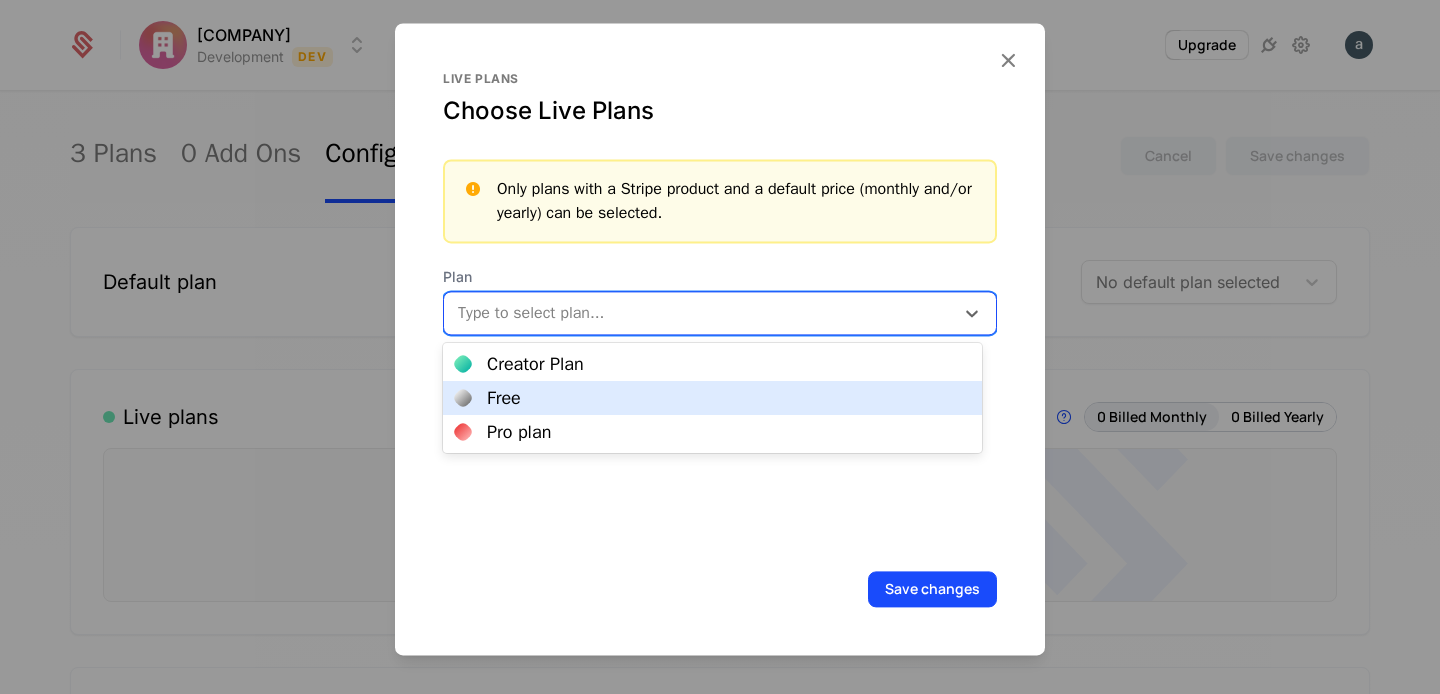 click on "Free" at bounding box center [712, 398] 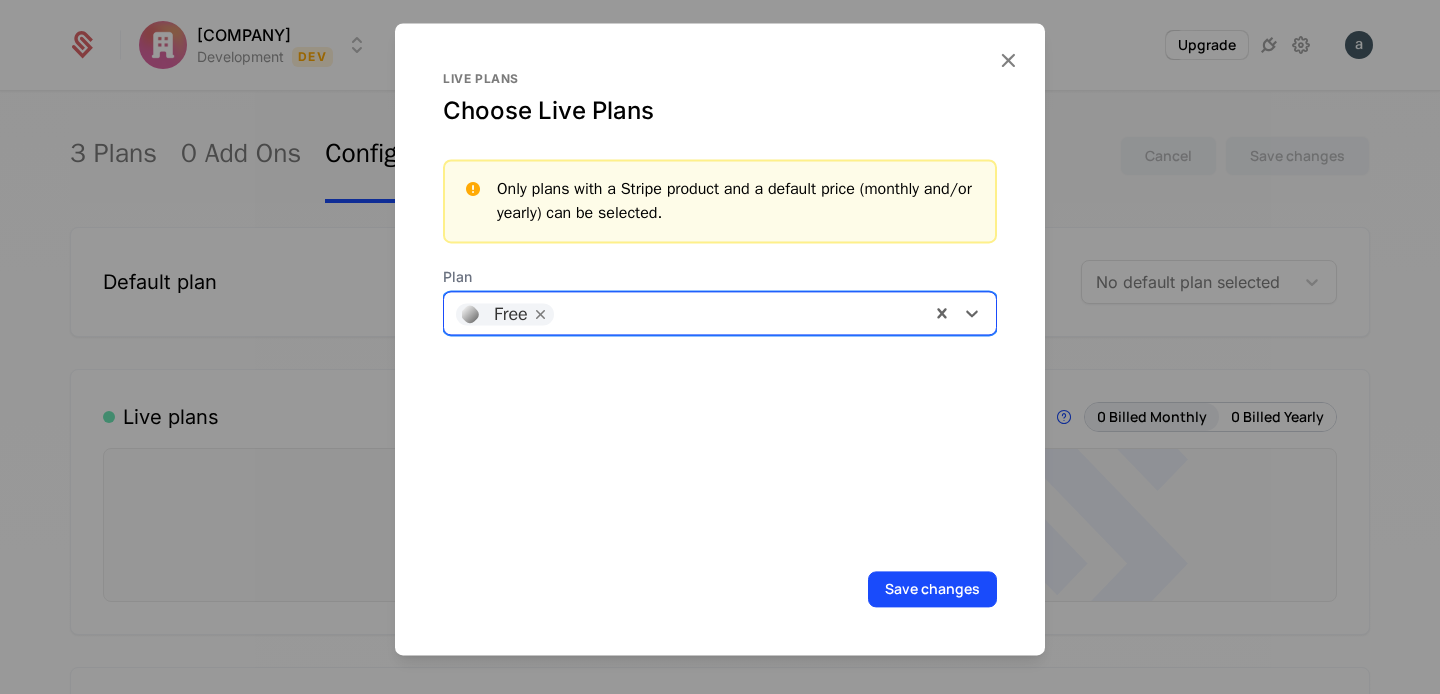 click at bounding box center (741, 311) 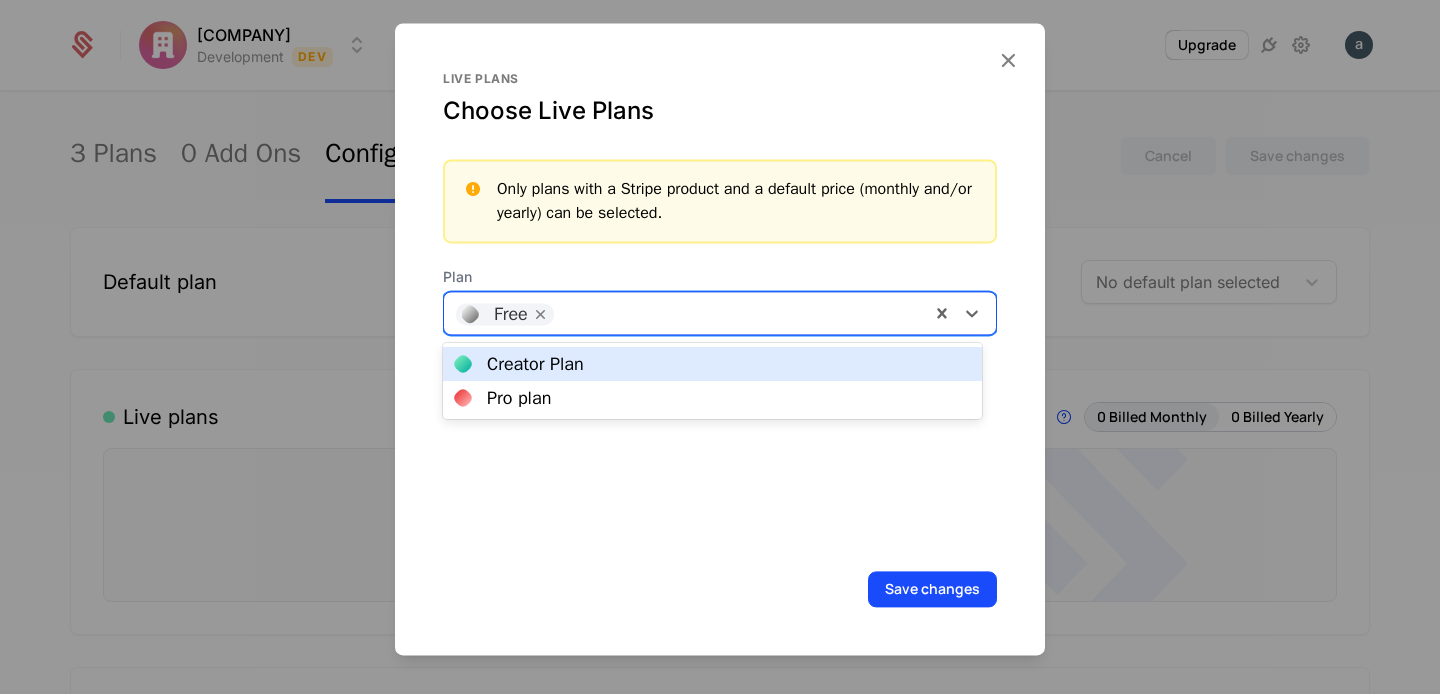 click on "Creator Plan" at bounding box center (535, 364) 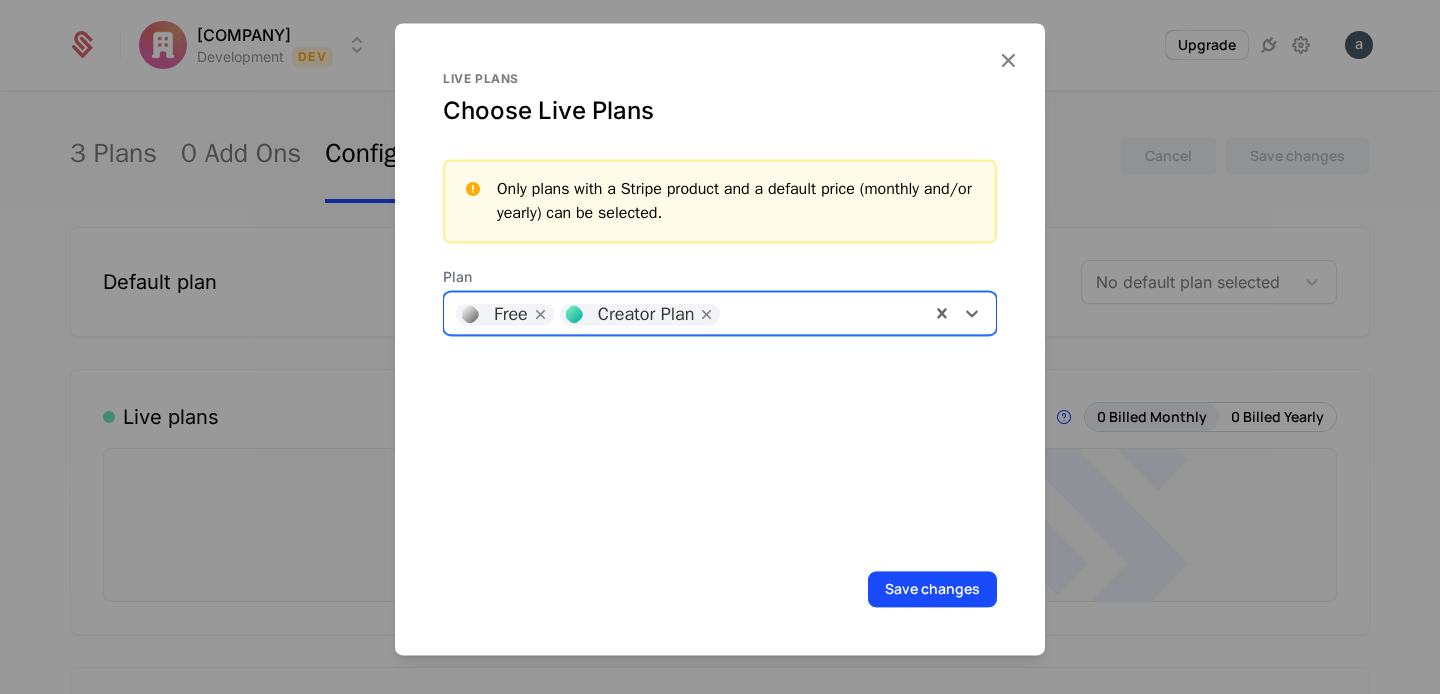 click at bounding box center [824, 311] 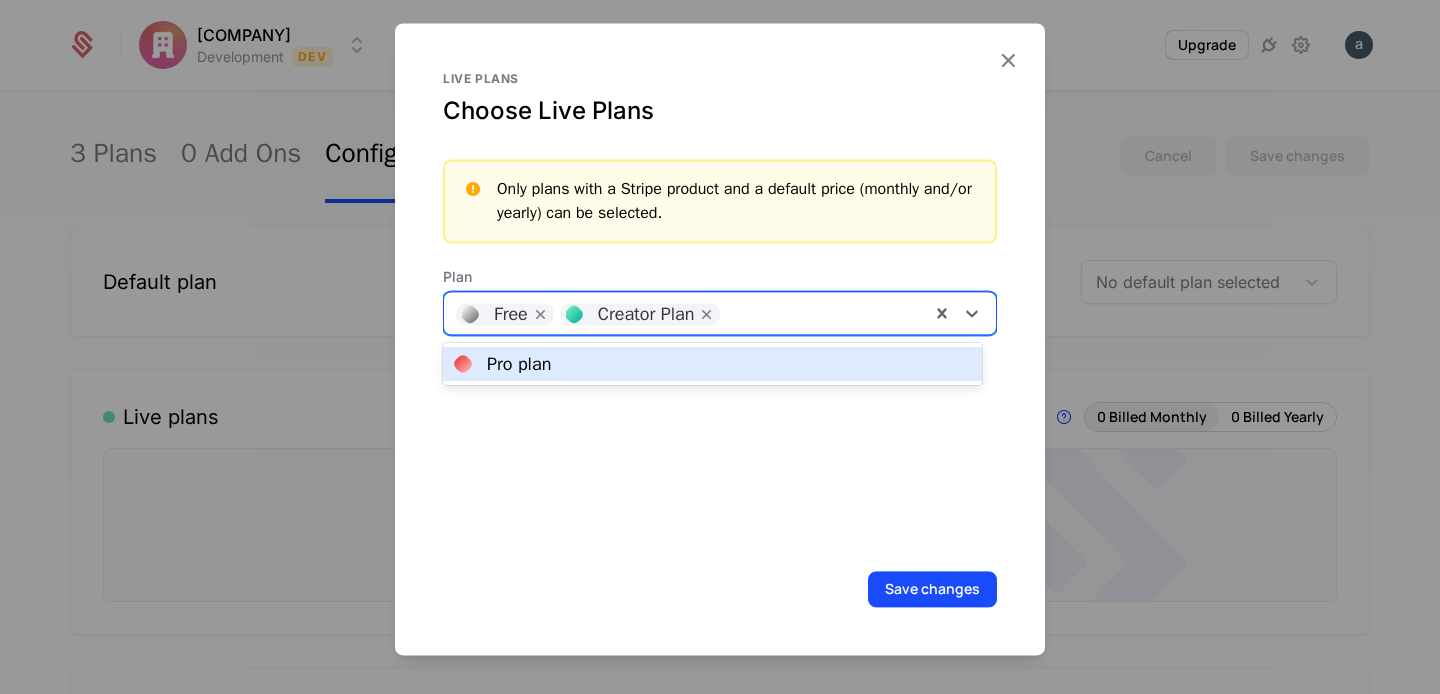 click on "Pro plan" at bounding box center [712, 364] 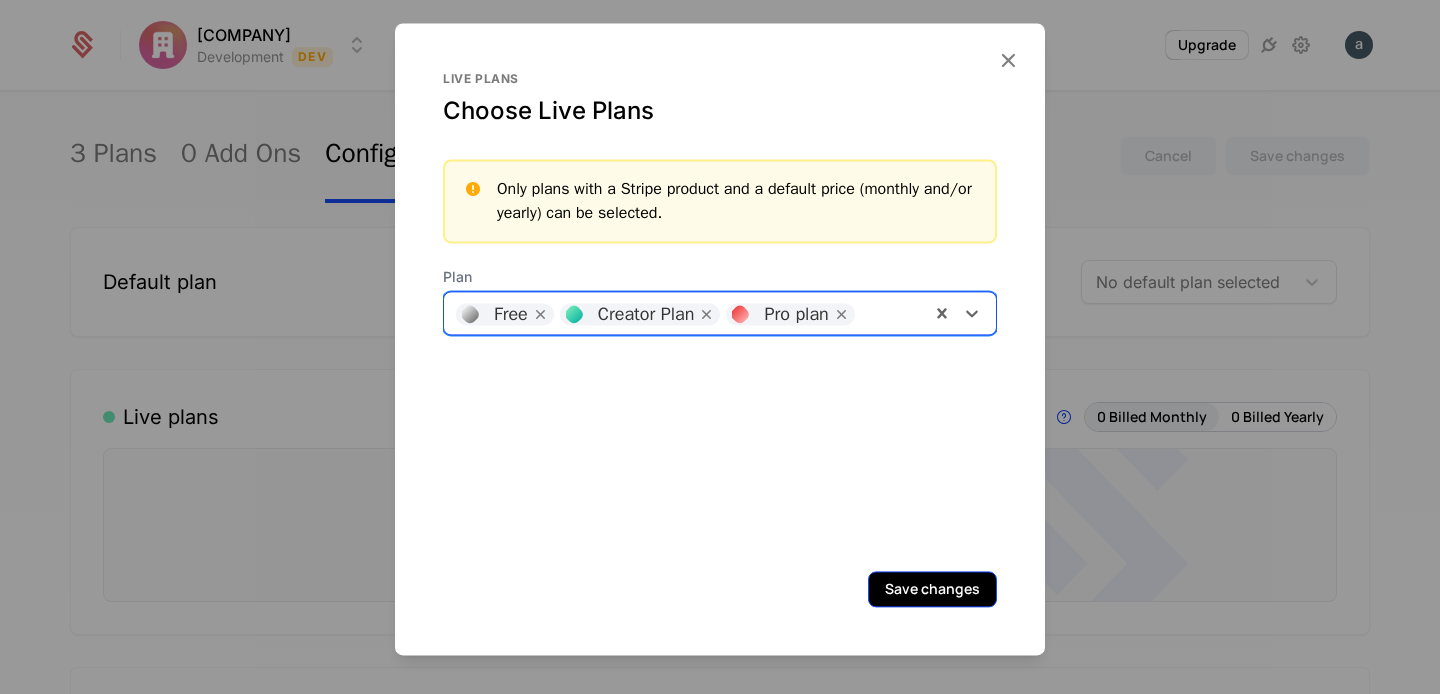 click on "Save changes" at bounding box center [932, 589] 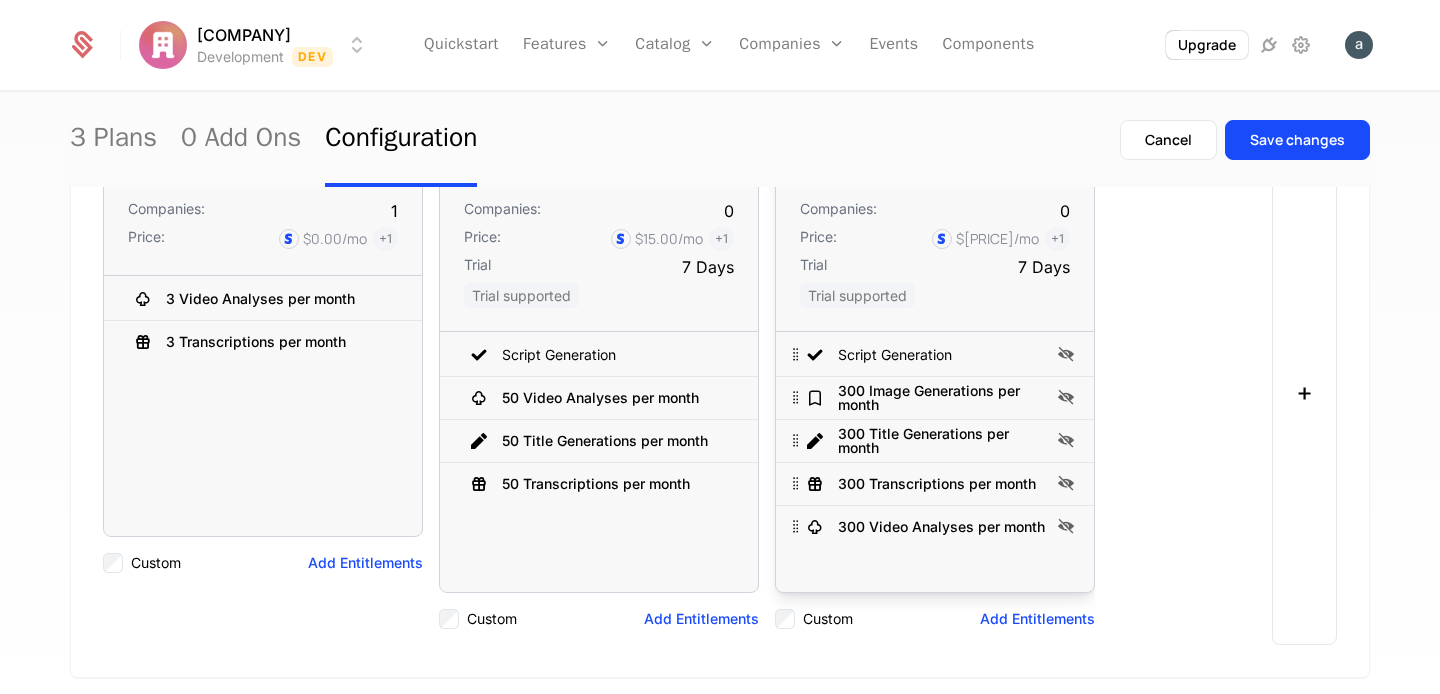 scroll, scrollTop: 286, scrollLeft: 0, axis: vertical 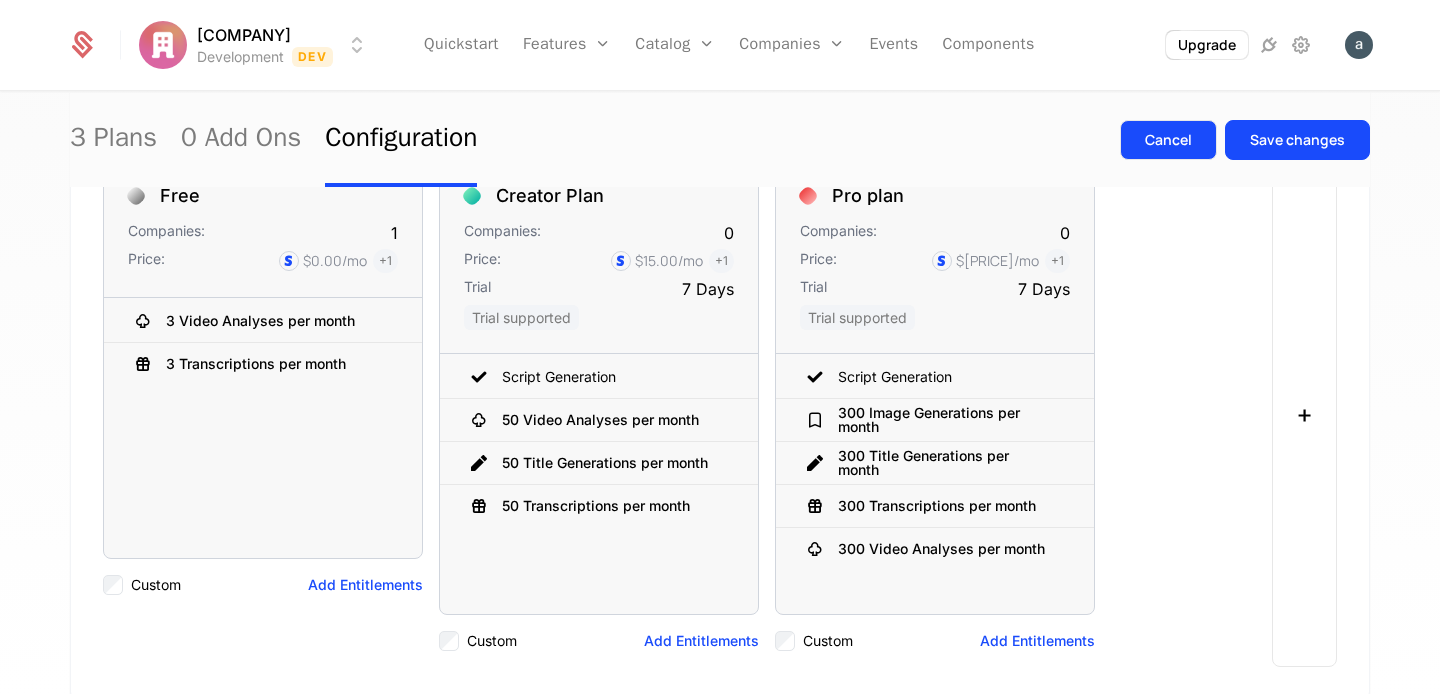 click on "Cancel" at bounding box center [1168, 140] 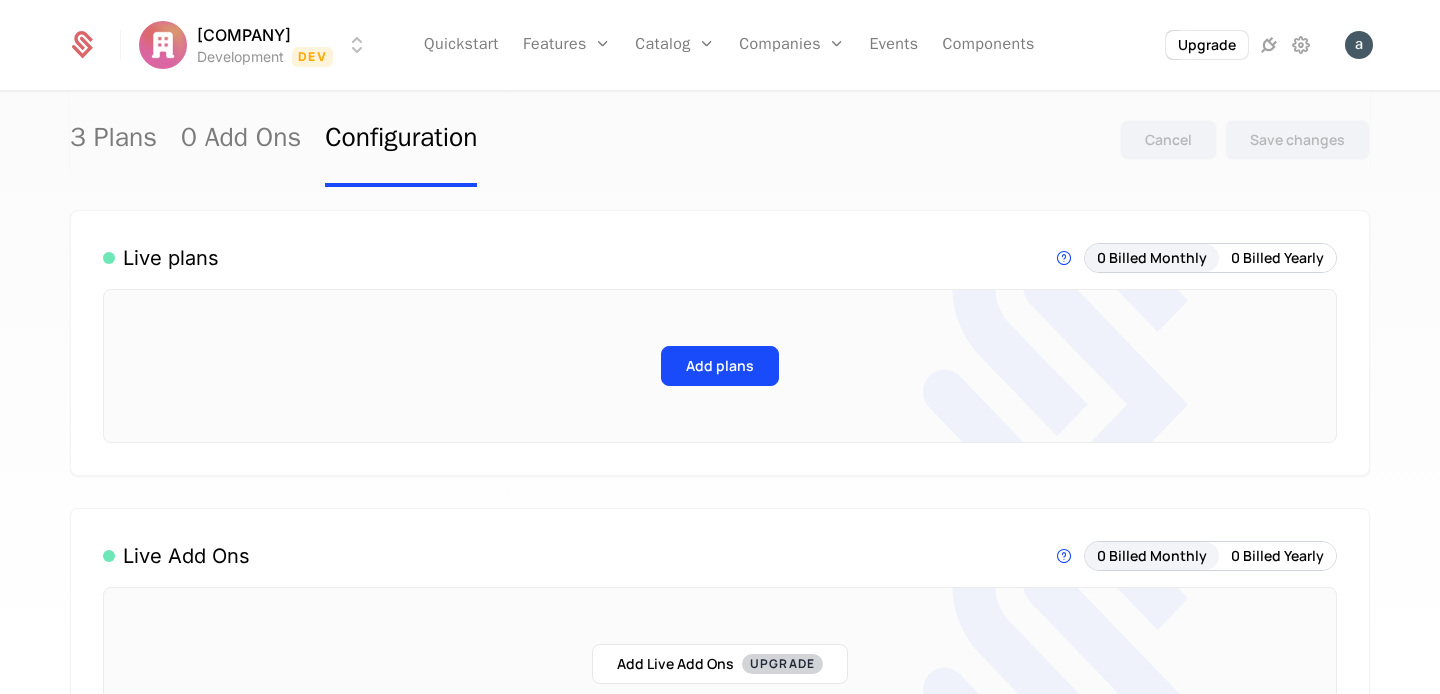 scroll, scrollTop: 0, scrollLeft: 0, axis: both 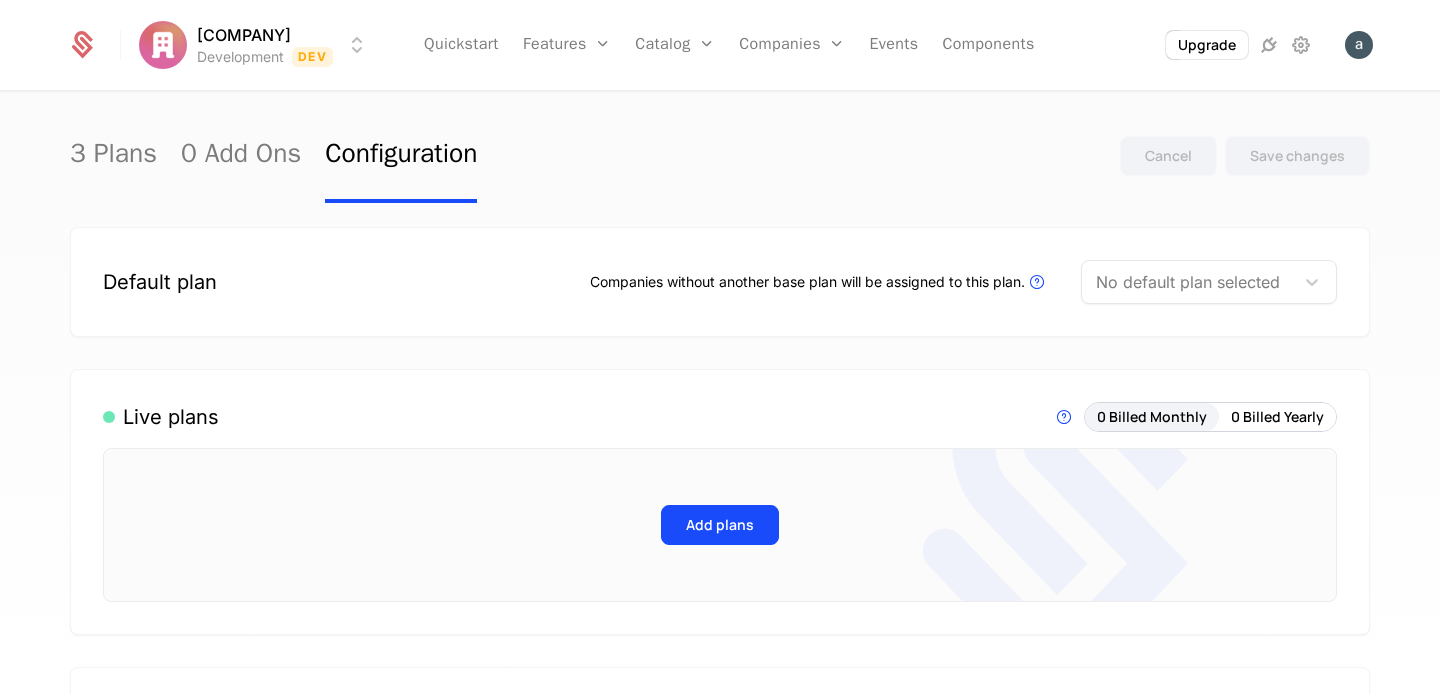 click at bounding box center [1188, 282] 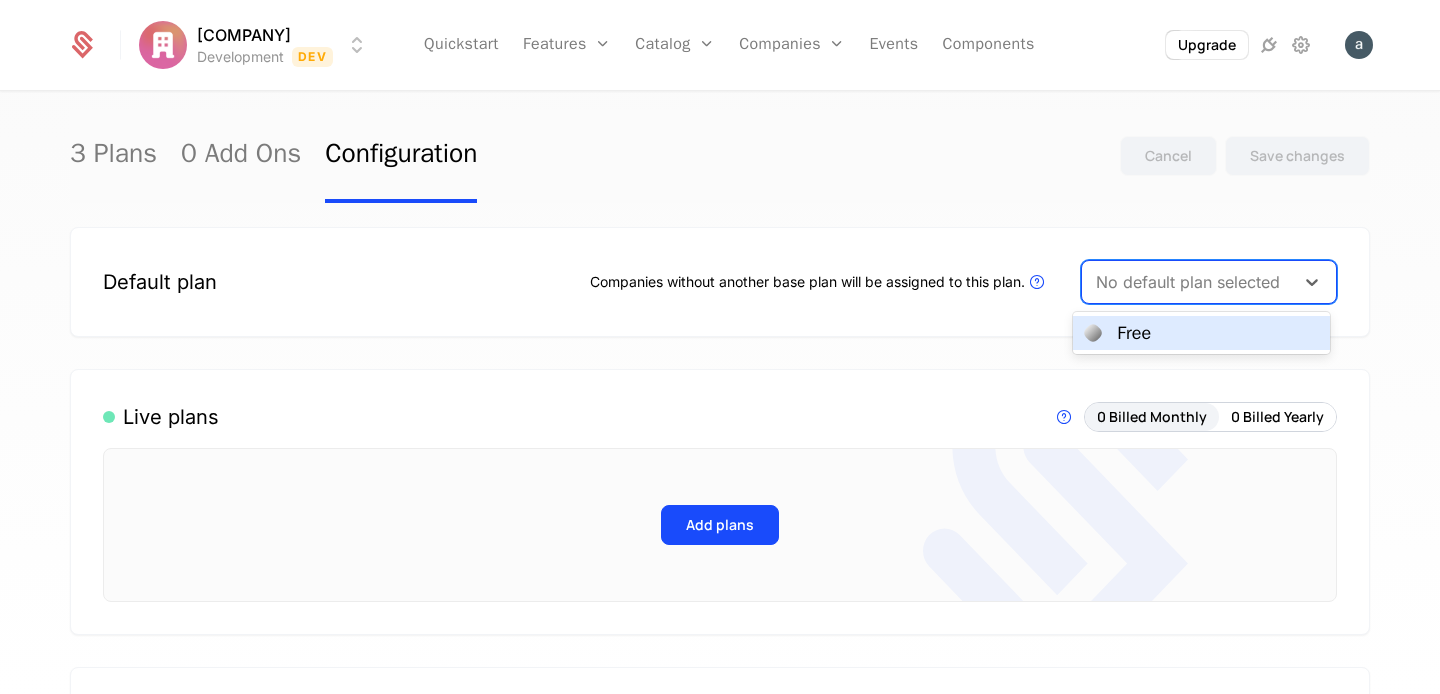 click on "Free" at bounding box center [1134, 333] 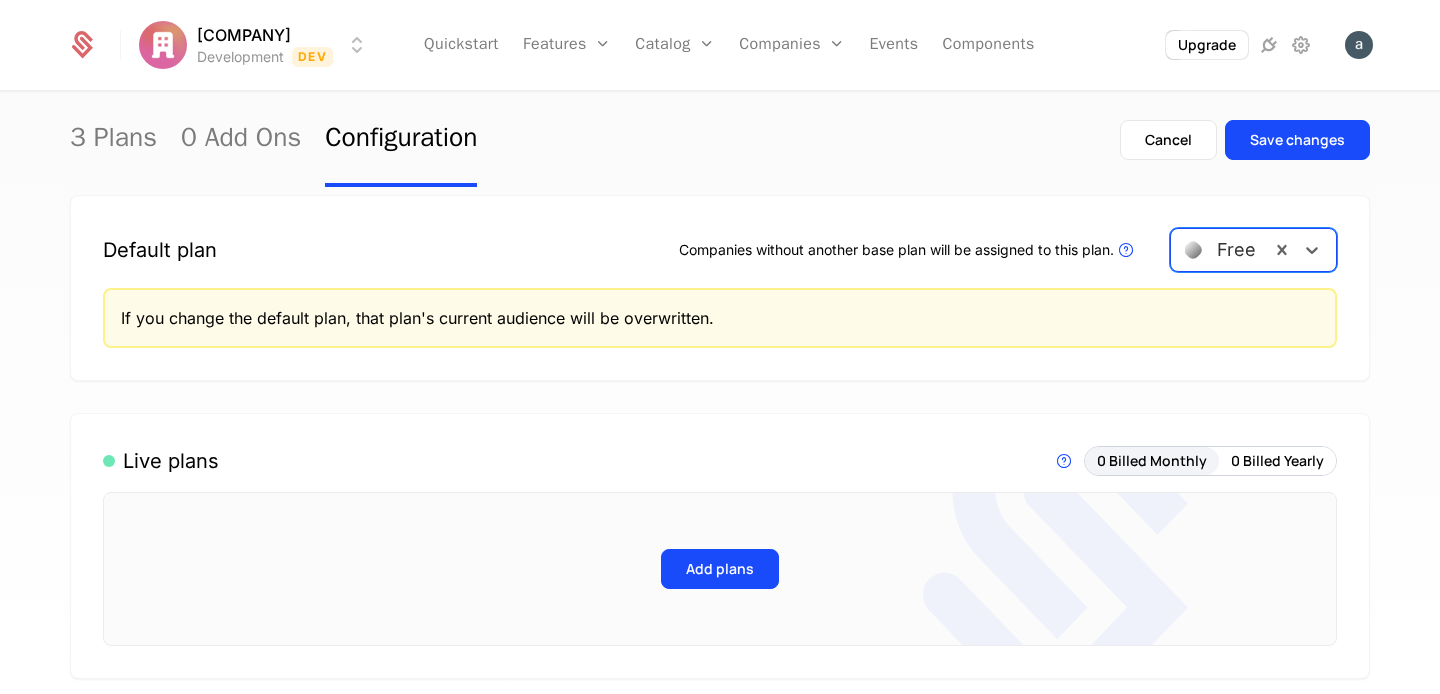 scroll, scrollTop: 36, scrollLeft: 0, axis: vertical 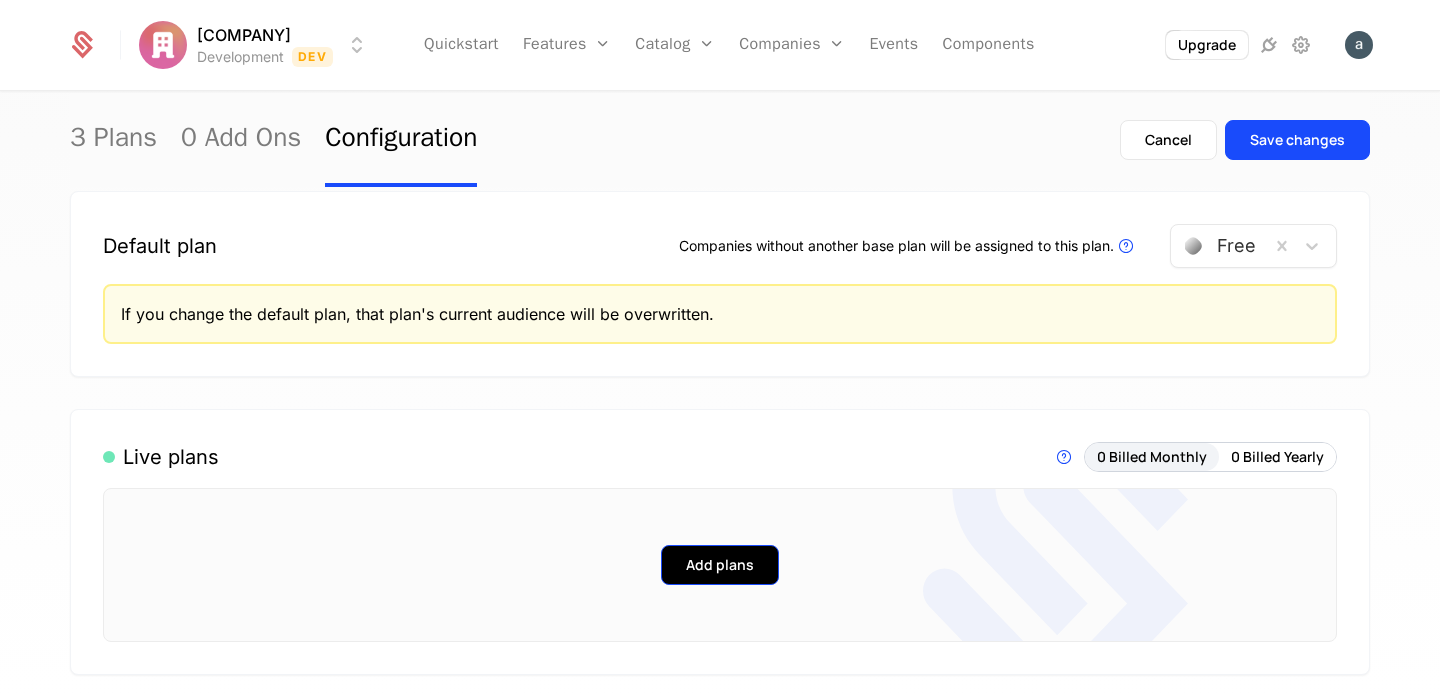 click on "Add plans" at bounding box center (720, 565) 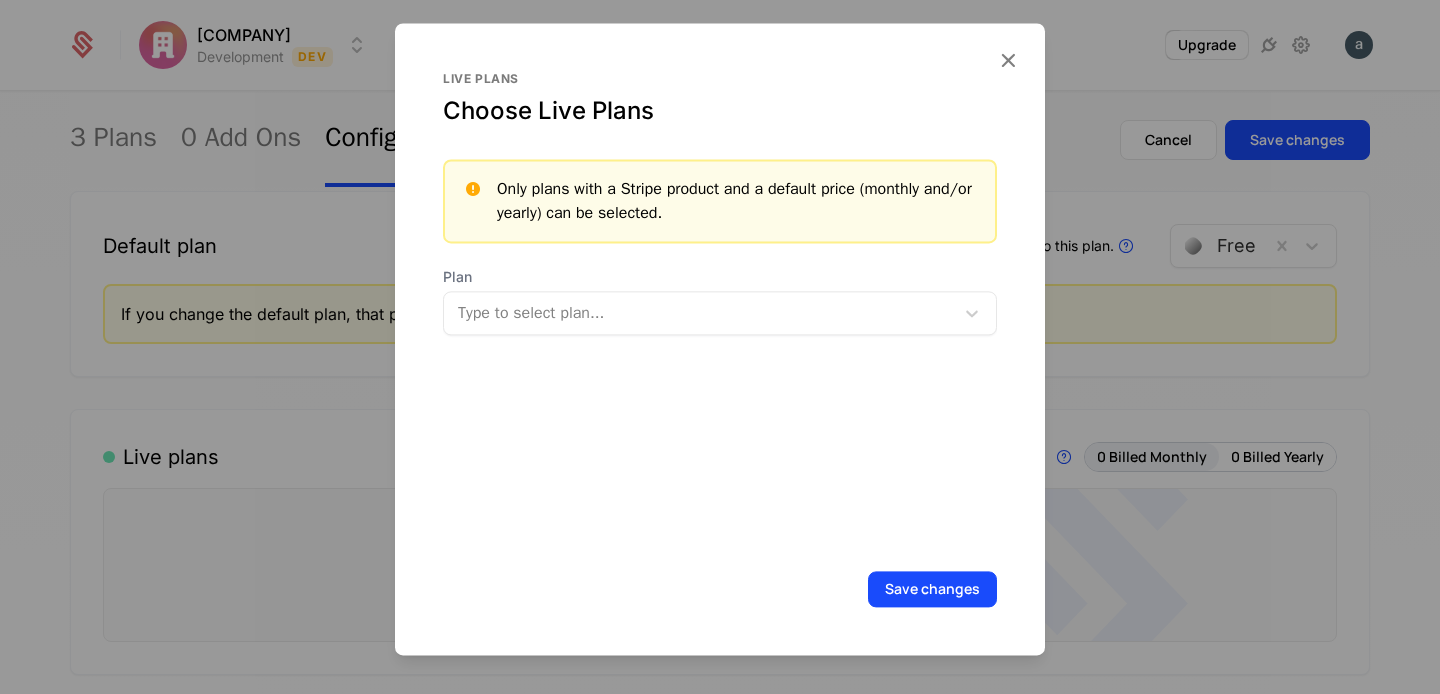 click at bounding box center (701, 313) 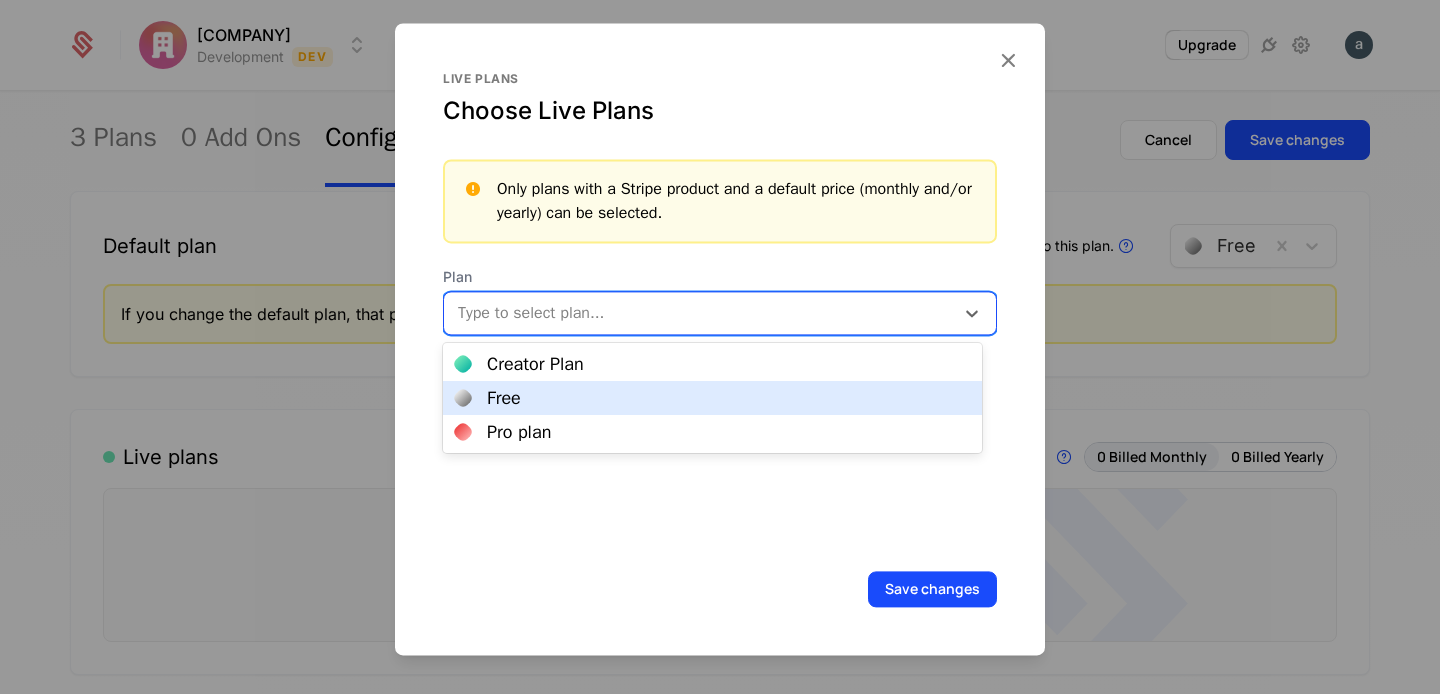 click on "Free" at bounding box center [712, 398] 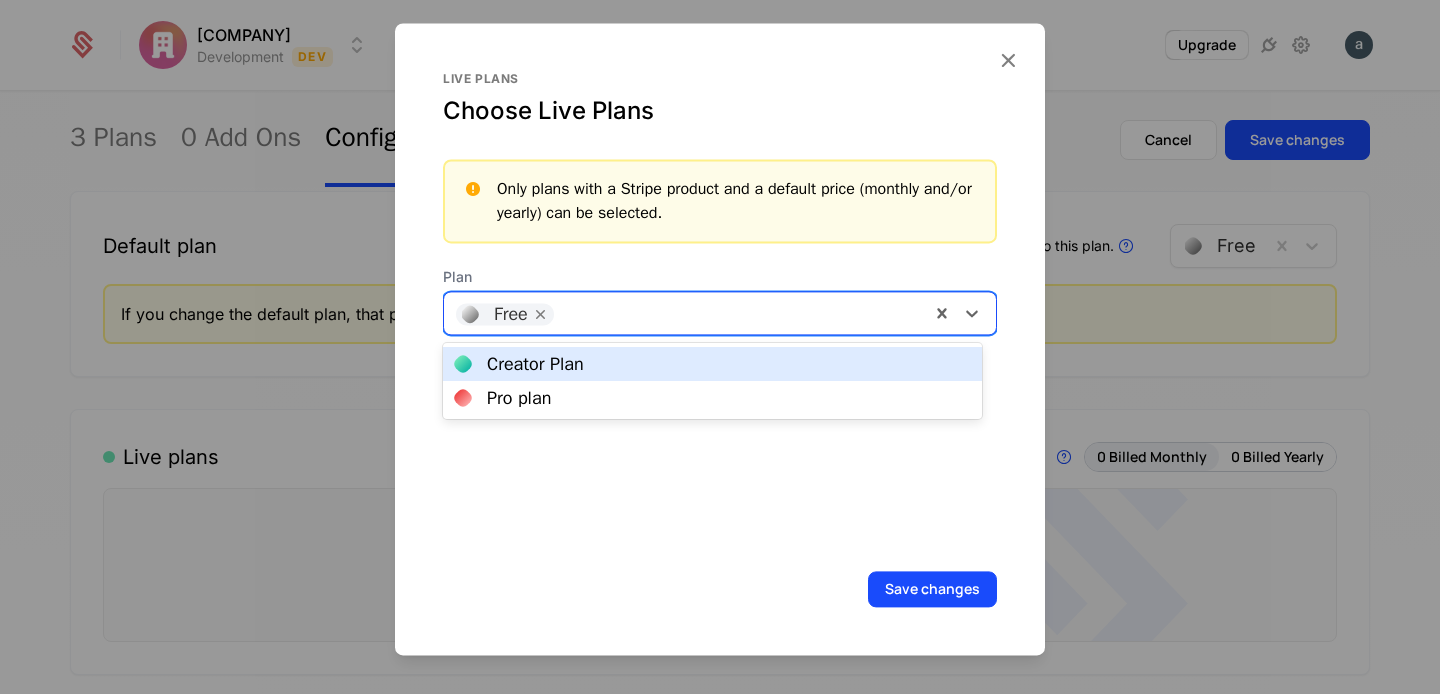 click at bounding box center [741, 311] 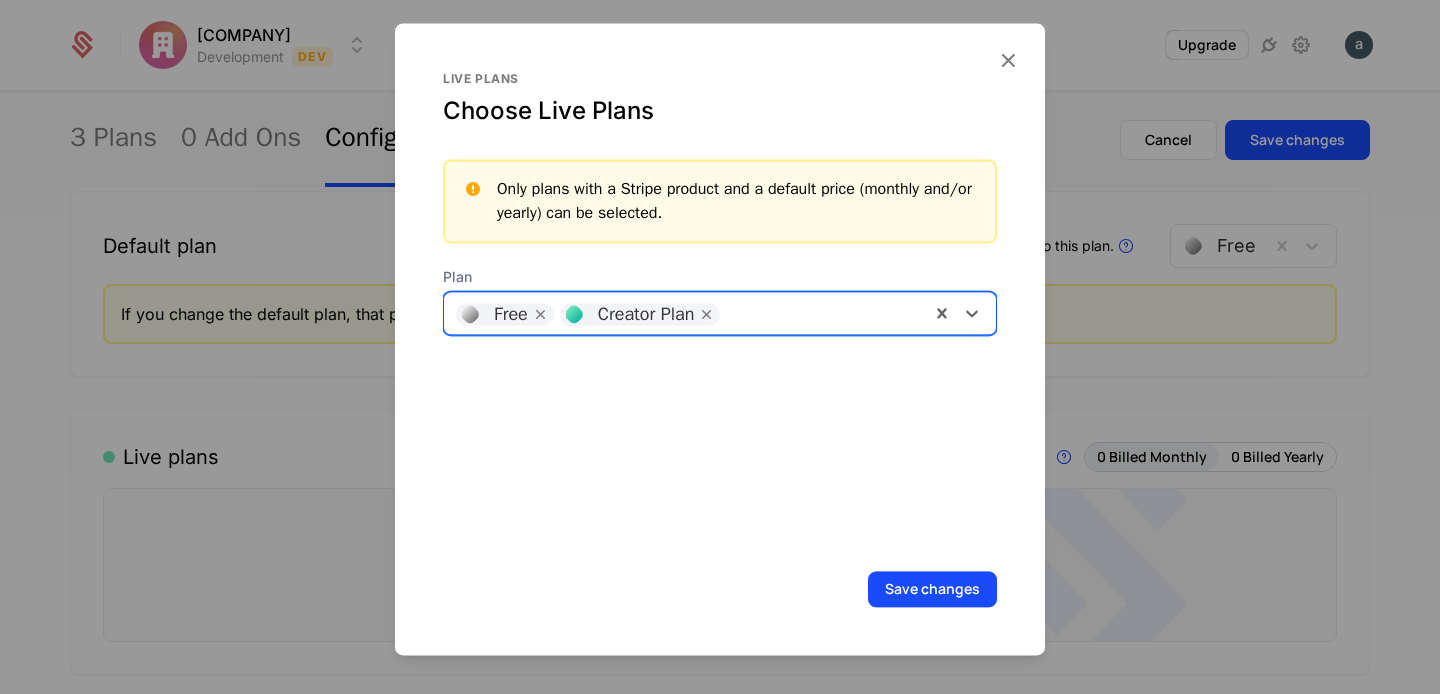 click at bounding box center (824, 311) 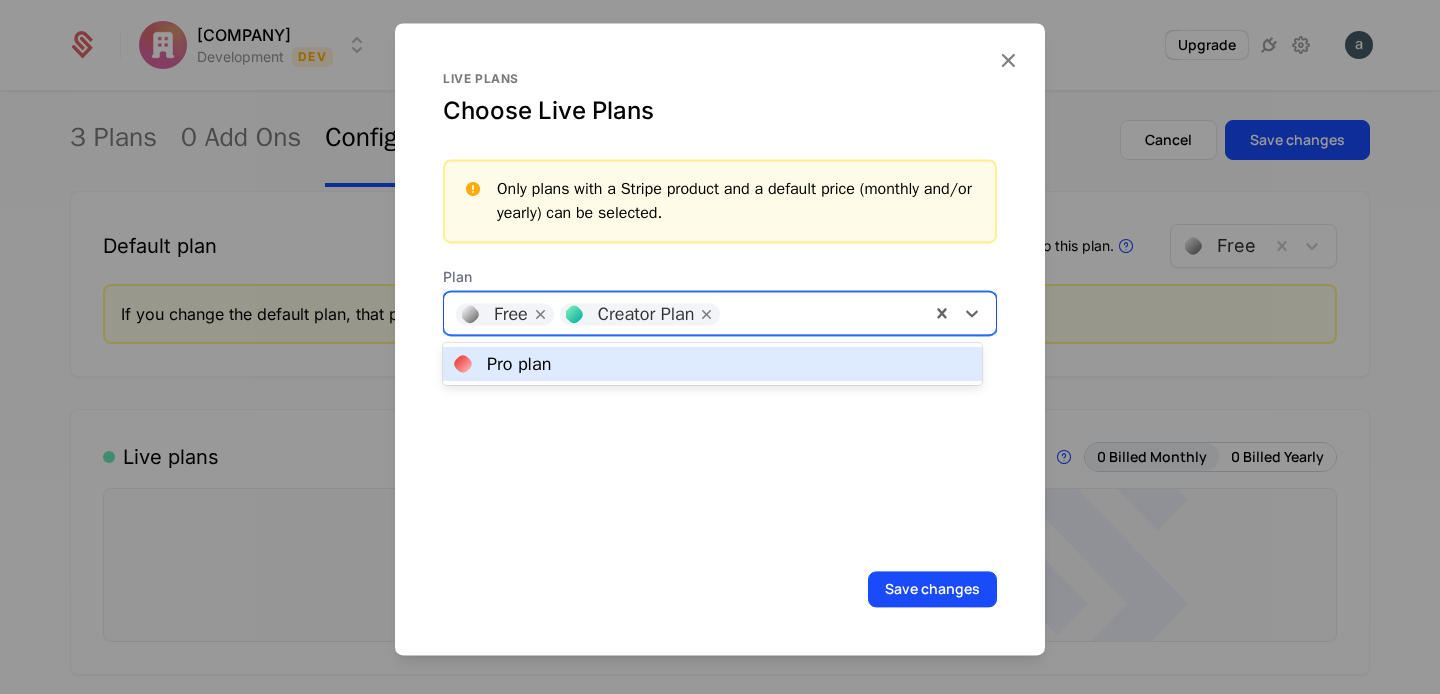 click on "Pro plan" at bounding box center [712, 364] 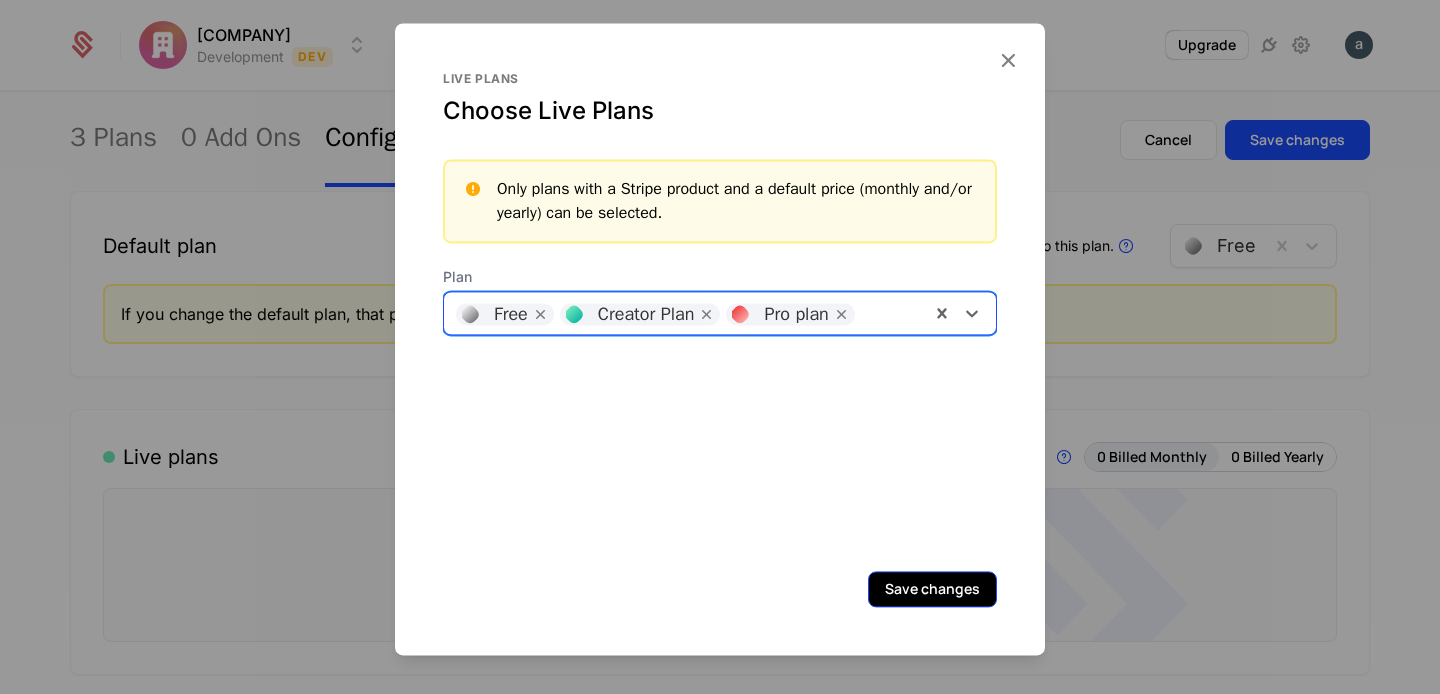 click on "Save changes" at bounding box center [932, 589] 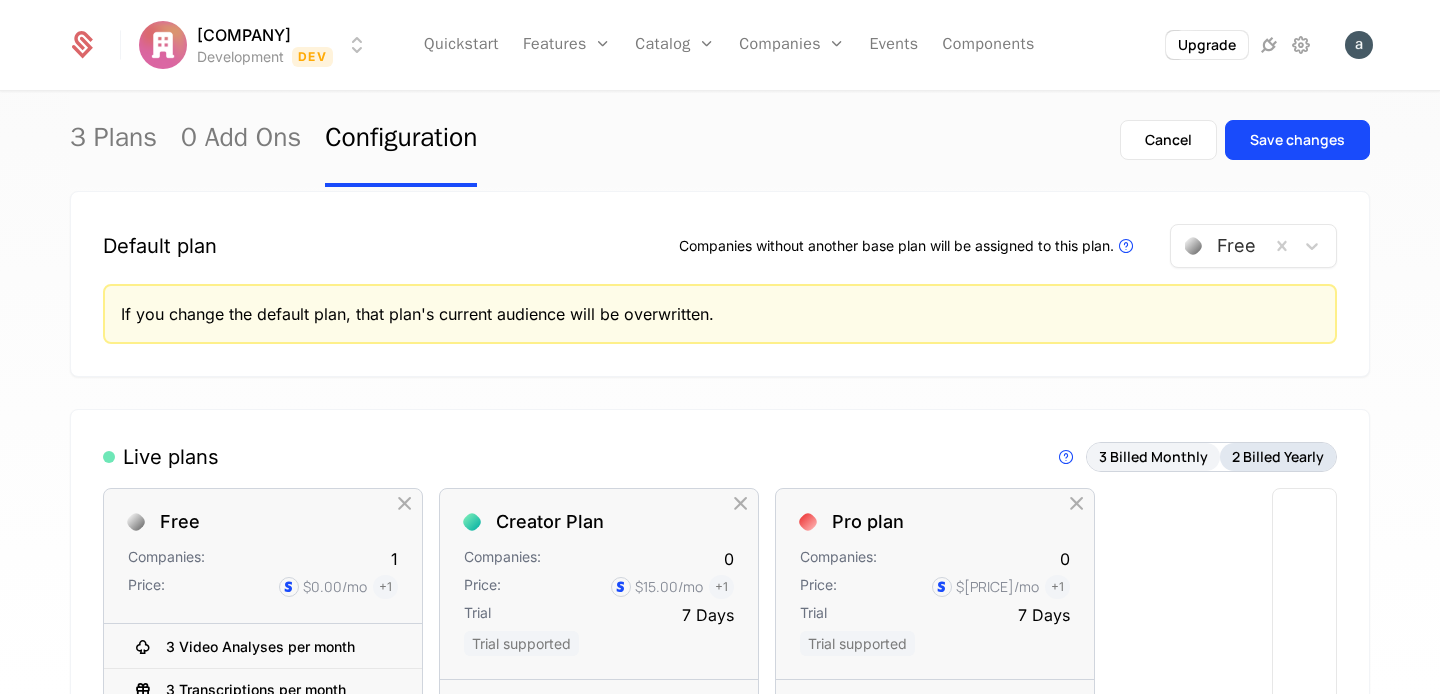 click on "2 Billed Yearly" at bounding box center [1278, 457] 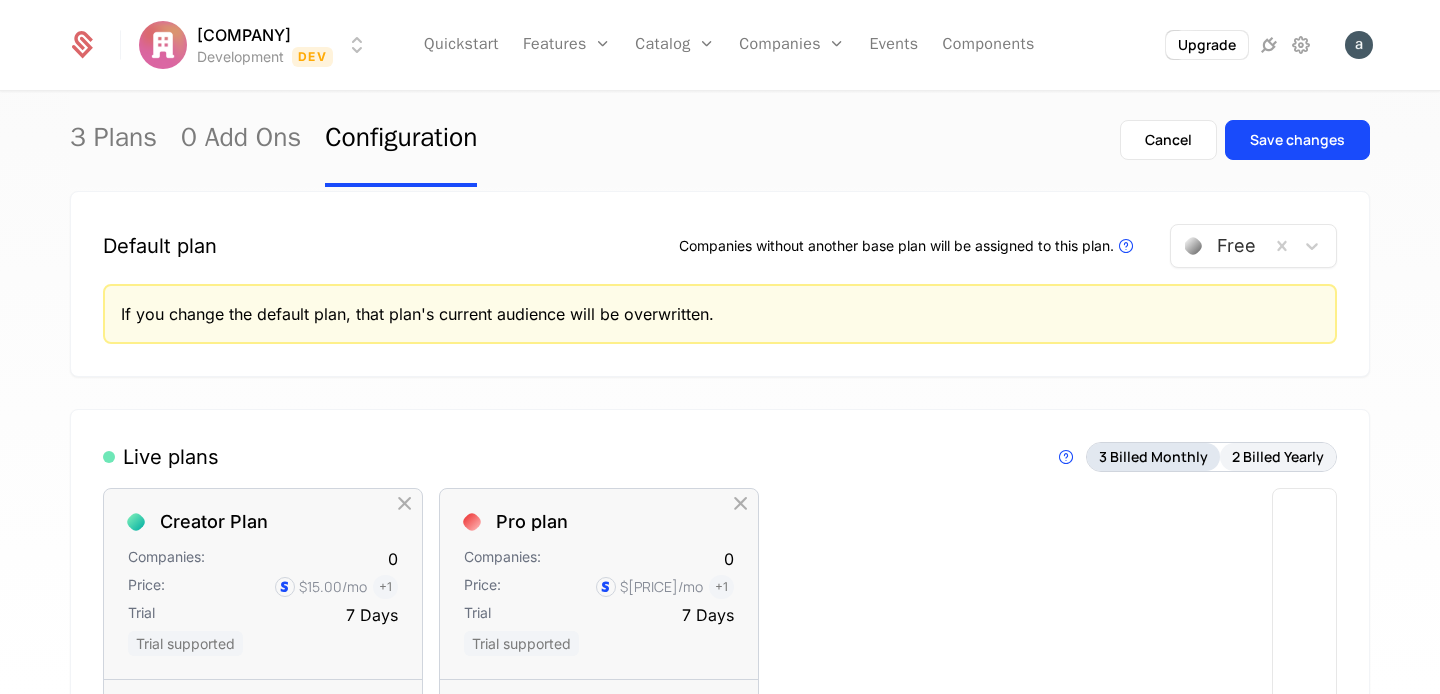 click on "3 Billed Monthly" at bounding box center [1153, 457] 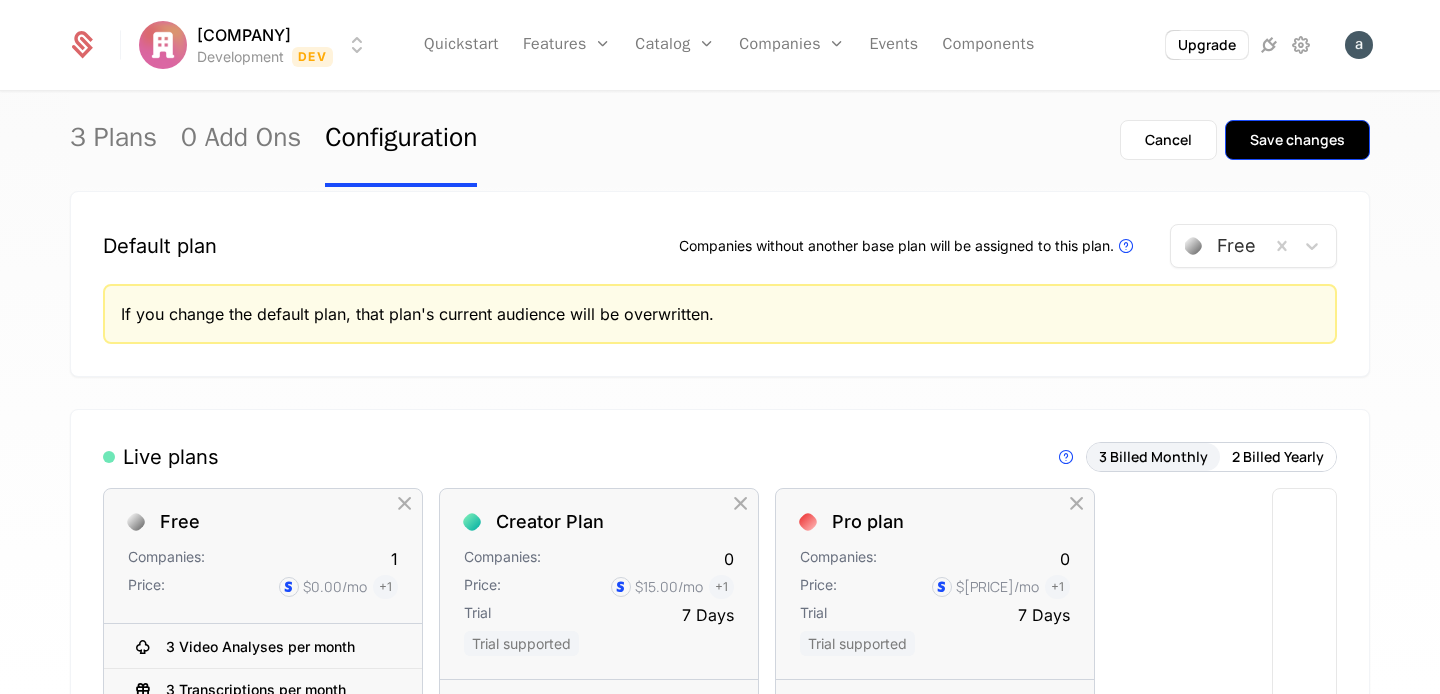 click on "Save changes" at bounding box center (1297, 140) 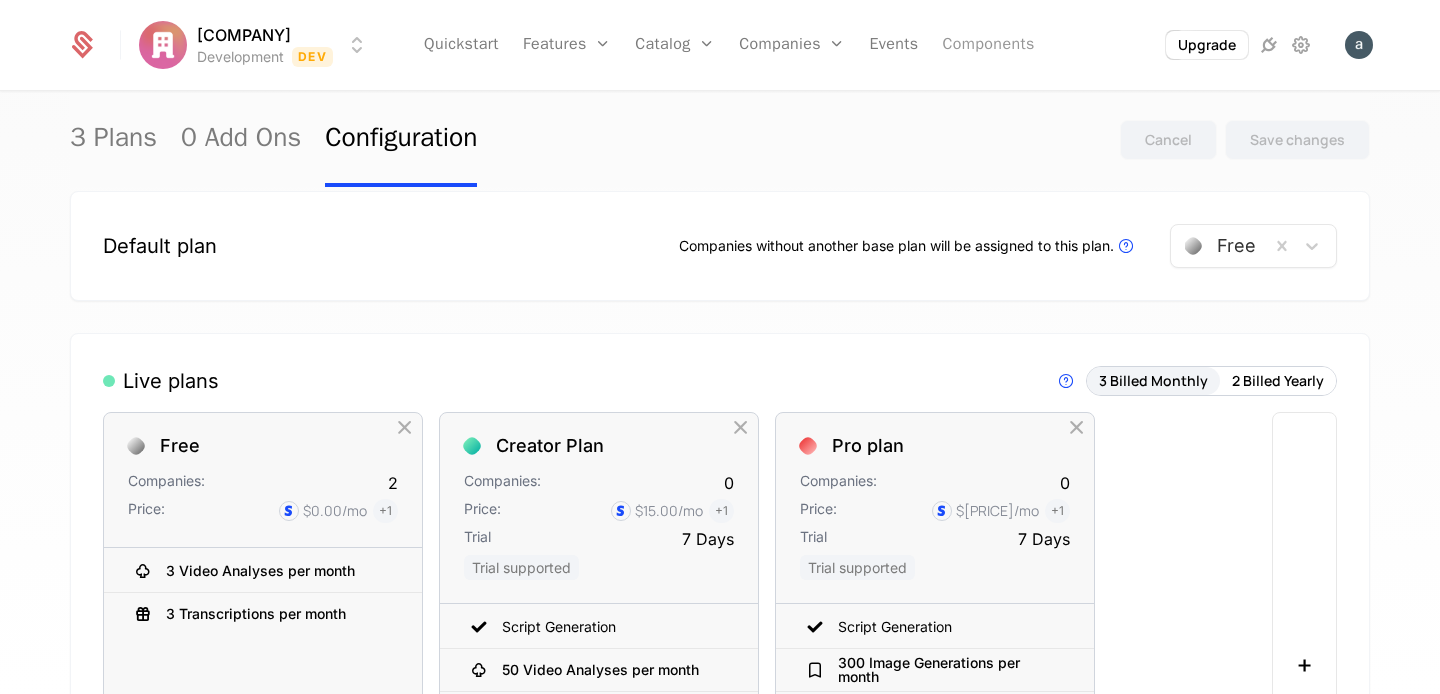 click on "Components" at bounding box center [988, 45] 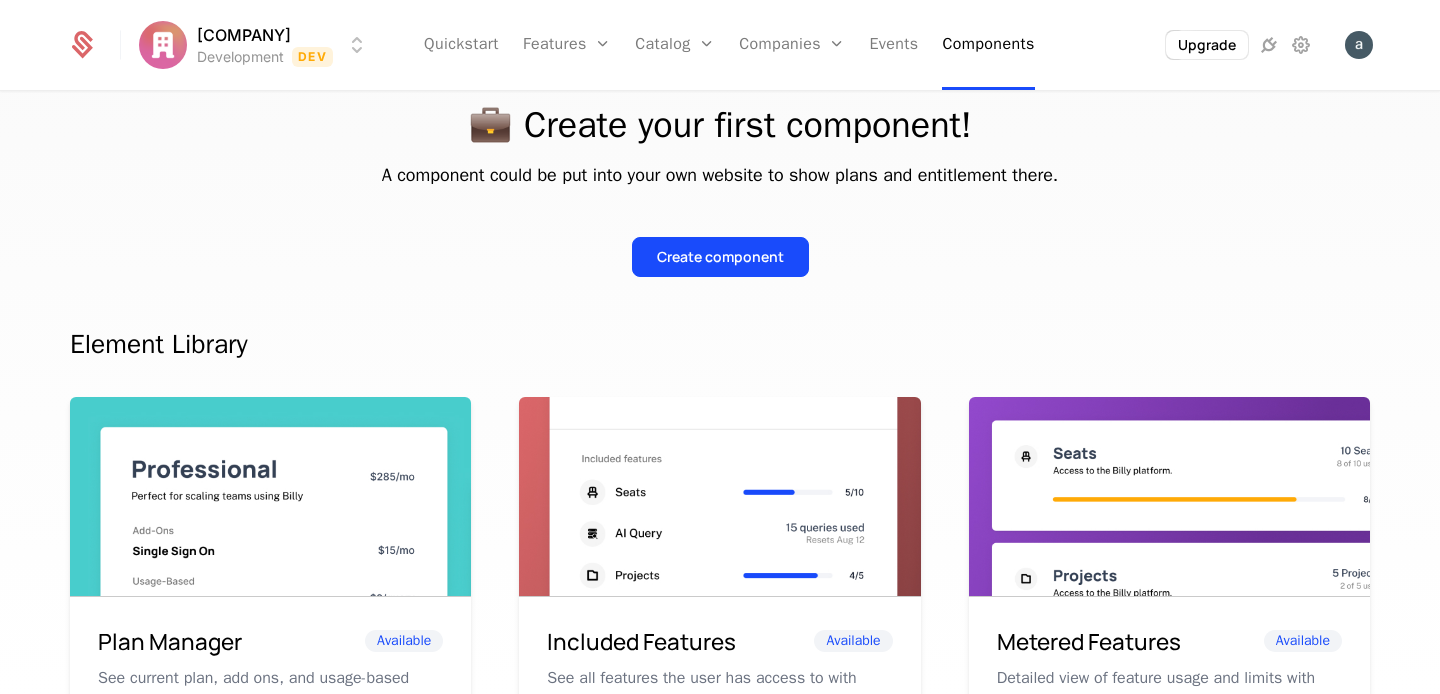 scroll, scrollTop: 104, scrollLeft: 0, axis: vertical 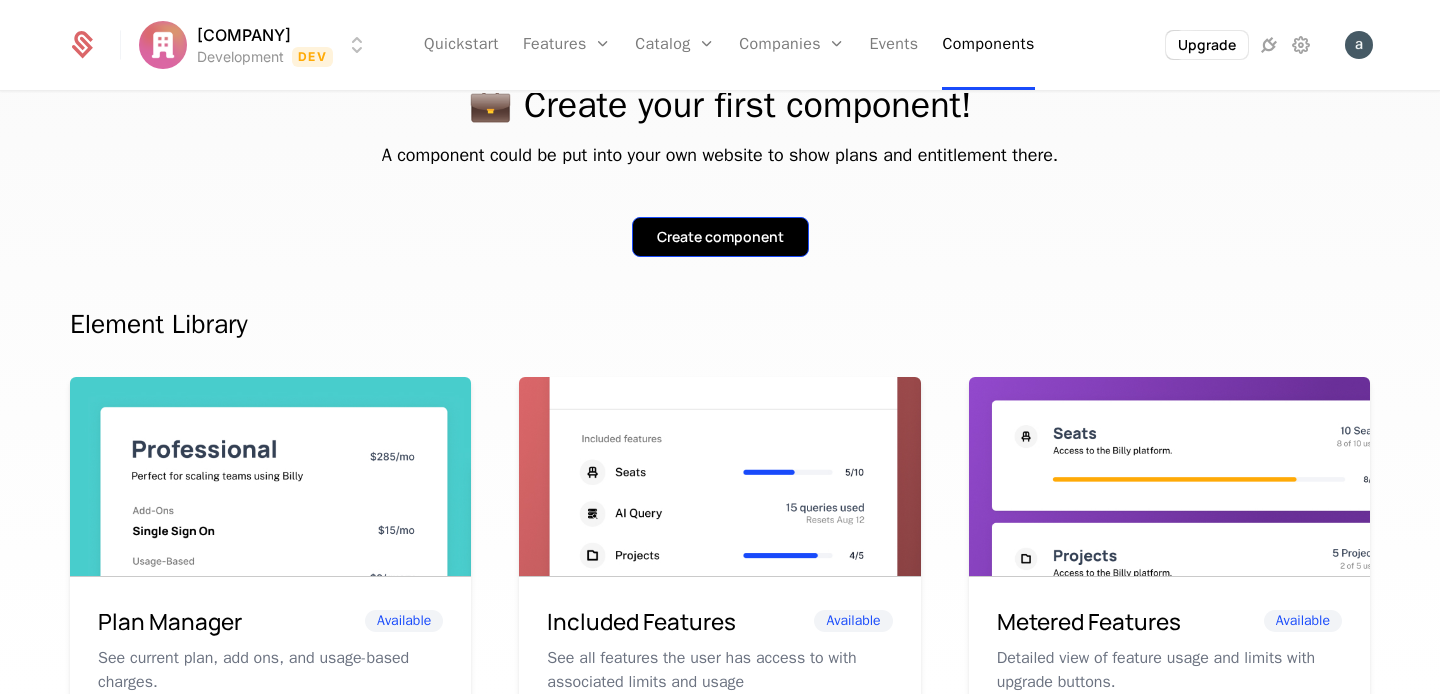 click on "Create component" at bounding box center [720, 237] 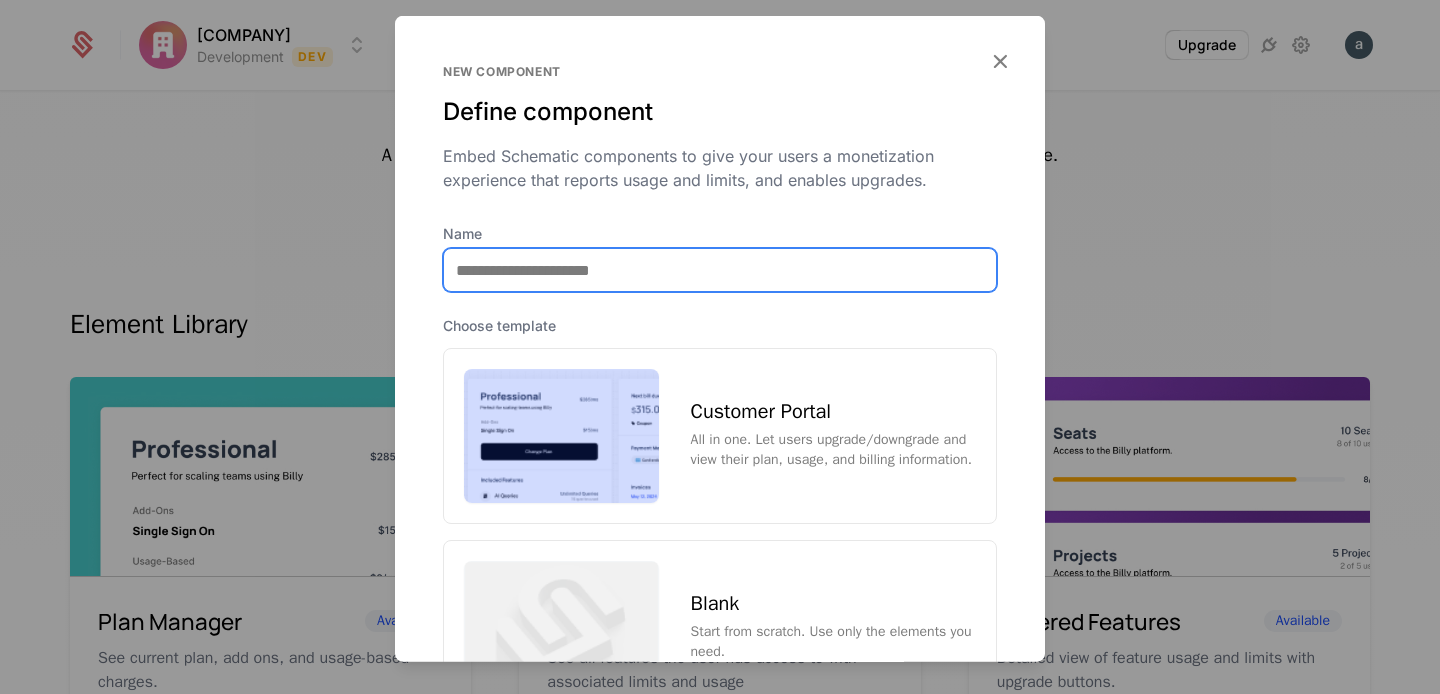 click on "Name" at bounding box center (720, 270) 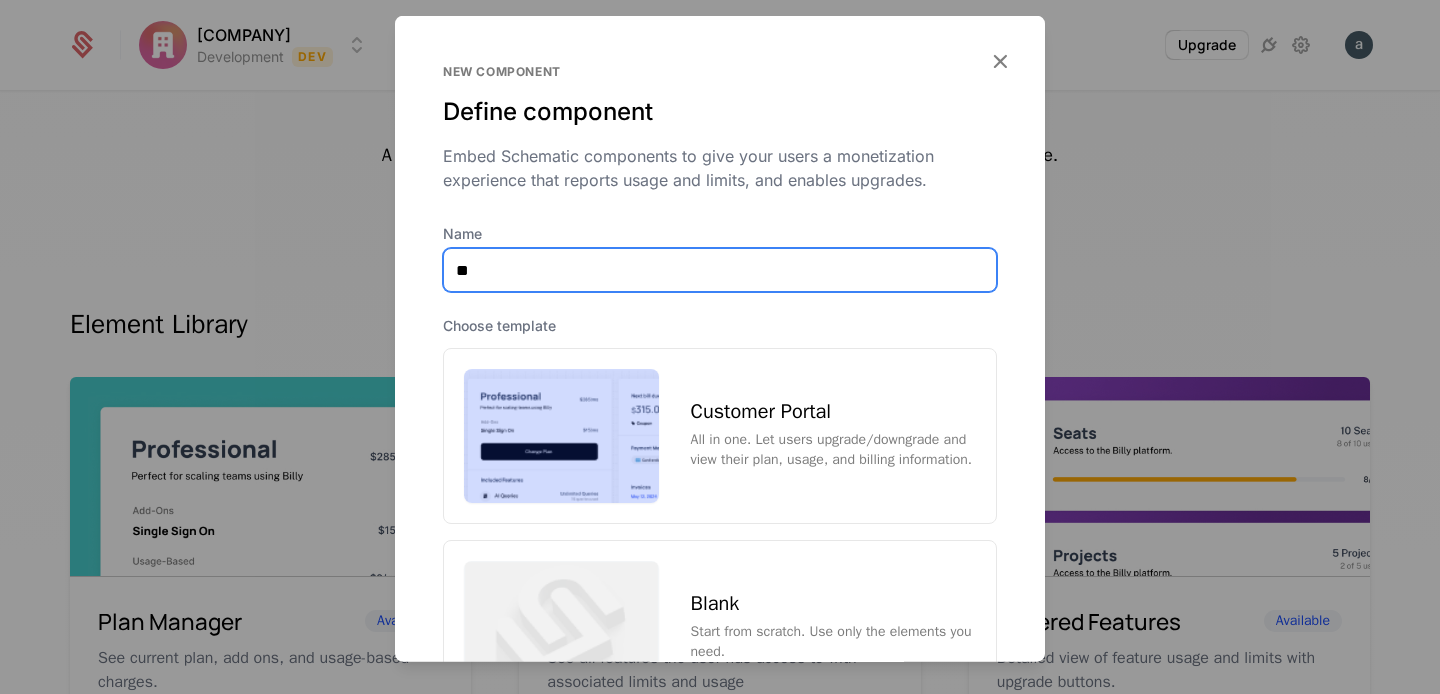 type on "*" 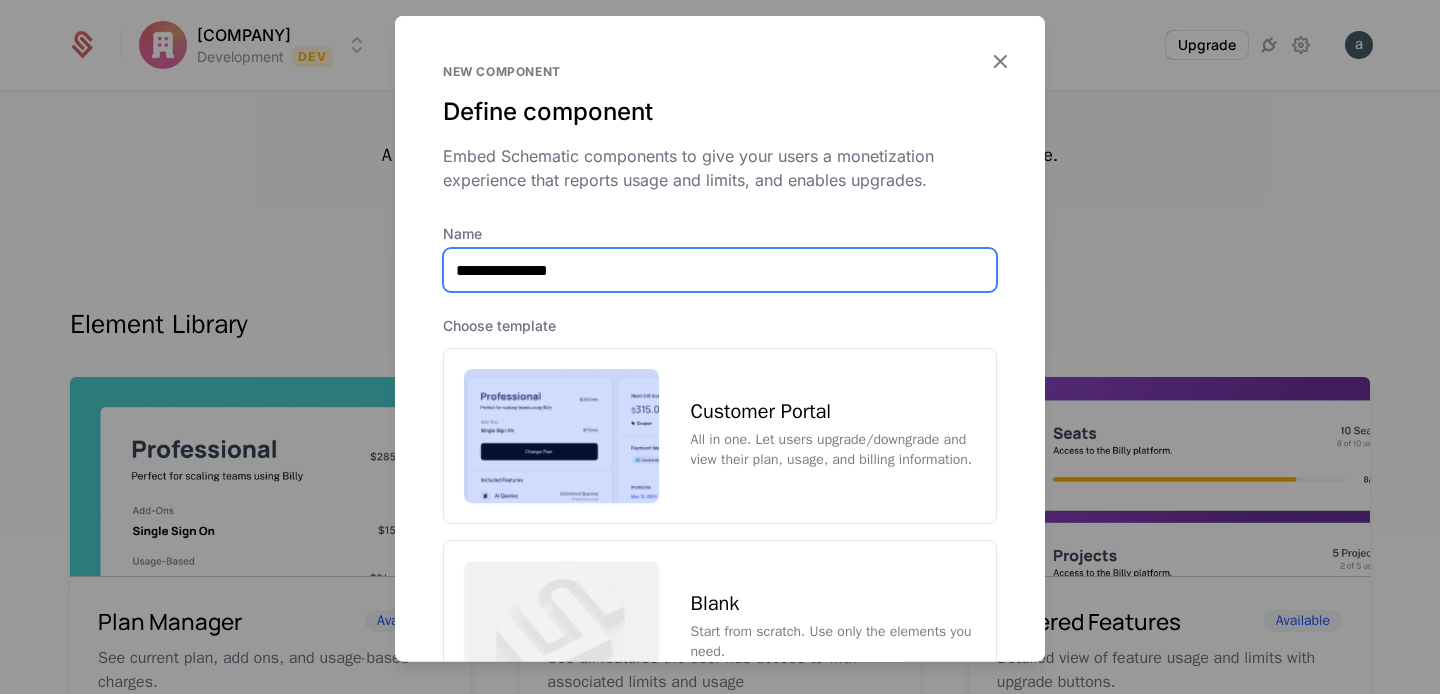 type on "**********" 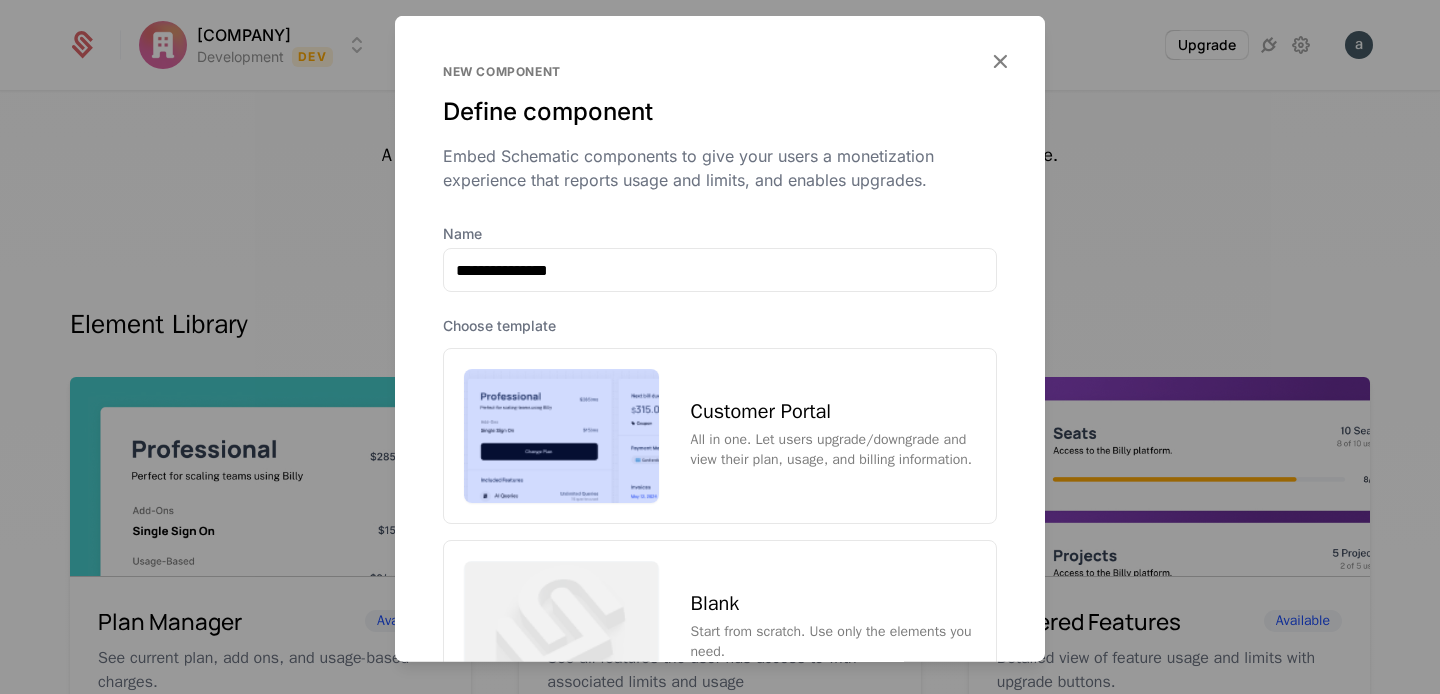 click on "Customer Portal  All in one. Let users upgrade/downgrade and view their plan, usage, and billing information." at bounding box center (833, 436) 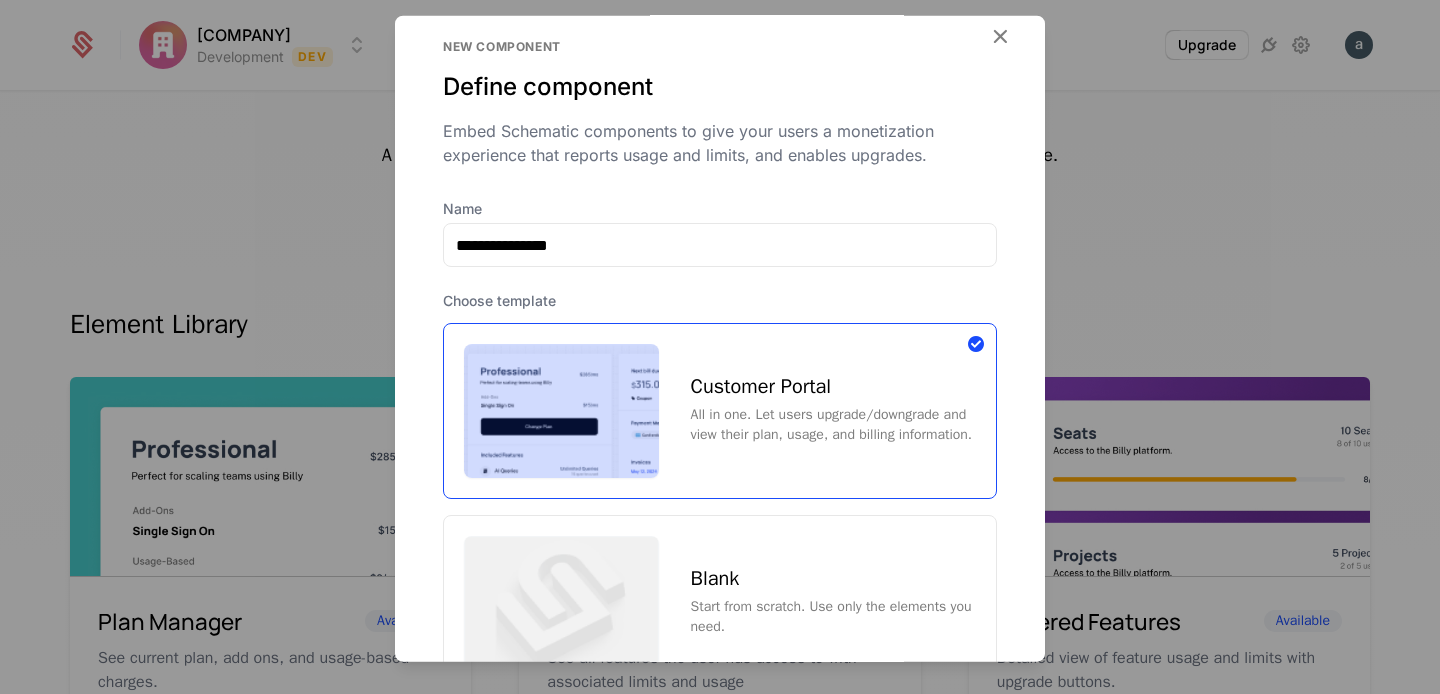 scroll, scrollTop: 182, scrollLeft: 0, axis: vertical 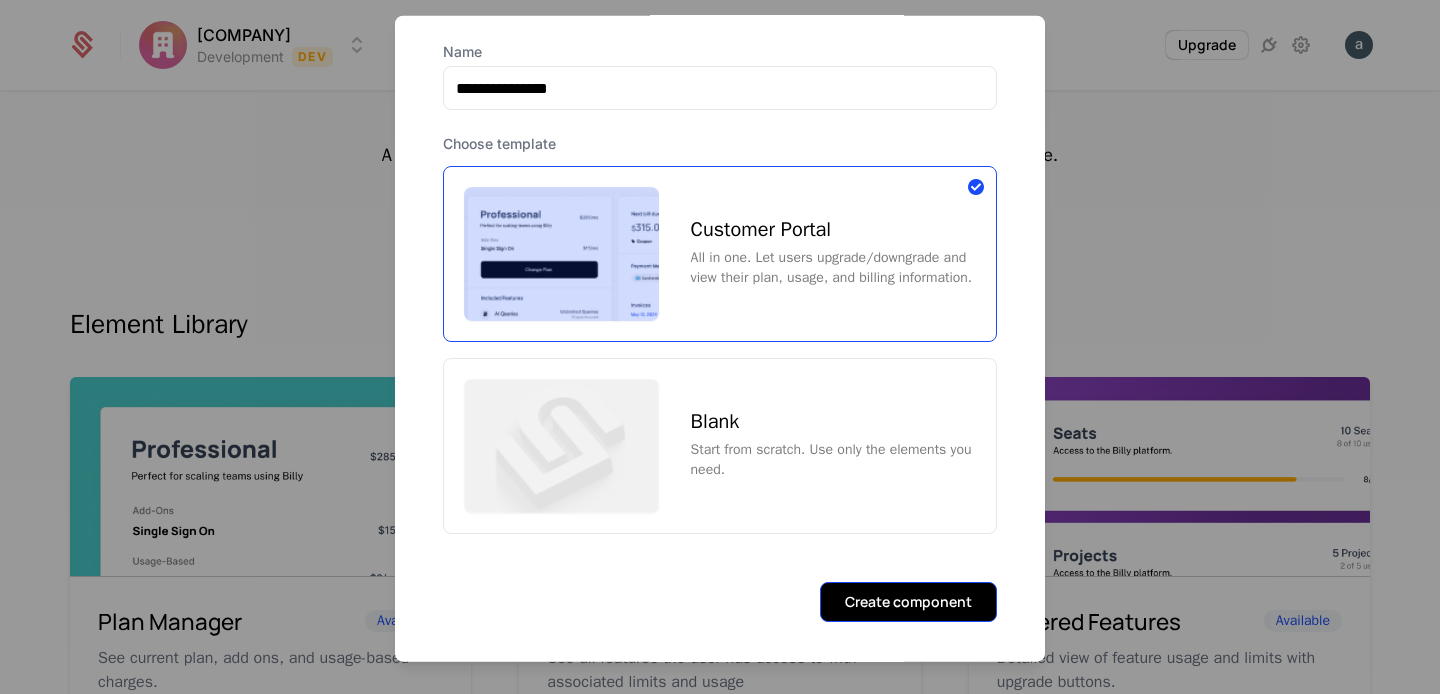 click on "Create component" at bounding box center [908, 601] 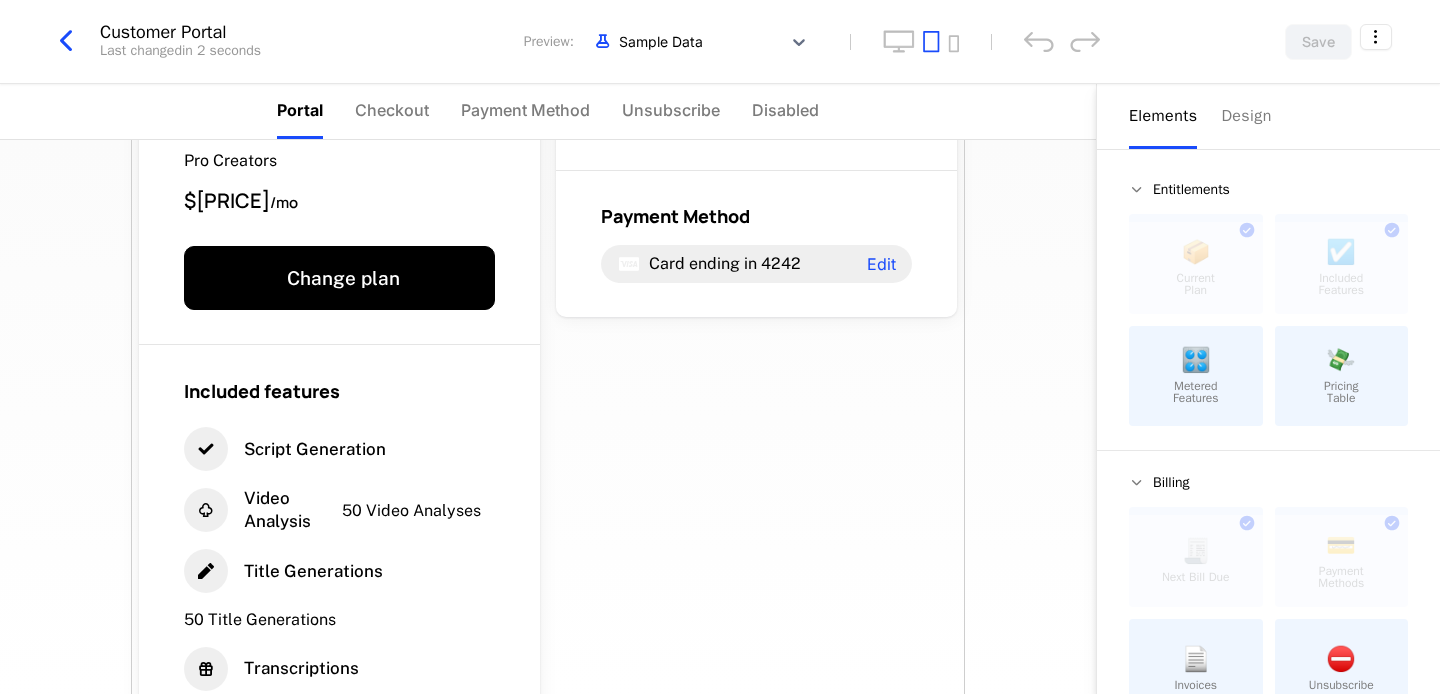 scroll, scrollTop: 266, scrollLeft: 0, axis: vertical 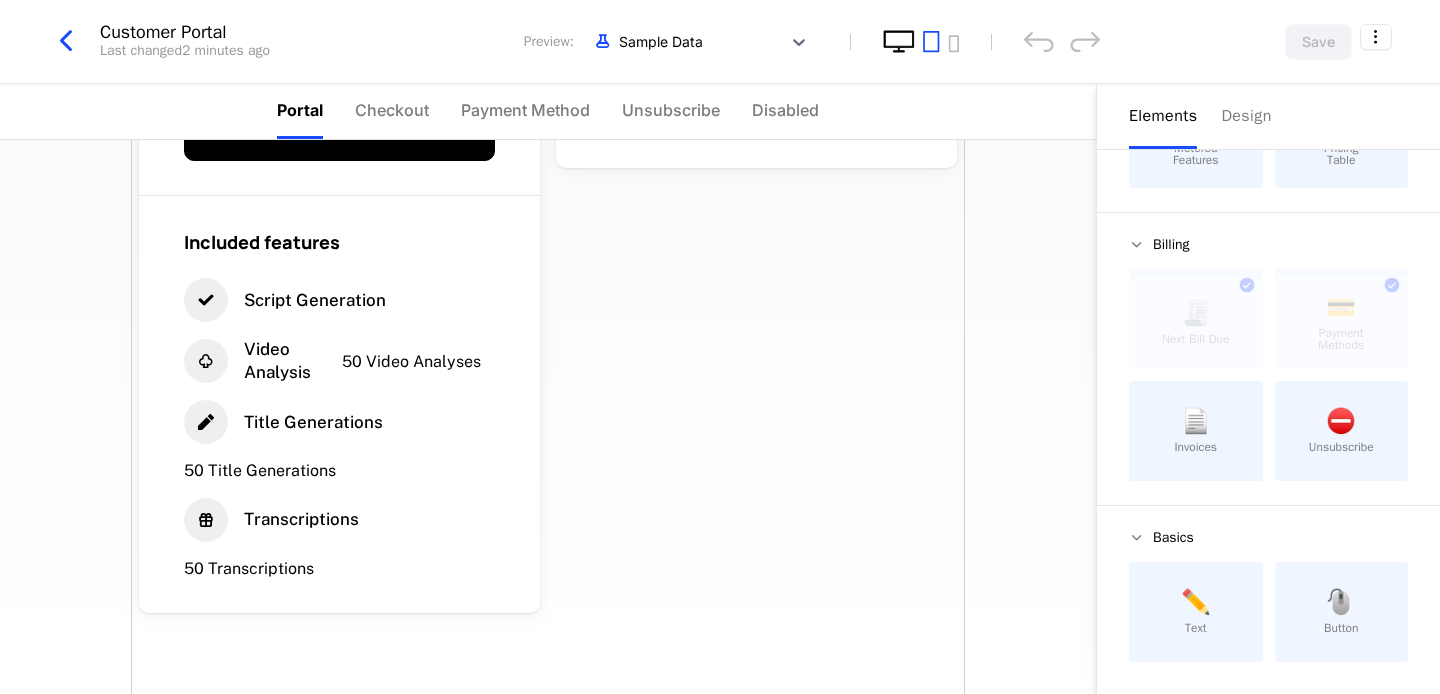 click 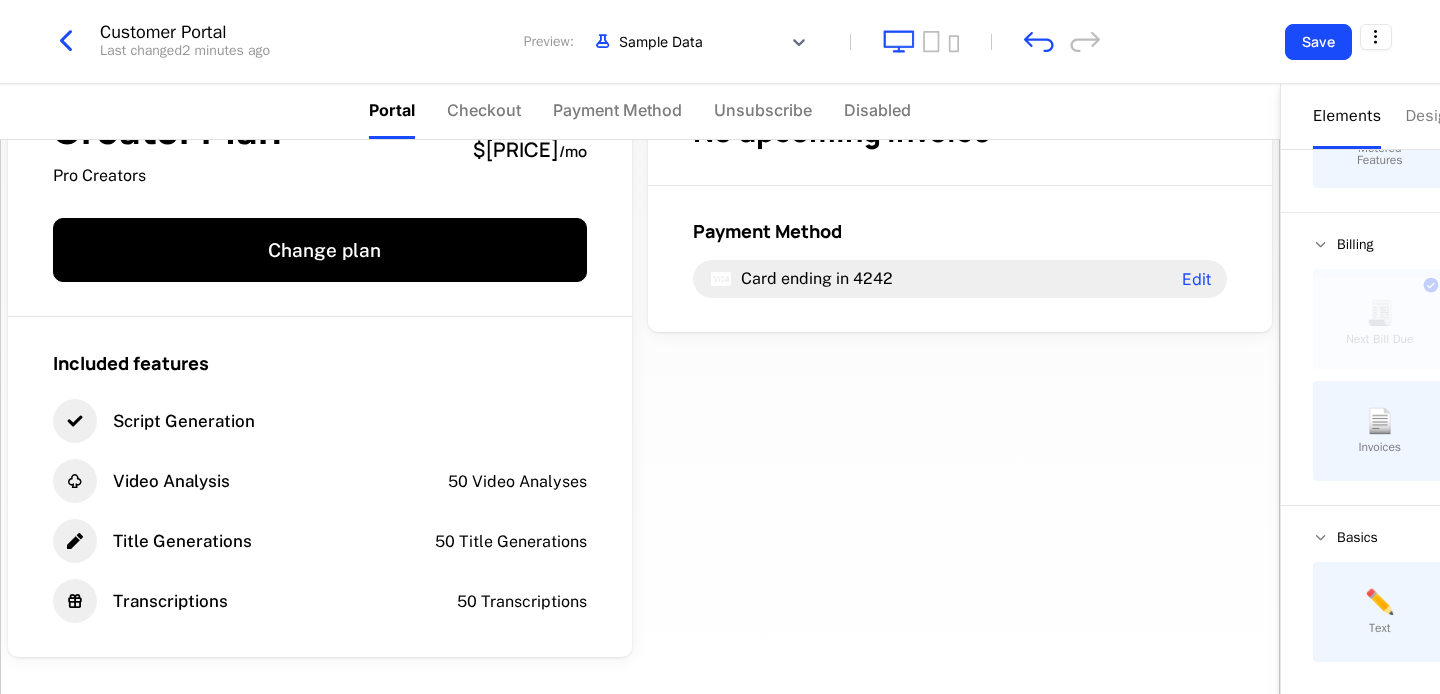 scroll, scrollTop: 78, scrollLeft: 0, axis: vertical 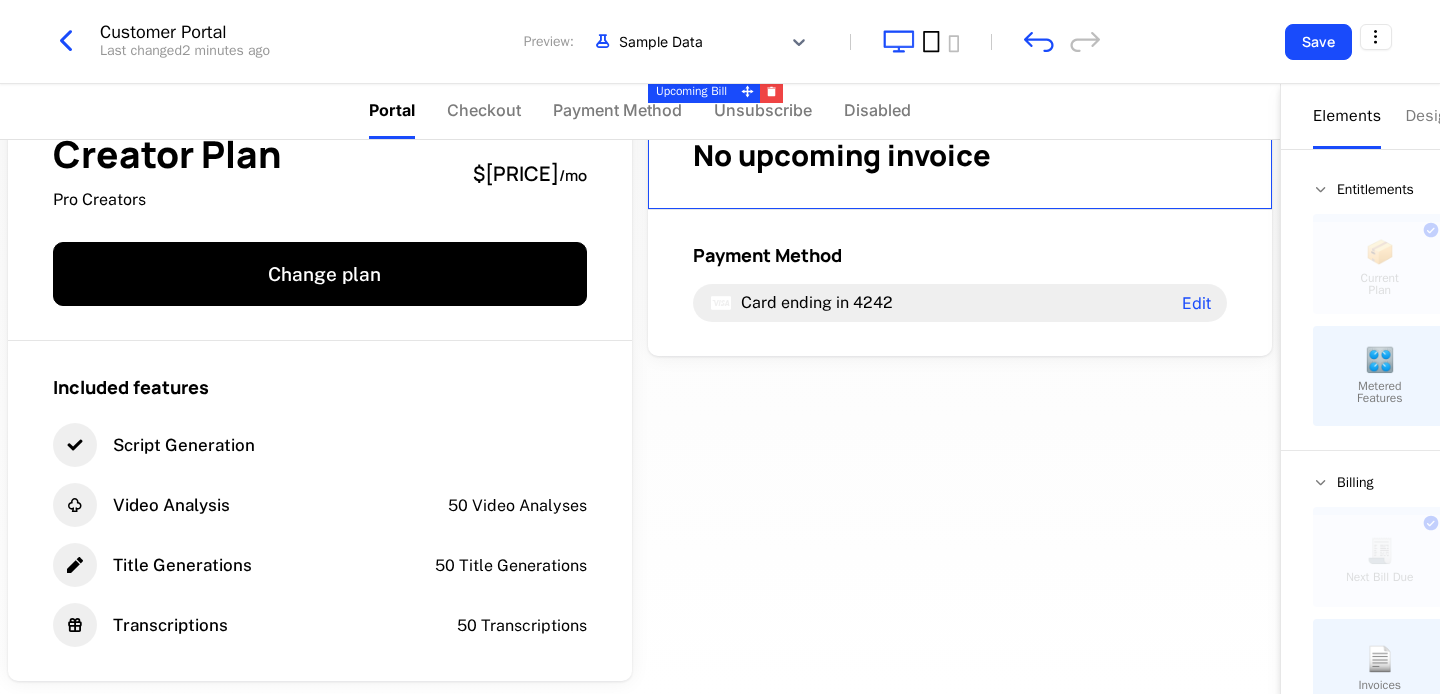 click 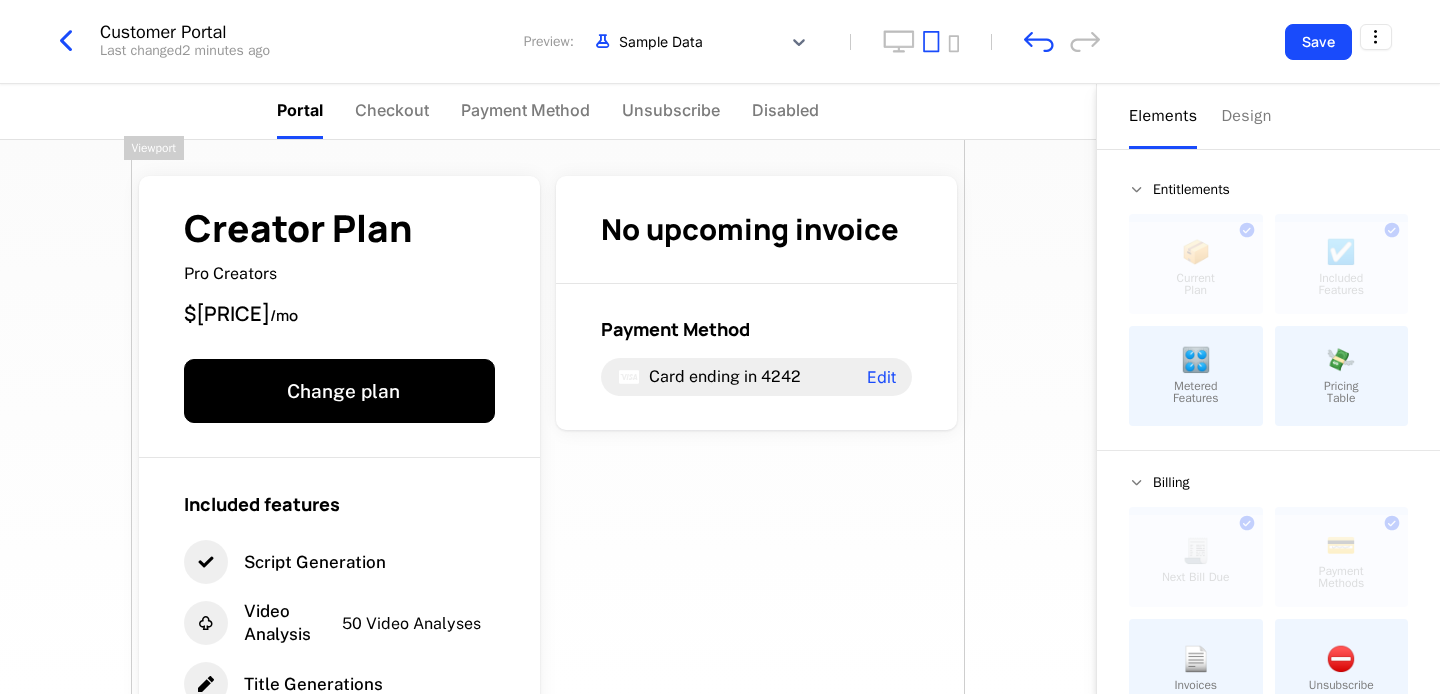 scroll, scrollTop: 0, scrollLeft: 0, axis: both 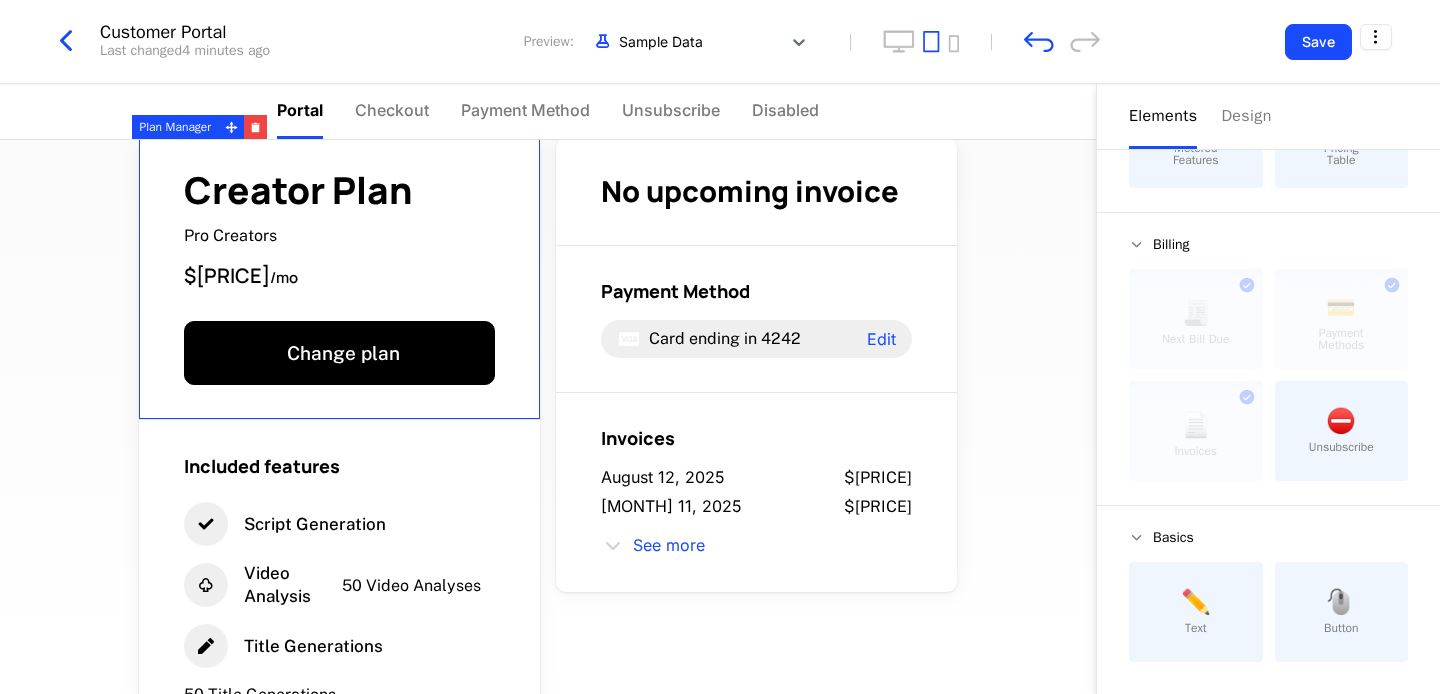 drag, startPoint x: 1203, startPoint y: 447, endPoint x: 373, endPoint y: 1, distance: 942.23987 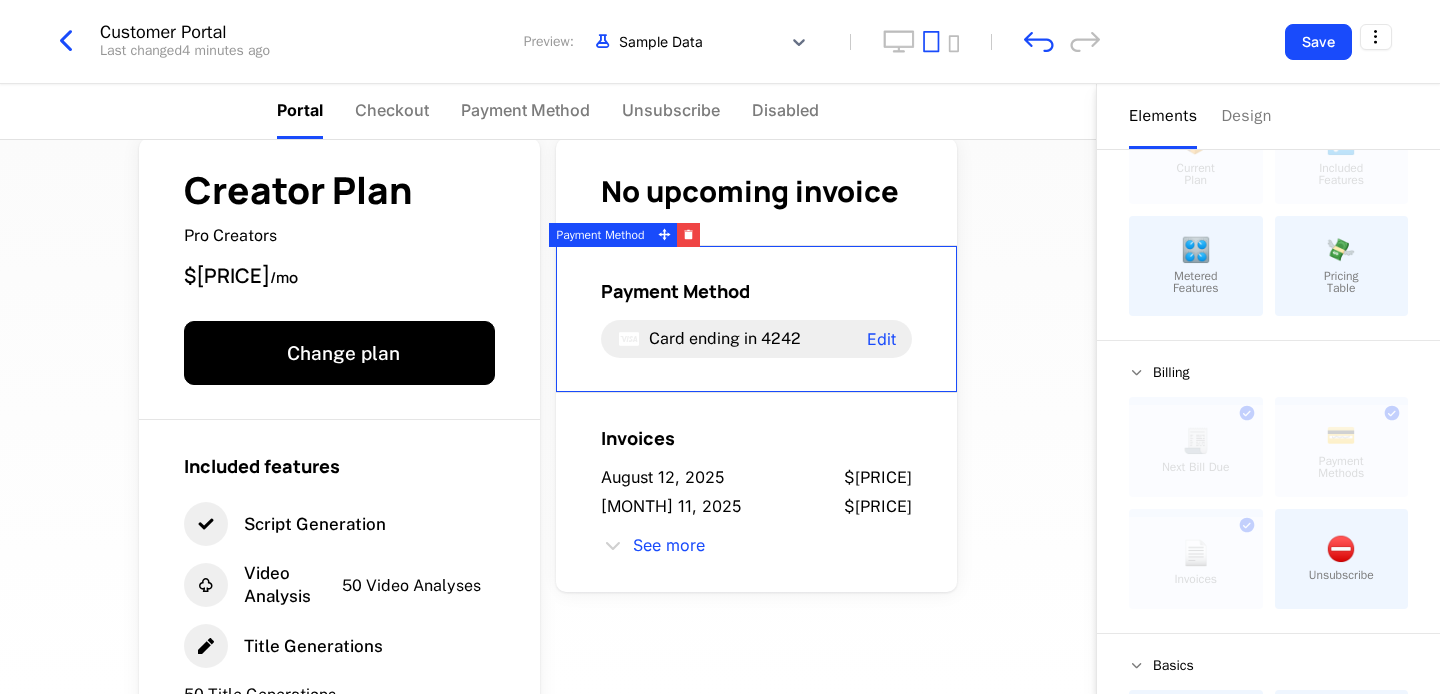 scroll, scrollTop: 0, scrollLeft: 0, axis: both 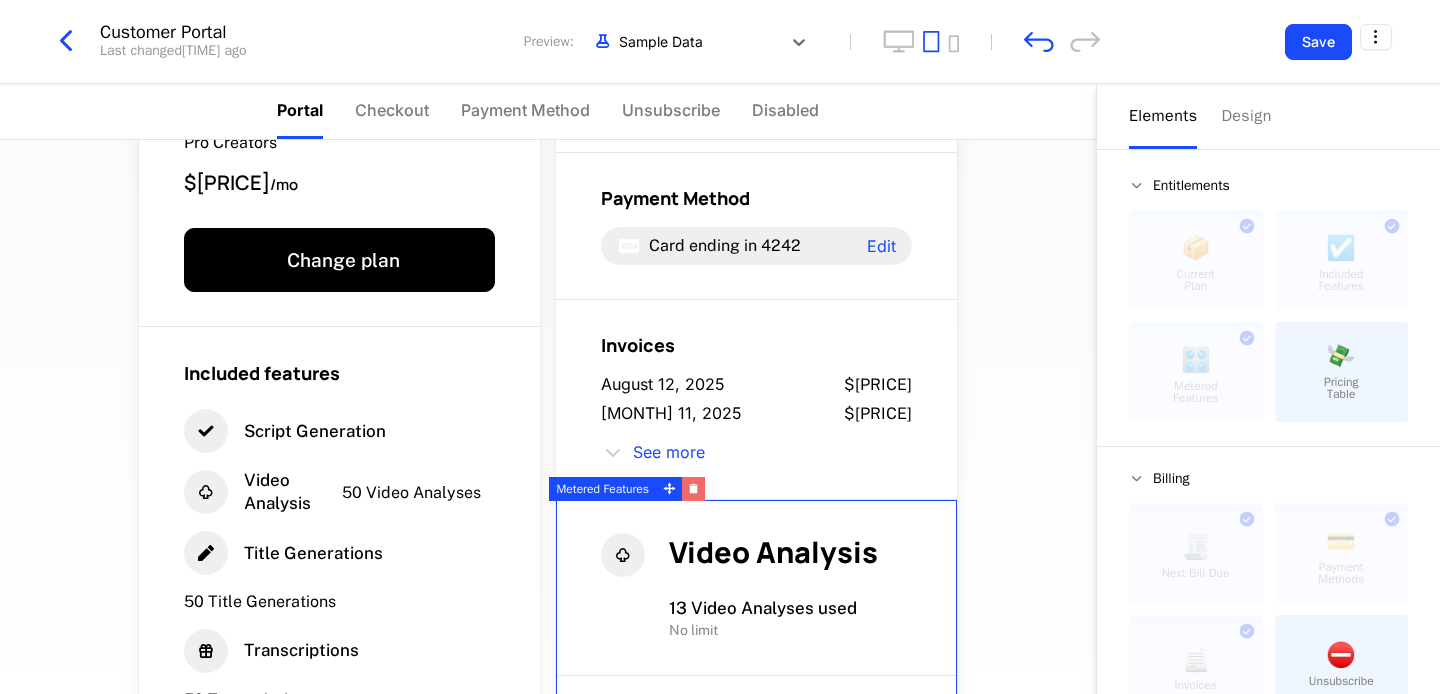 click at bounding box center (693, 489) 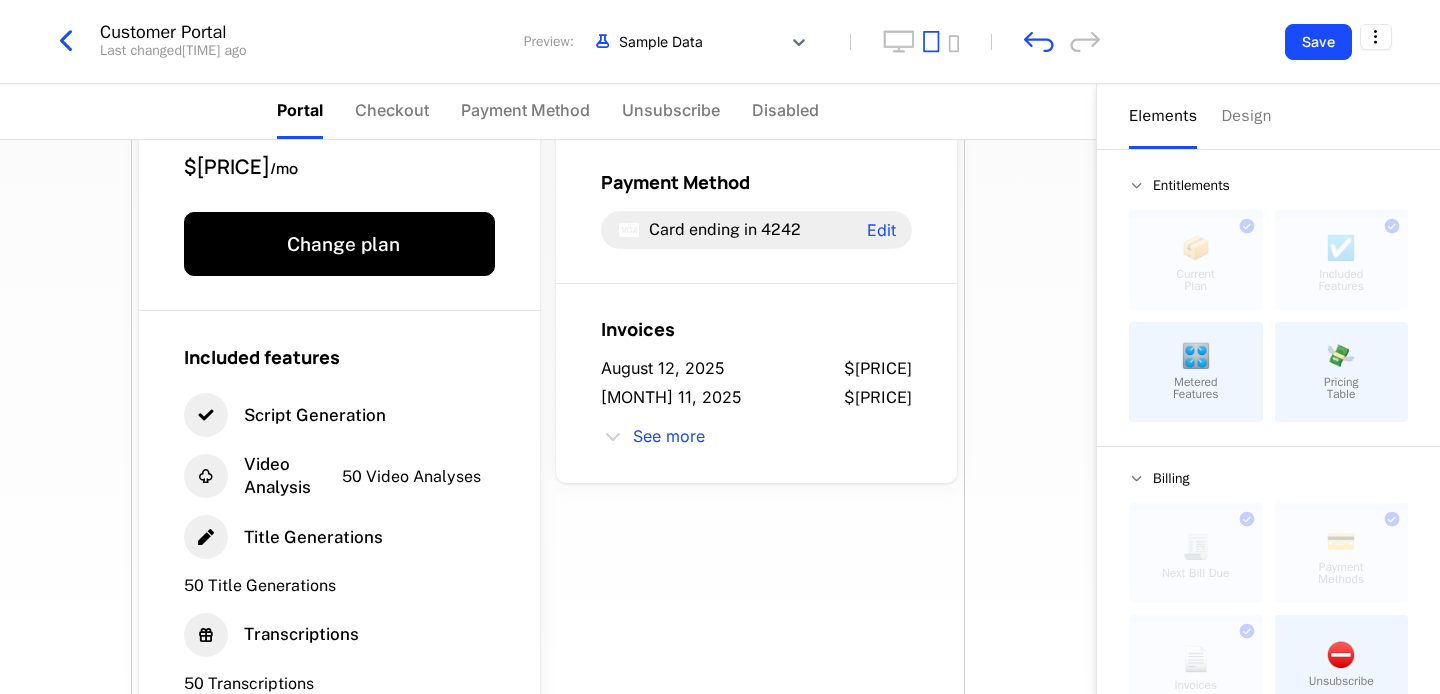 scroll, scrollTop: 168, scrollLeft: 0, axis: vertical 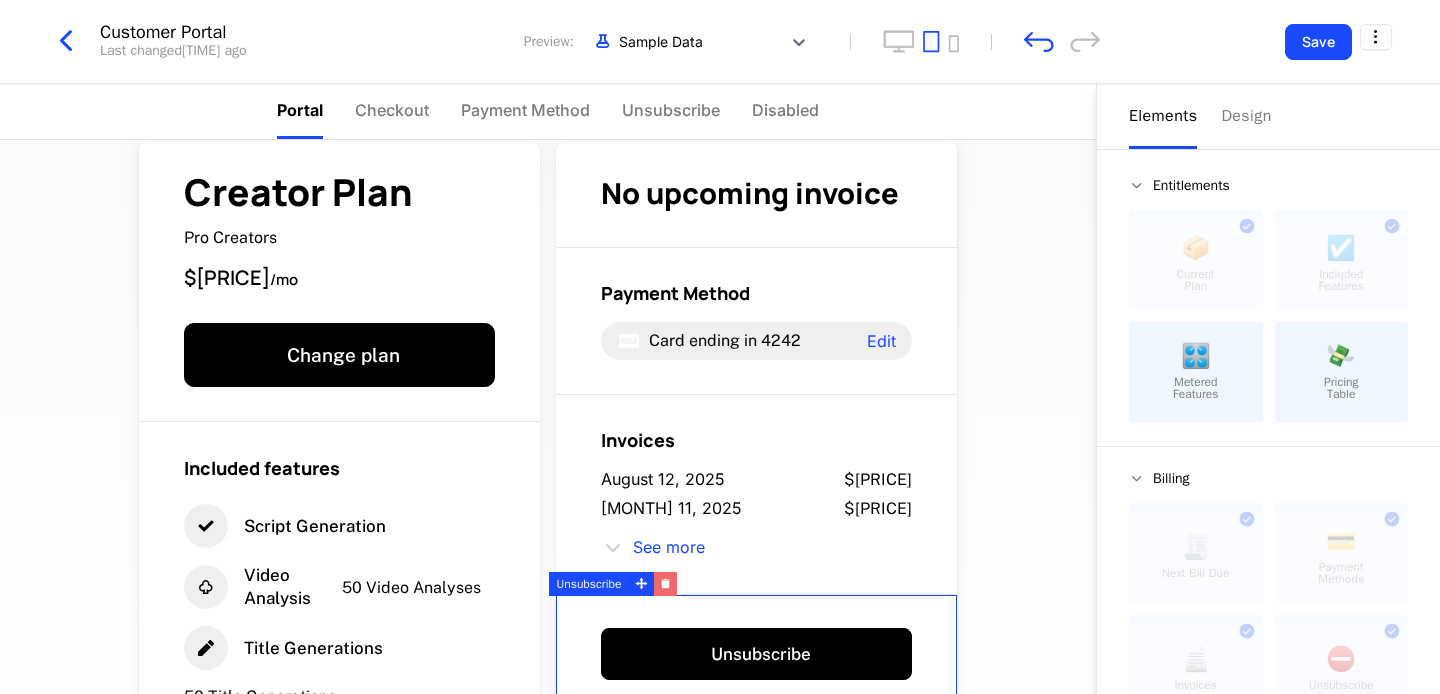 click at bounding box center [665, 584] 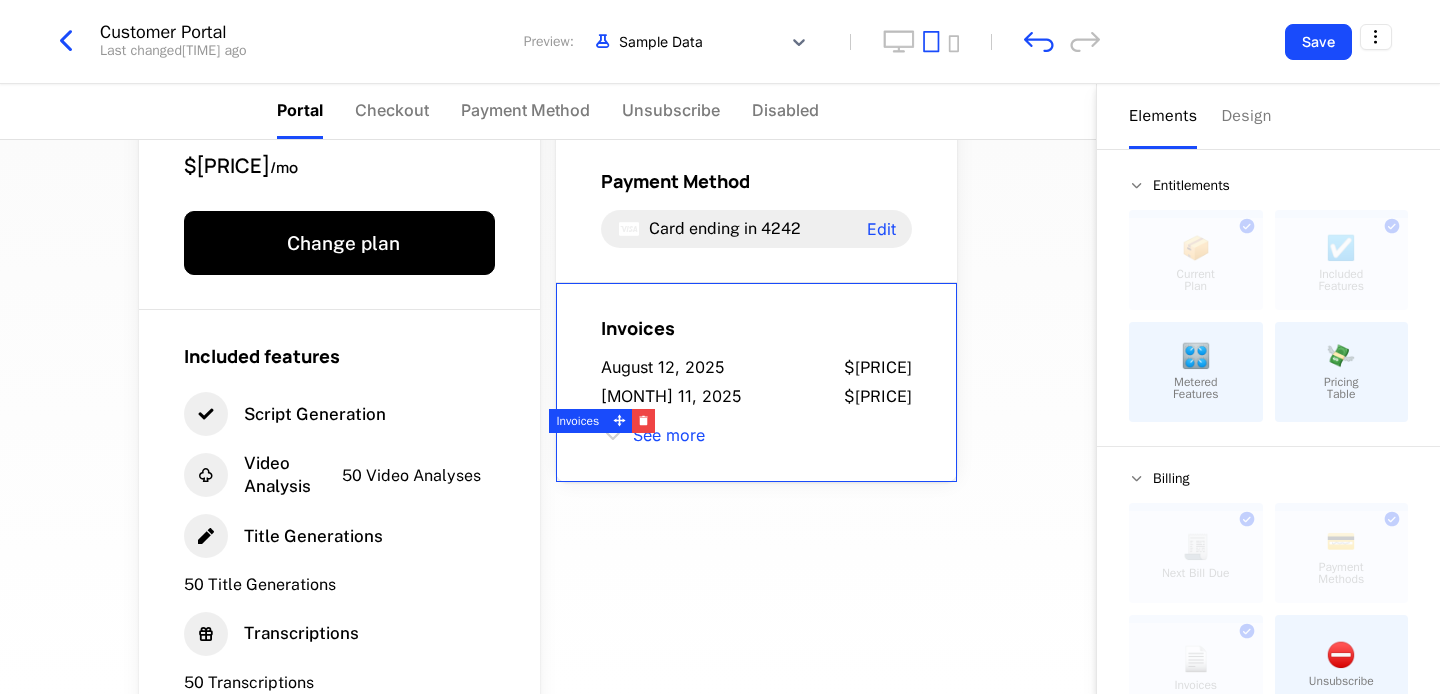 scroll, scrollTop: 0, scrollLeft: 0, axis: both 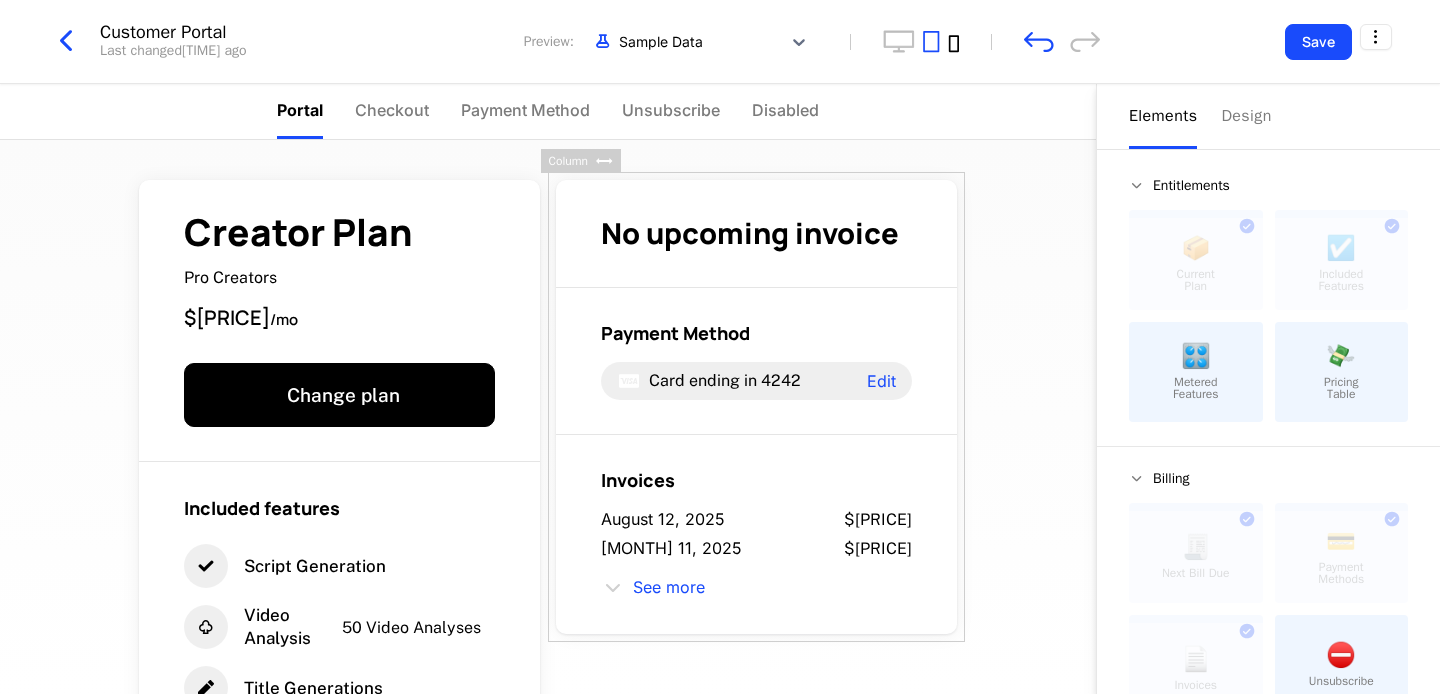 click 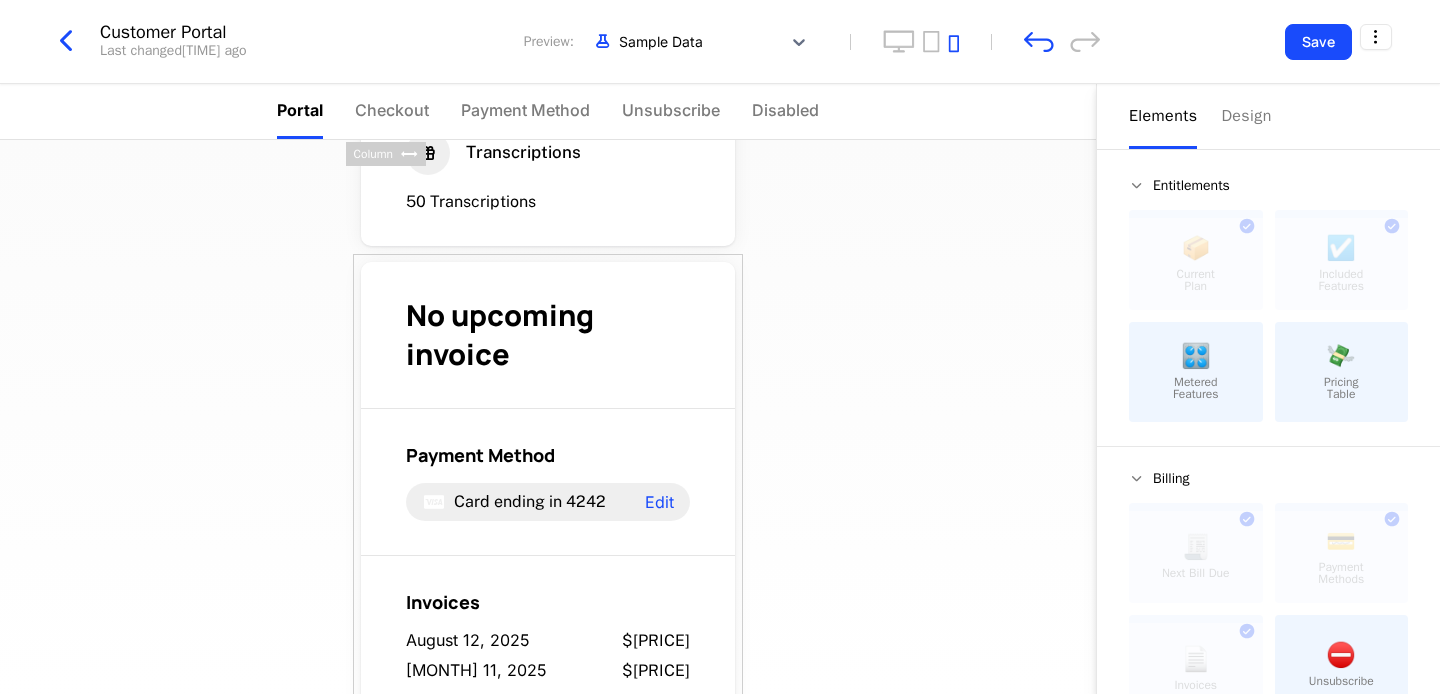 scroll, scrollTop: 729, scrollLeft: 0, axis: vertical 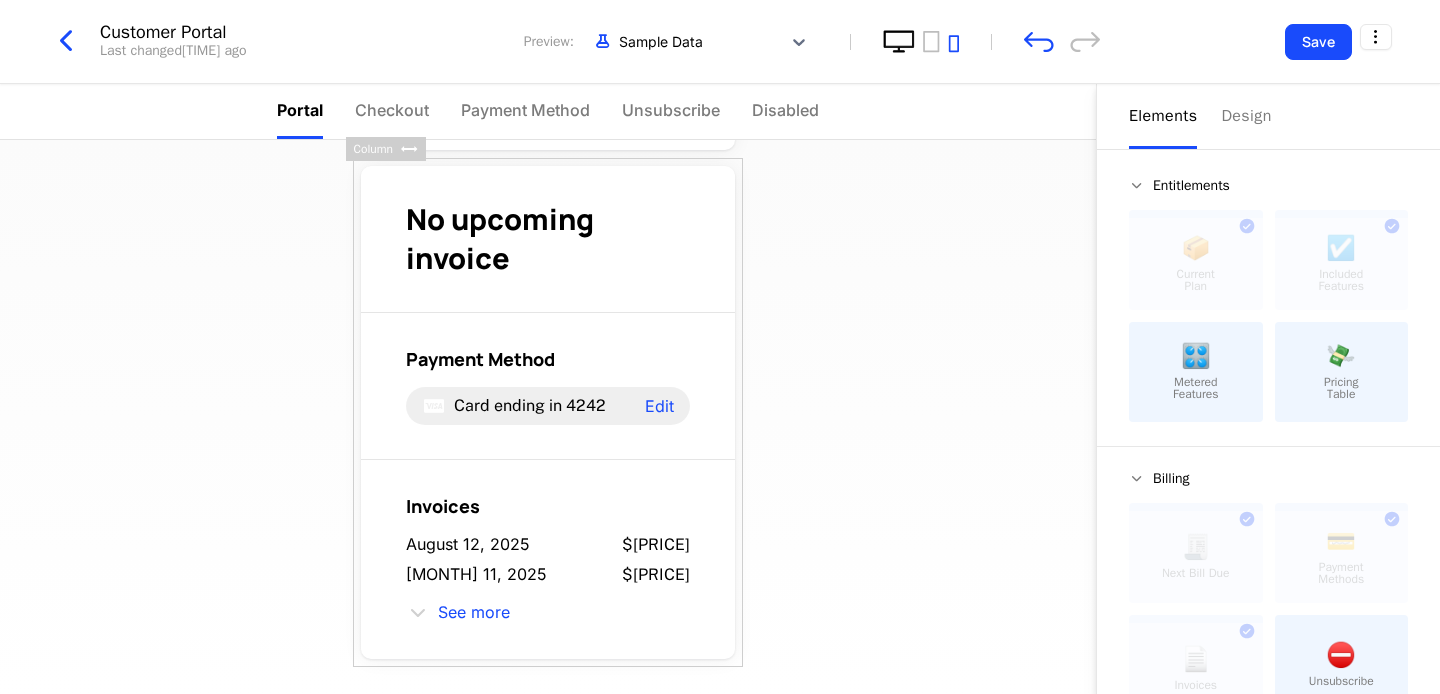 click 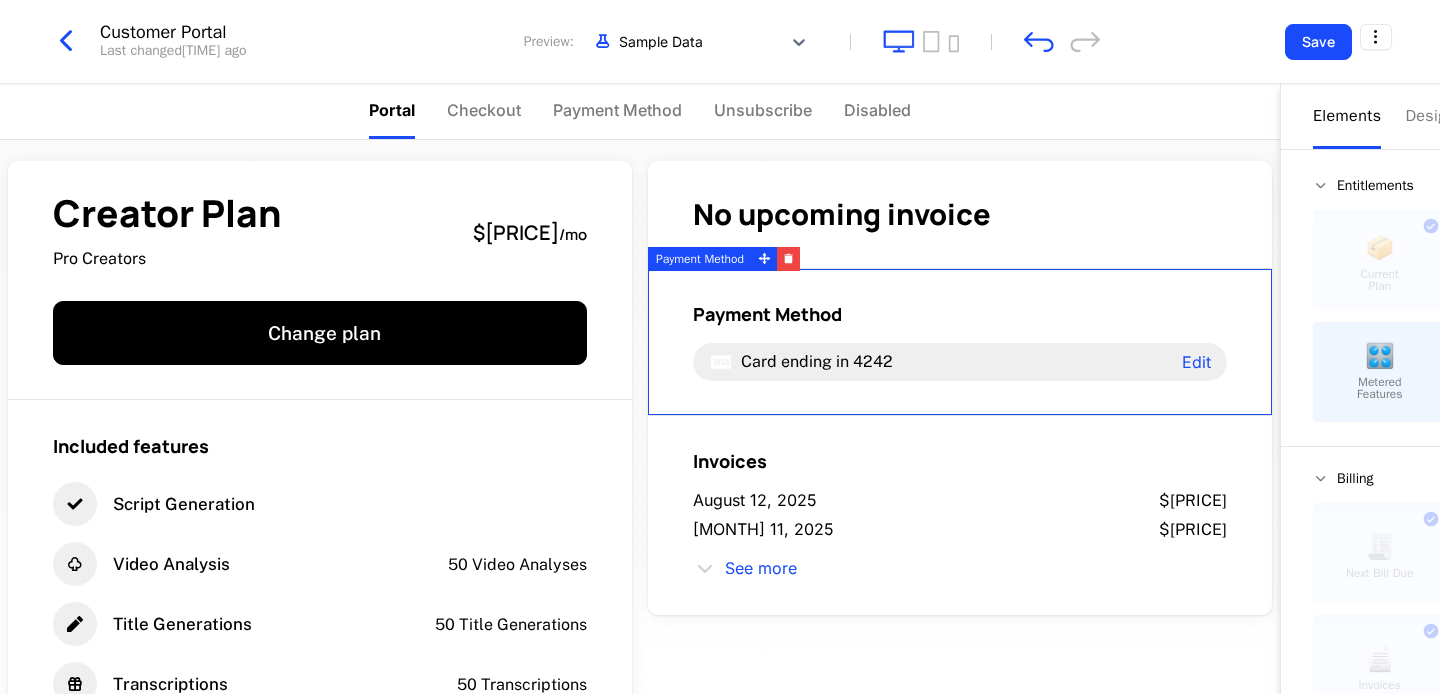 scroll, scrollTop: 0, scrollLeft: 0, axis: both 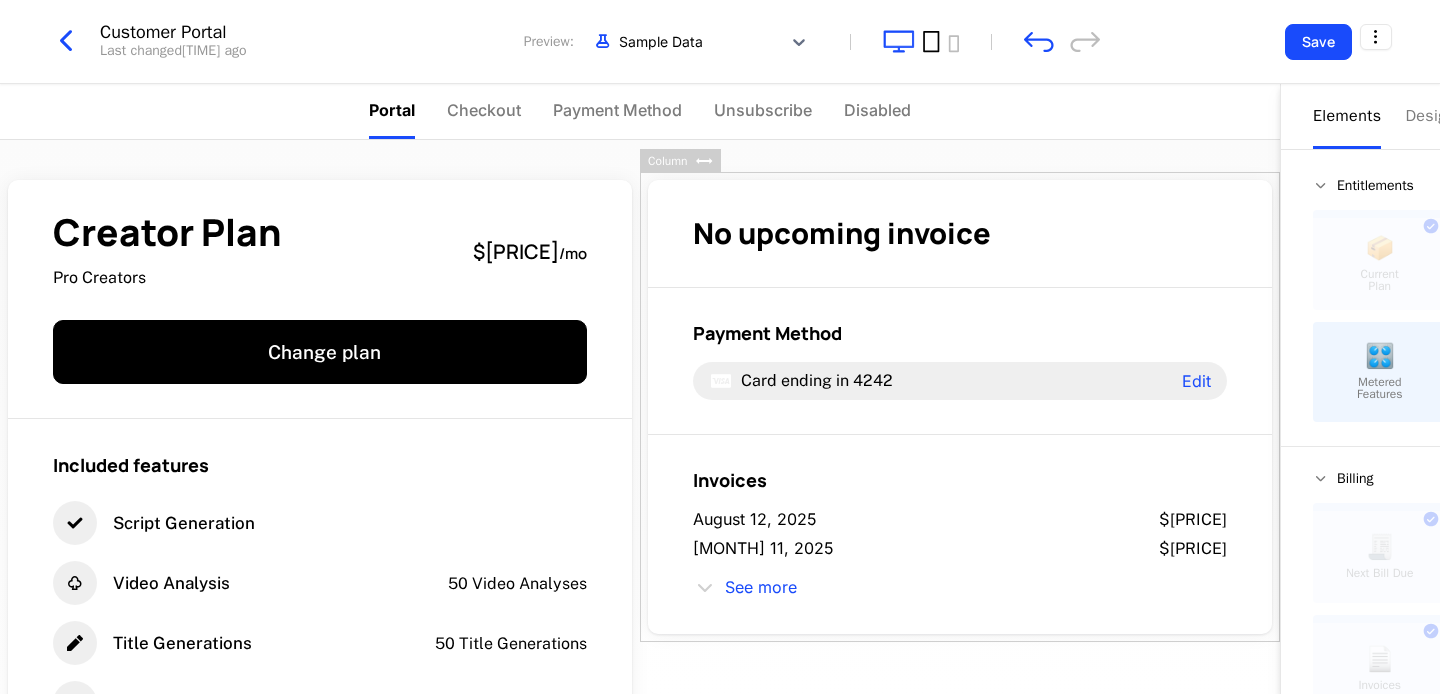 click 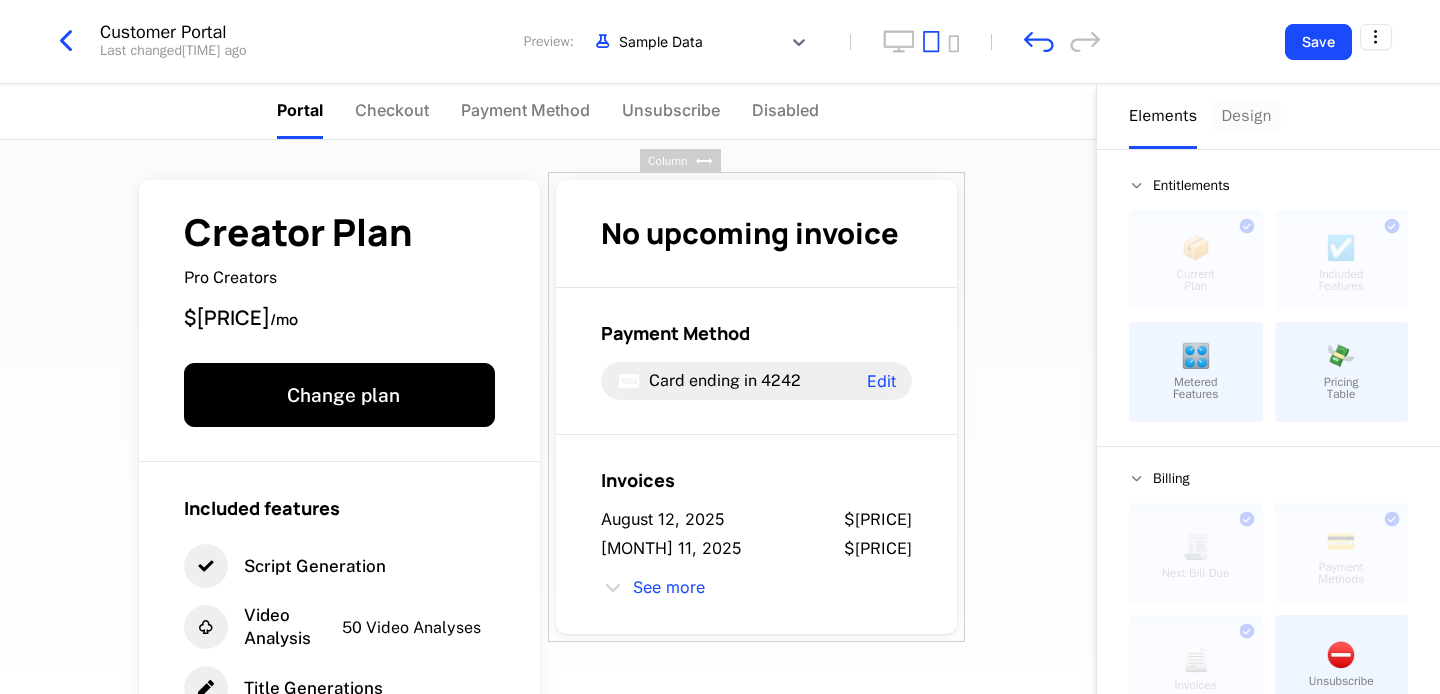 click on "Design" at bounding box center (1246, 116) 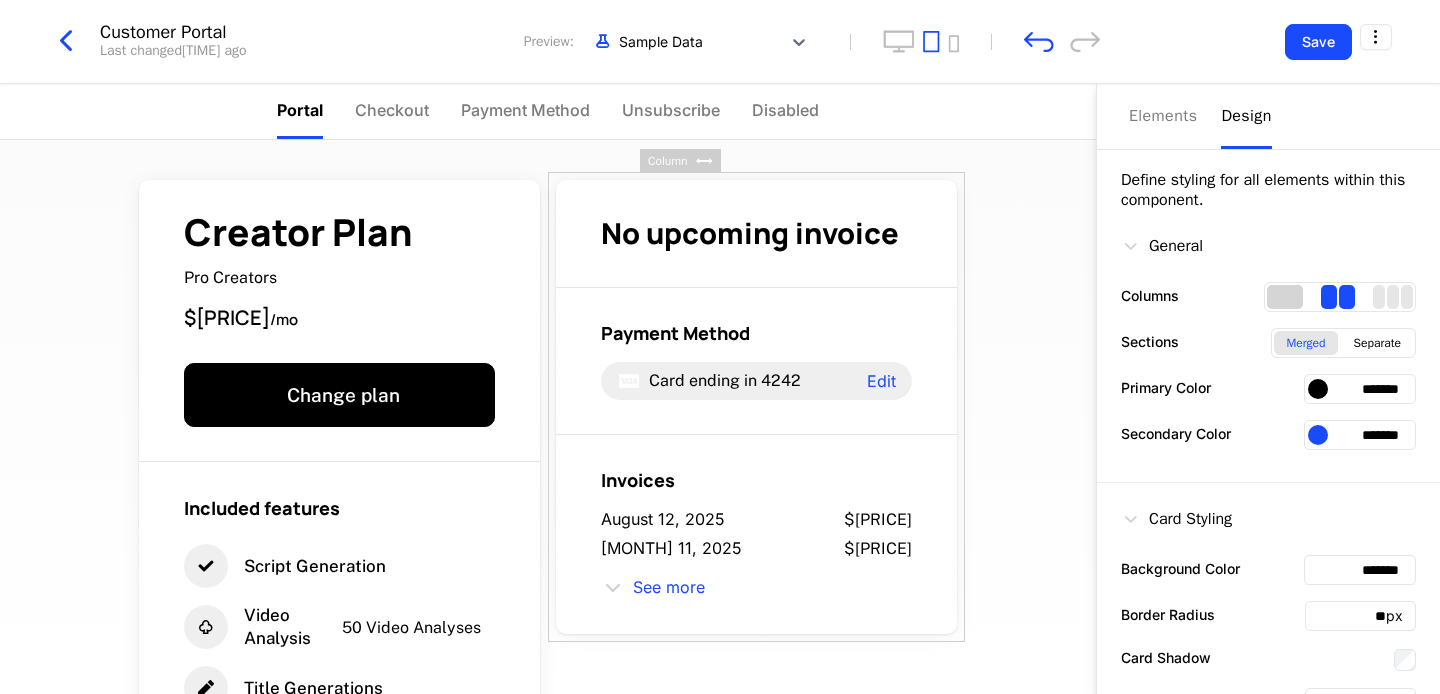 click at bounding box center [1285, 297] 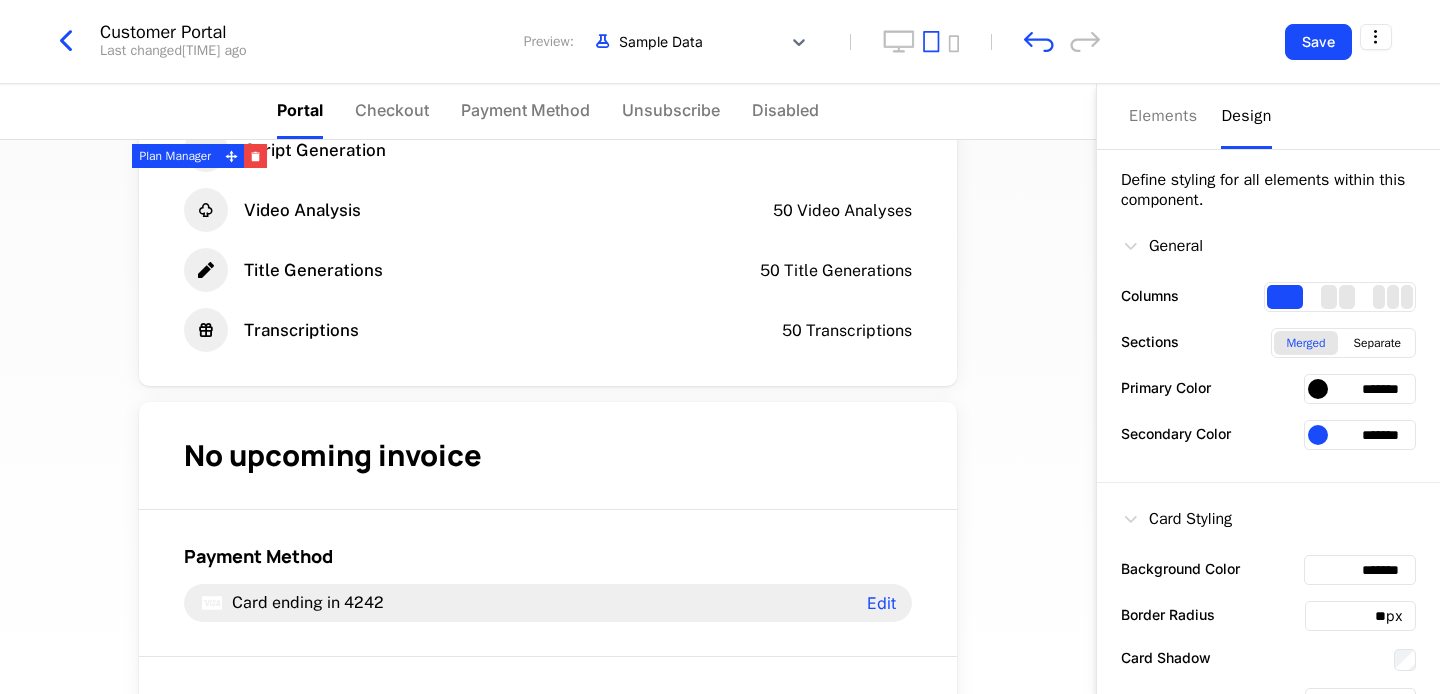 scroll, scrollTop: 0, scrollLeft: 0, axis: both 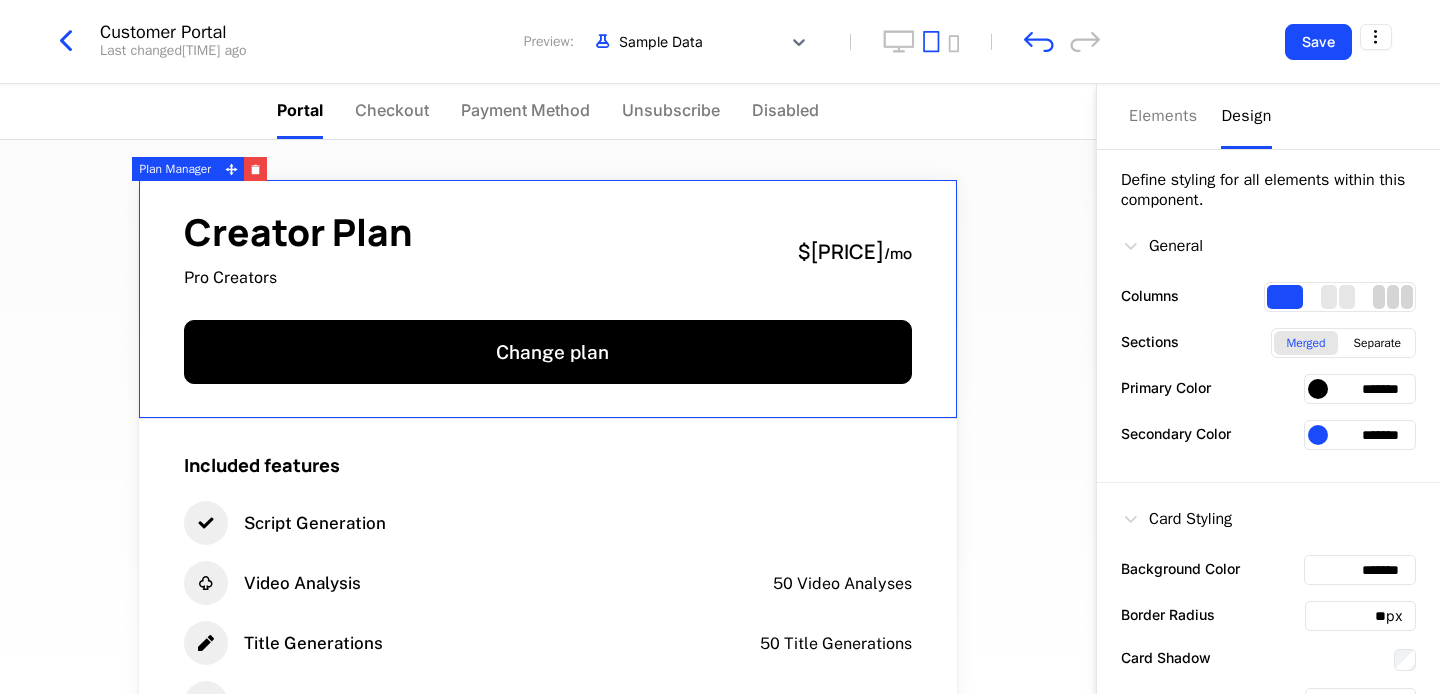 click at bounding box center [1407, 297] 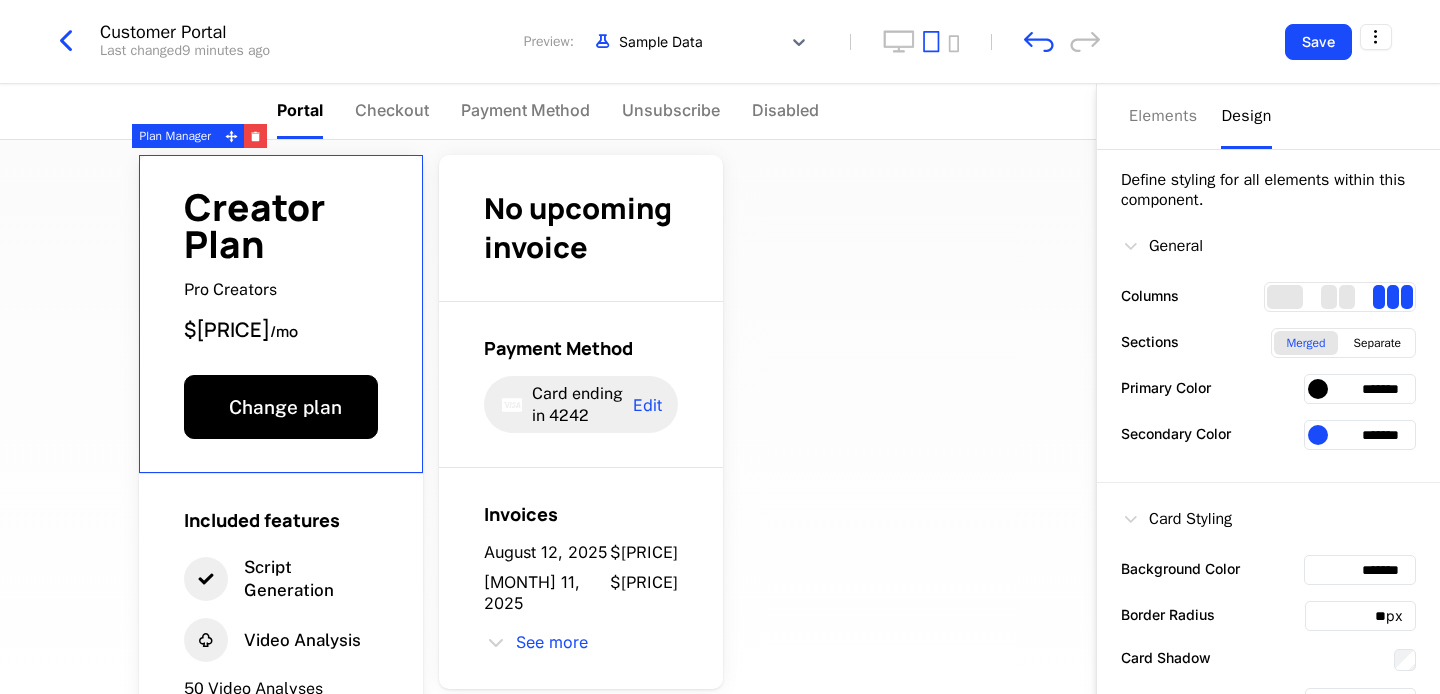 scroll, scrollTop: 38, scrollLeft: 0, axis: vertical 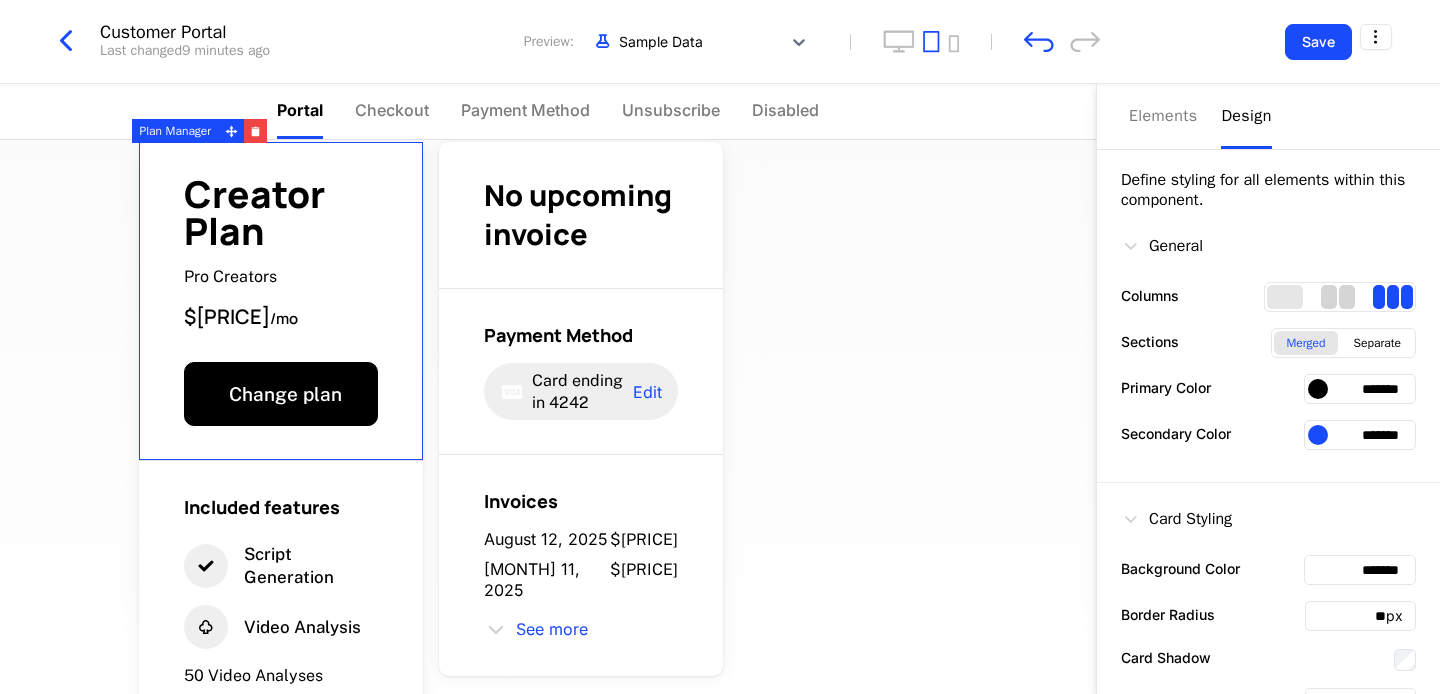 click at bounding box center [1347, 297] 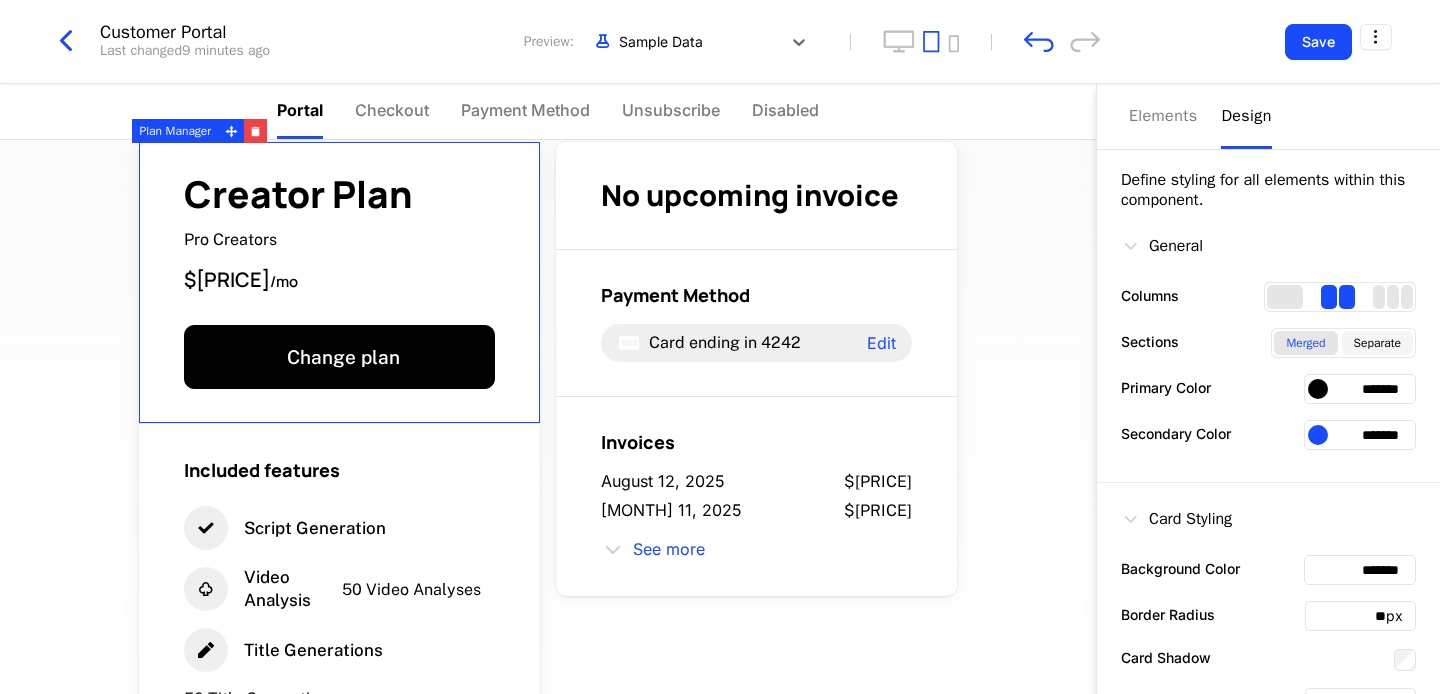 click on "Separate" at bounding box center (1377, 343) 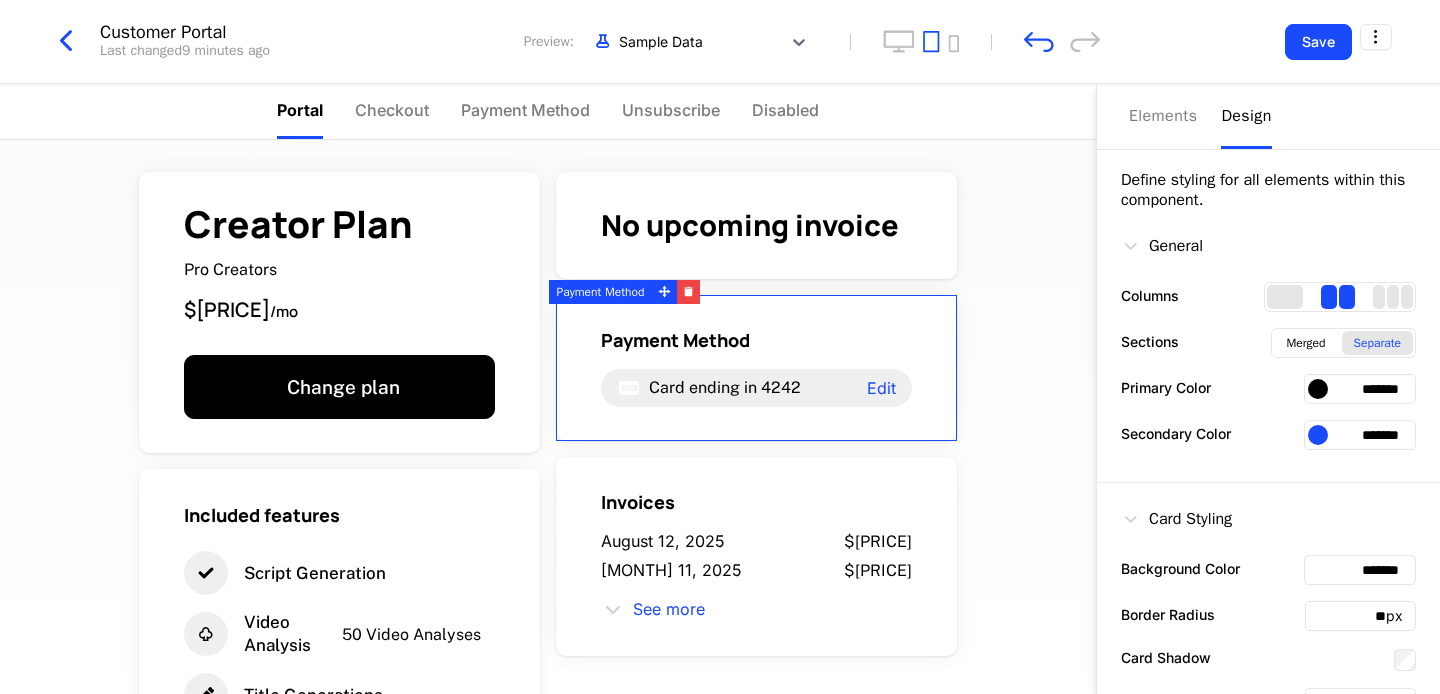 scroll, scrollTop: 0, scrollLeft: 0, axis: both 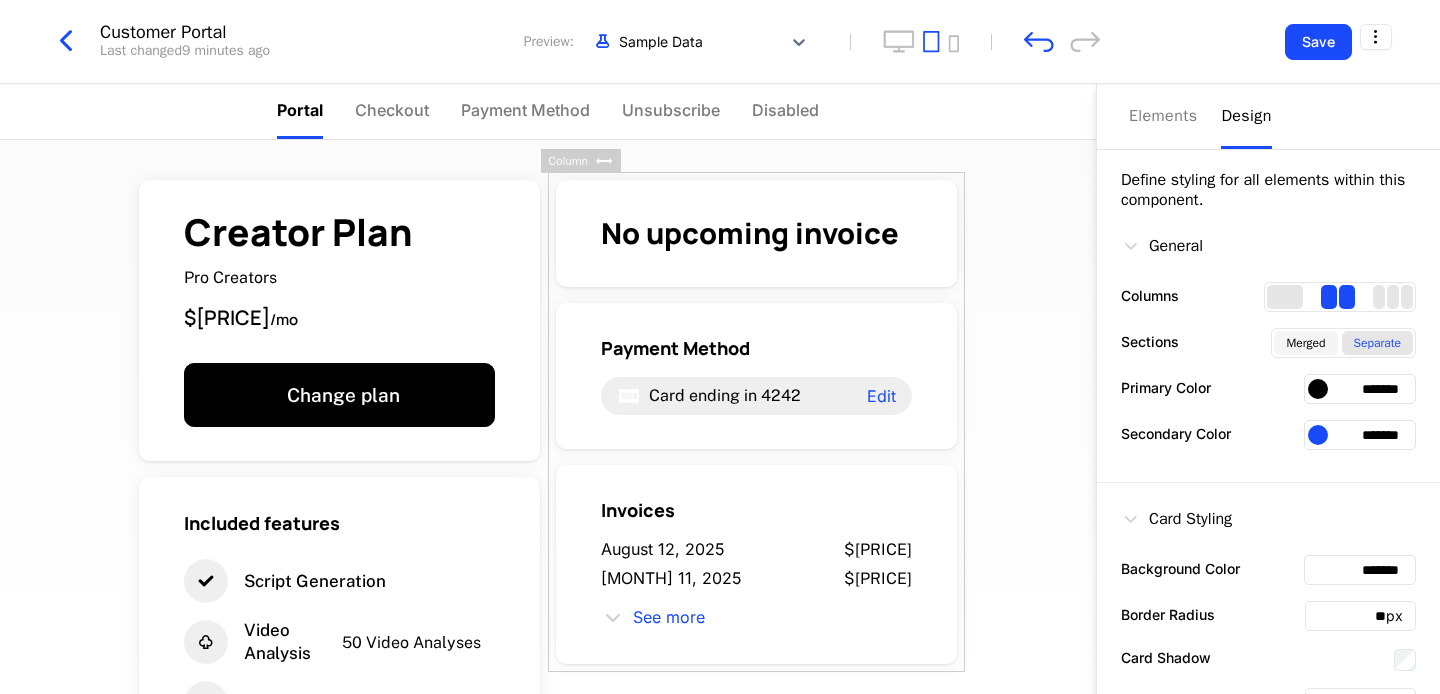 click on "Merged" at bounding box center [1305, 343] 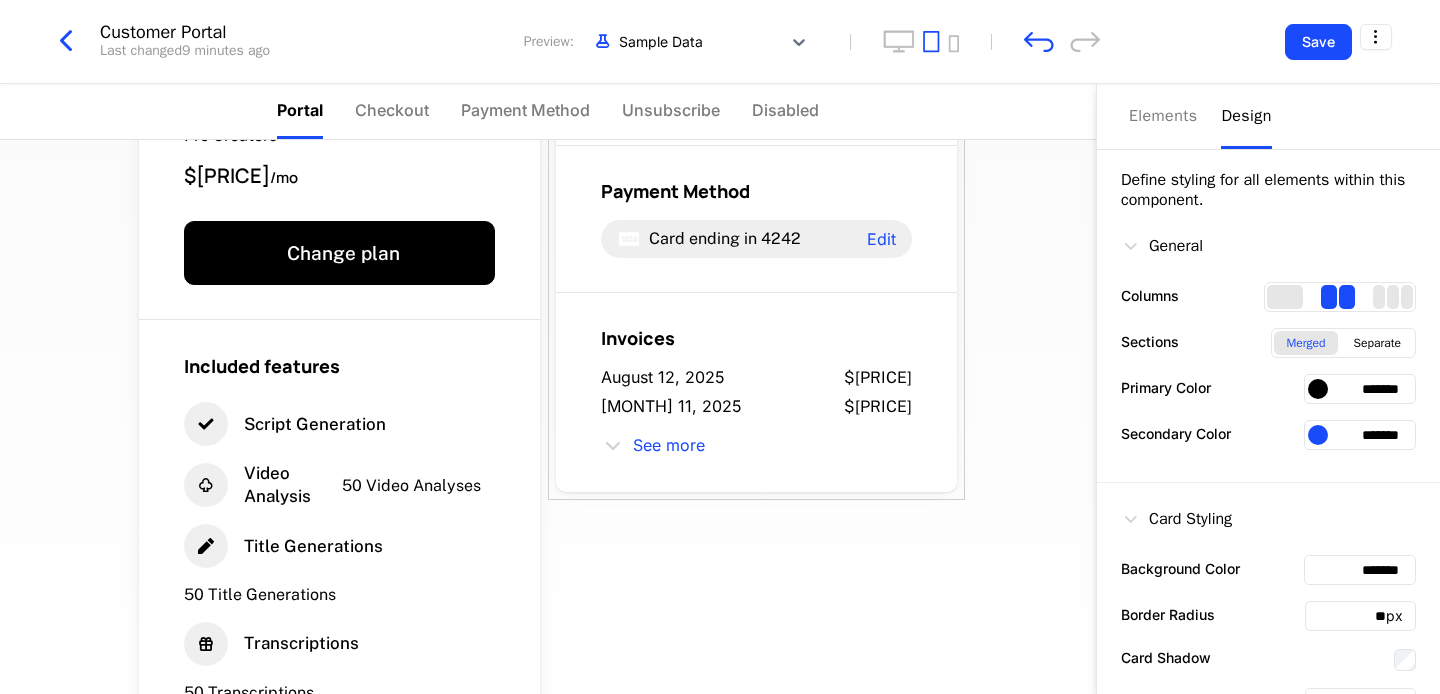 scroll, scrollTop: 146, scrollLeft: 0, axis: vertical 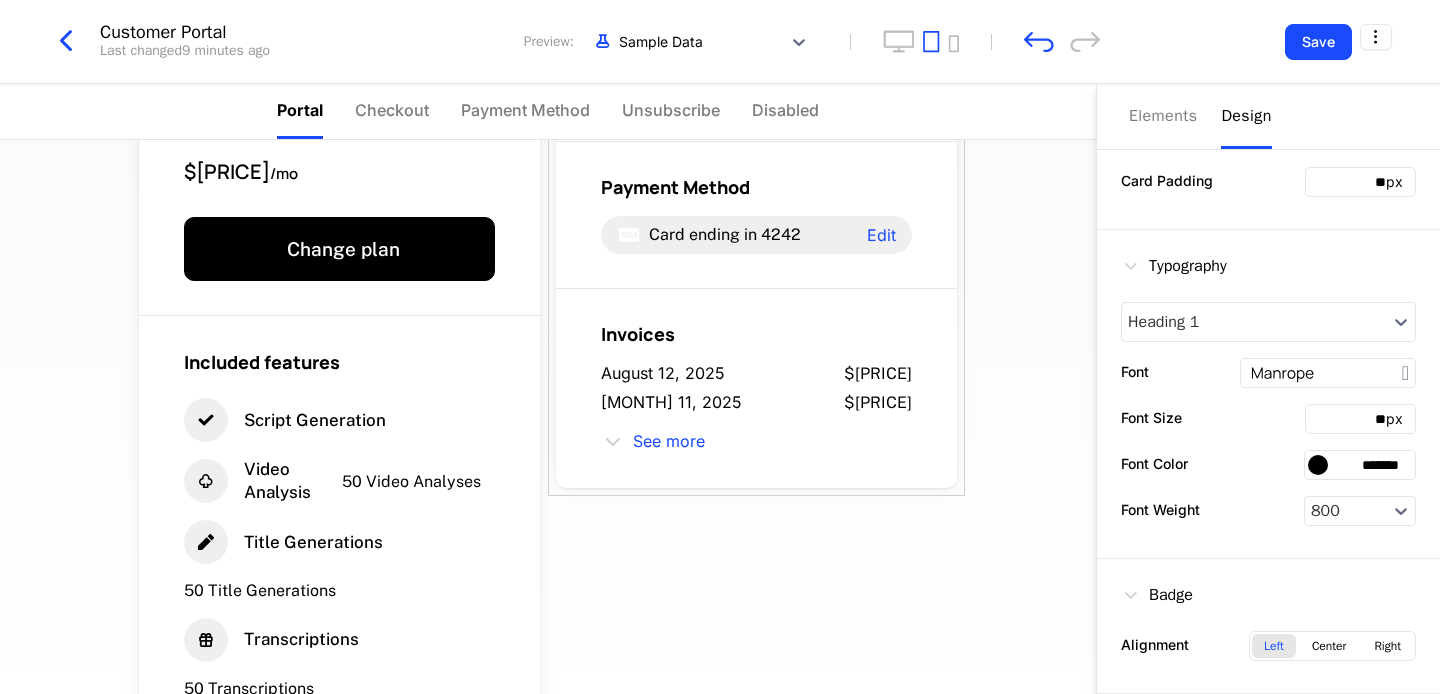 click at bounding box center [1318, 465] 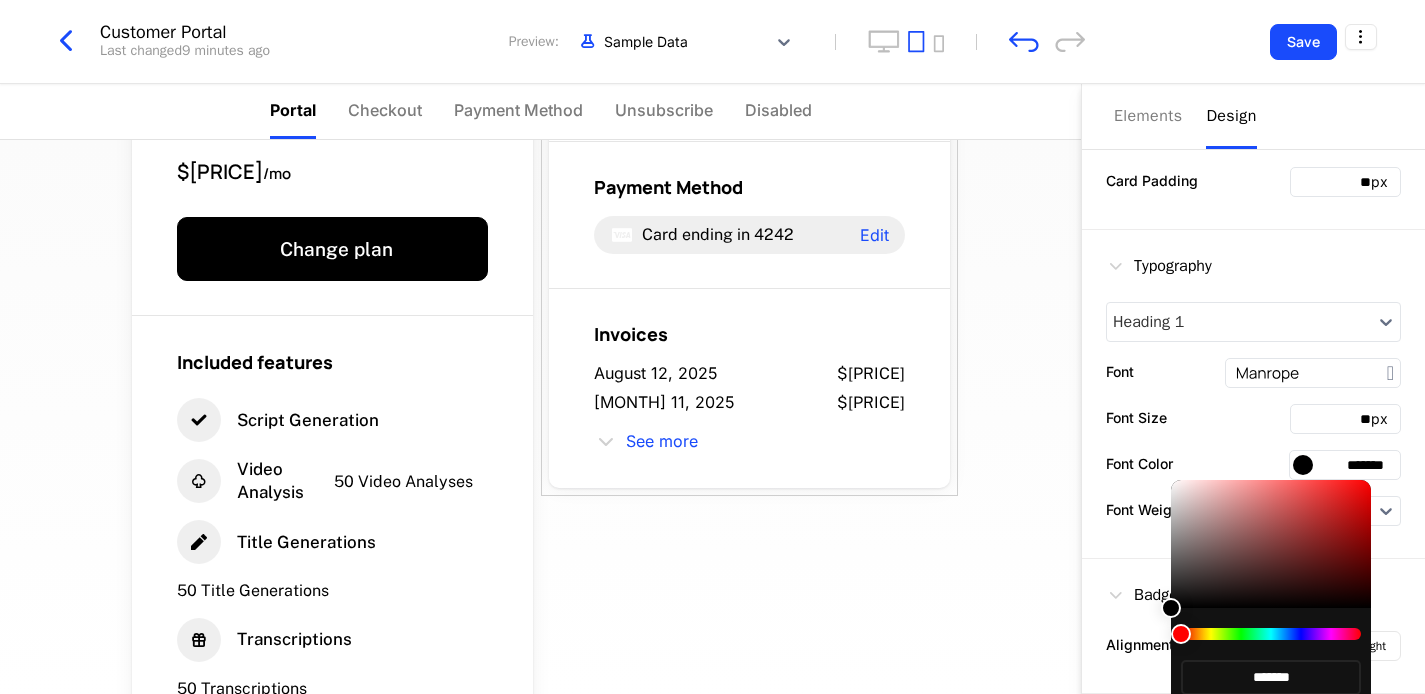 click at bounding box center (1271, 544) 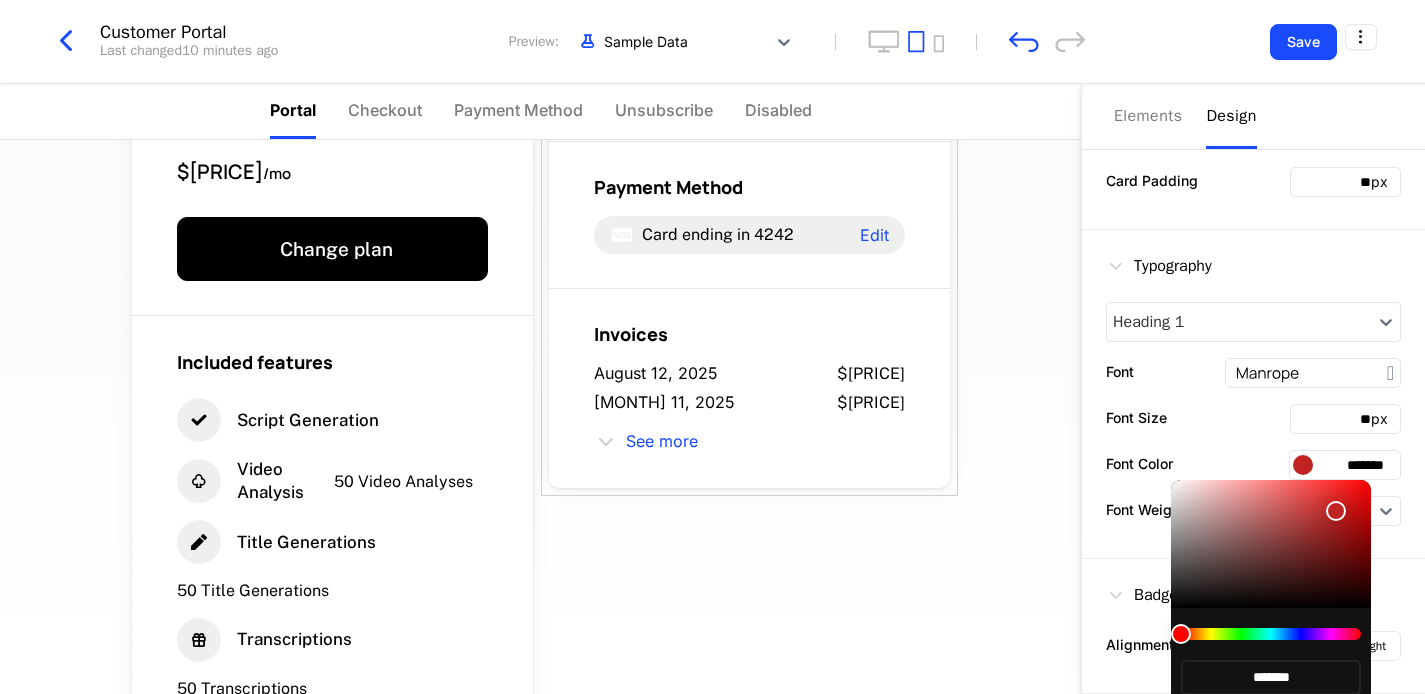 type on "*******" 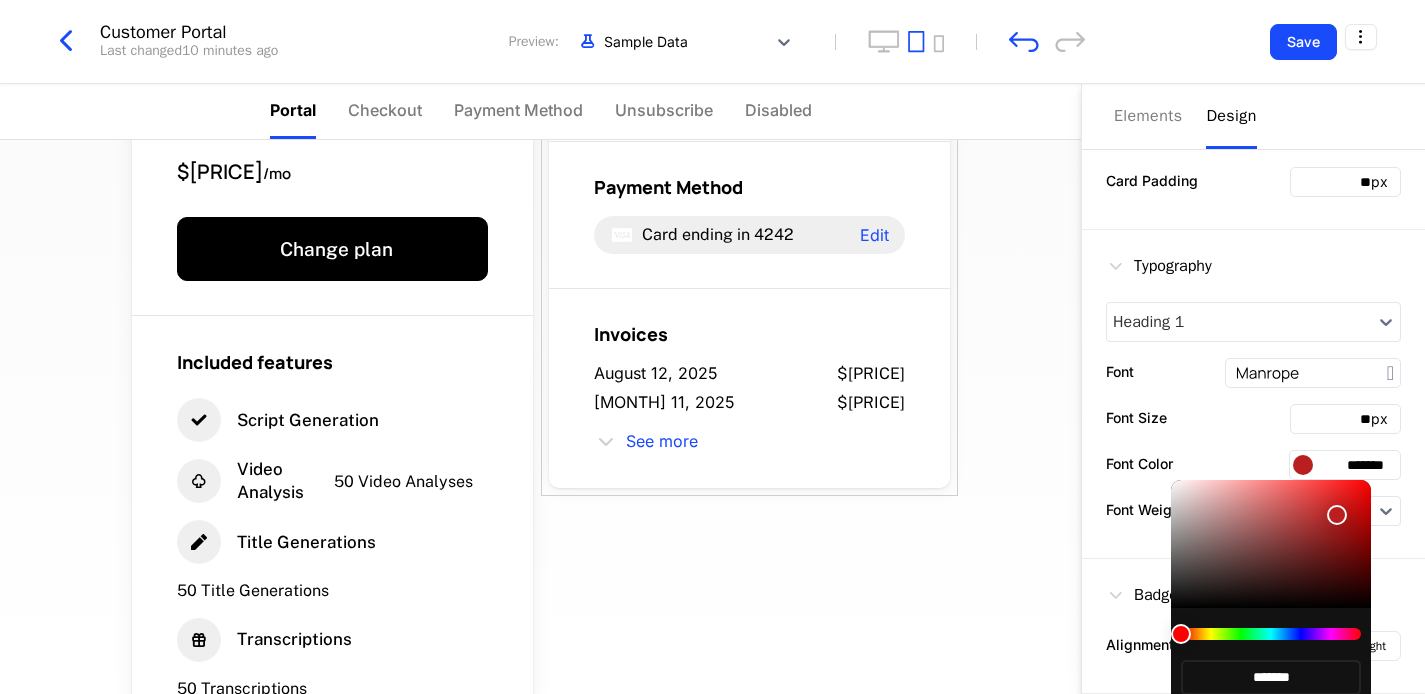type on "*******" 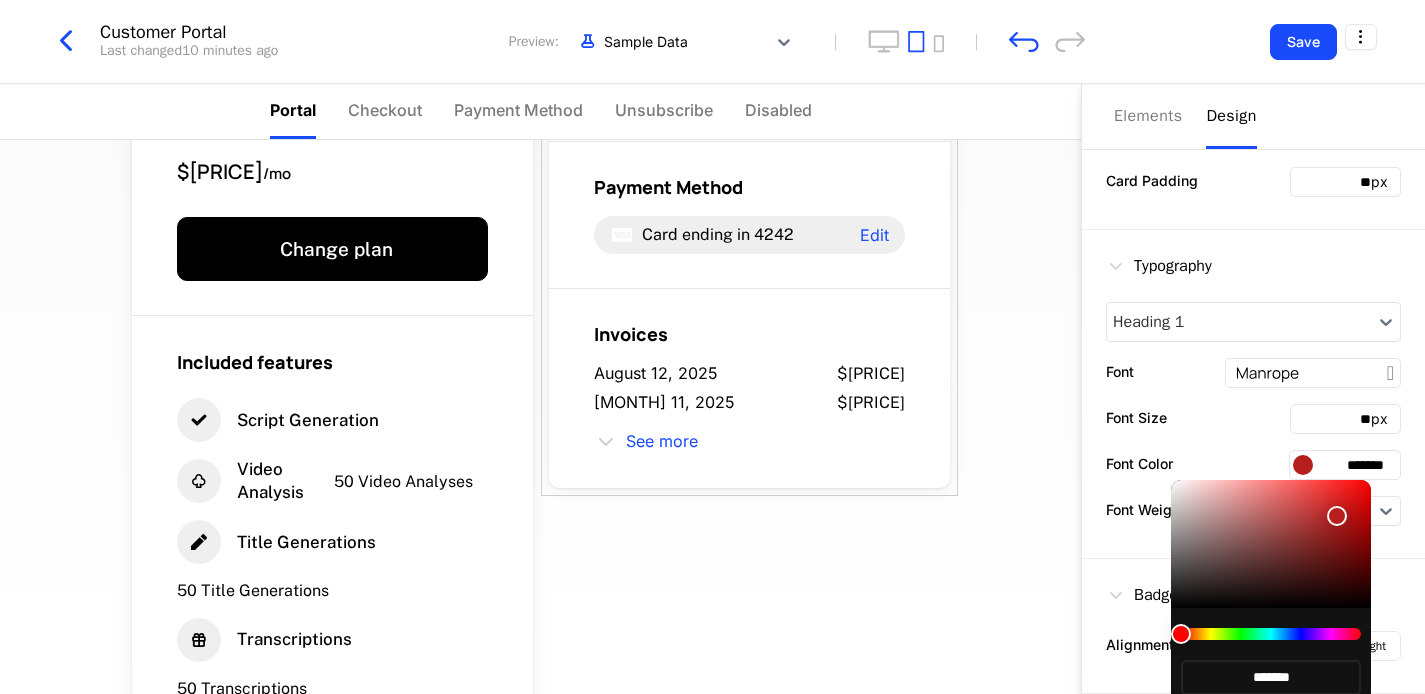type on "*******" 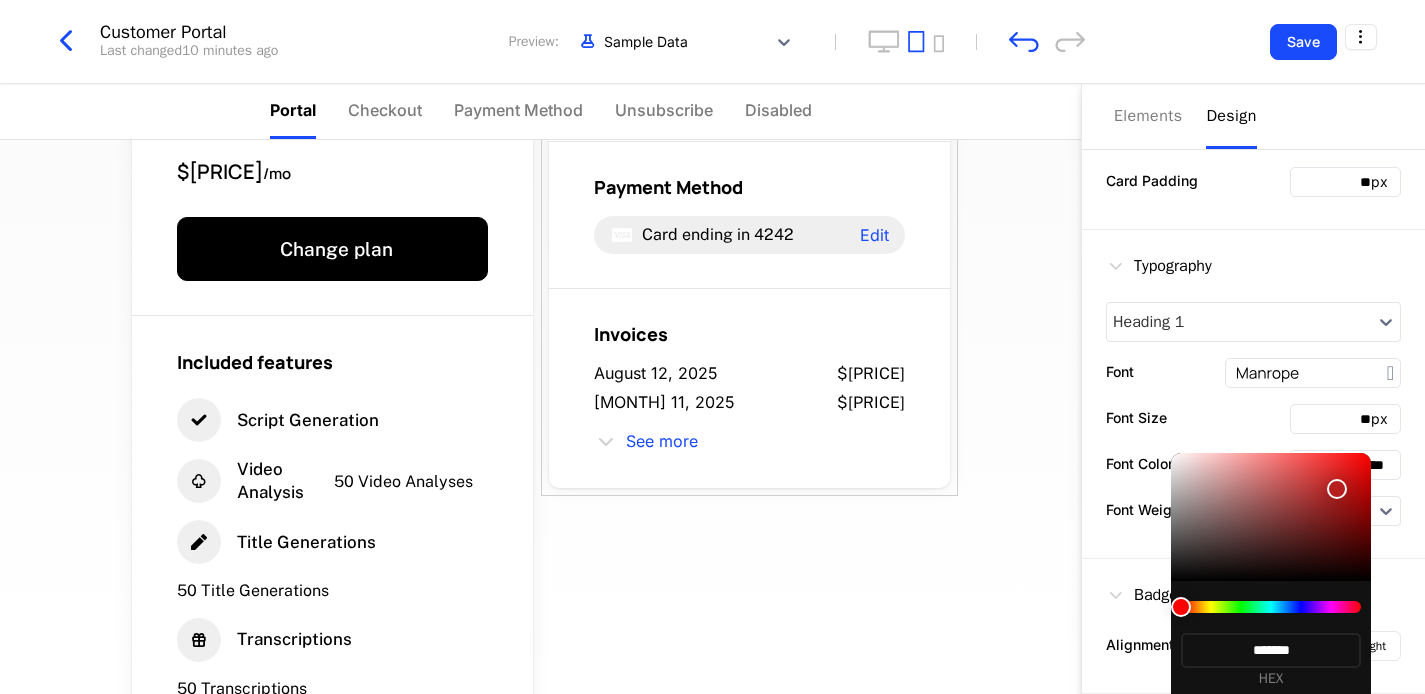 scroll, scrollTop: 42, scrollLeft: 0, axis: vertical 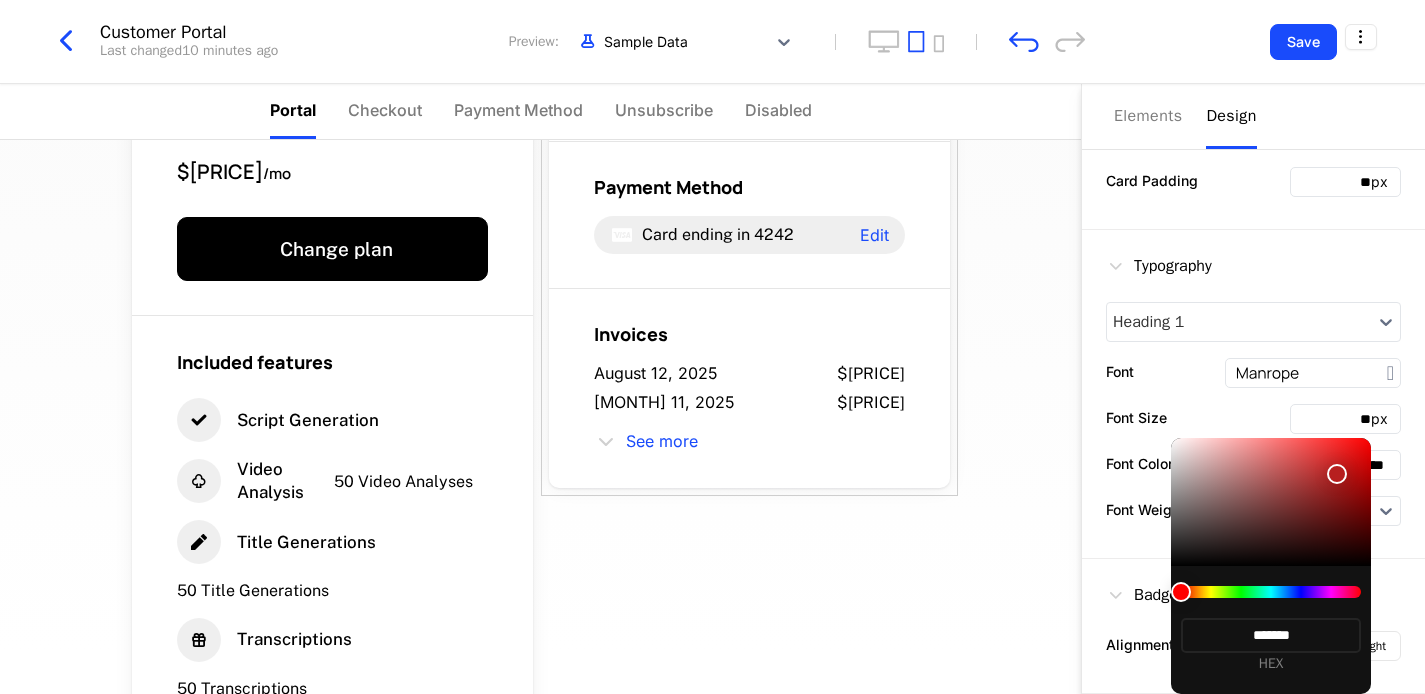click at bounding box center (712, 347) 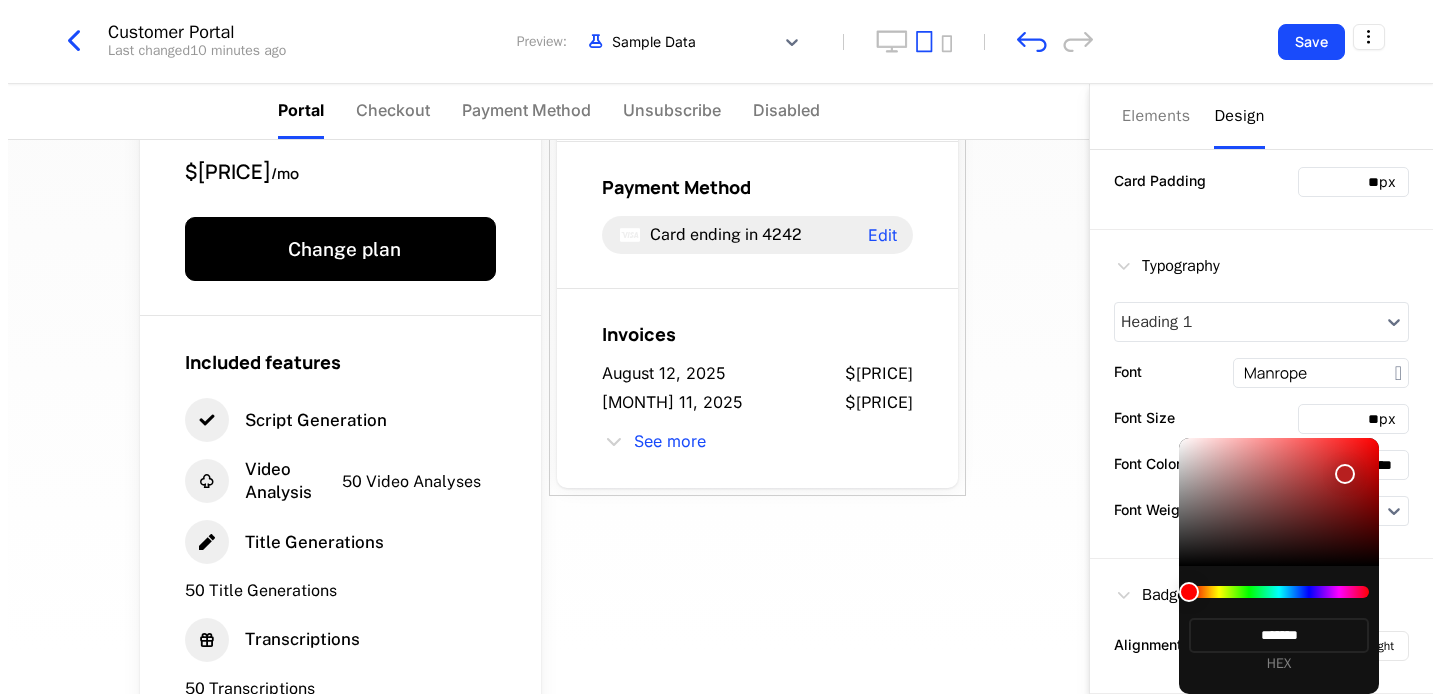 scroll, scrollTop: 0, scrollLeft: 0, axis: both 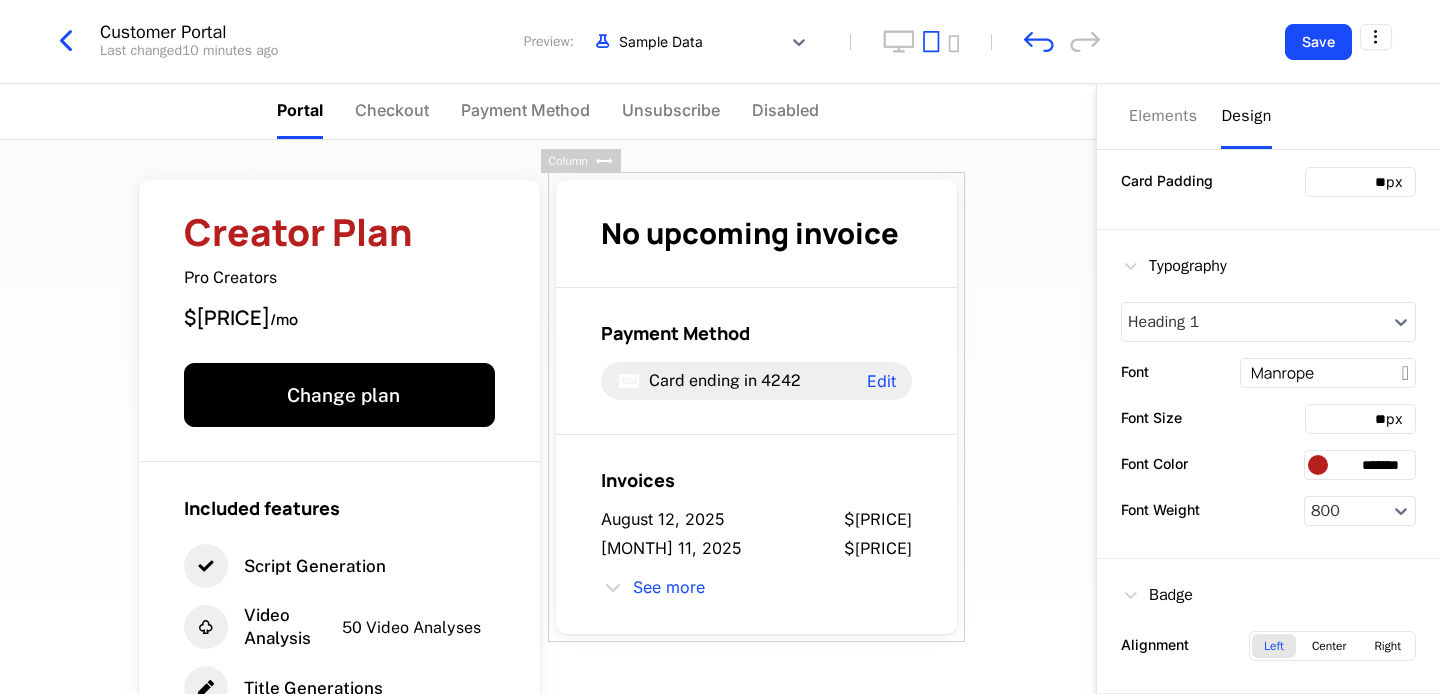 click at bounding box center (1318, 465) 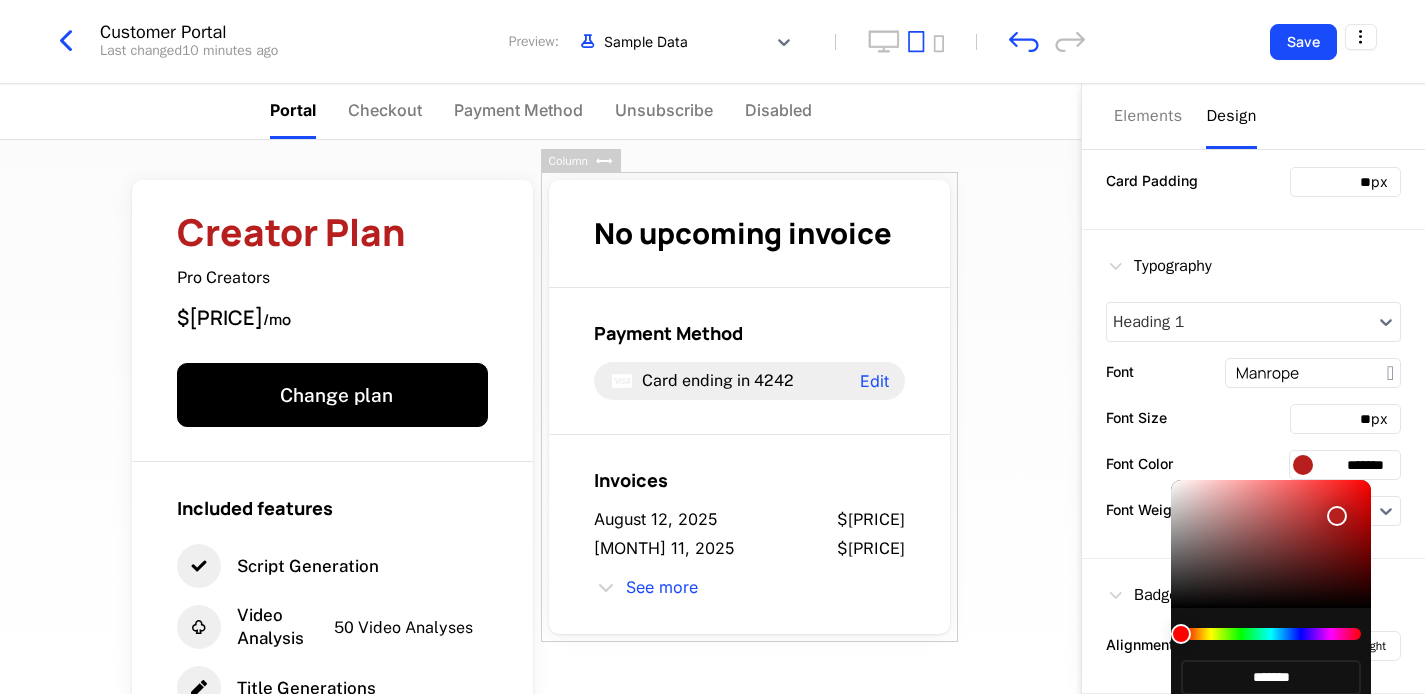 click at bounding box center (712, 347) 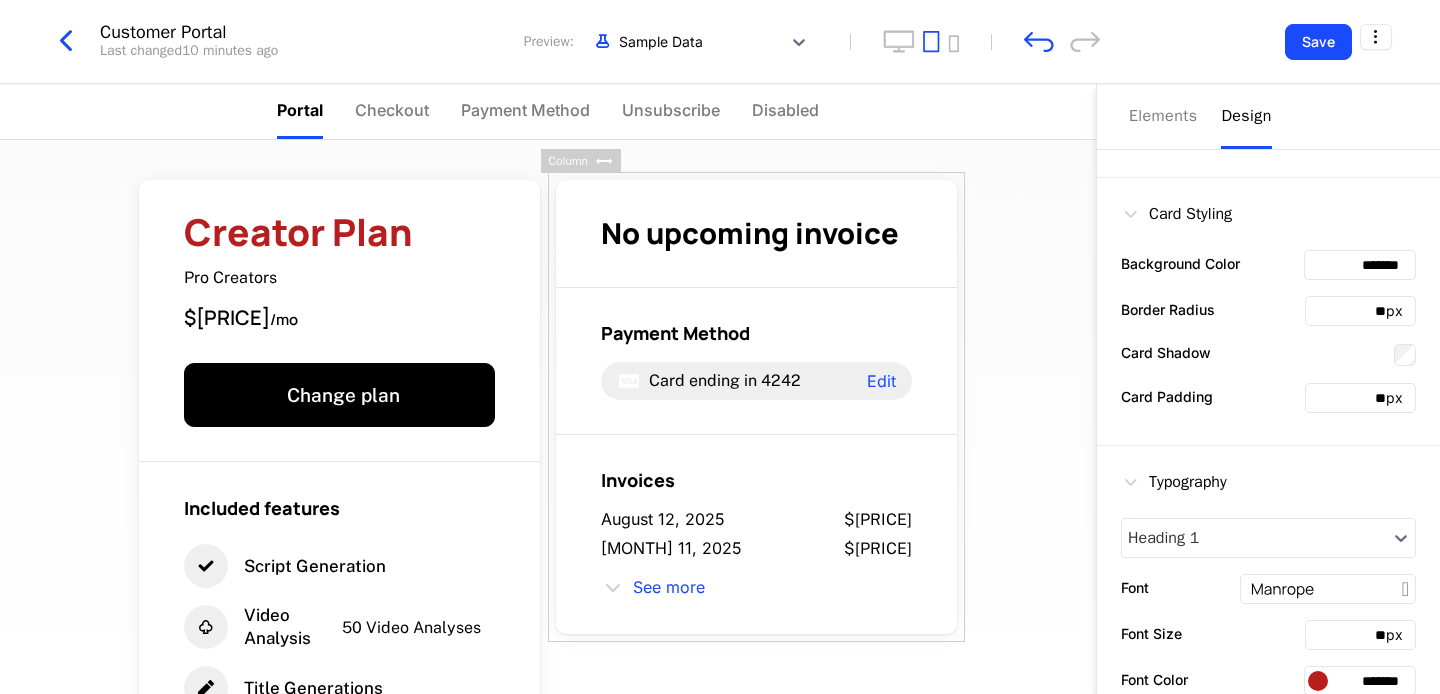 scroll, scrollTop: 129, scrollLeft: 0, axis: vertical 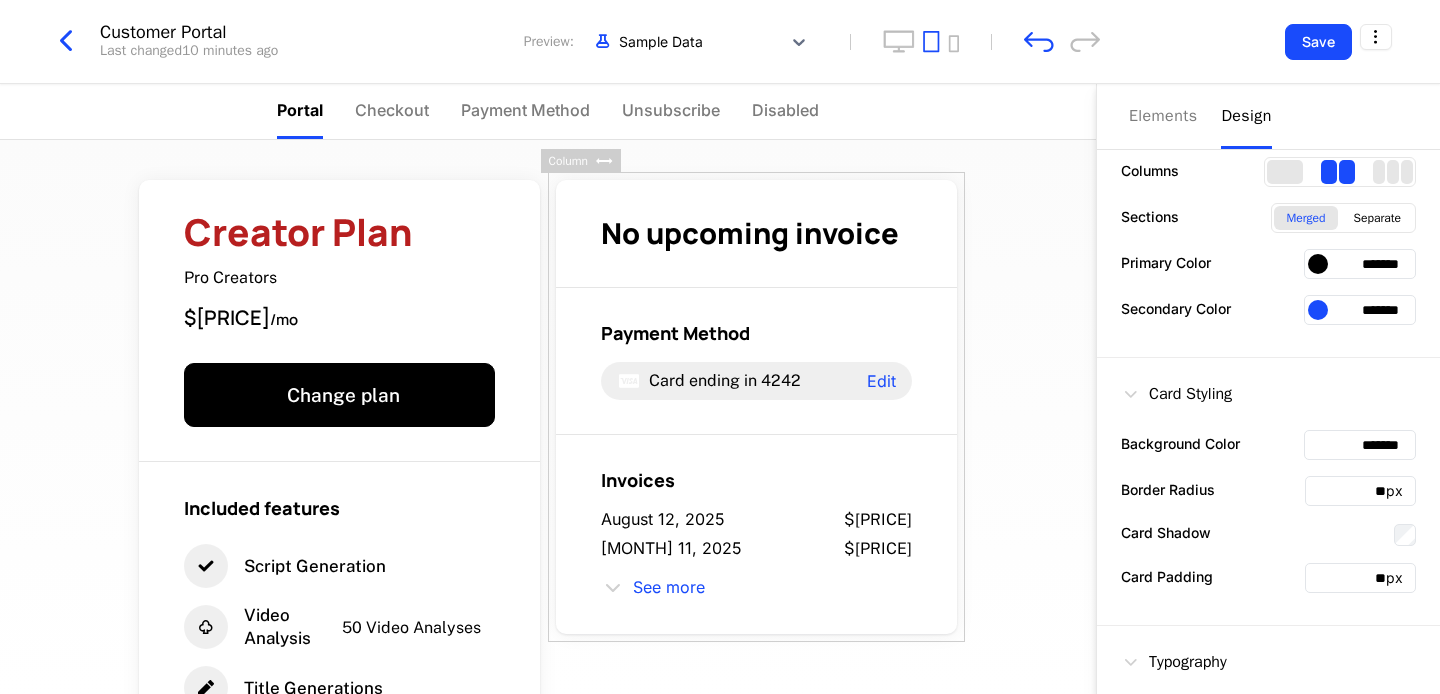 drag, startPoint x: 1323, startPoint y: 268, endPoint x: 1413, endPoint y: 265, distance: 90.04999 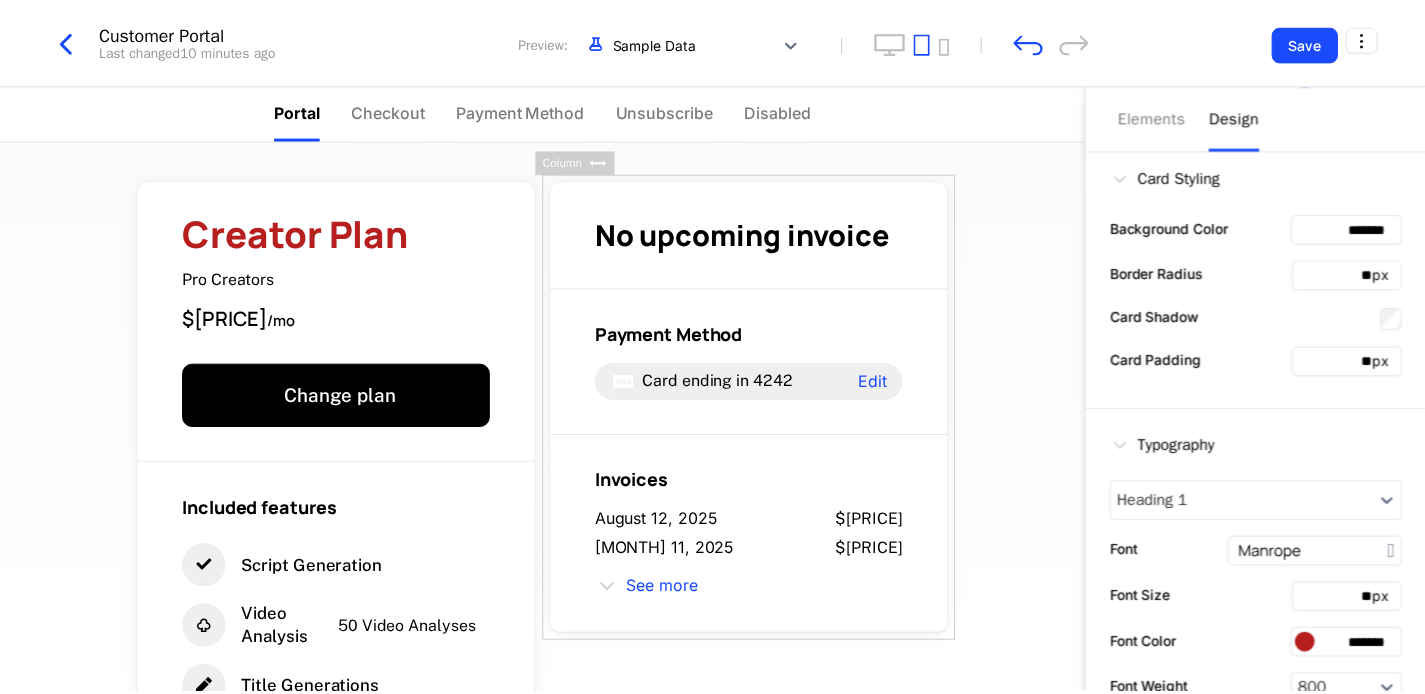 scroll, scrollTop: 387, scrollLeft: 0, axis: vertical 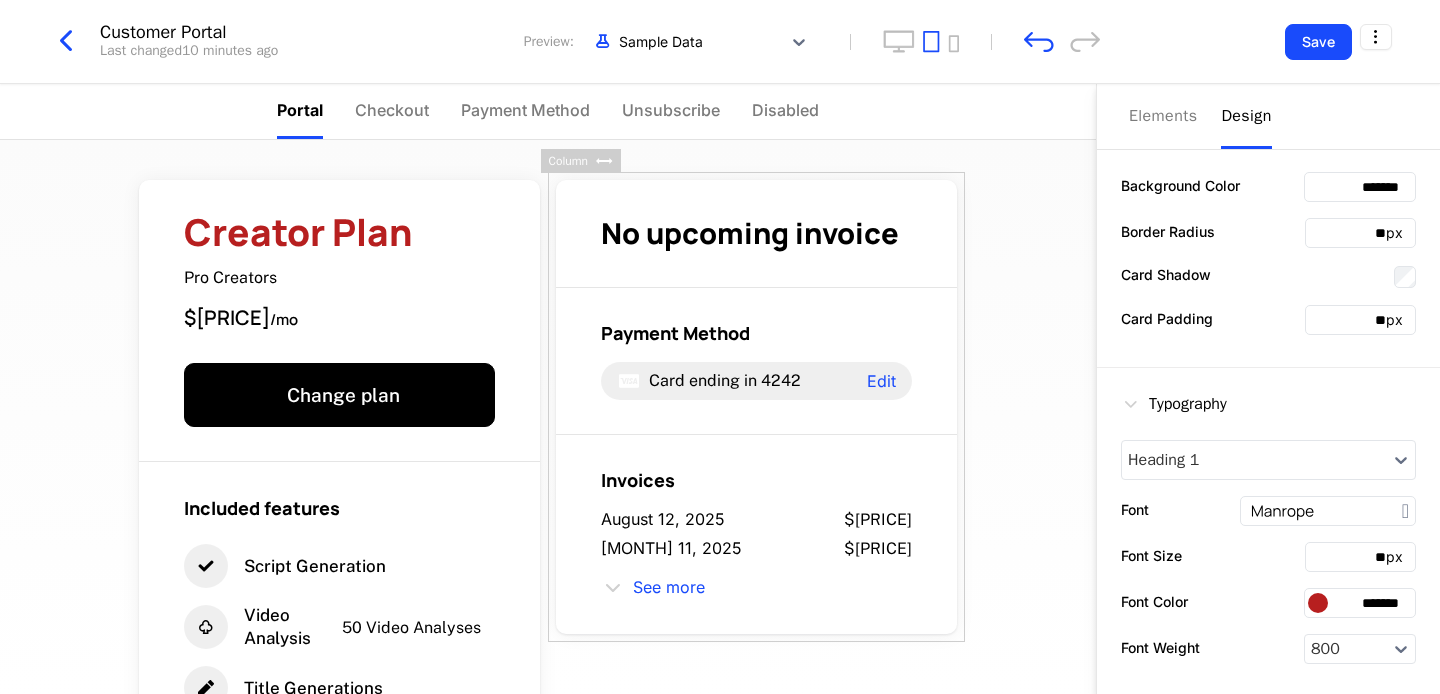 click on "*******" at bounding box center [1360, 603] 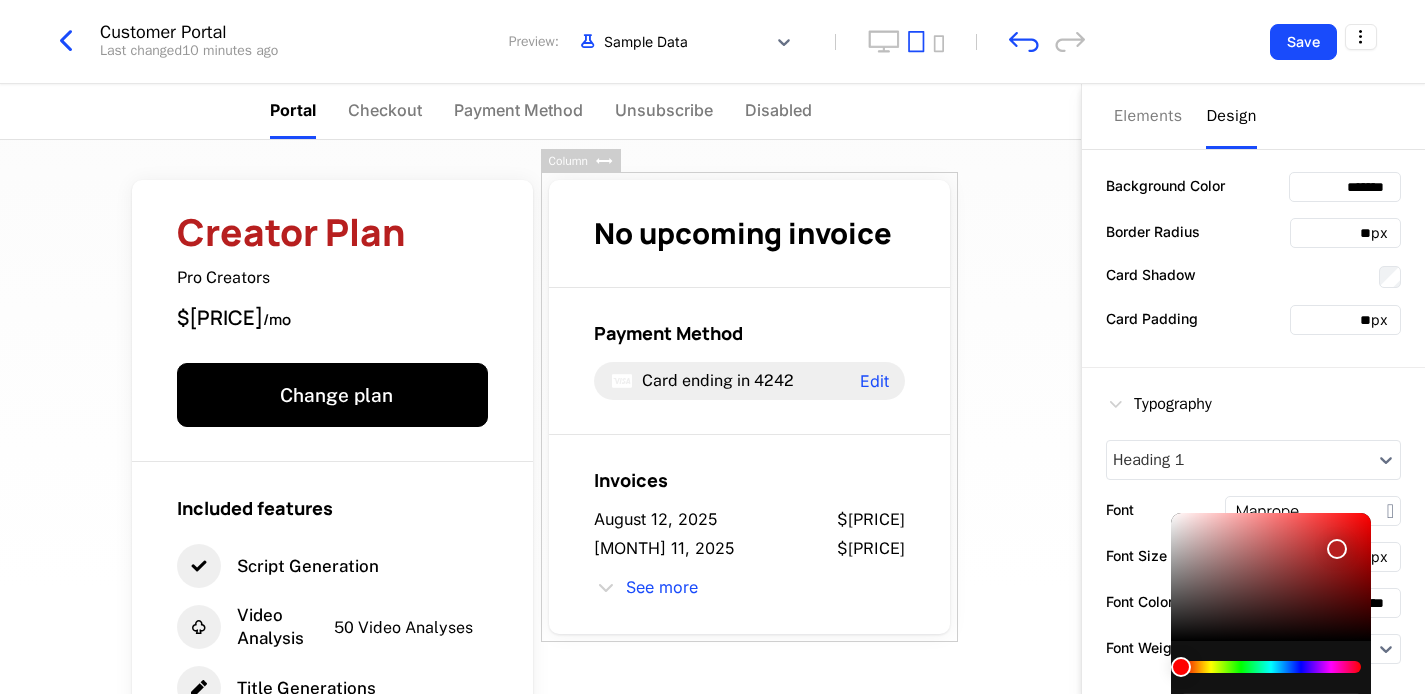 scroll, scrollTop: 180, scrollLeft: 0, axis: vertical 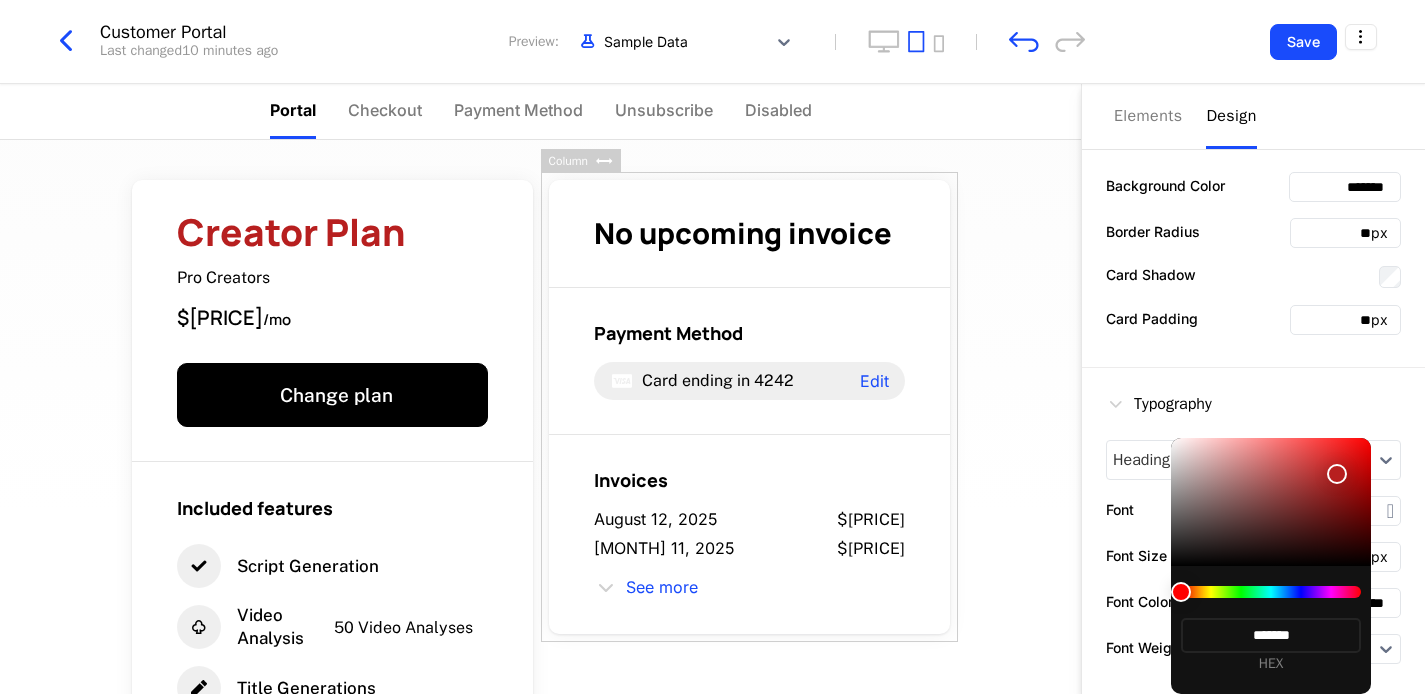 click at bounding box center (1271, 502) 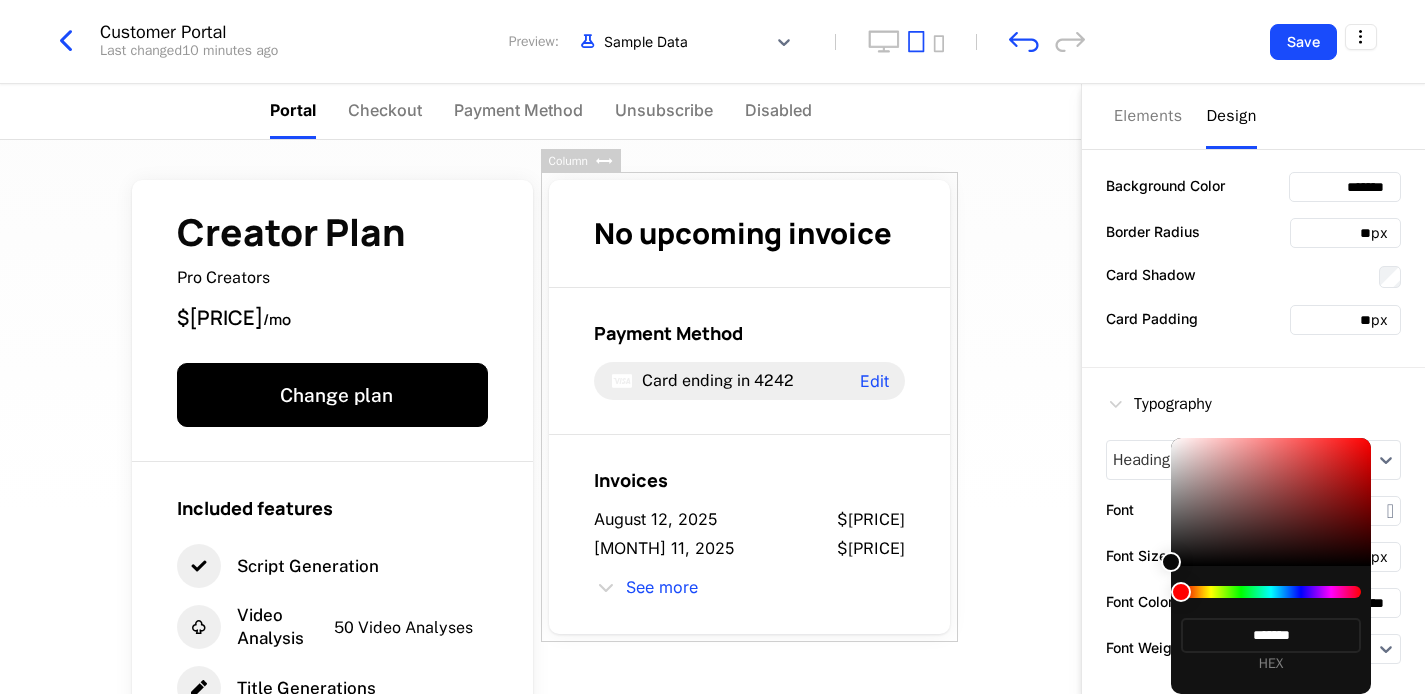 type on "*******" 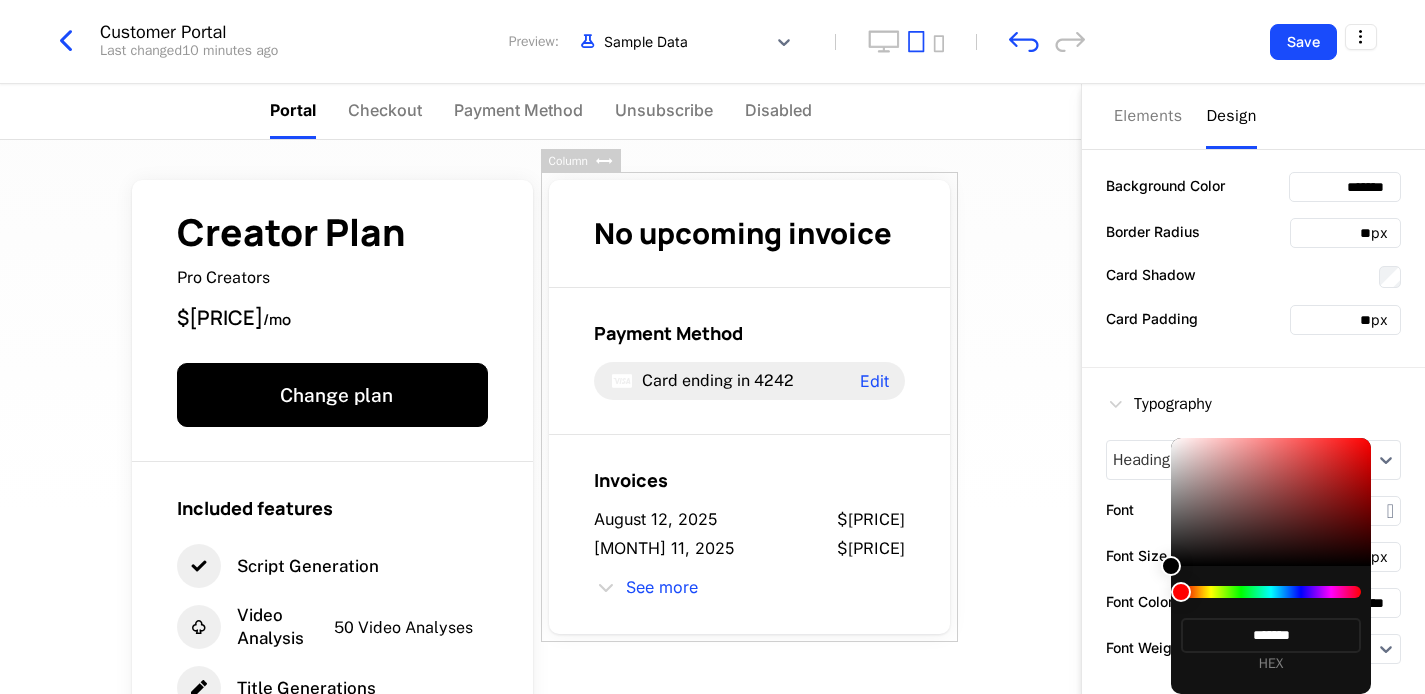 type on "*******" 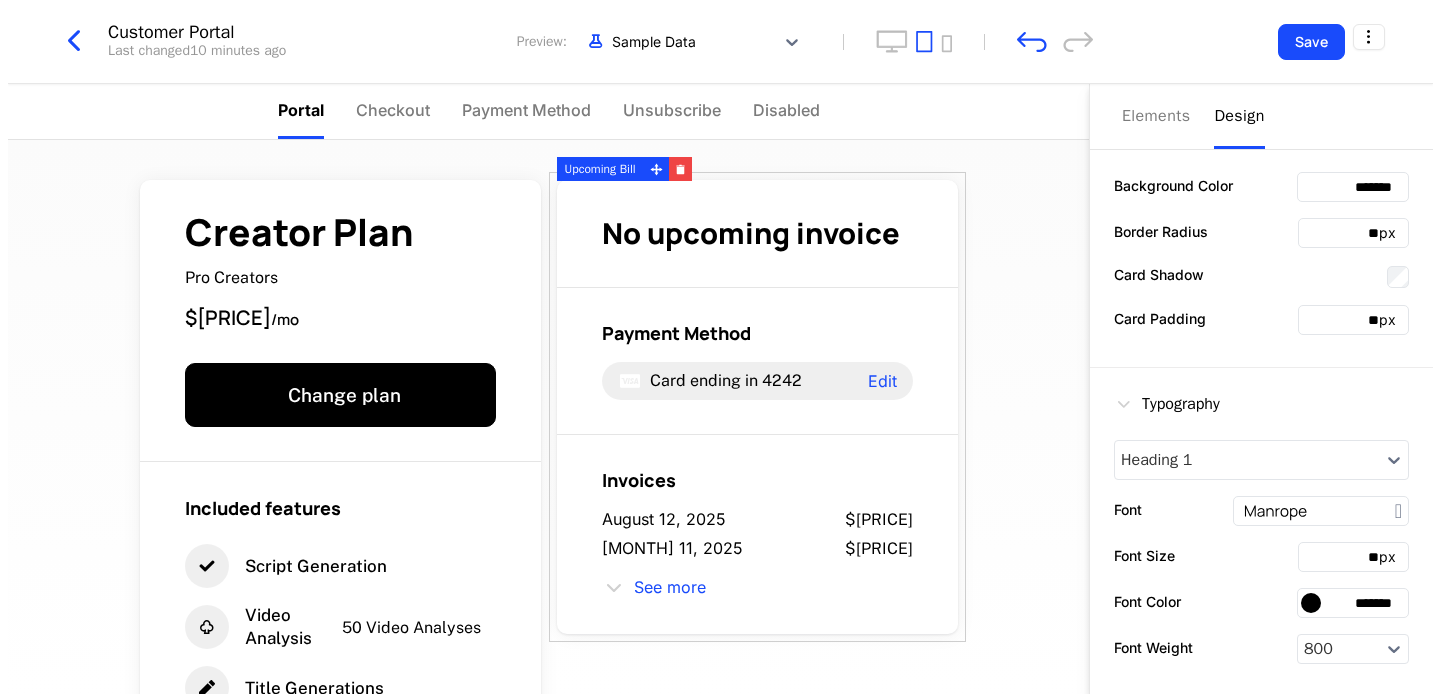scroll, scrollTop: 0, scrollLeft: 0, axis: both 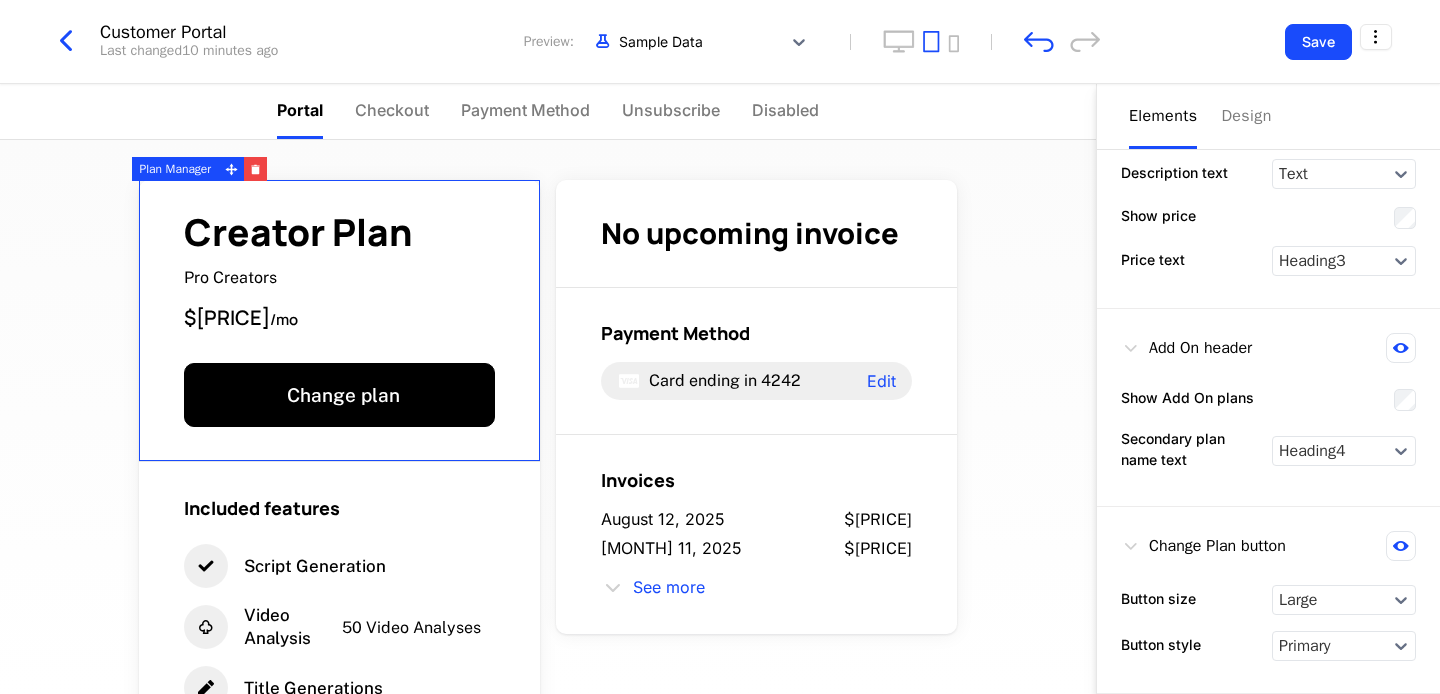 click on "Creator Plan" at bounding box center [298, 232] 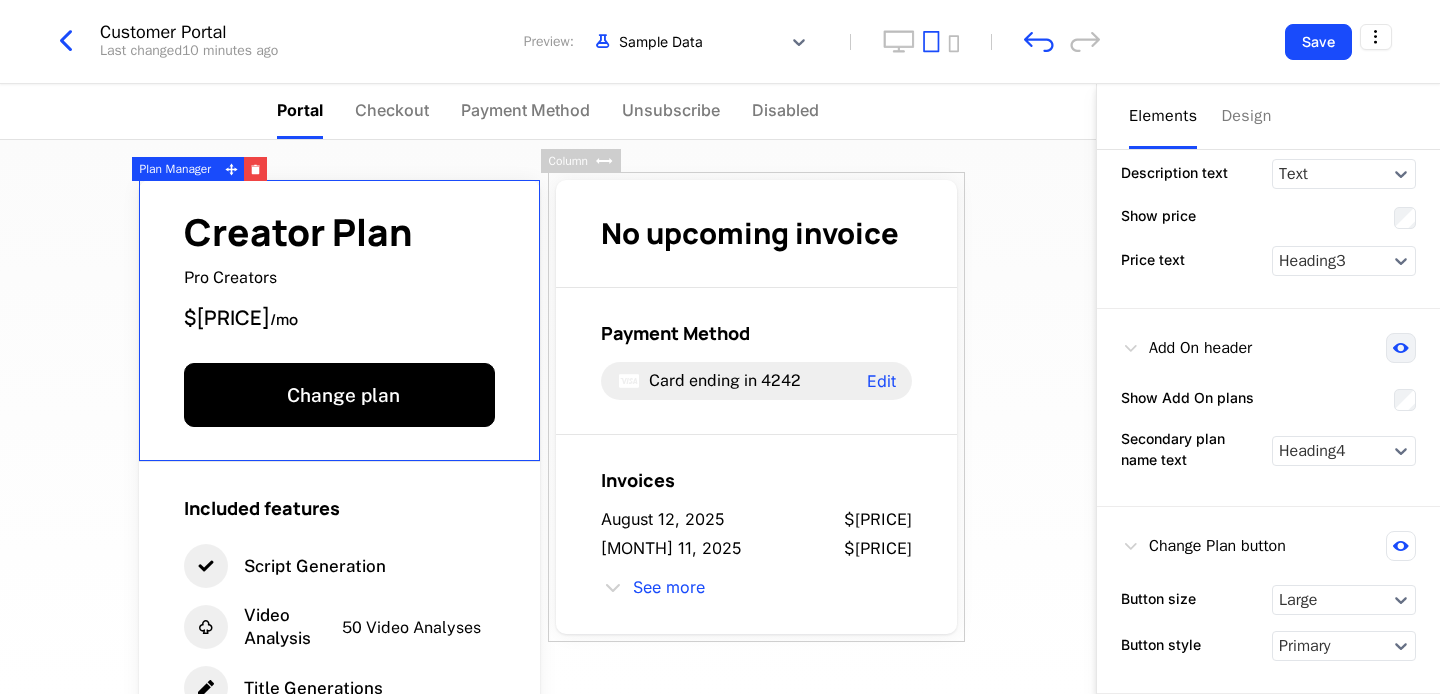 click 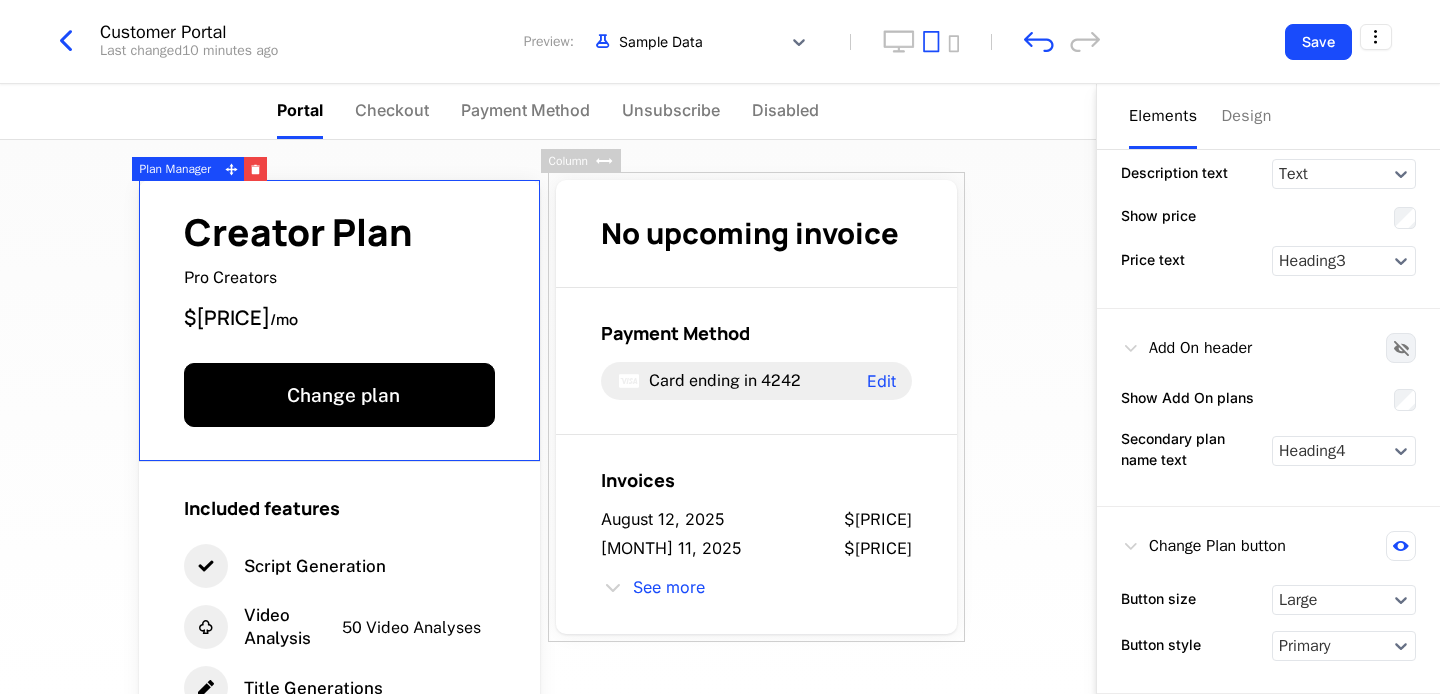 click 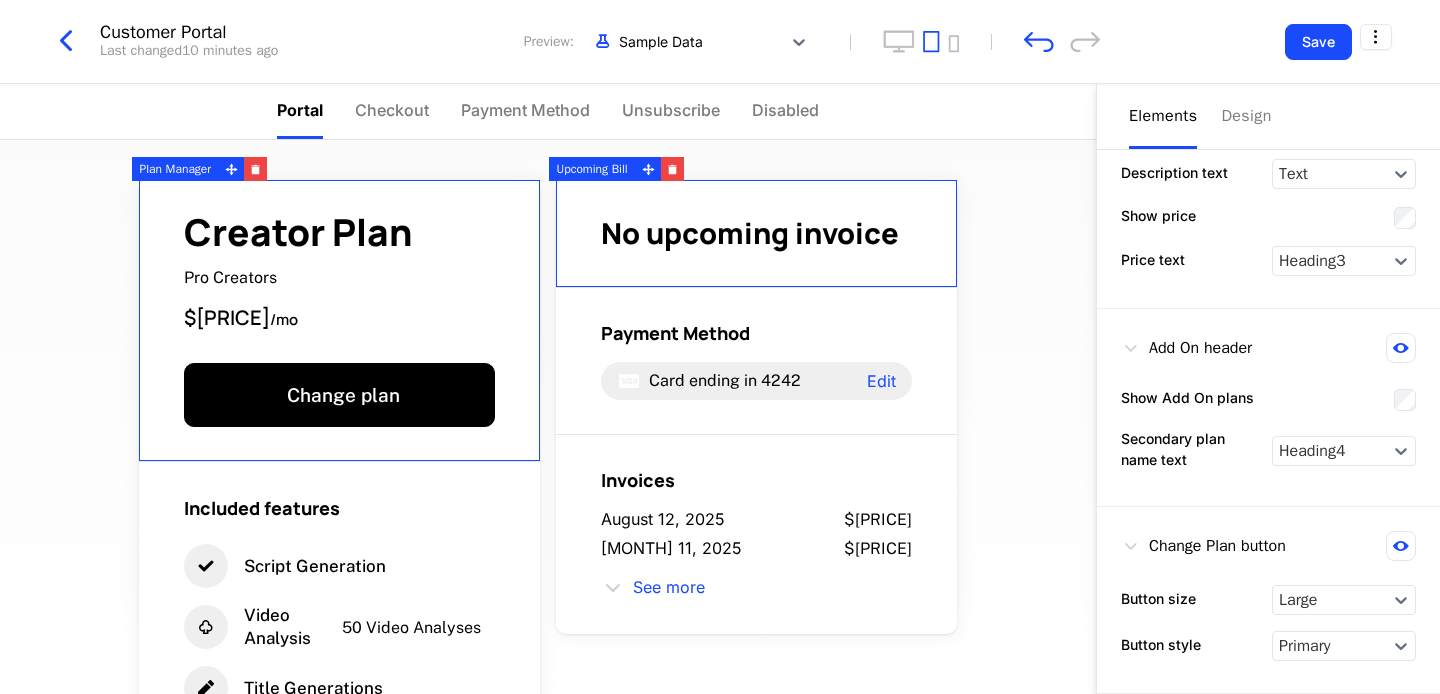 click on "No upcoming invoice" at bounding box center (756, 234) 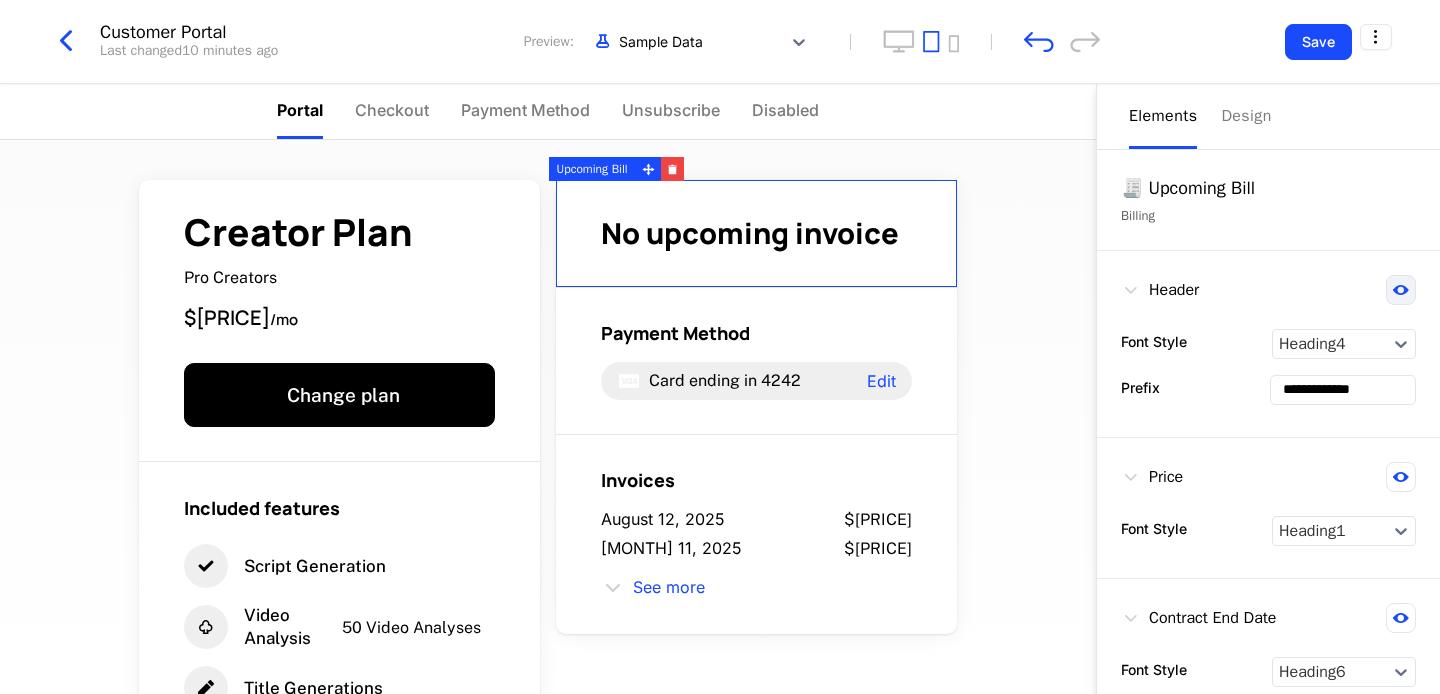 click 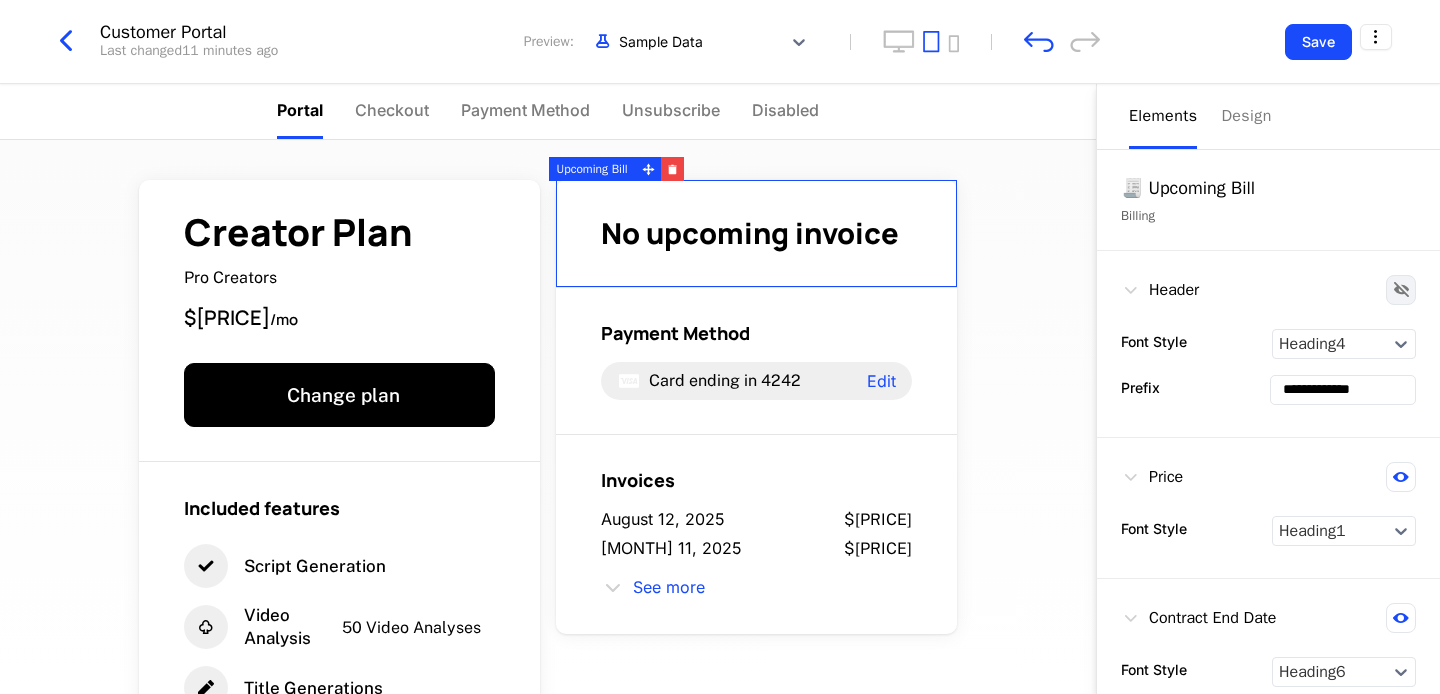 click 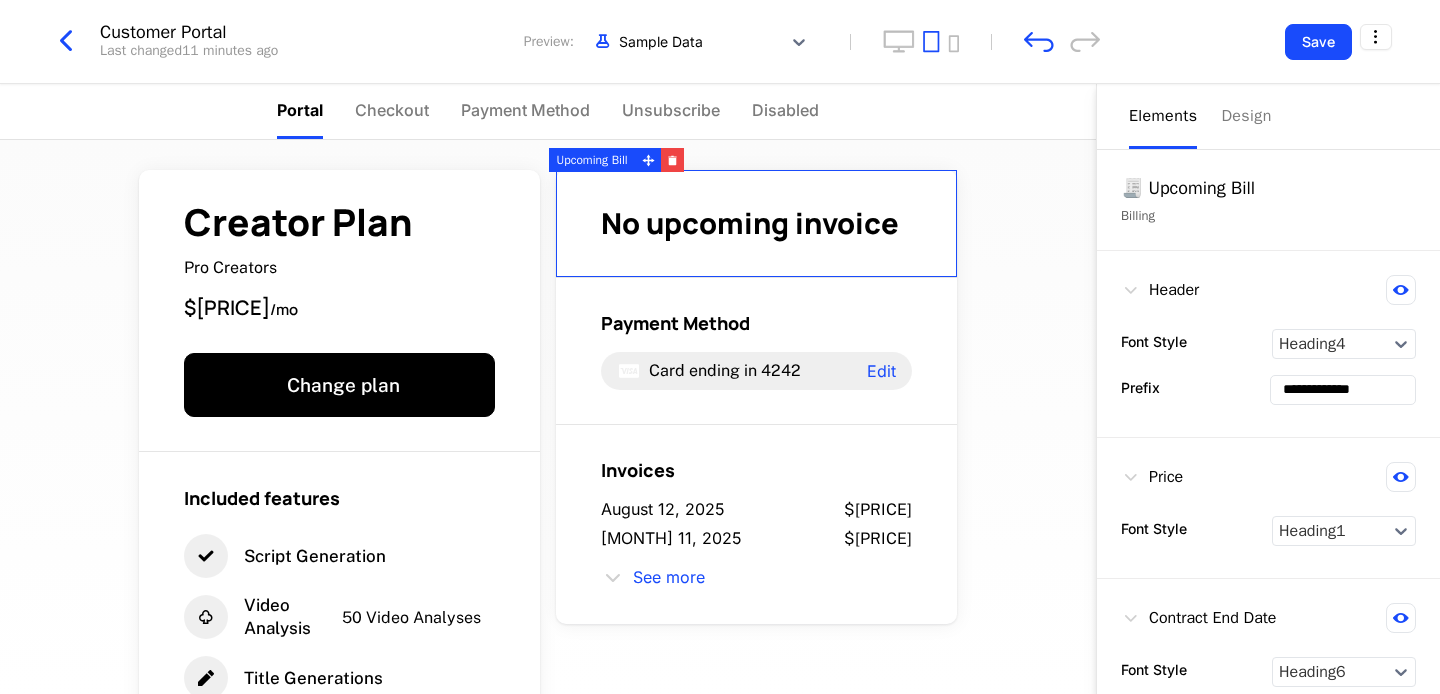 scroll, scrollTop: 0, scrollLeft: 0, axis: both 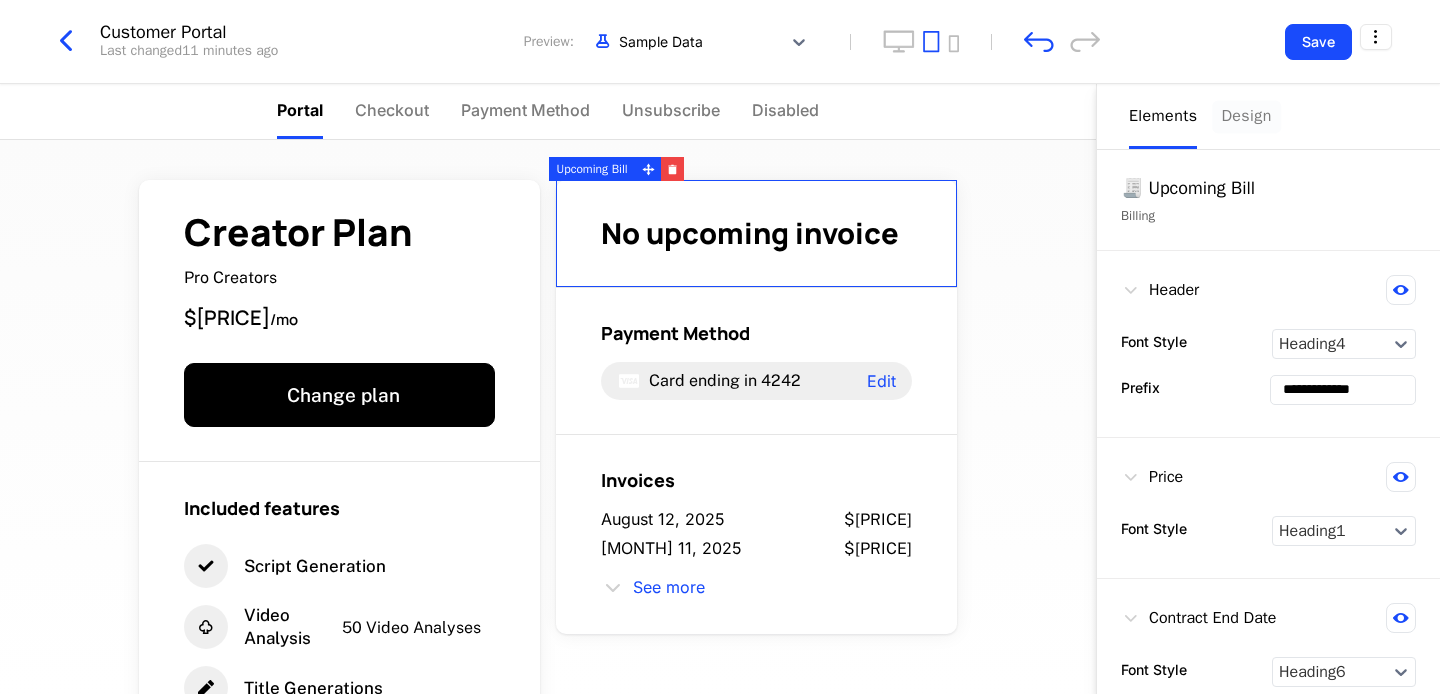 click on "Design" at bounding box center [1246, 116] 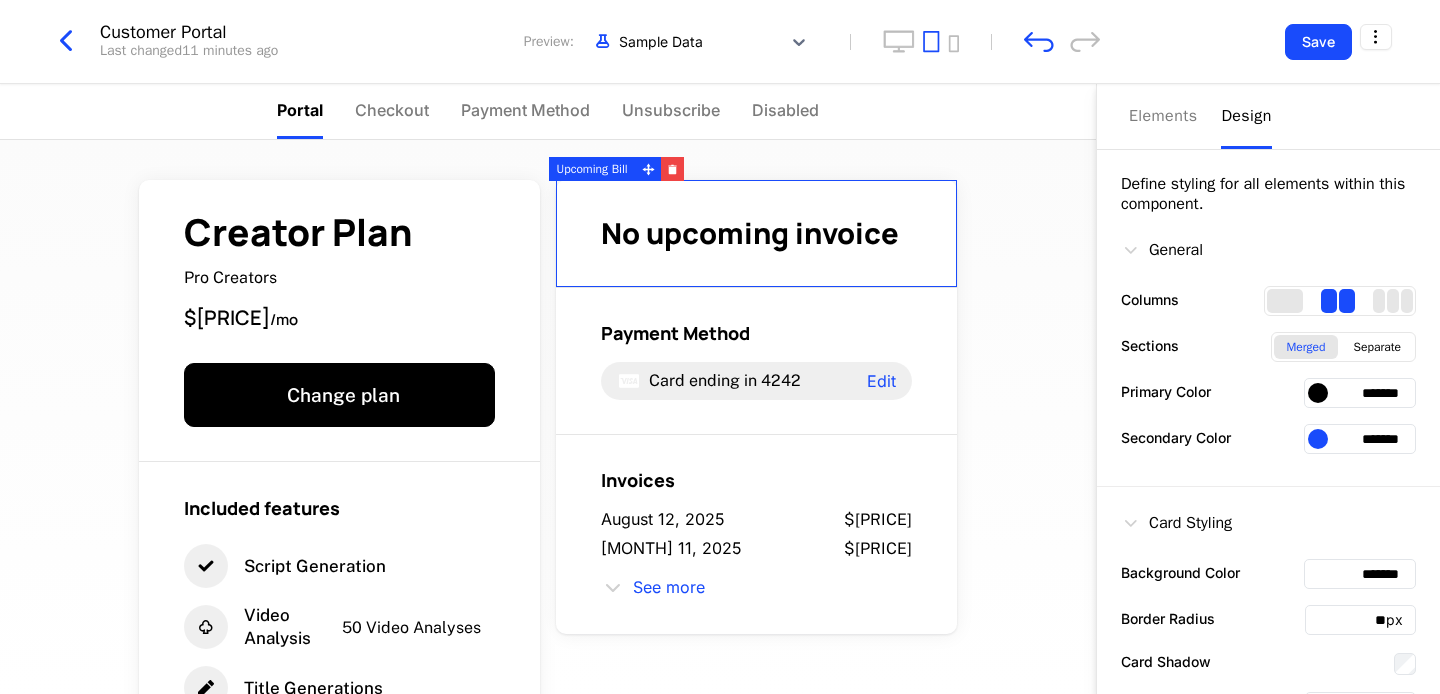 click on "Elements Design" at bounding box center [1268, 117] 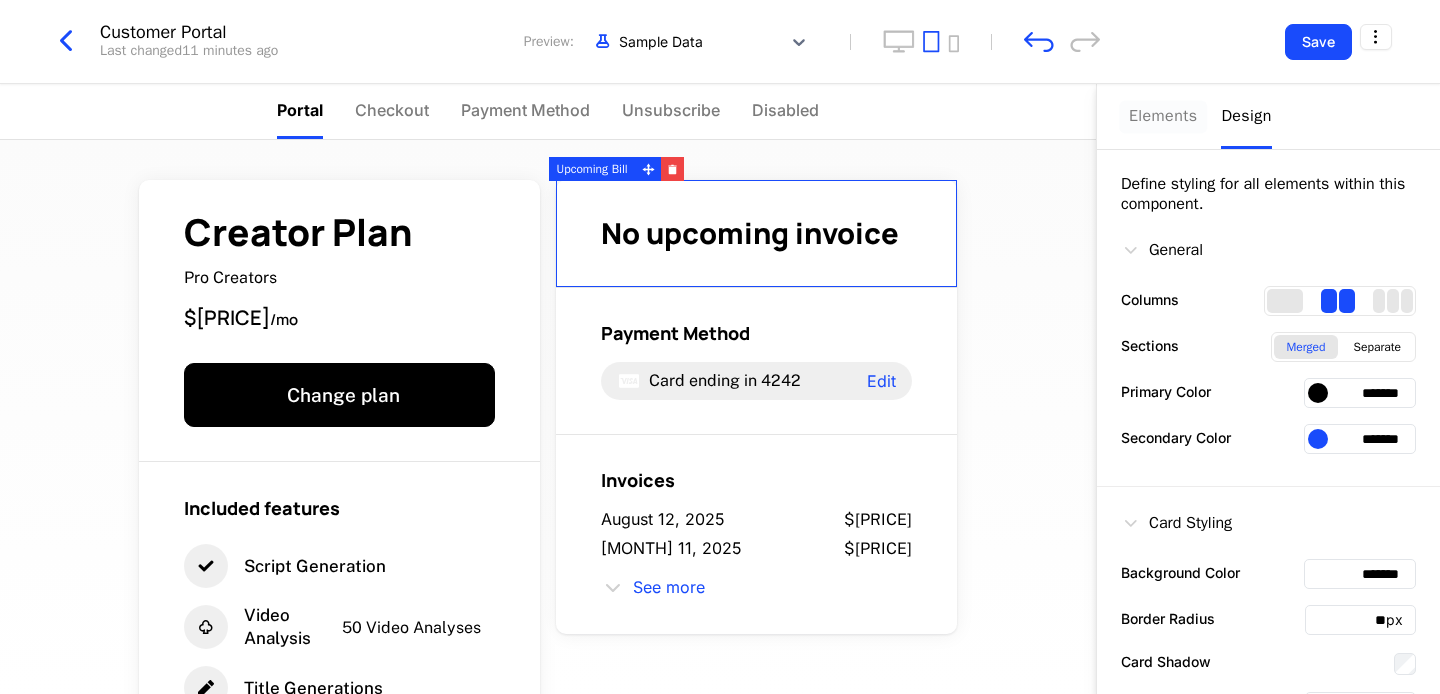 click on "Elements" at bounding box center (1163, 116) 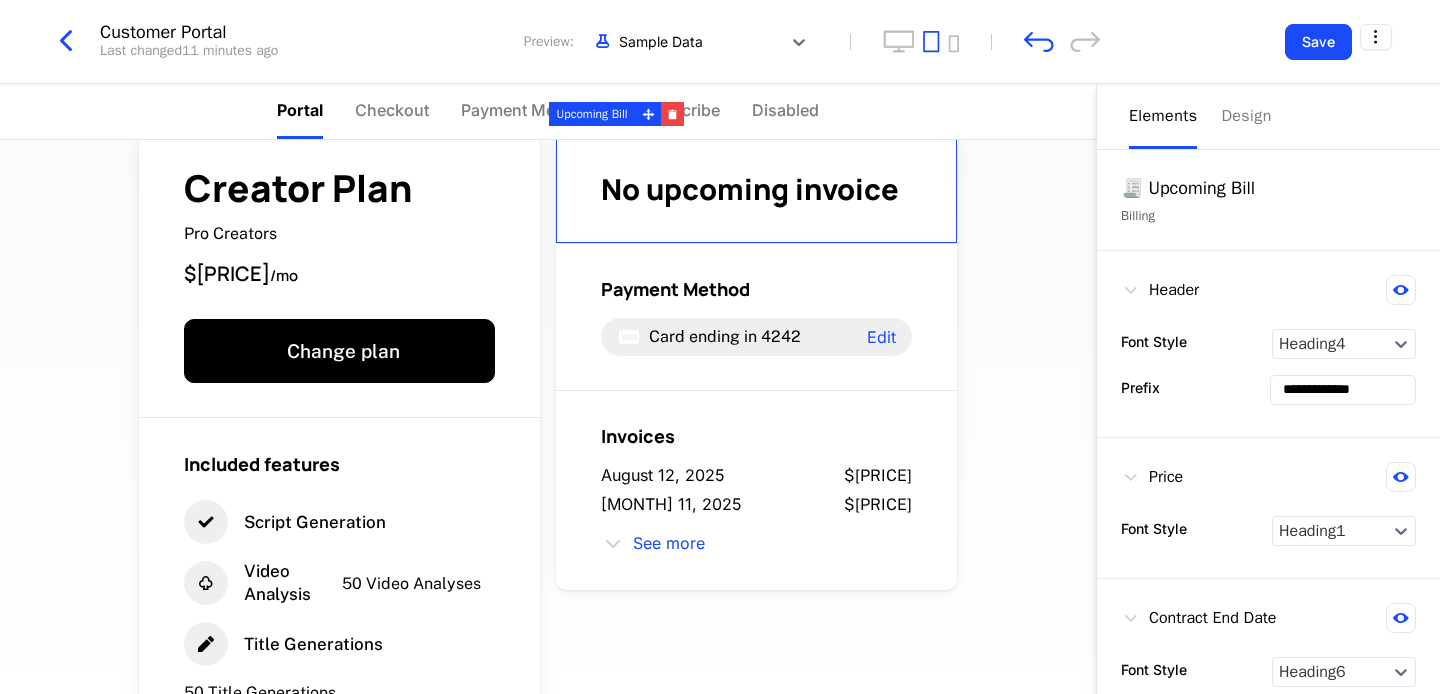 scroll, scrollTop: 55, scrollLeft: 0, axis: vertical 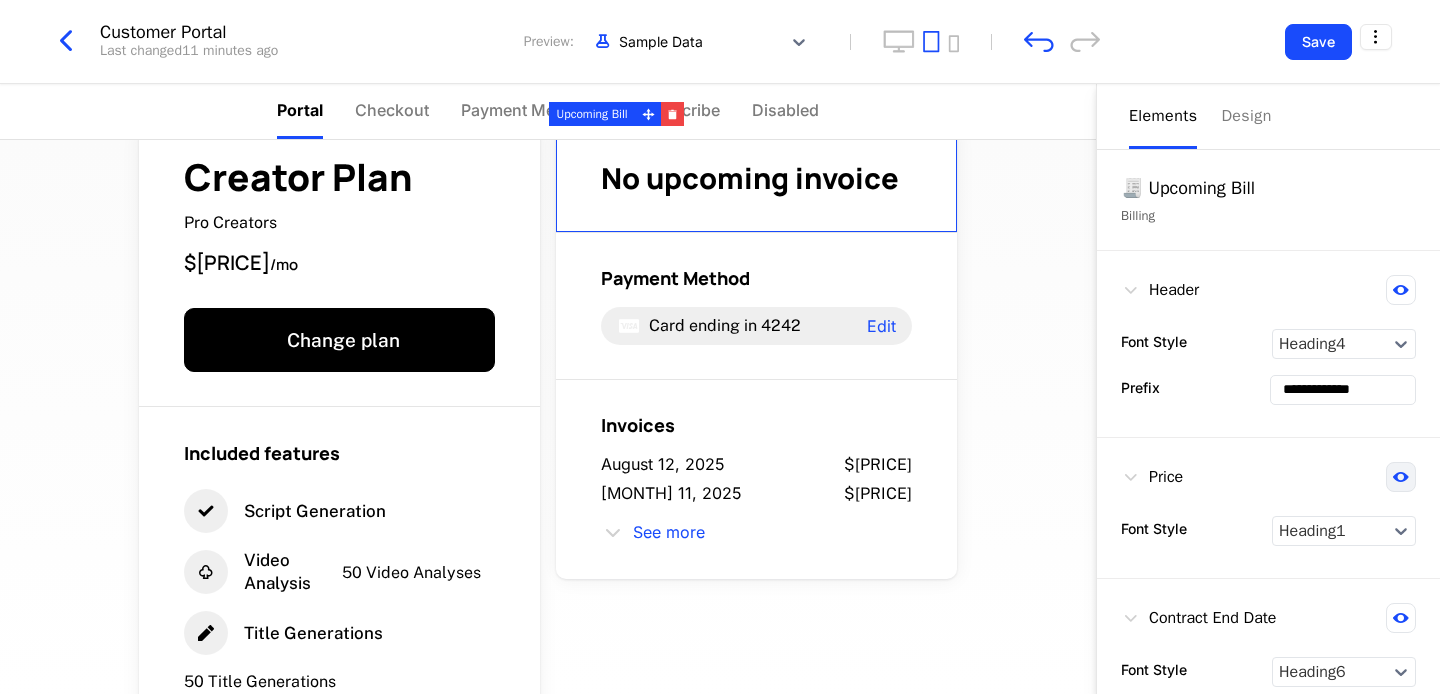 click 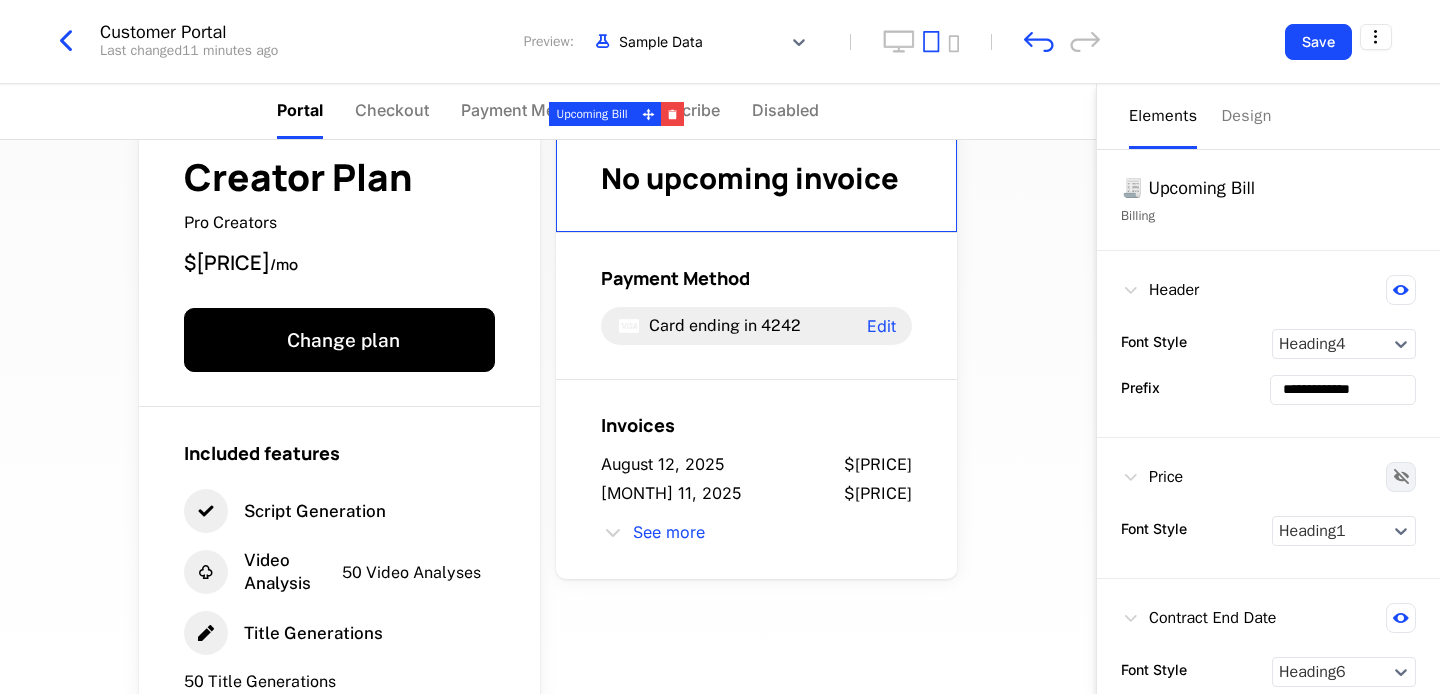 click 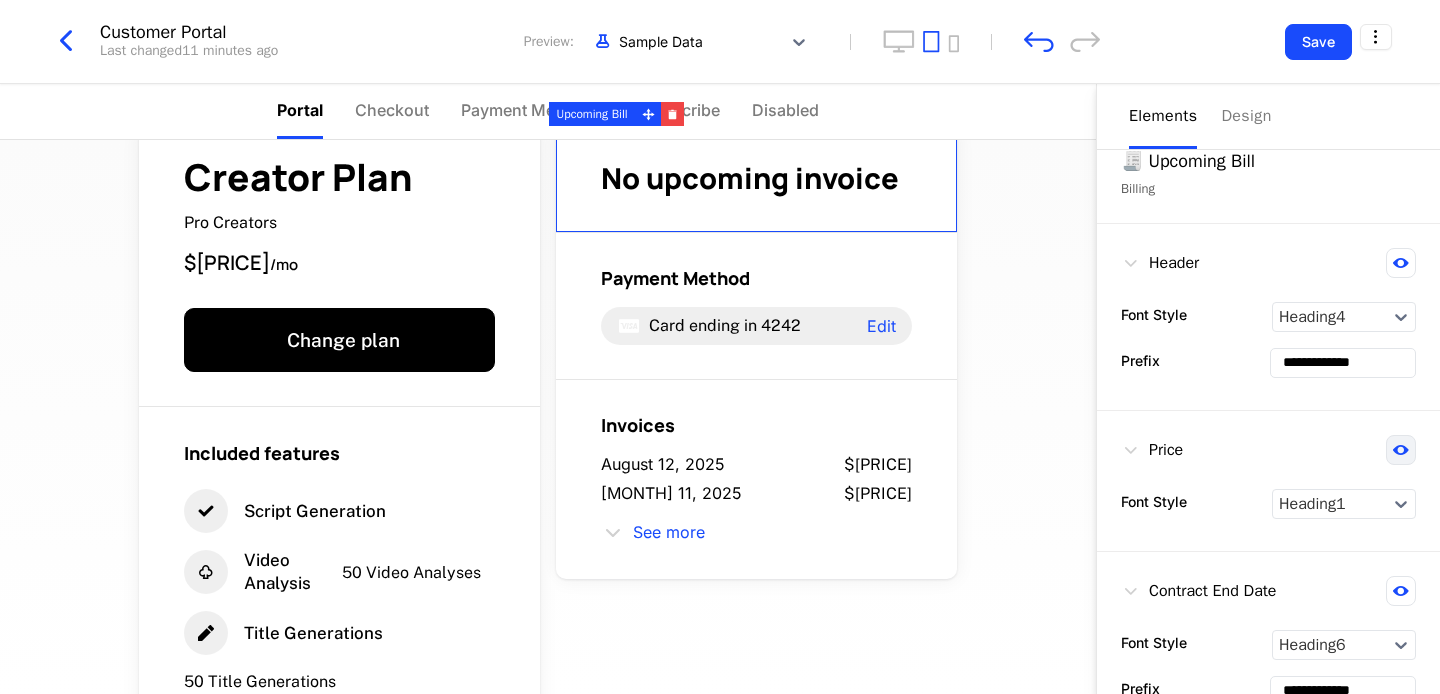 scroll, scrollTop: 72, scrollLeft: 0, axis: vertical 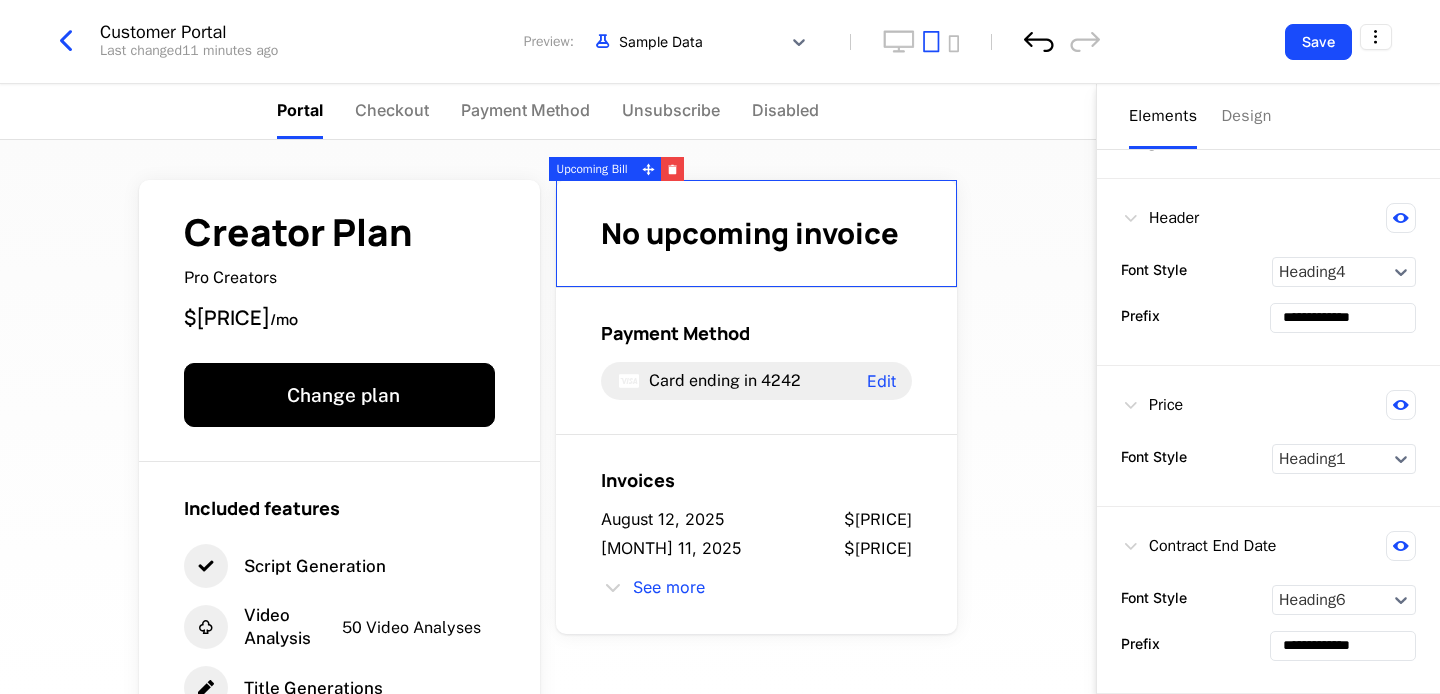click 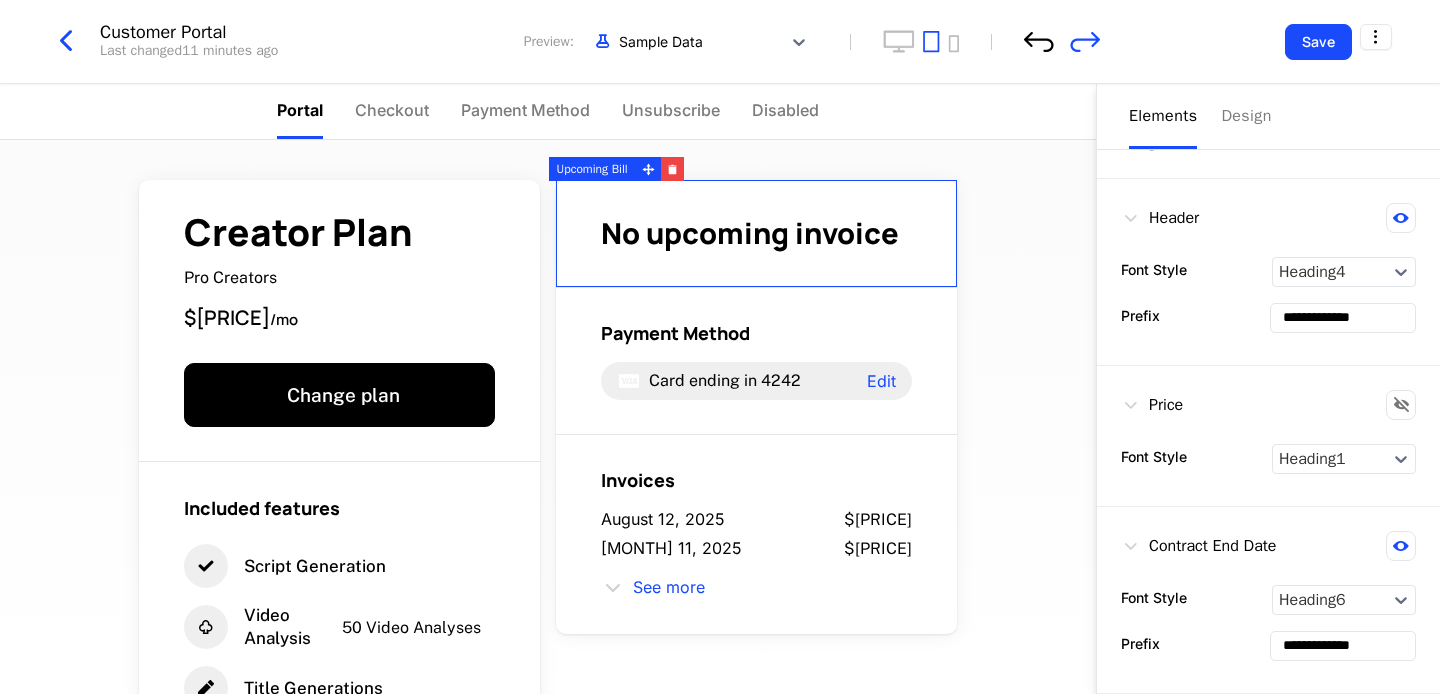 drag, startPoint x: 1028, startPoint y: 40, endPoint x: 1047, endPoint y: 39, distance: 19.026299 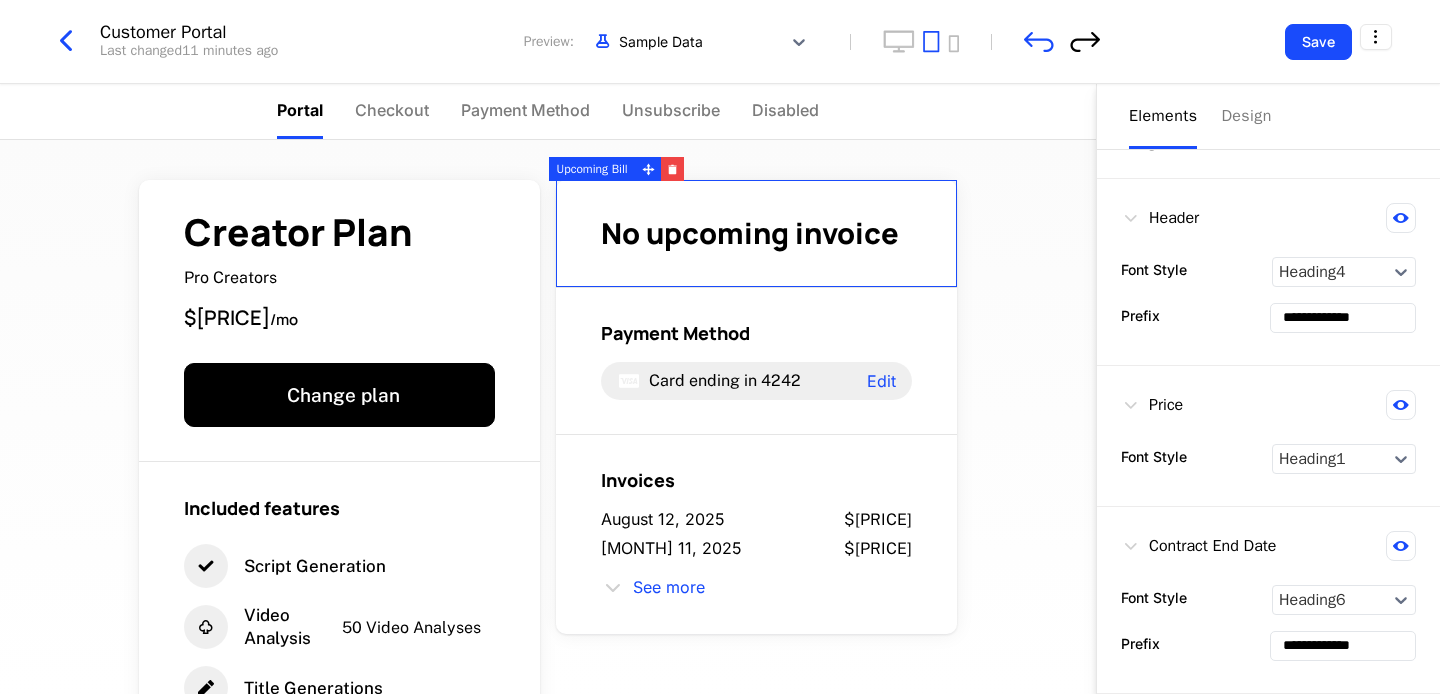 click 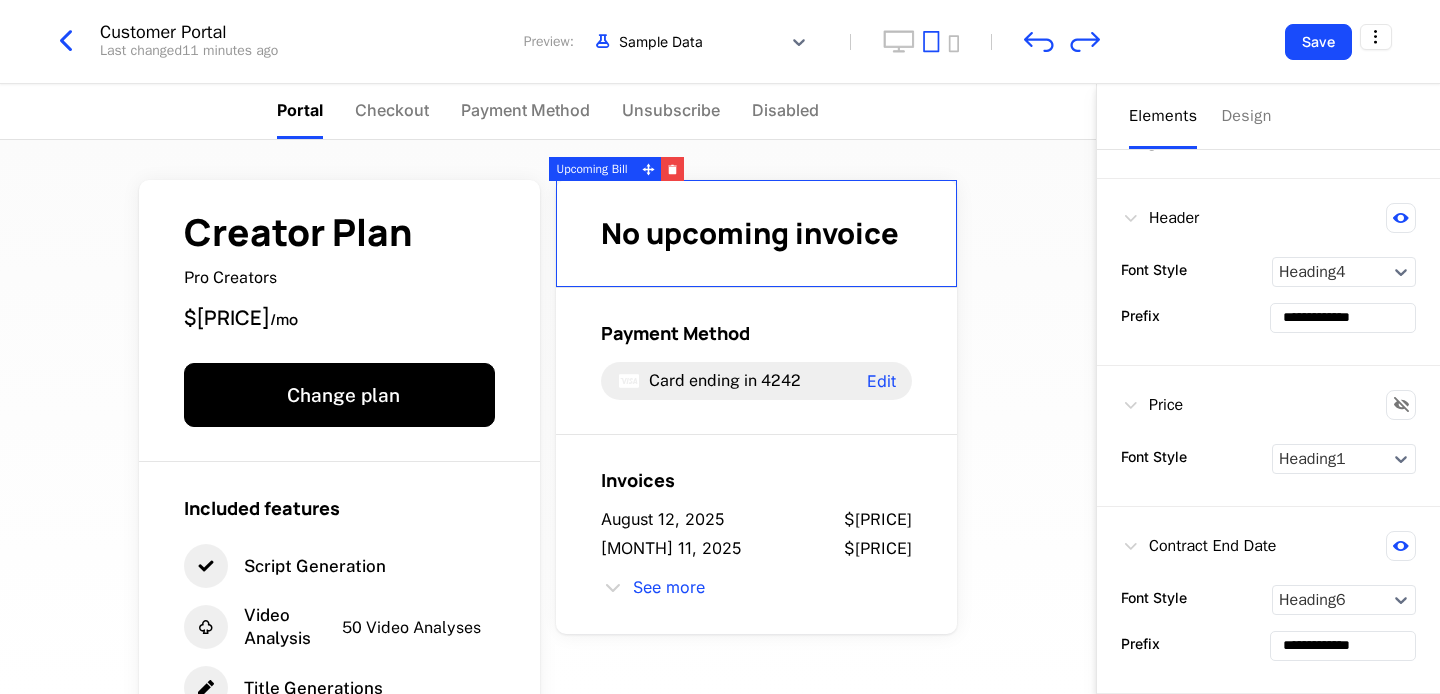 click on "Customer Portal Last changed 11 minutes ago Preview: Sample Data" at bounding box center (574, 42) 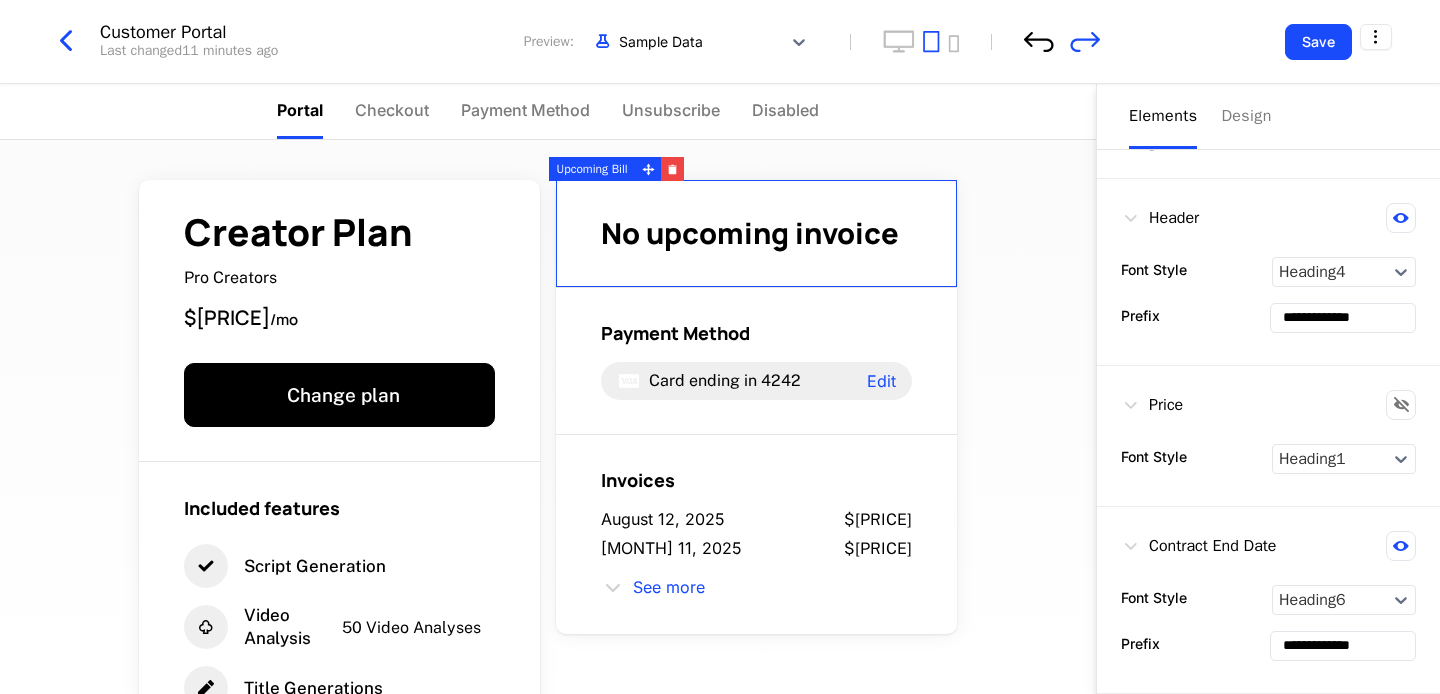 click 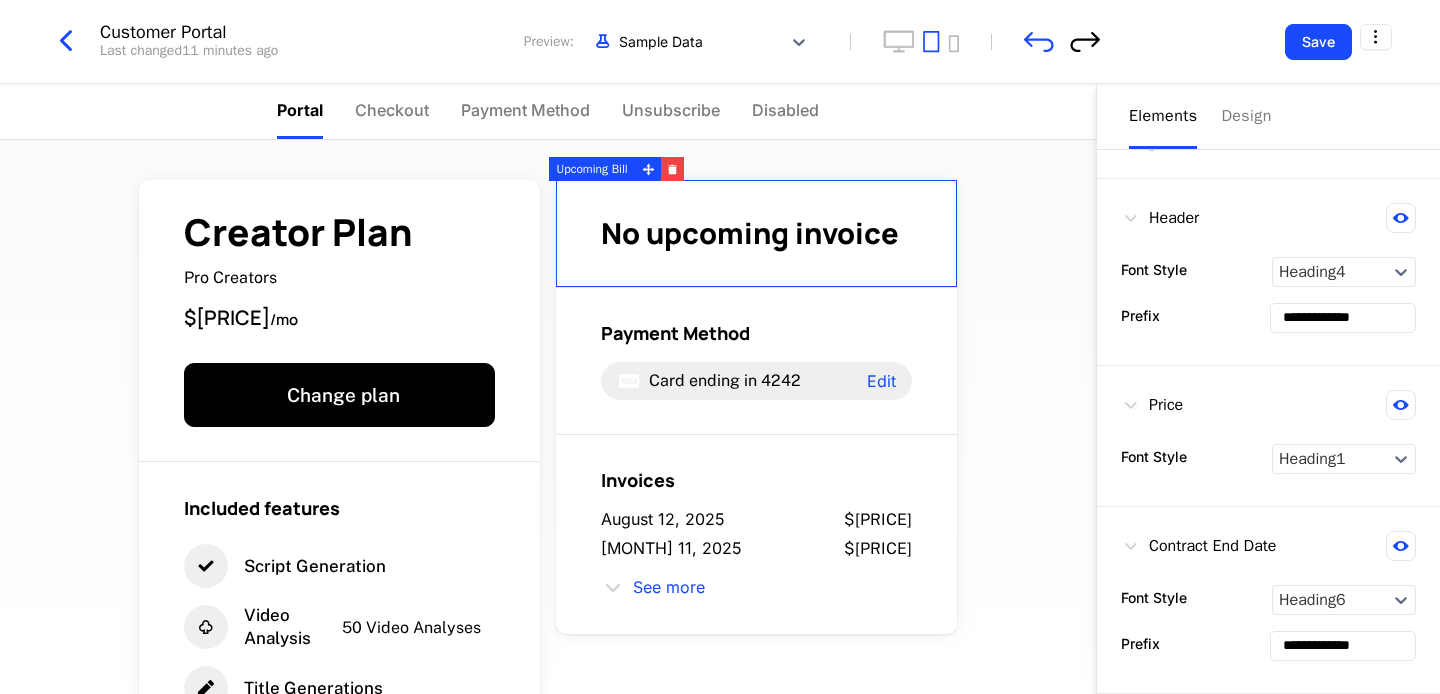 click 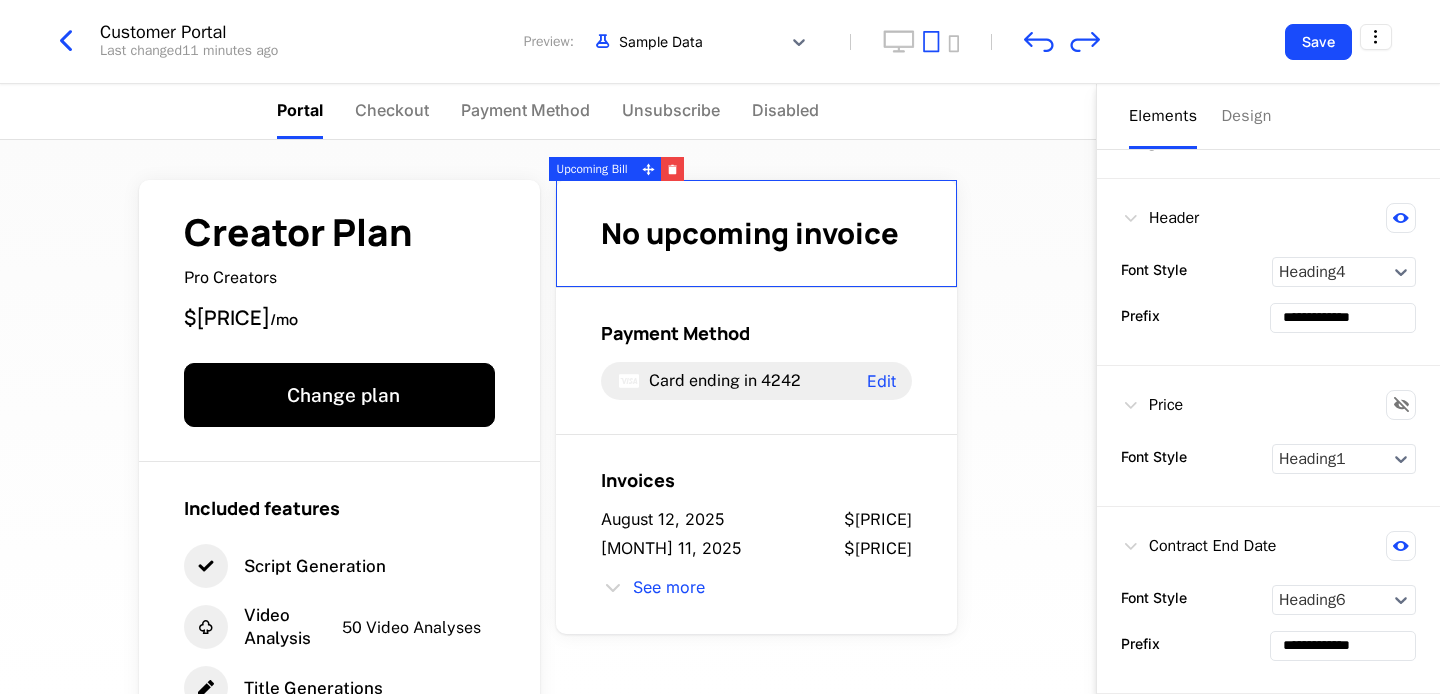 click on "Preview:" at bounding box center (549, 42) 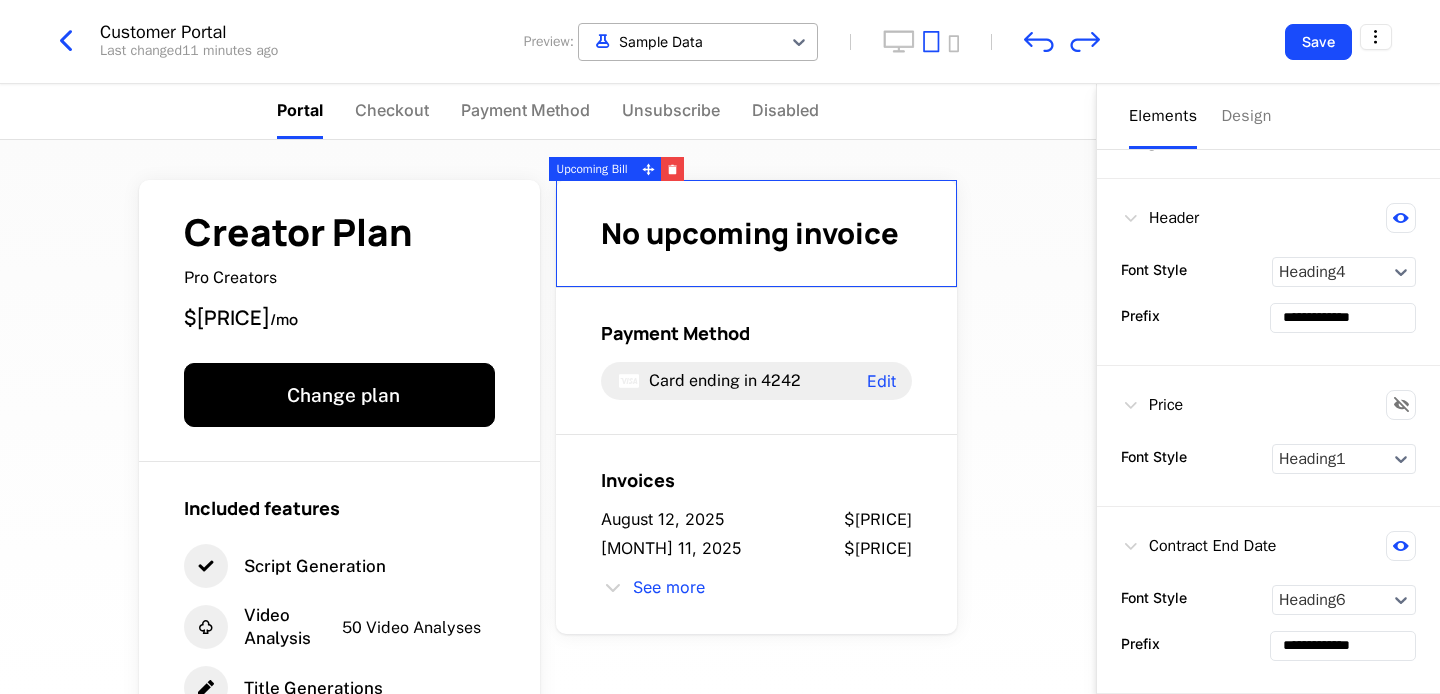 click at bounding box center [680, 41] 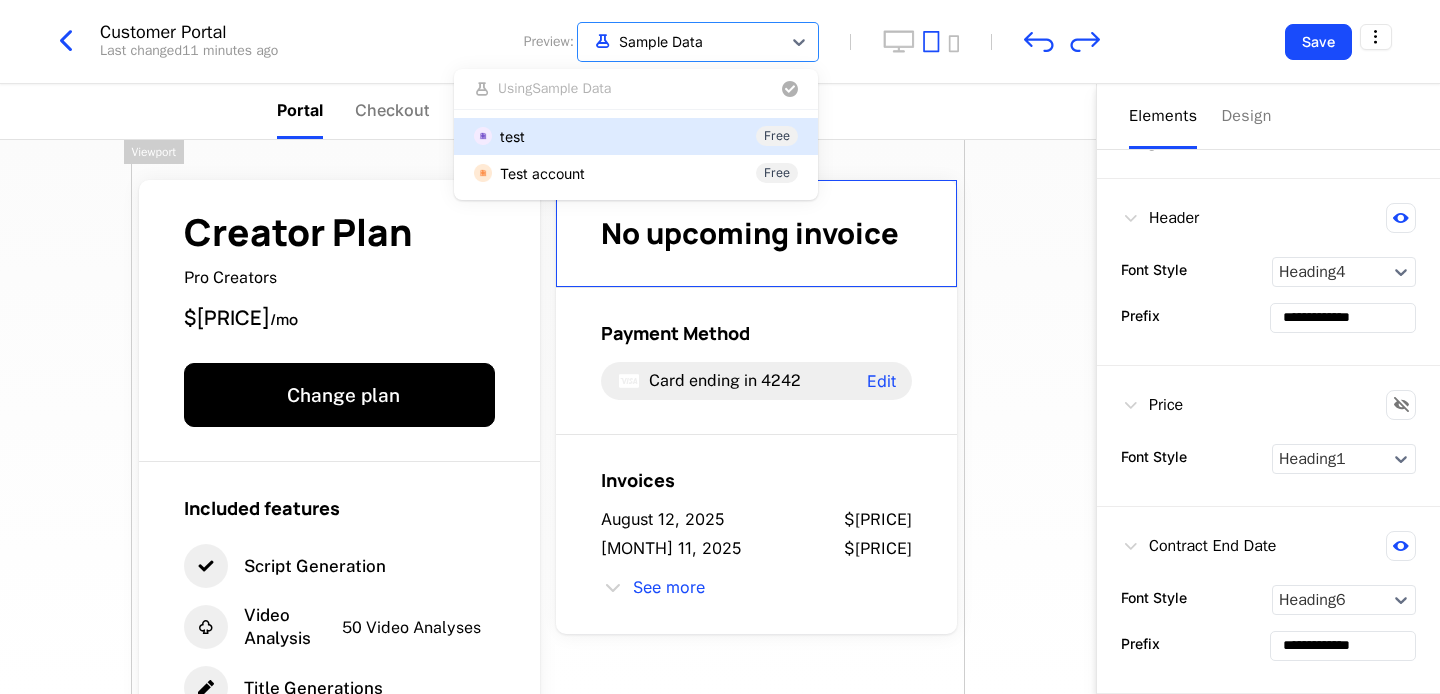 click on "Creator Plan Pro Creators $[PRICE] / mo Change plan Included features Script Generation Video Analysis 50 Video Analyses Title Generations 50 Title Generations Transcriptions 50 Transcriptions No upcoming invoice Payment Method Card ending in 4242 Edit Invoices August 12, 2025 $[PRICE] August 11, 2025 $[PRICE] See more Powered by" at bounding box center [548, 601] 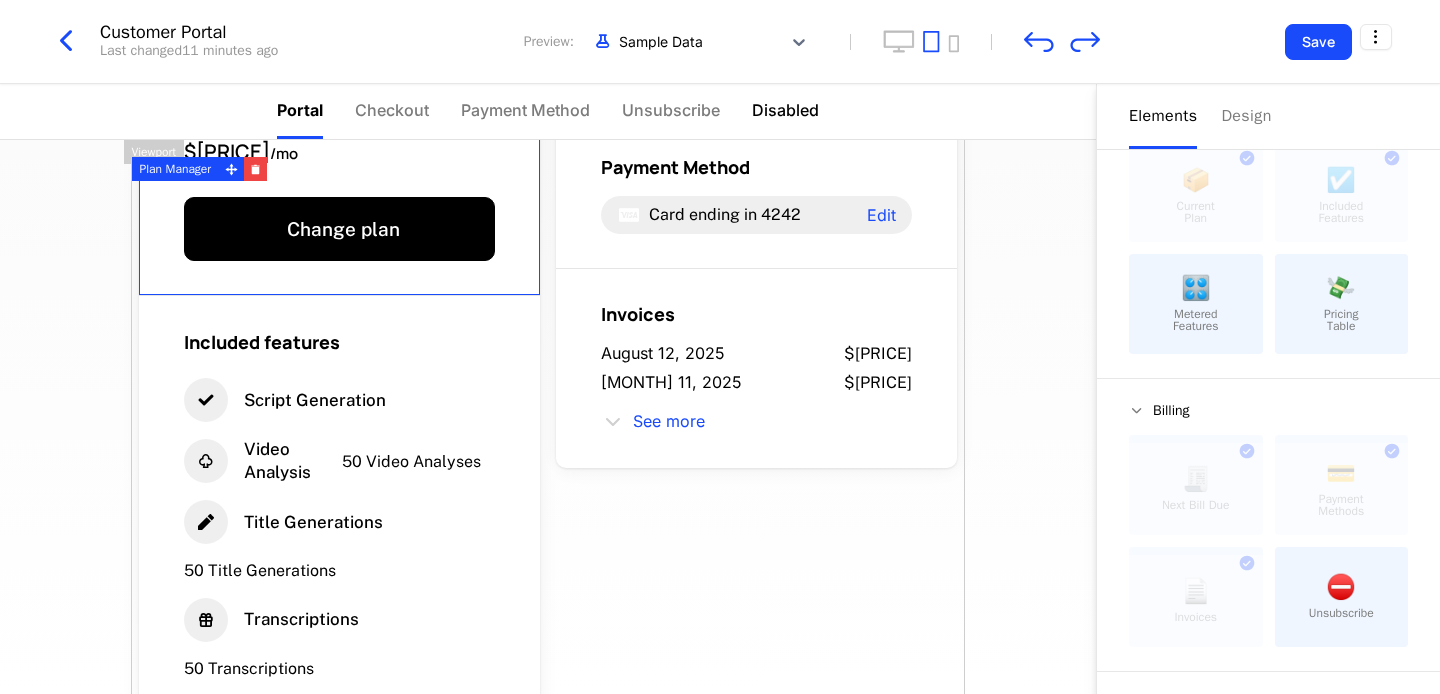 scroll, scrollTop: 0, scrollLeft: 0, axis: both 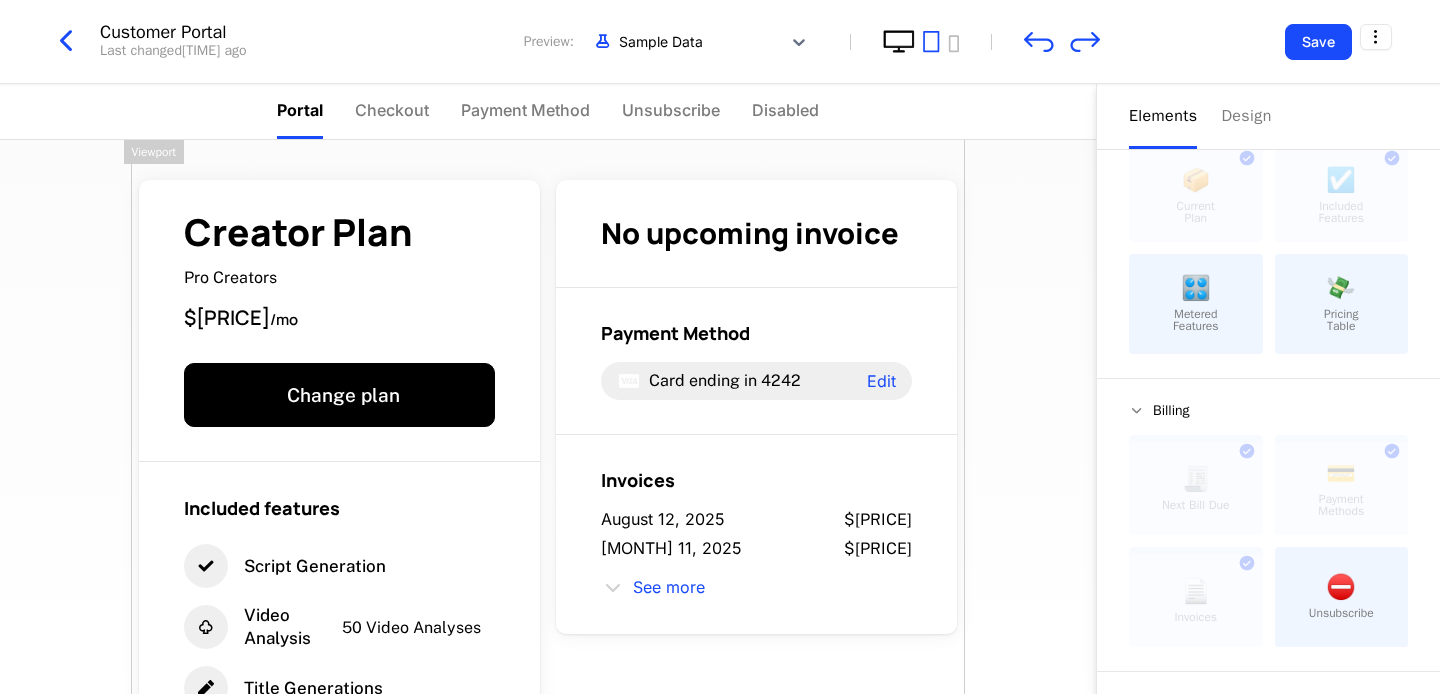 click 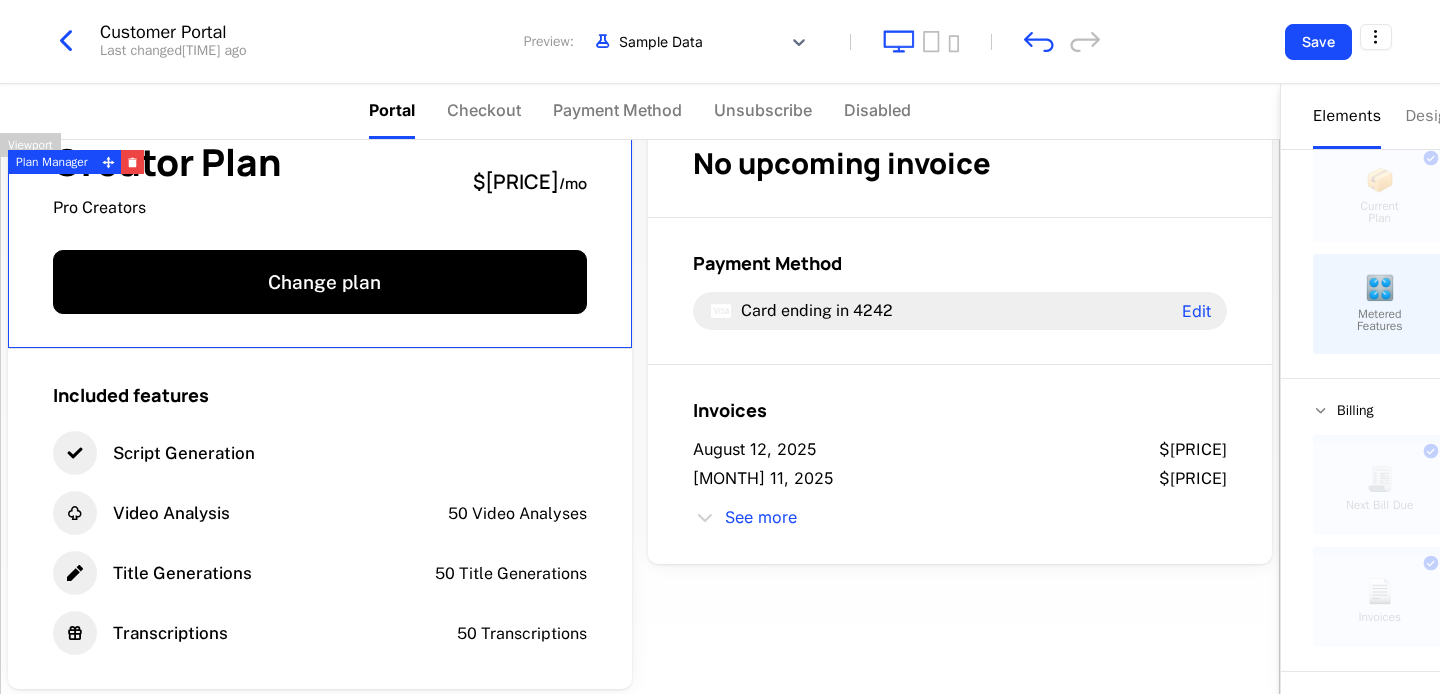 scroll, scrollTop: 0, scrollLeft: 0, axis: both 